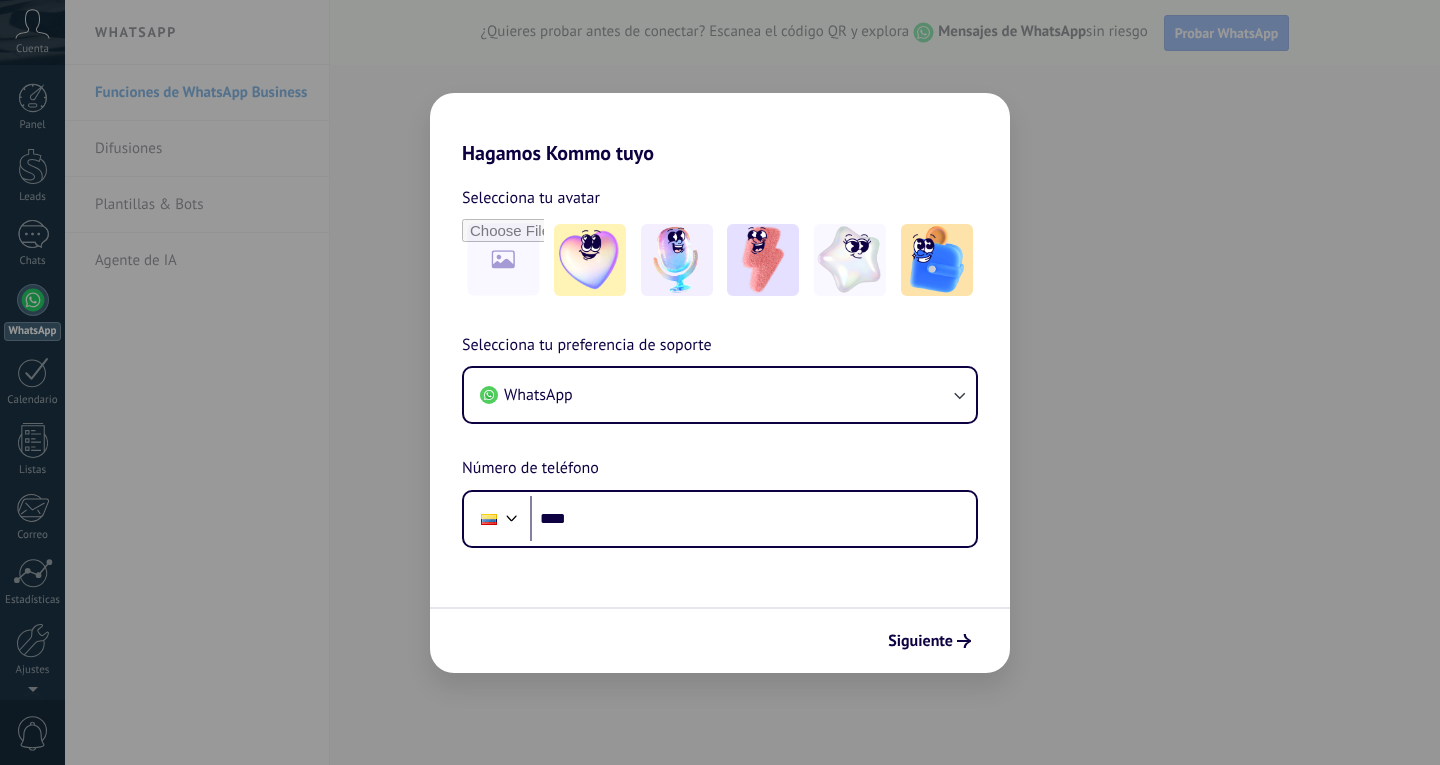 scroll, scrollTop: 0, scrollLeft: 0, axis: both 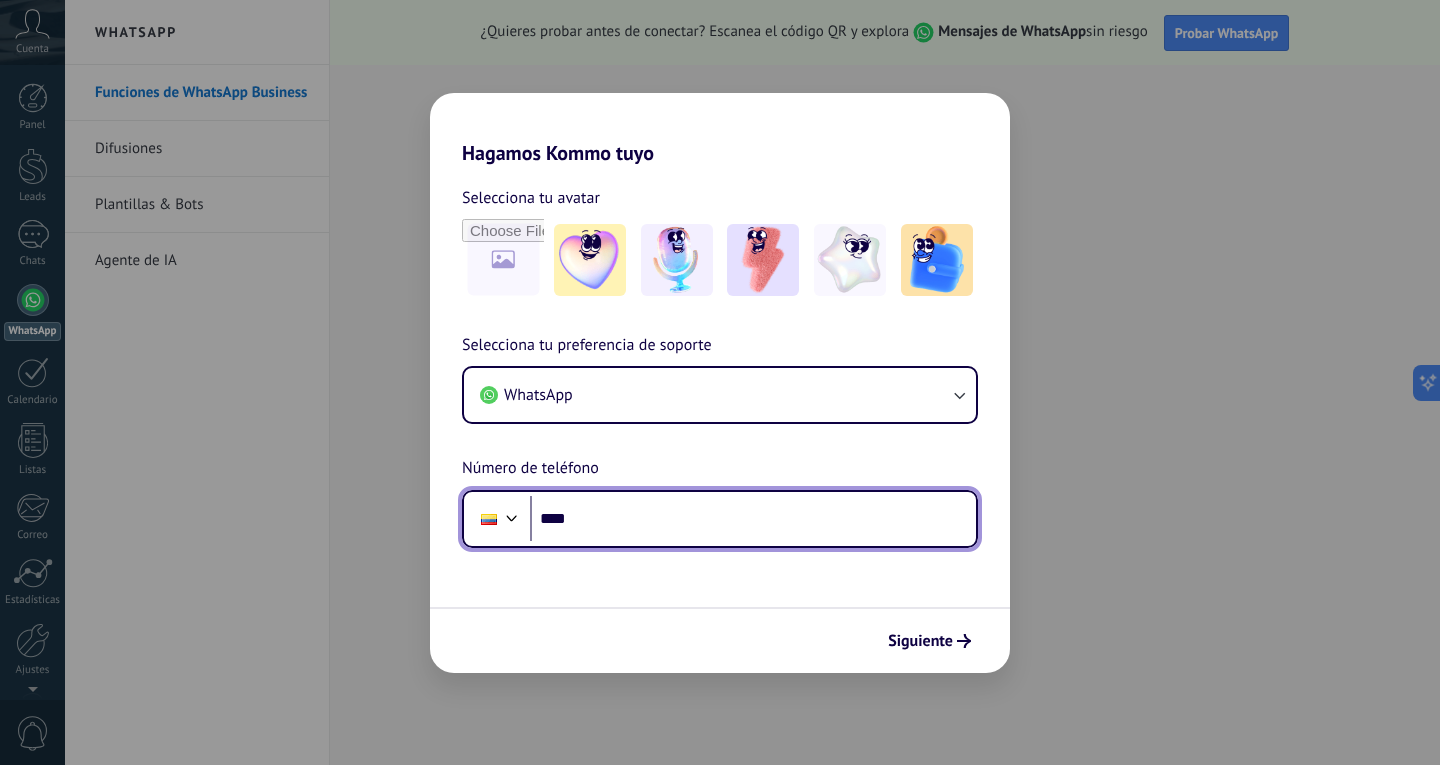 click on "****" at bounding box center [753, 519] 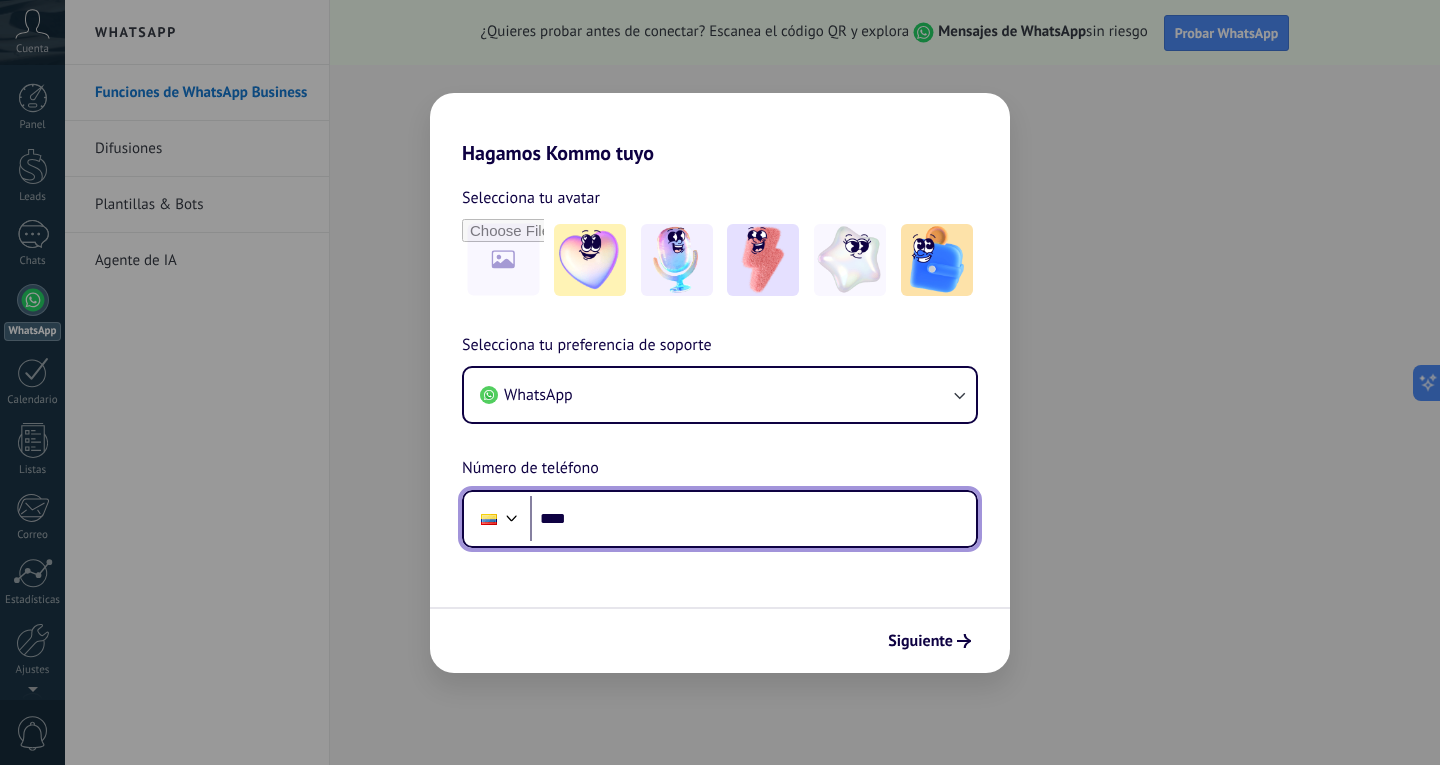 click on "****" at bounding box center [753, 519] 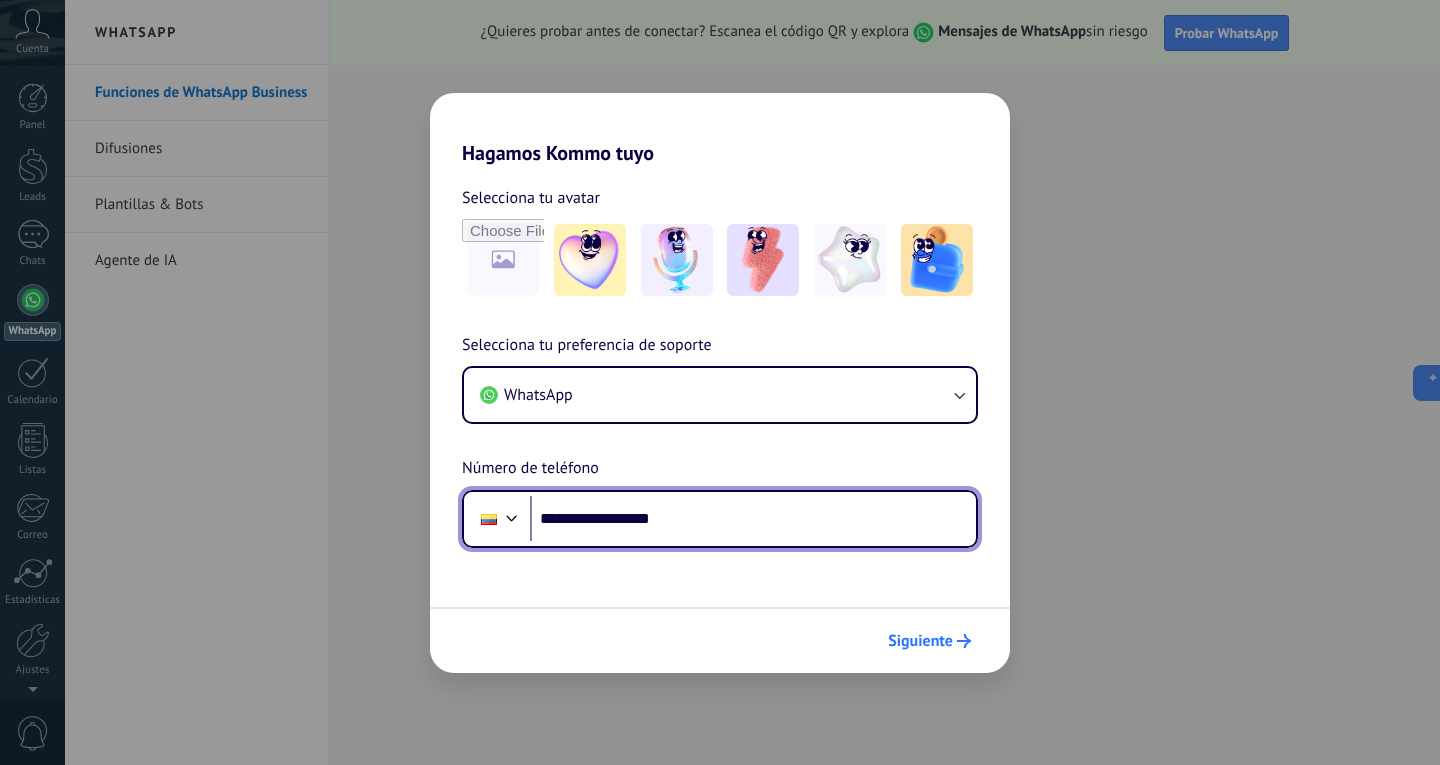 type on "**********" 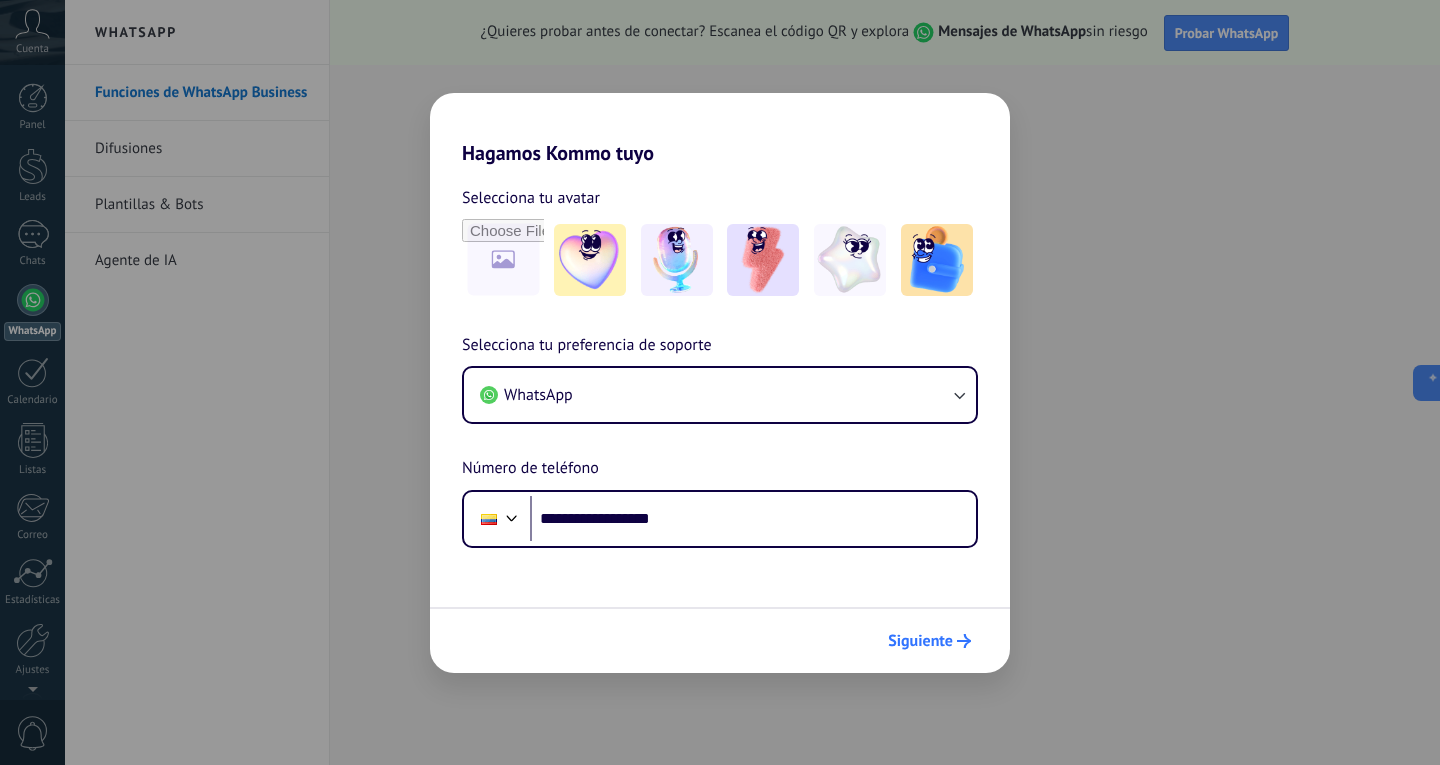 click on "Siguiente" at bounding box center (929, 641) 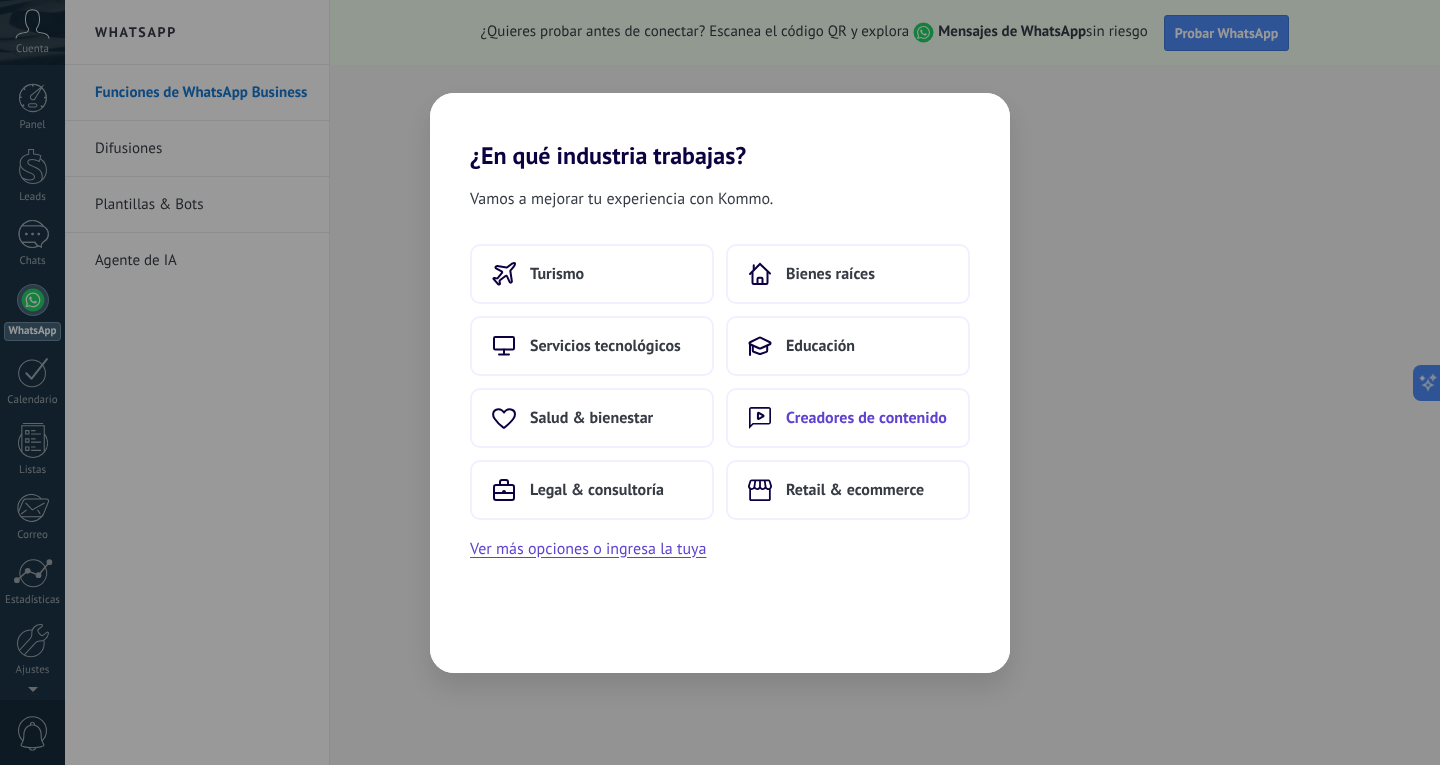 click on "Creadores de contenido" at bounding box center [866, 418] 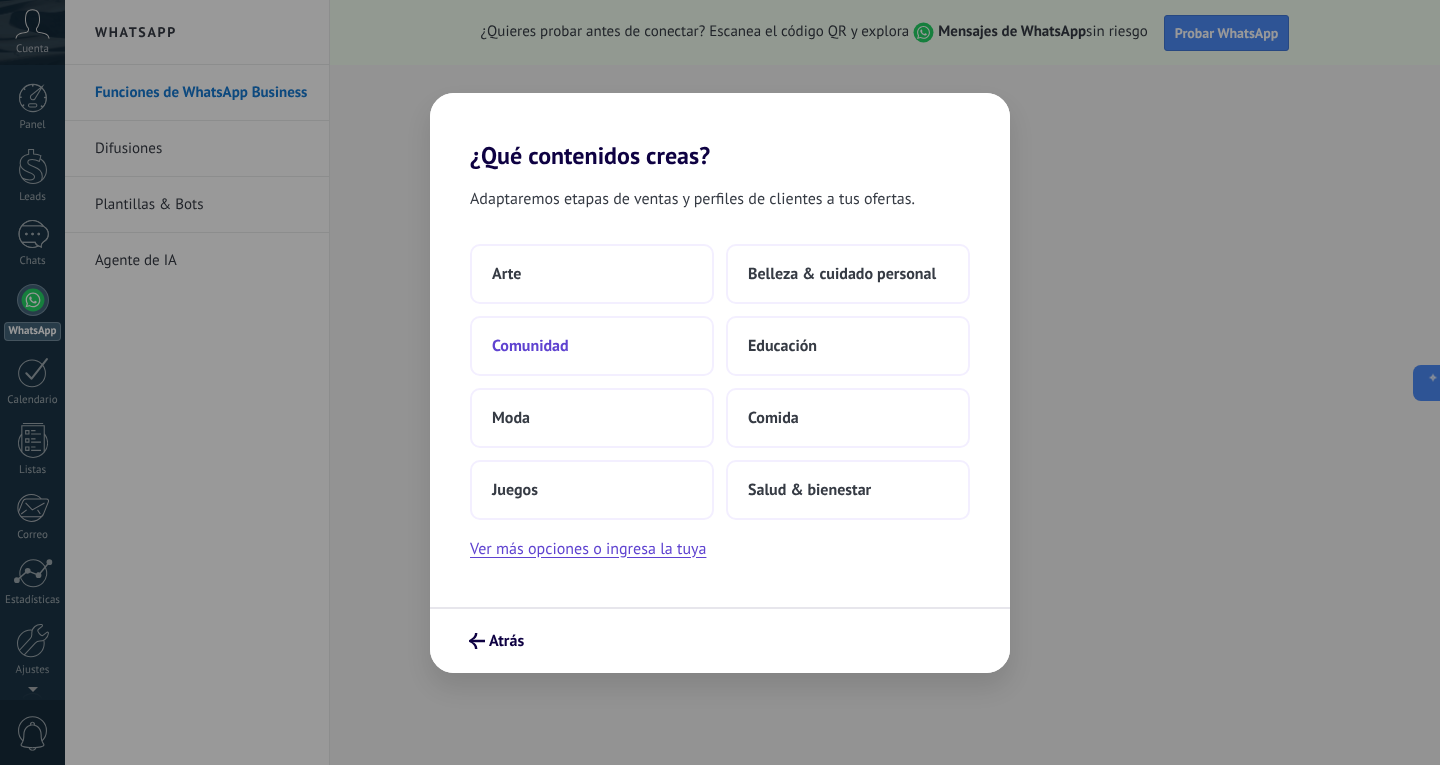 click on "Comunidad" at bounding box center [592, 346] 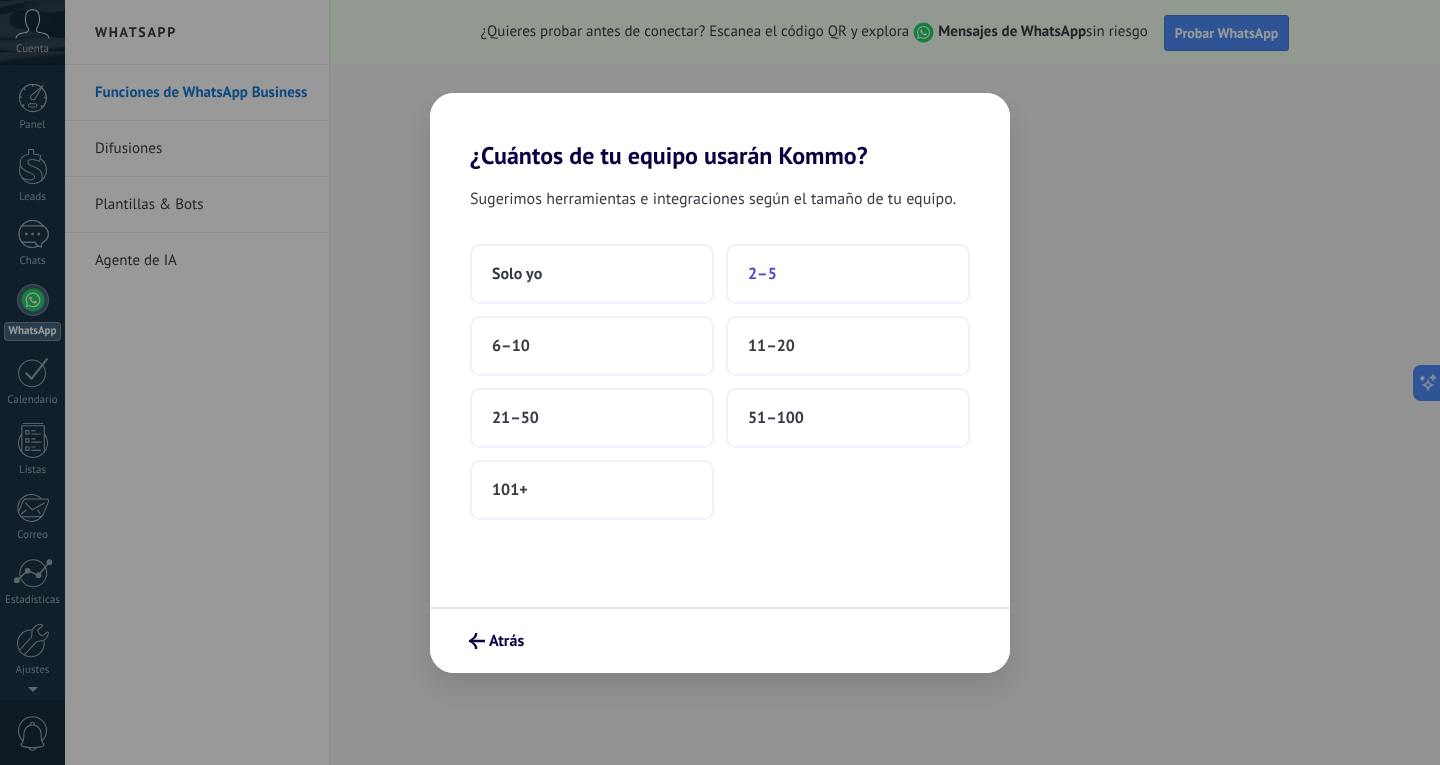 click on "2–5" at bounding box center [848, 274] 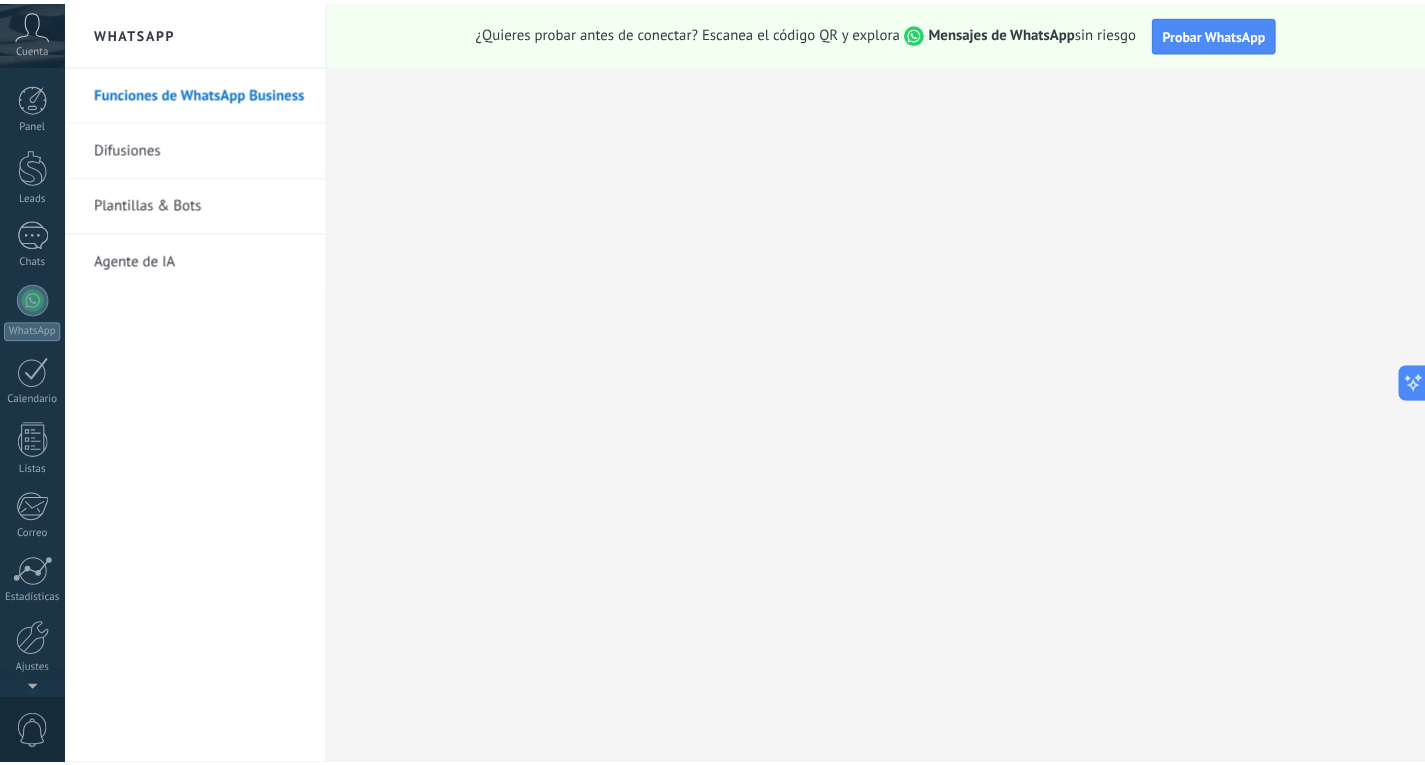 scroll, scrollTop: 67, scrollLeft: 0, axis: vertical 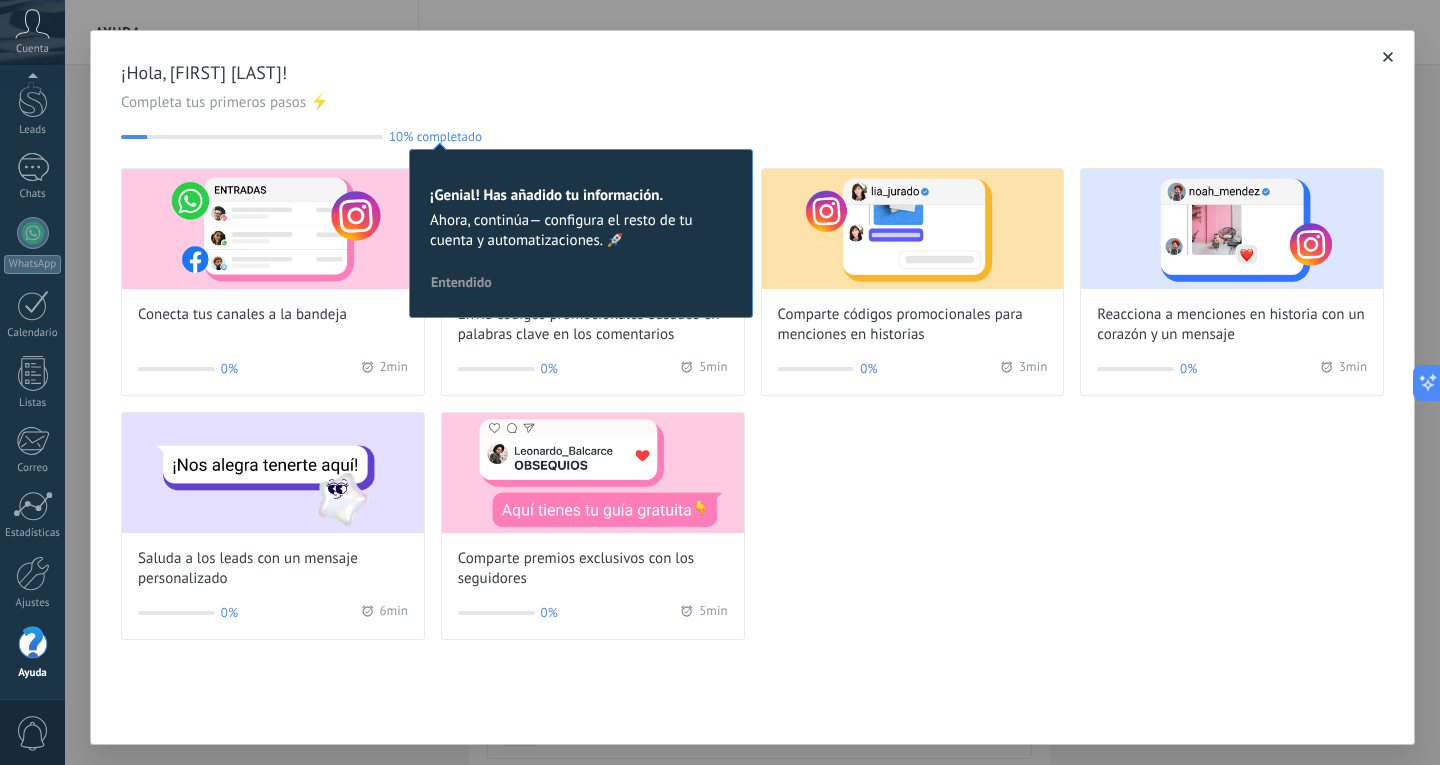 click at bounding box center [1388, 57] 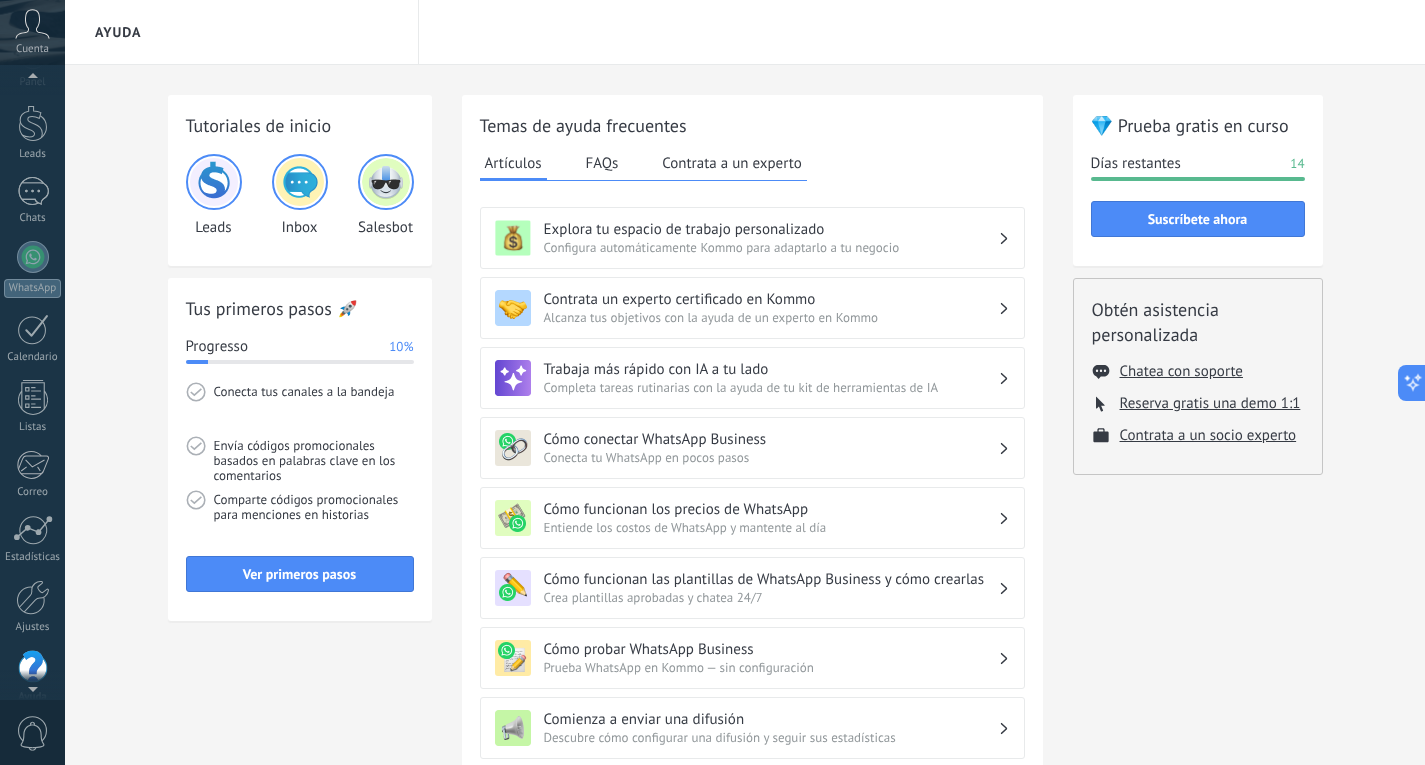 scroll, scrollTop: 67, scrollLeft: 0, axis: vertical 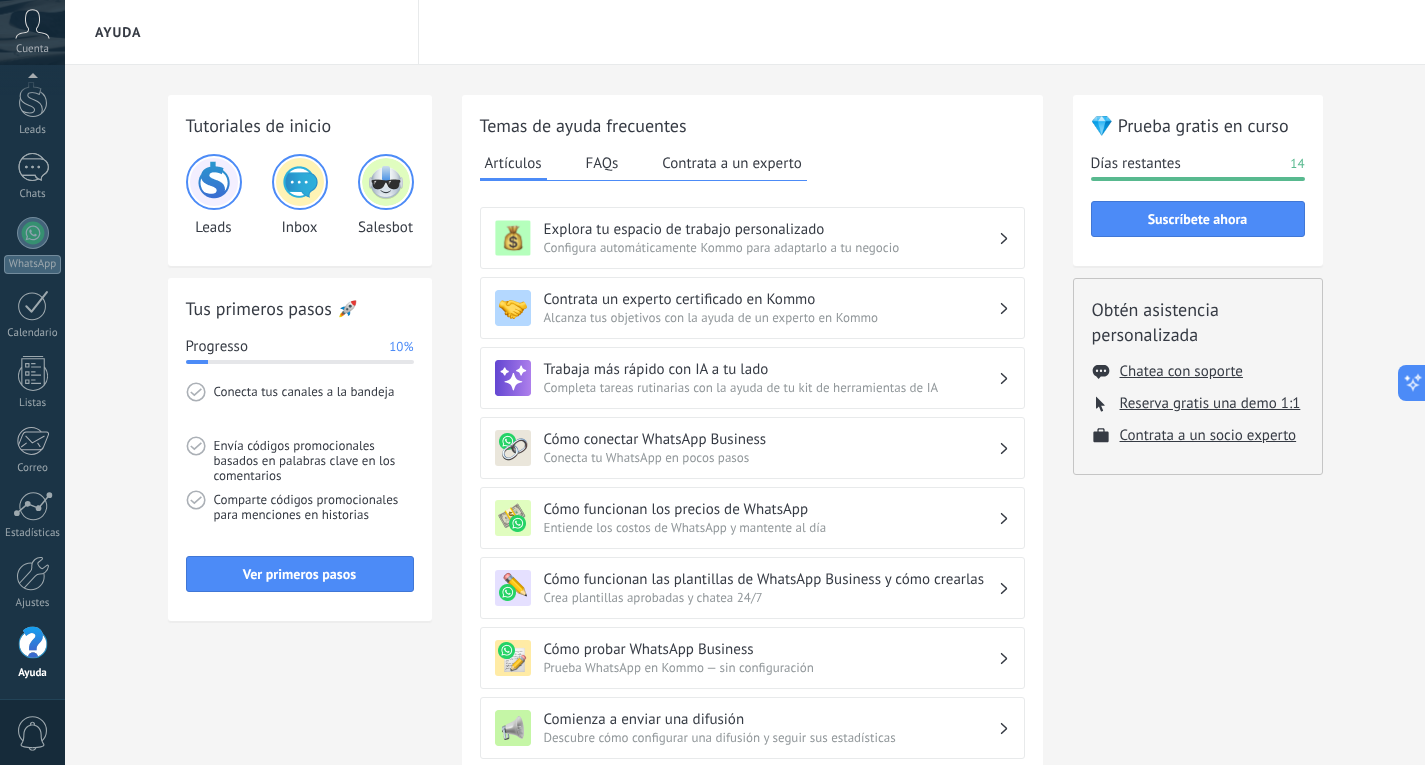 click 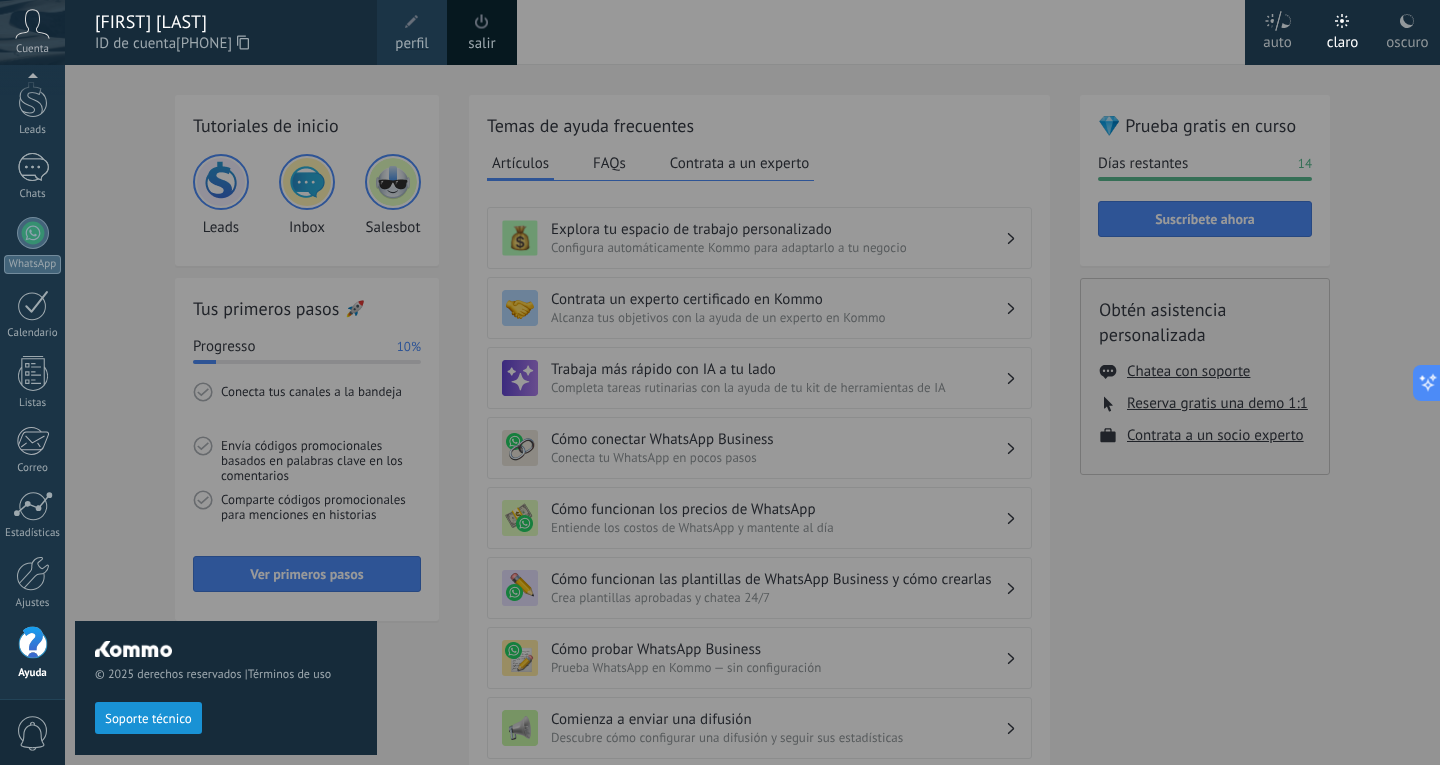 click 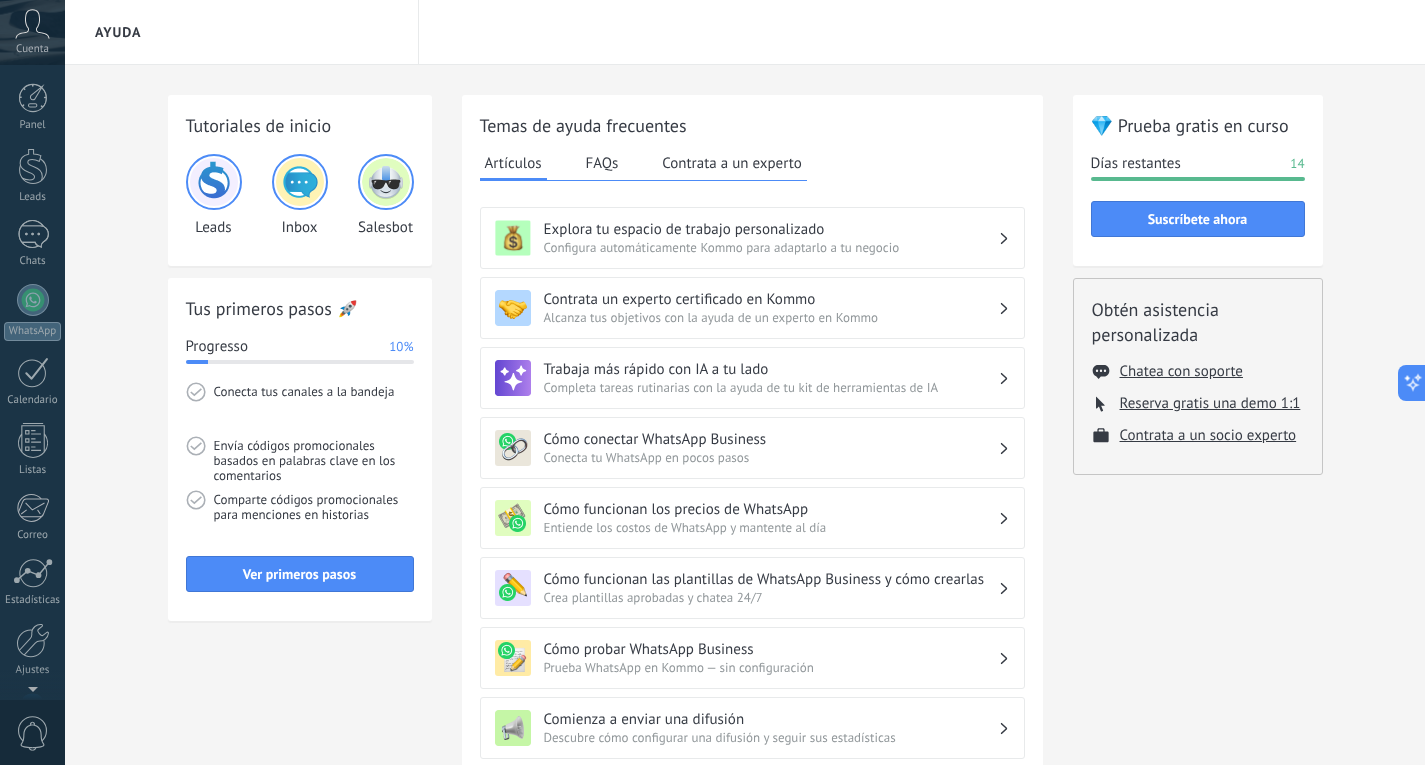 scroll, scrollTop: 67, scrollLeft: 0, axis: vertical 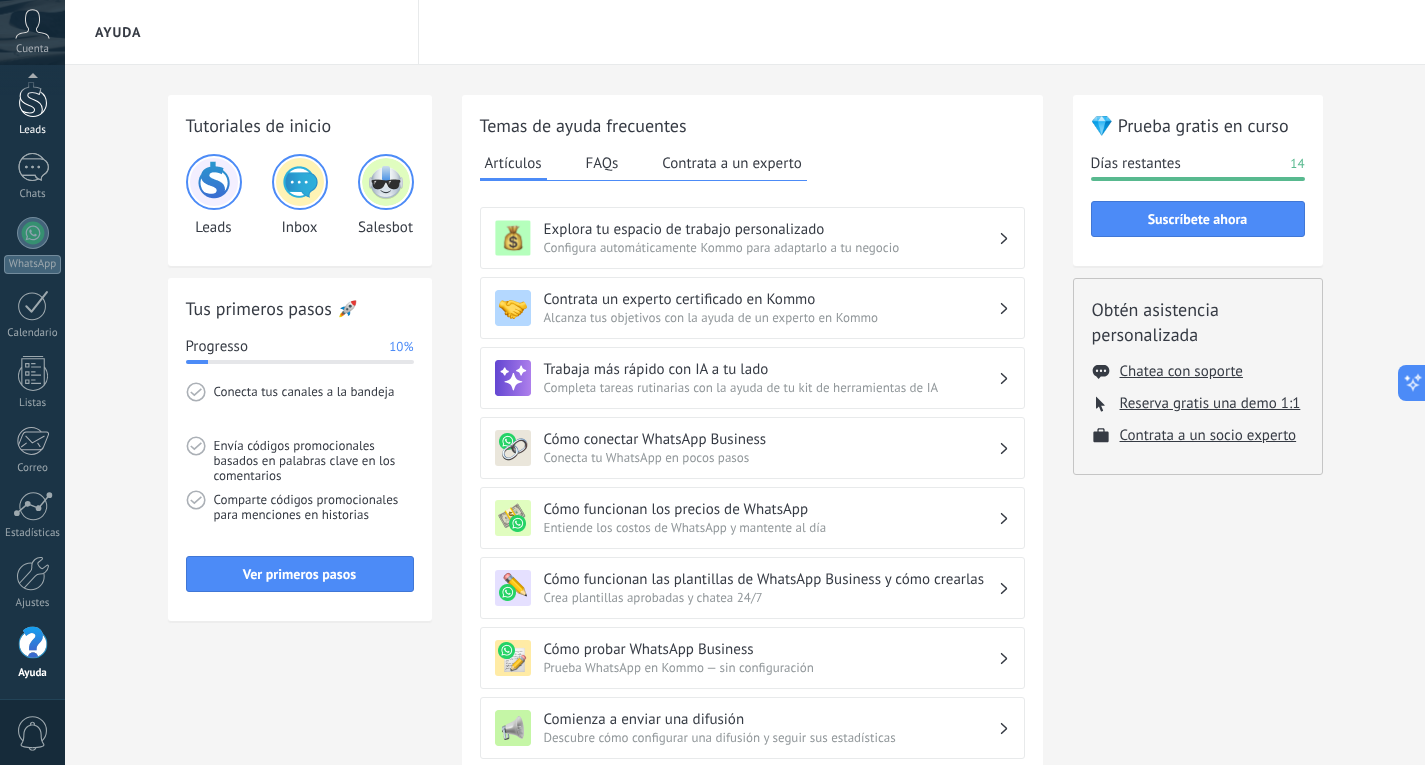 click at bounding box center (33, 99) 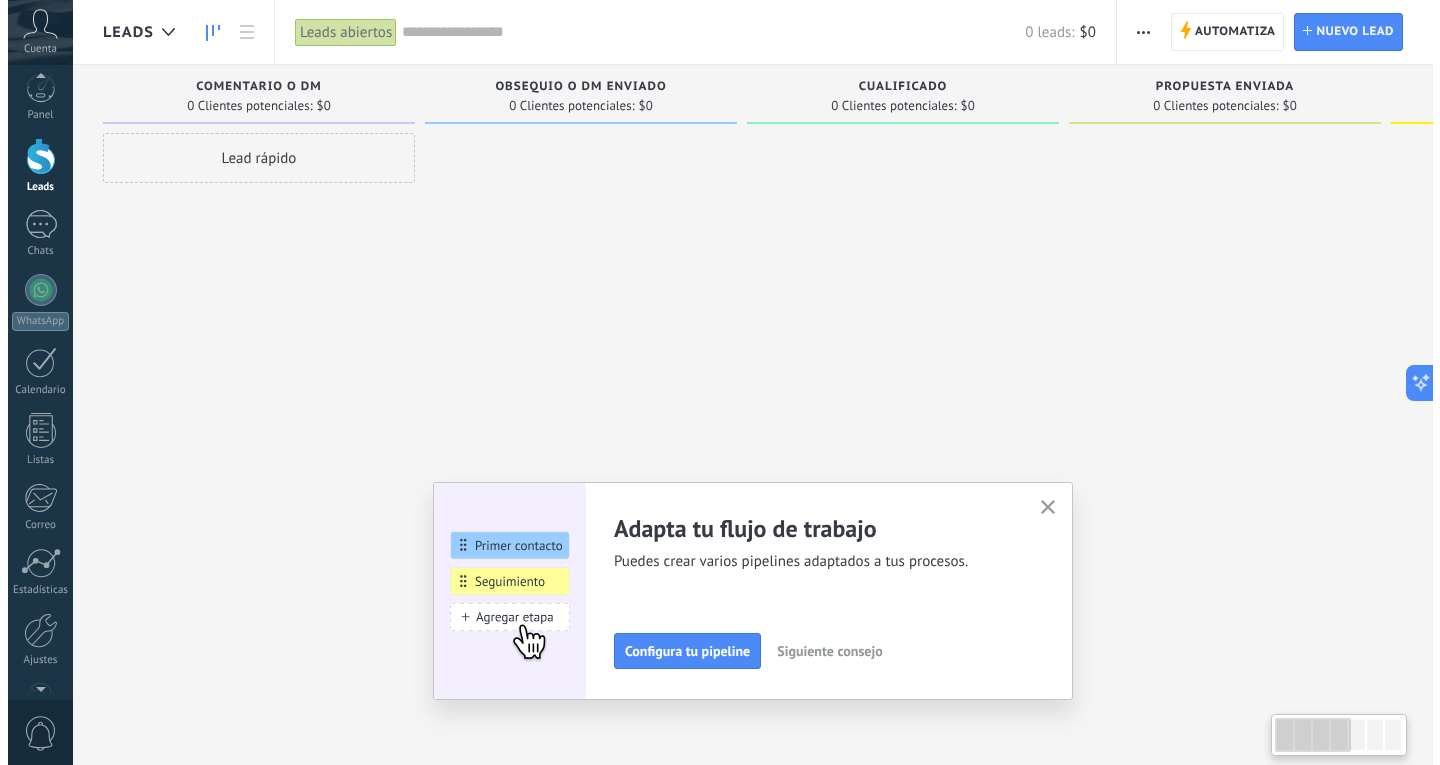 scroll, scrollTop: 0, scrollLeft: 0, axis: both 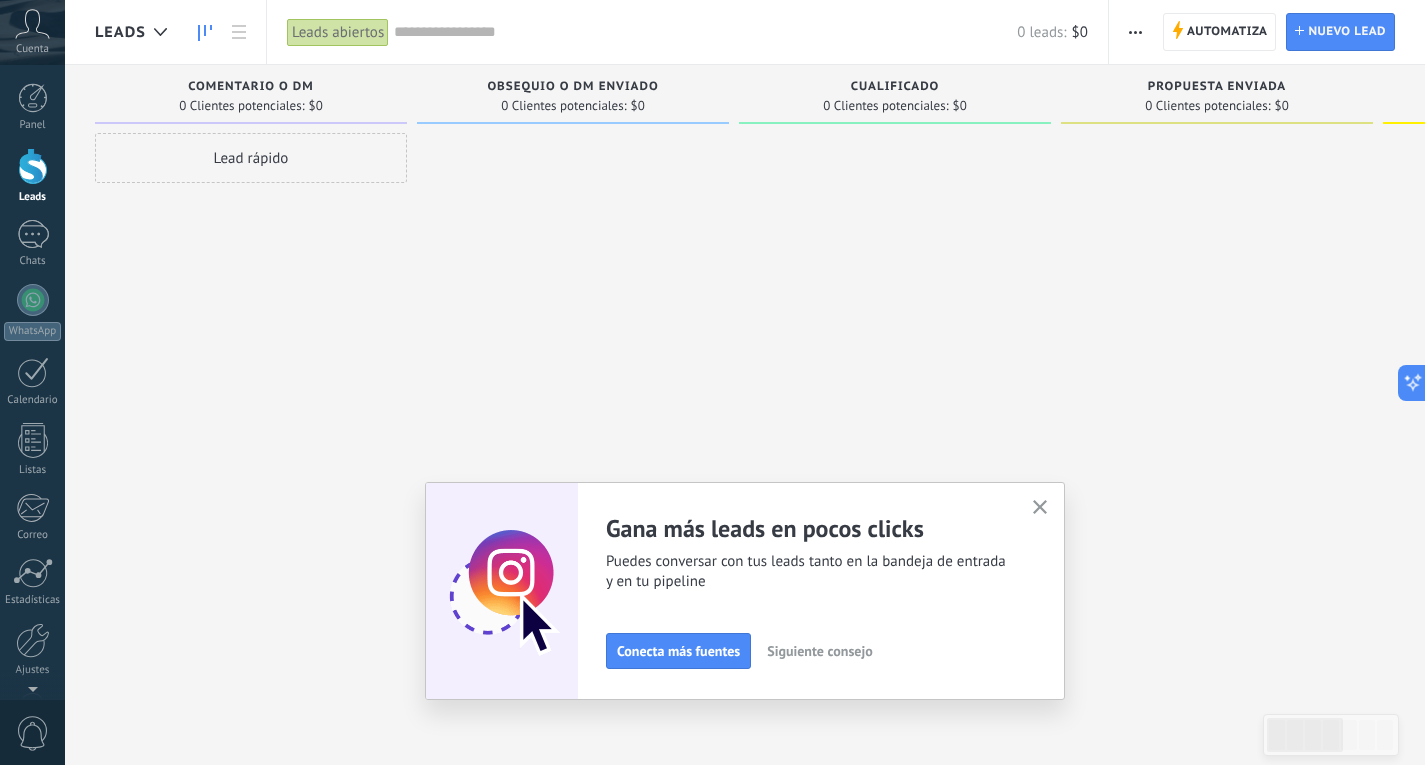click 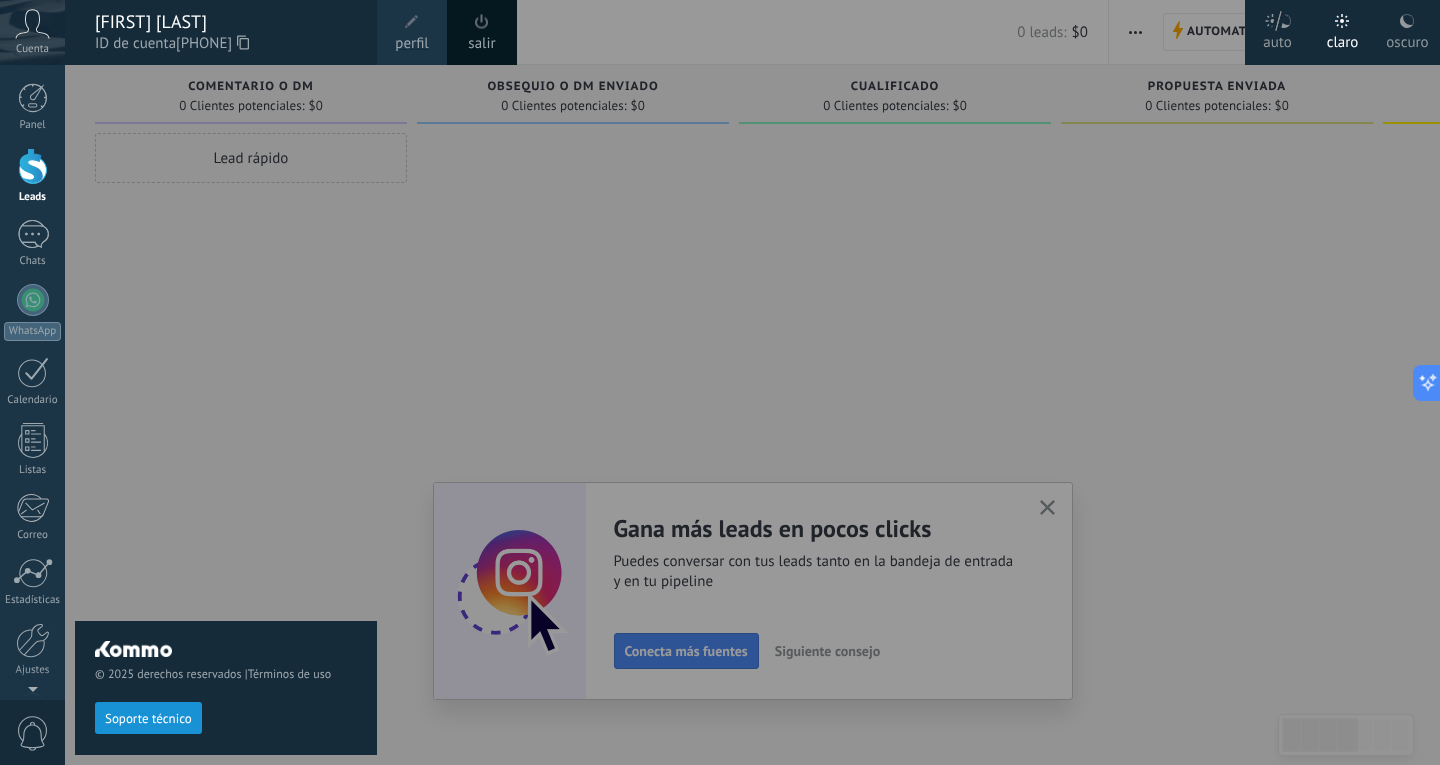 click 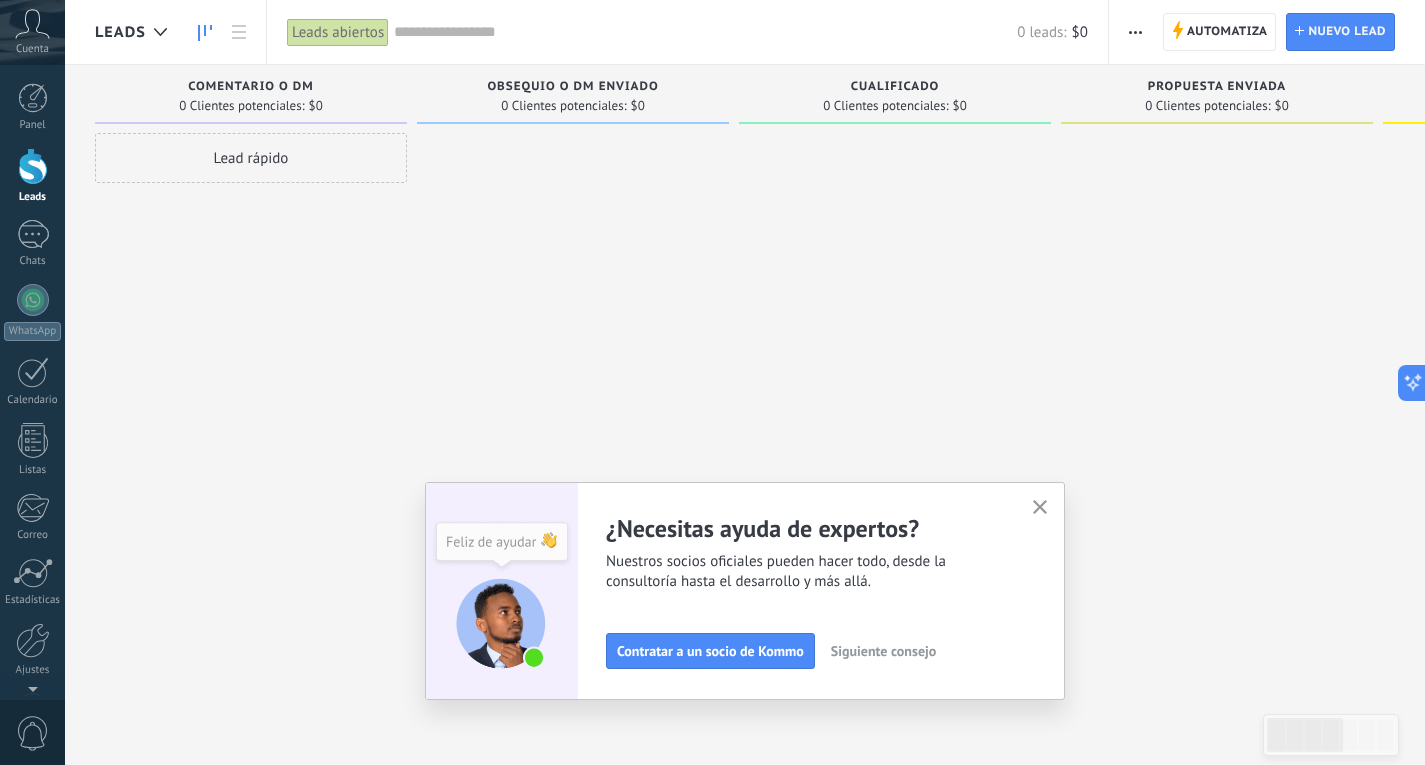 click at bounding box center (1040, 508) 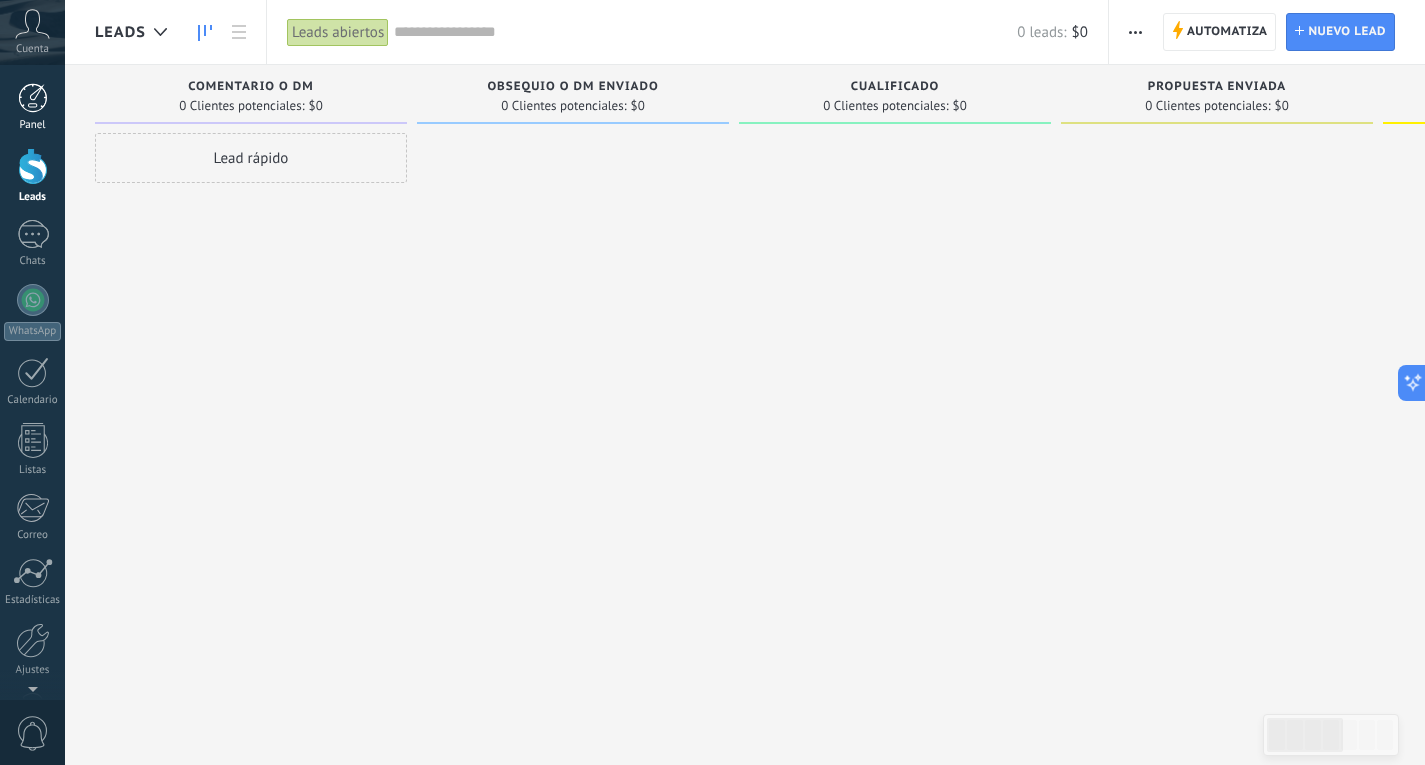click at bounding box center (33, 98) 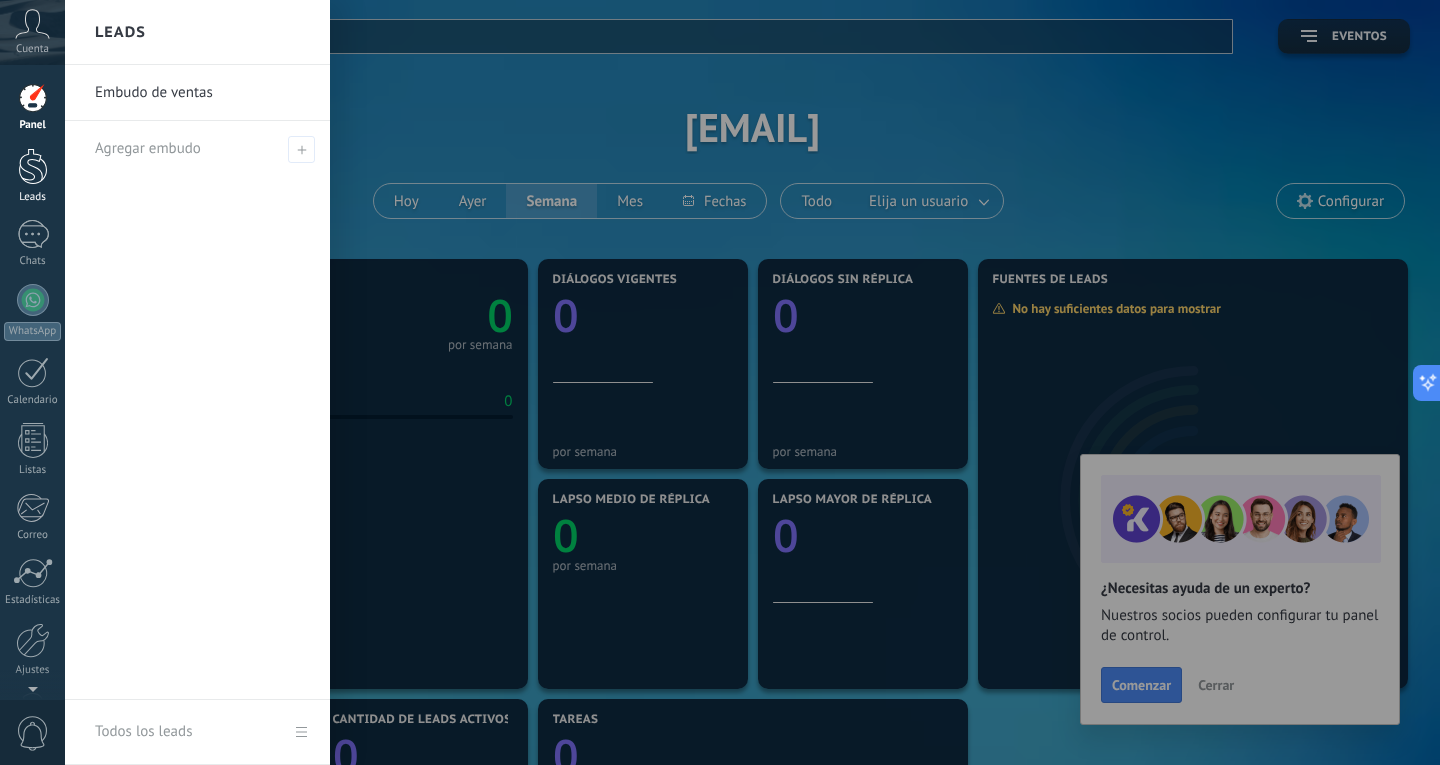 click at bounding box center (33, 166) 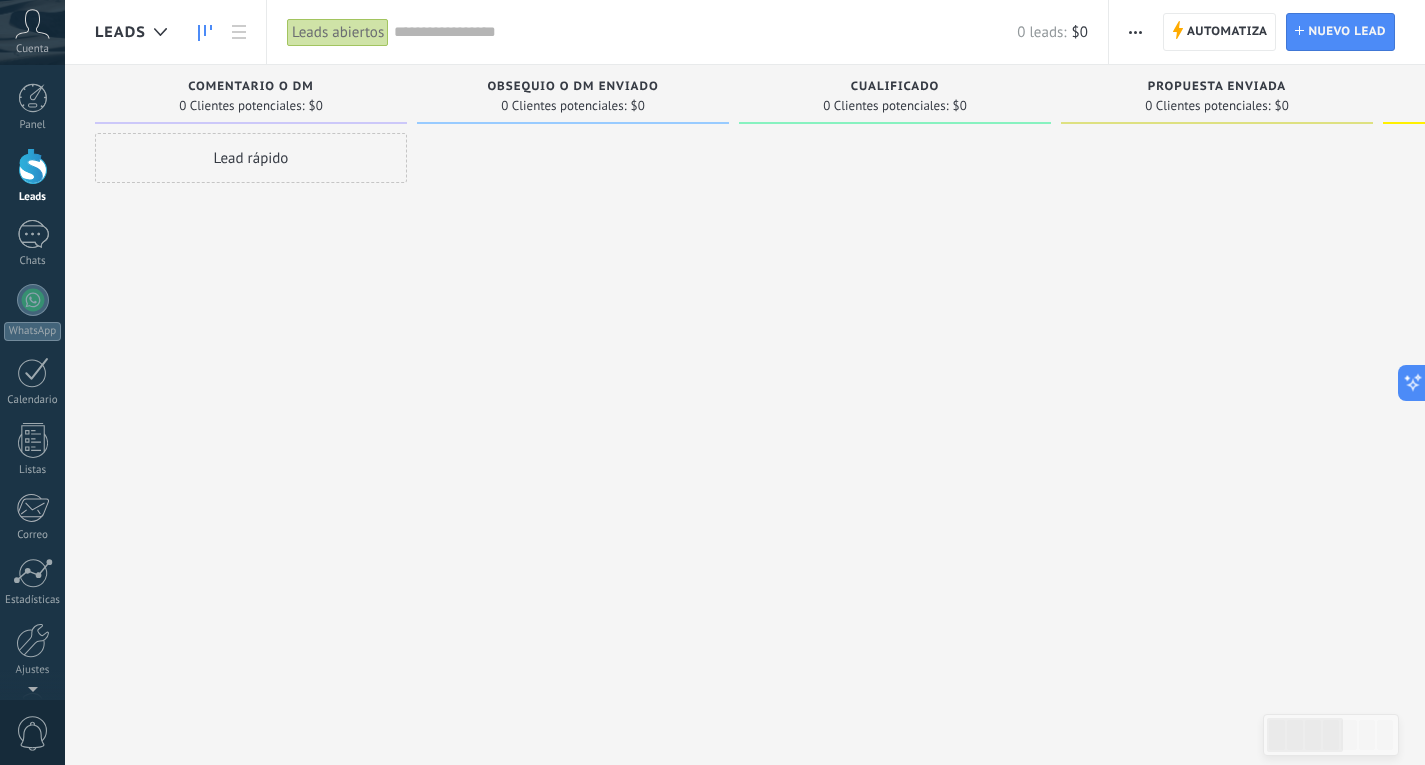 click at bounding box center [1135, 32] 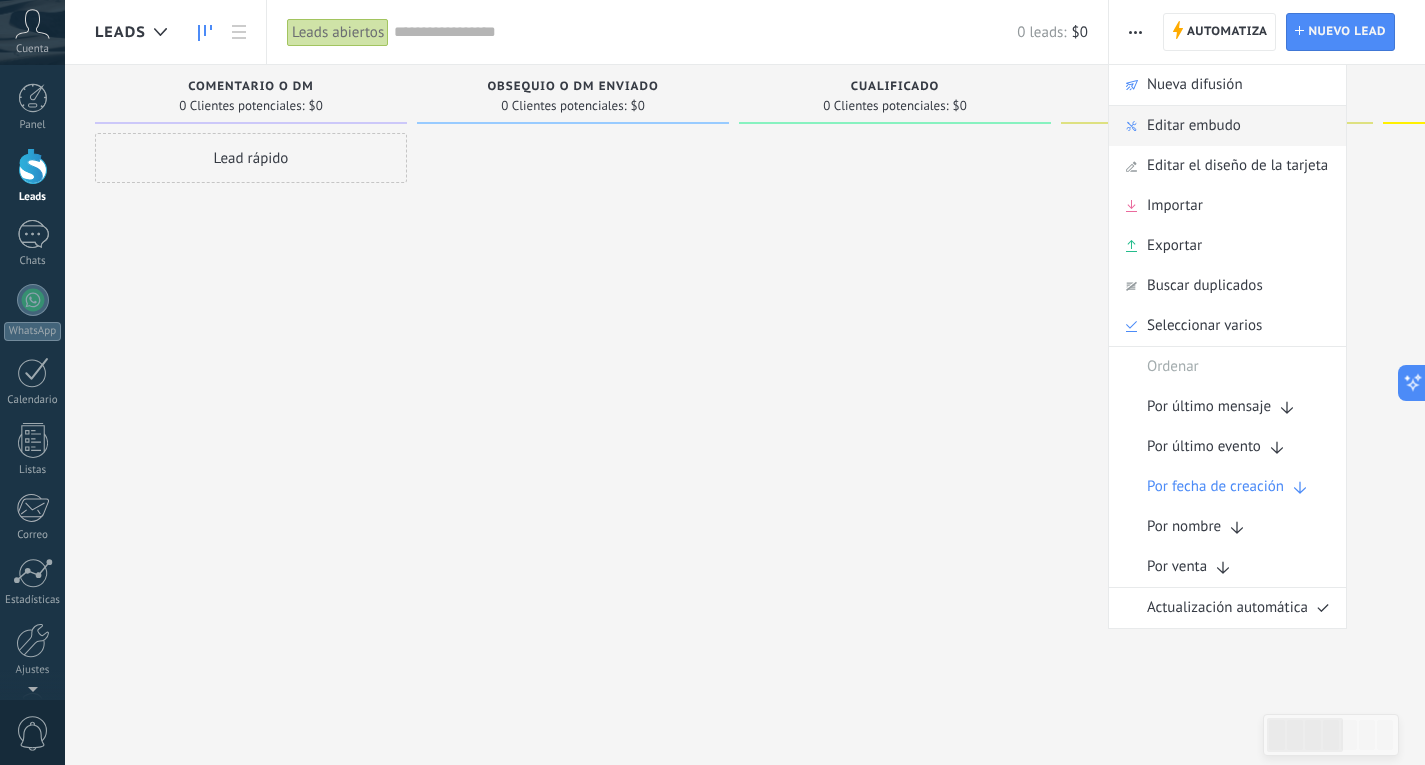 click on "Editar embudo" at bounding box center [1194, 126] 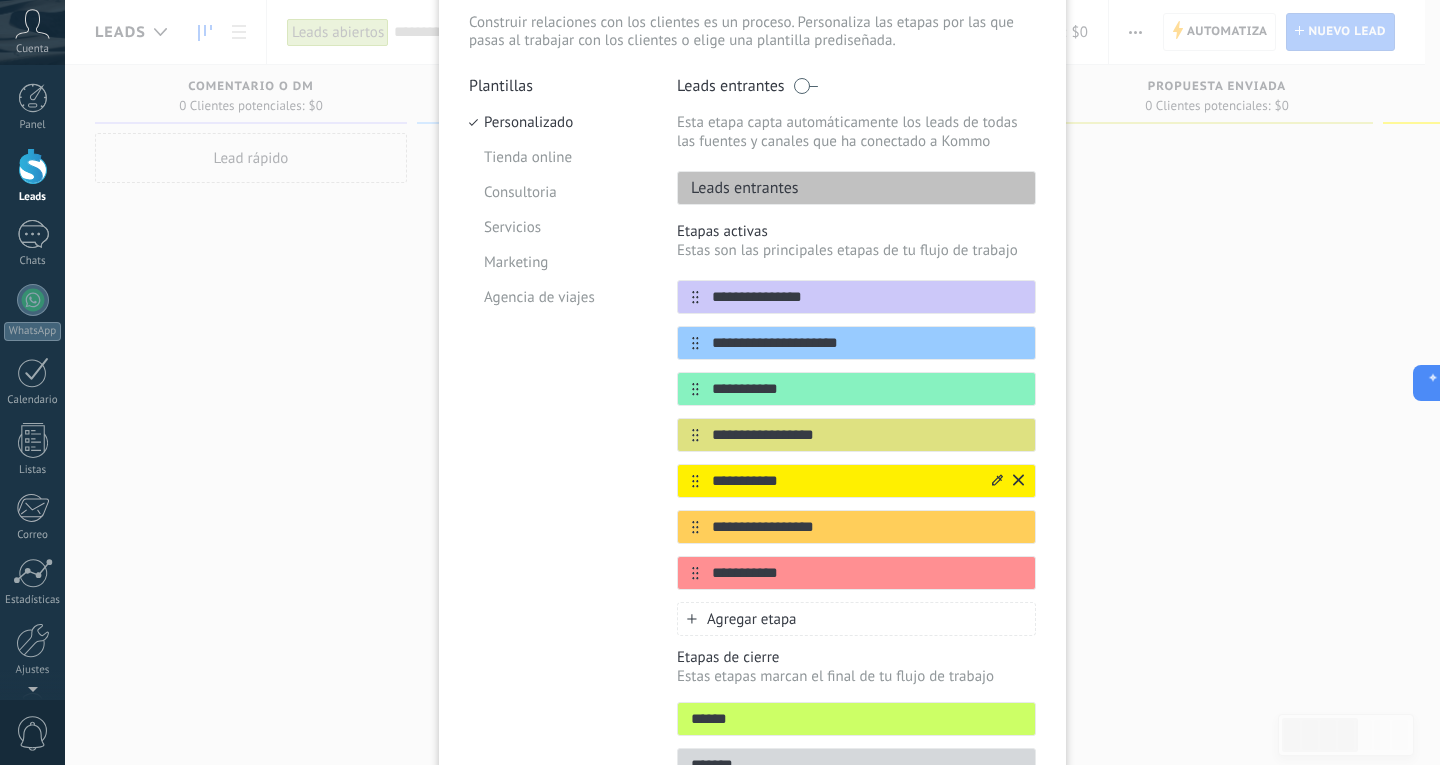 scroll, scrollTop: 0, scrollLeft: 0, axis: both 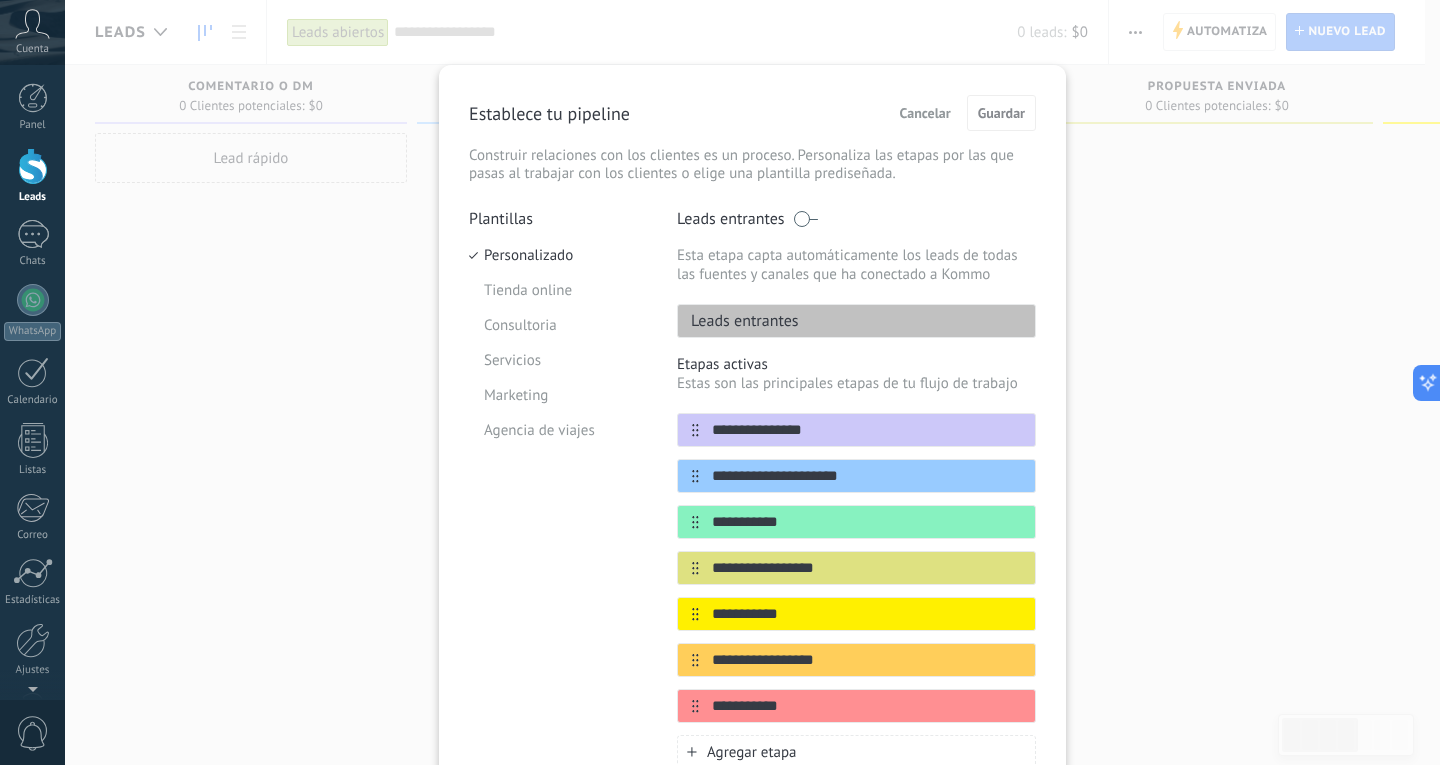 click on "Cancelar" at bounding box center (925, 113) 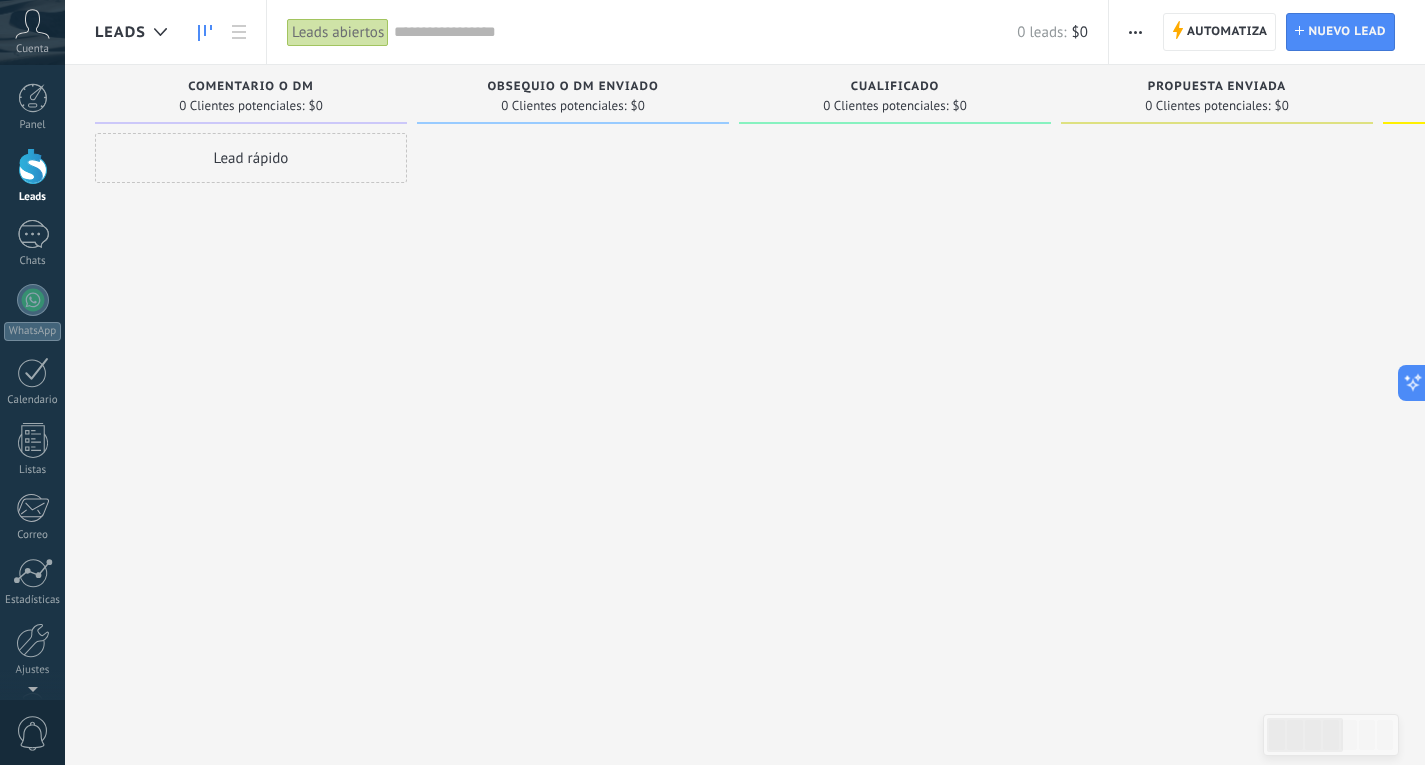 click at bounding box center (1135, 32) 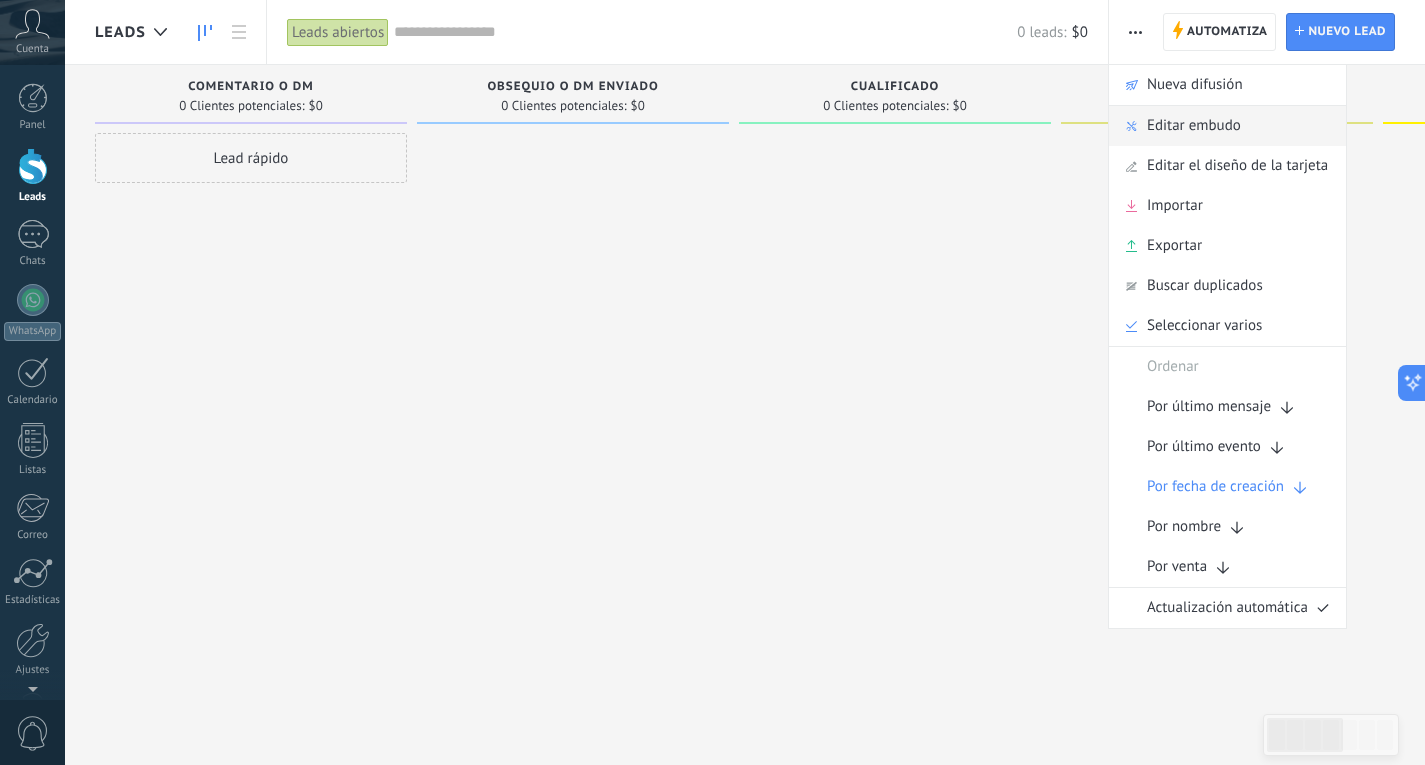 click on "Editar embudo" at bounding box center (1194, 126) 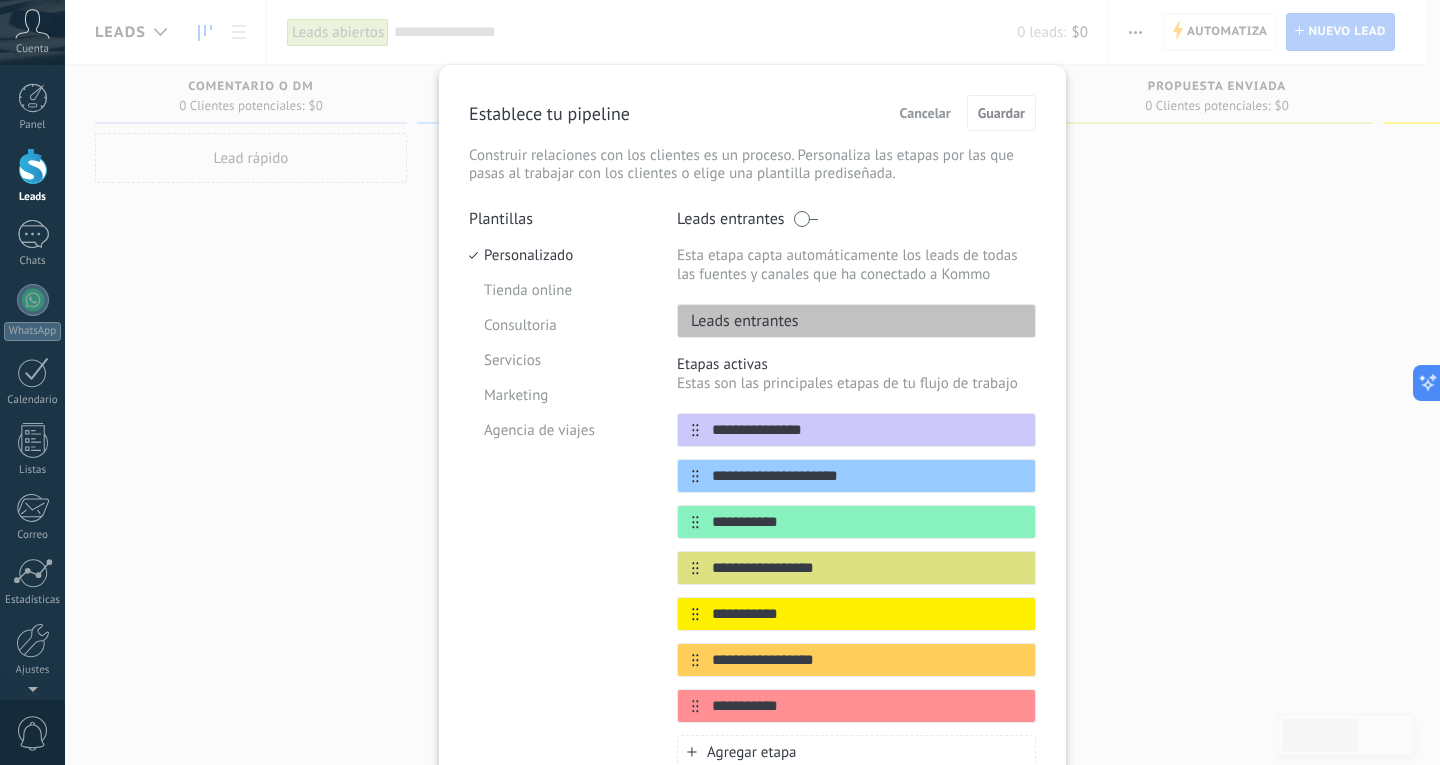 click on "Cancelar" at bounding box center [925, 113] 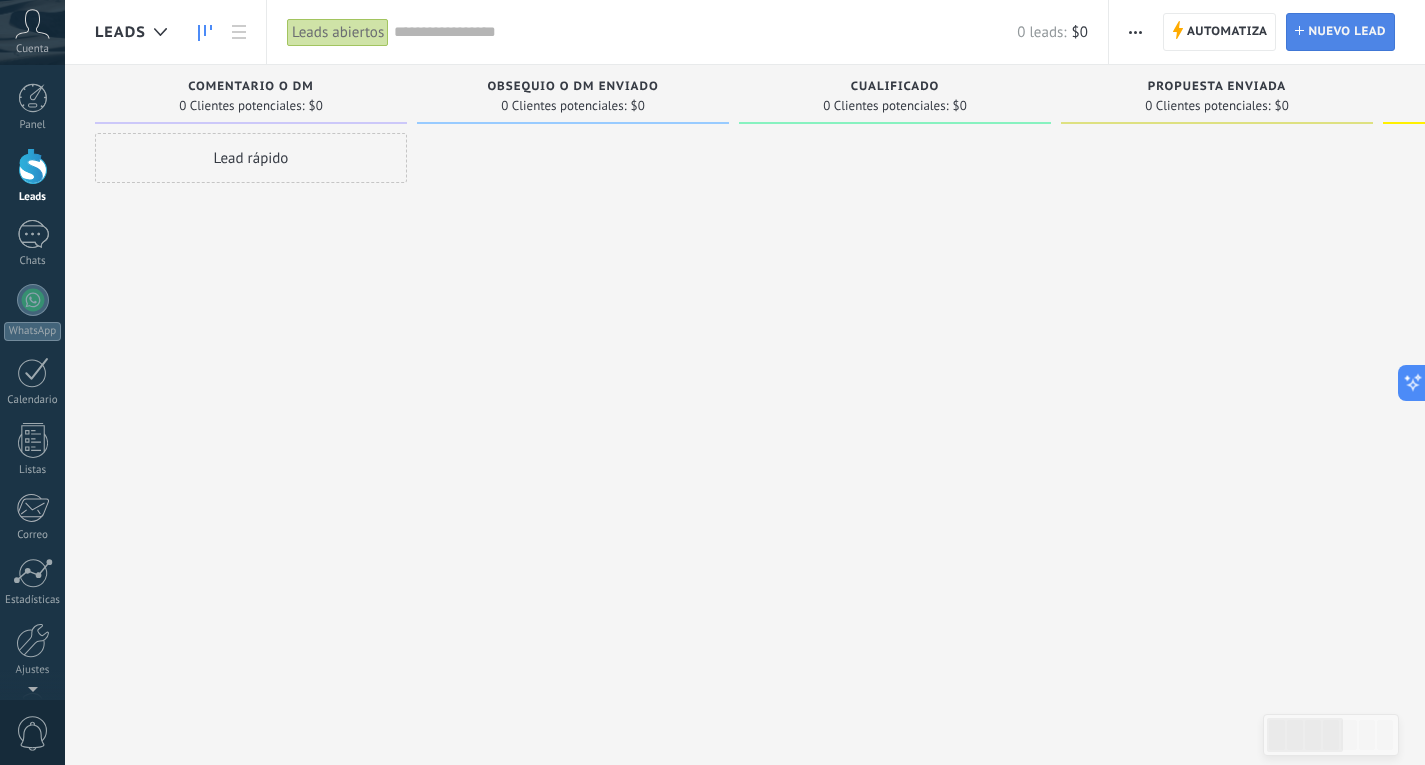 click 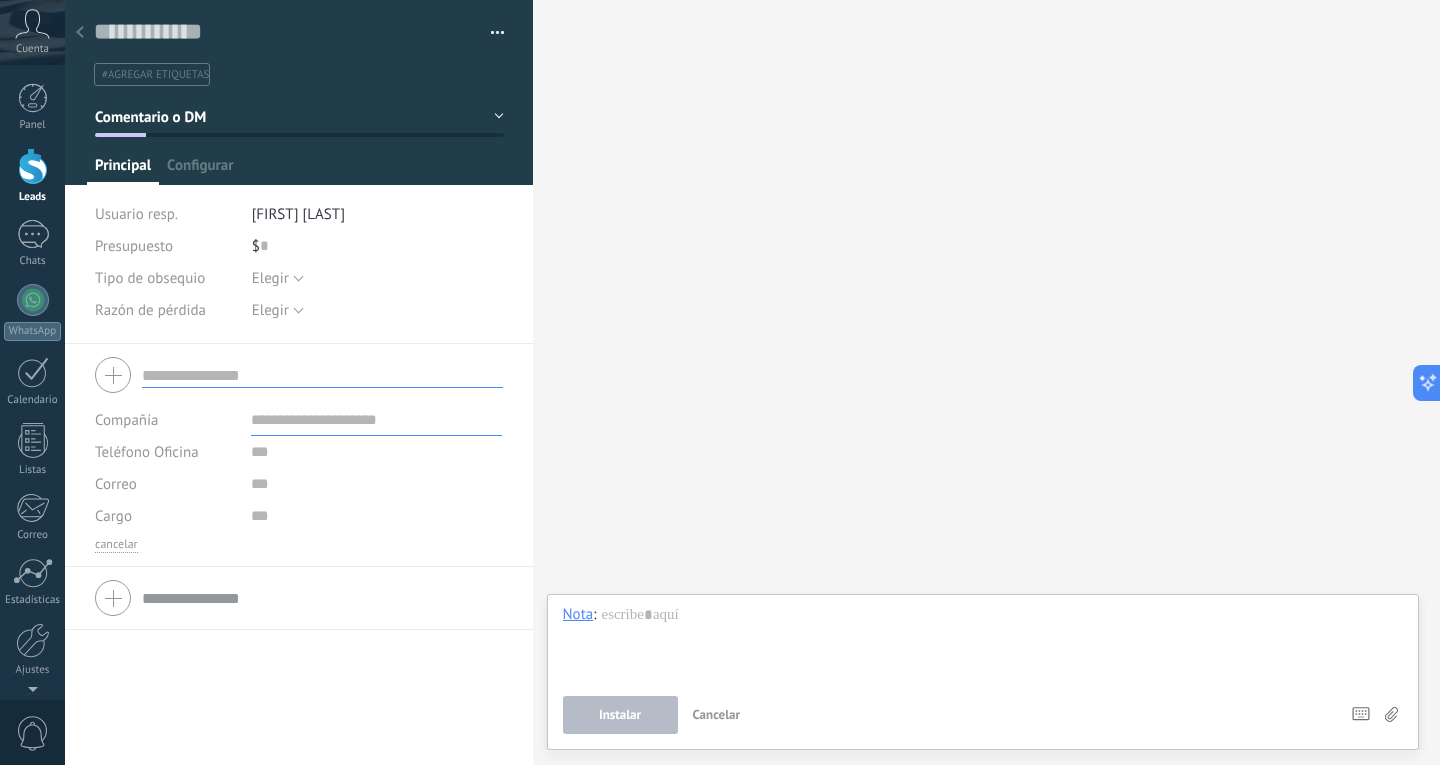click at bounding box center (322, 375) 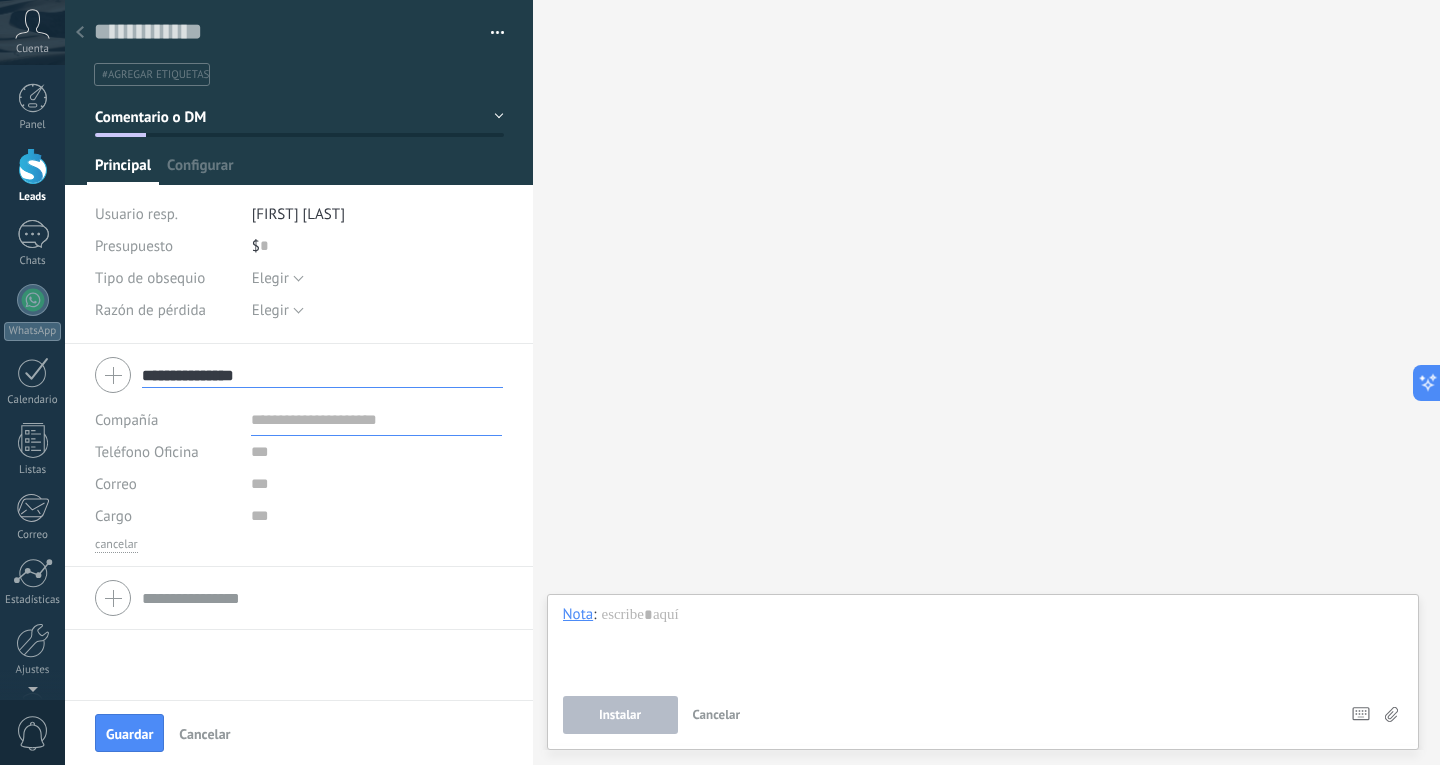 type on "**********" 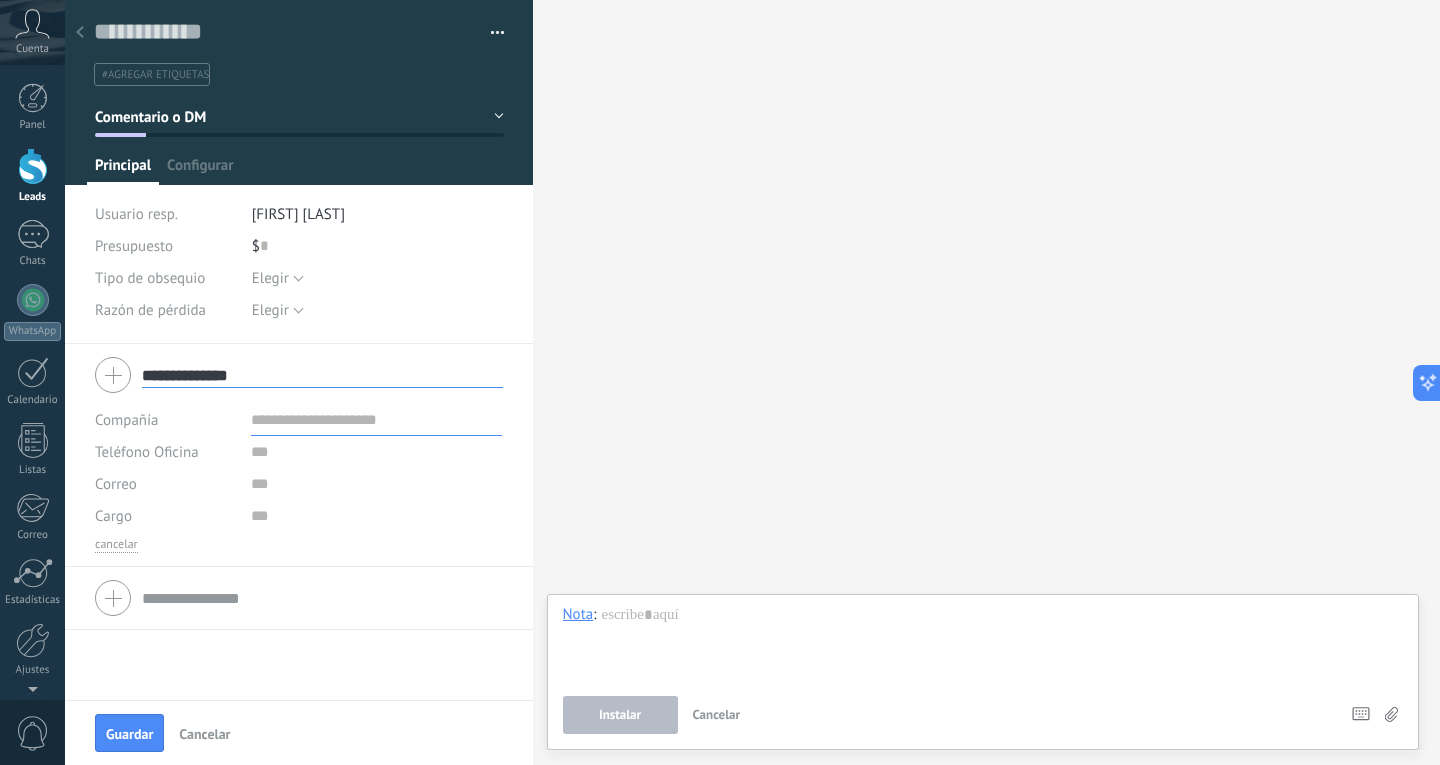 click at bounding box center [376, 420] 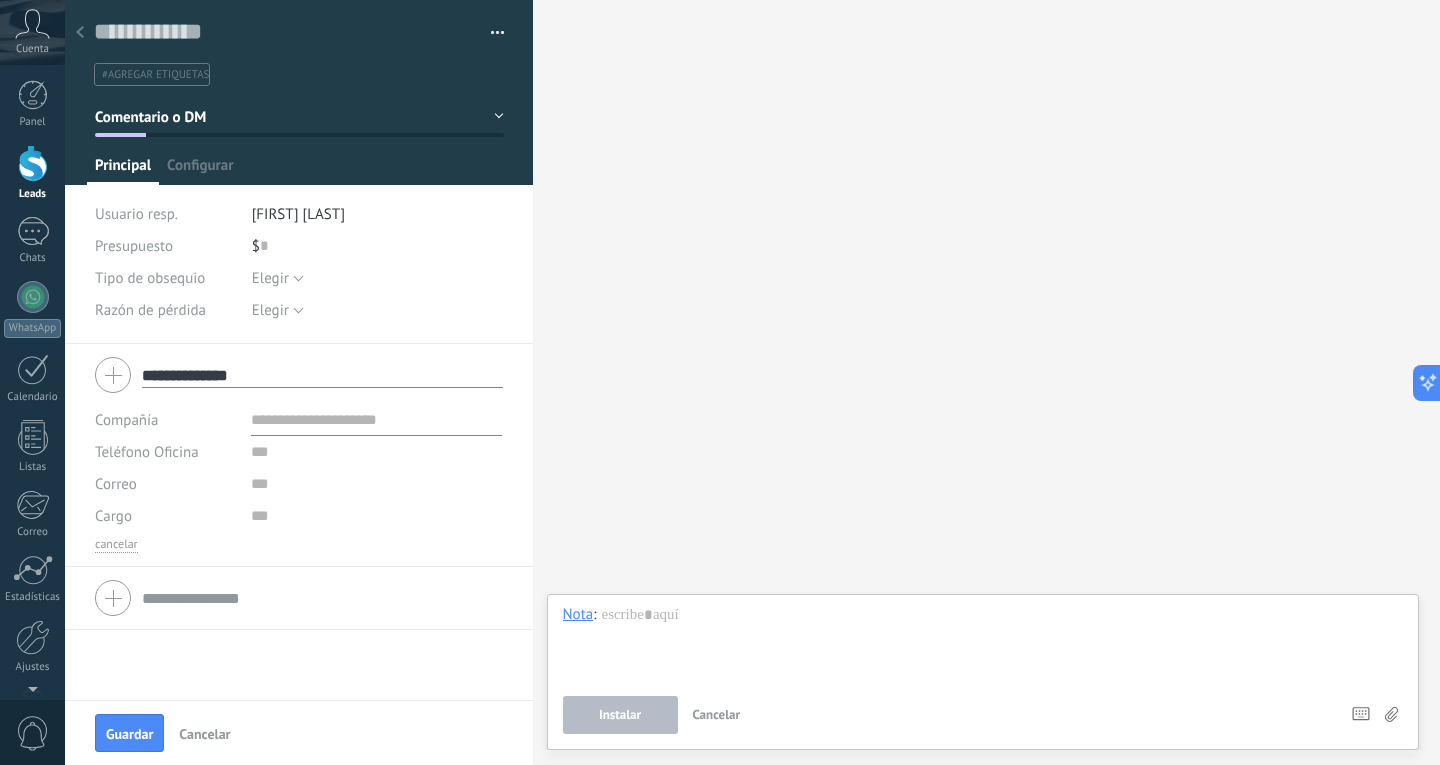 scroll, scrollTop: 0, scrollLeft: 0, axis: both 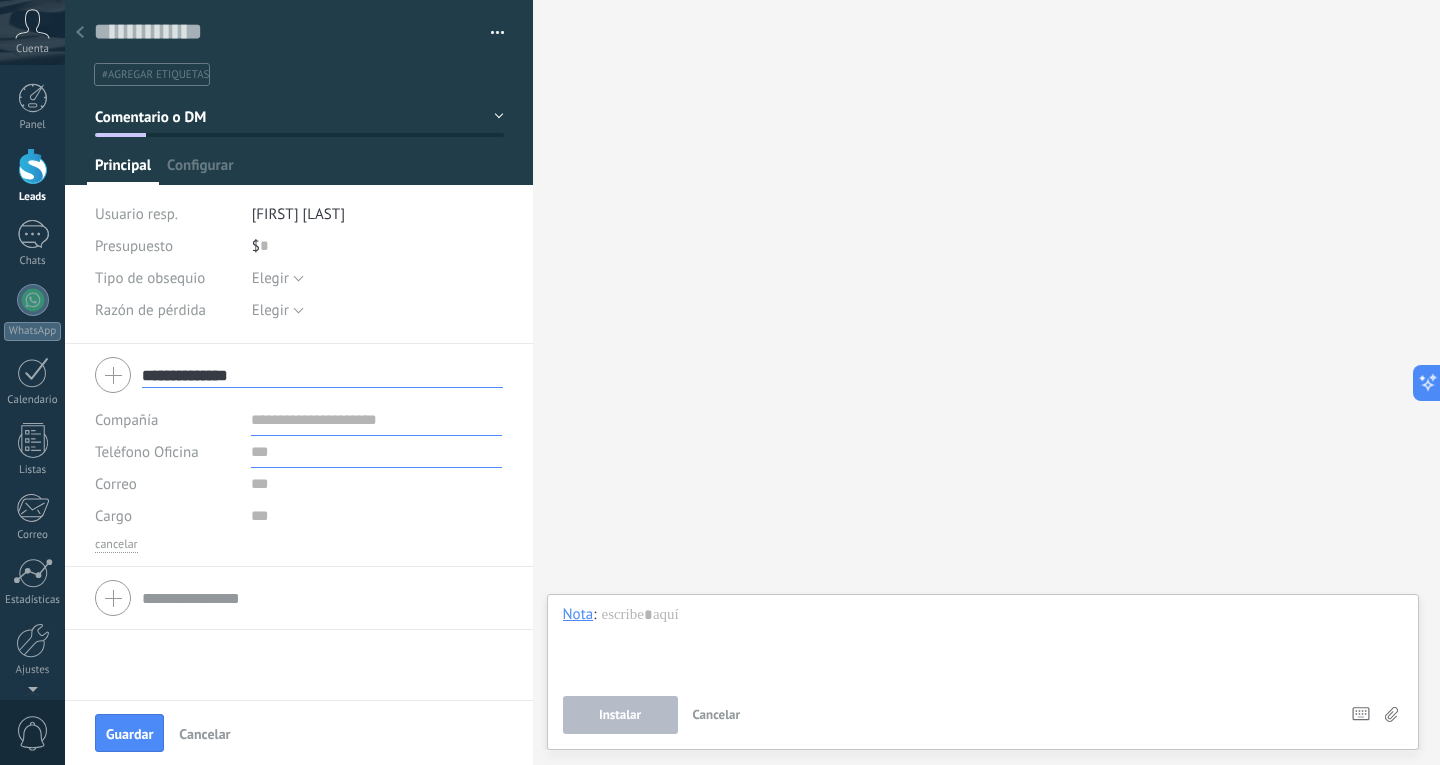 click at bounding box center [376, 452] 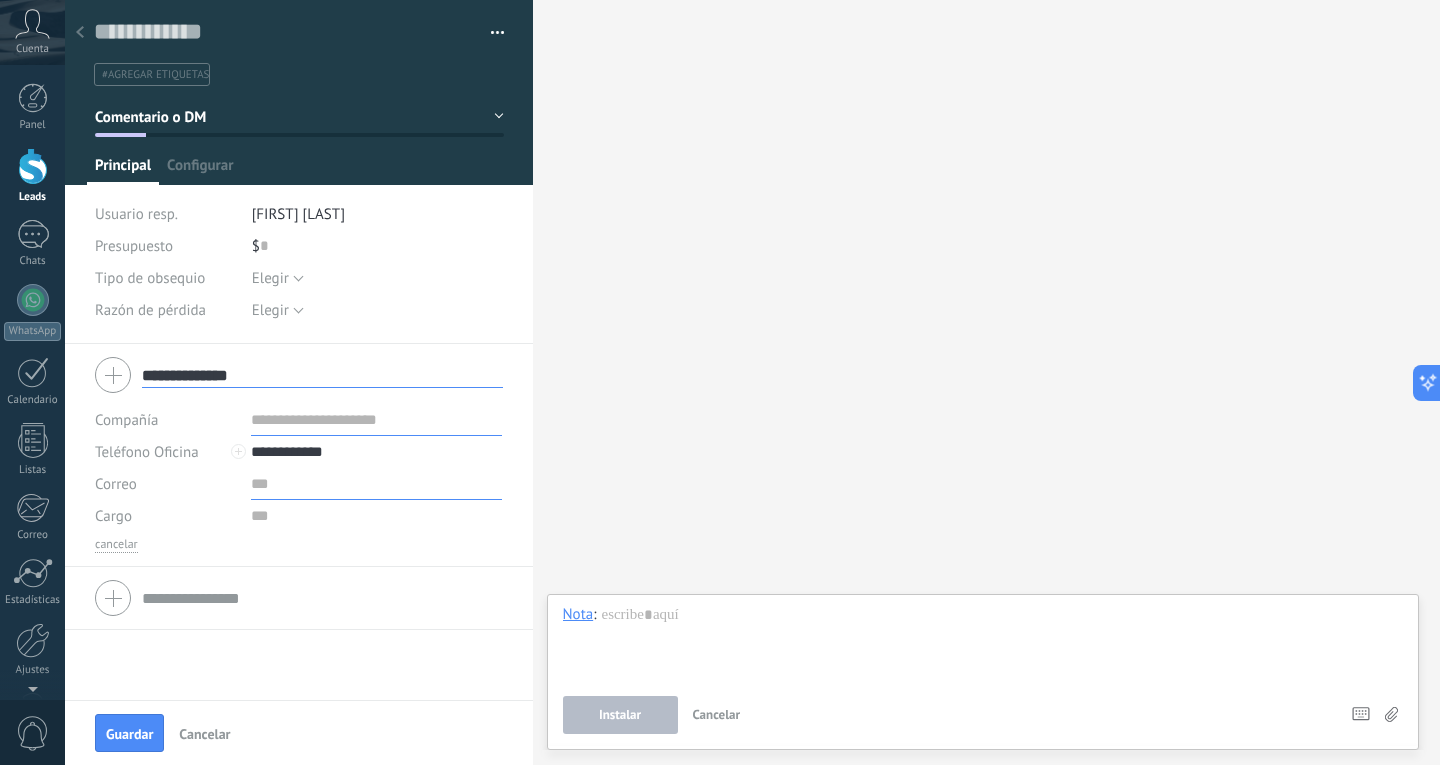 type on "**********" 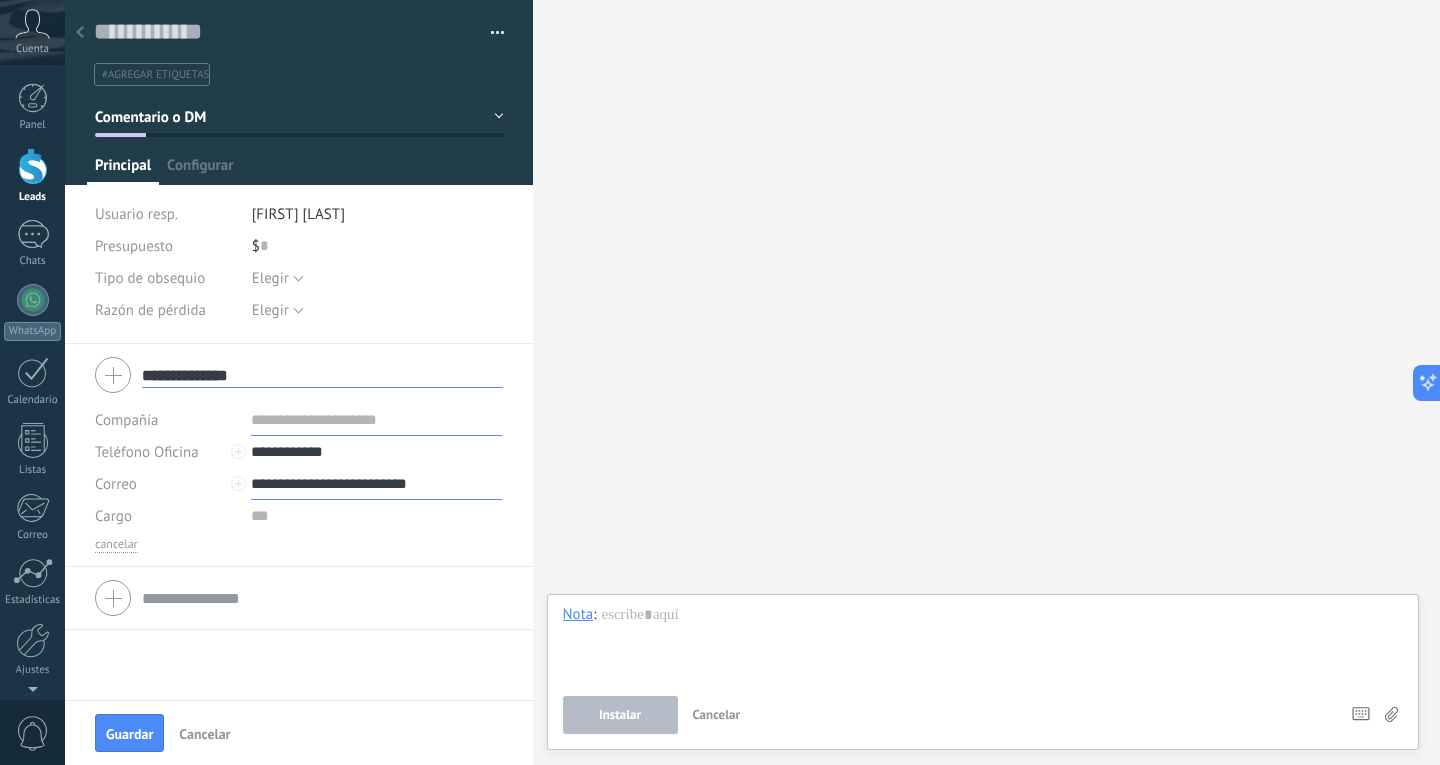 type on "**********" 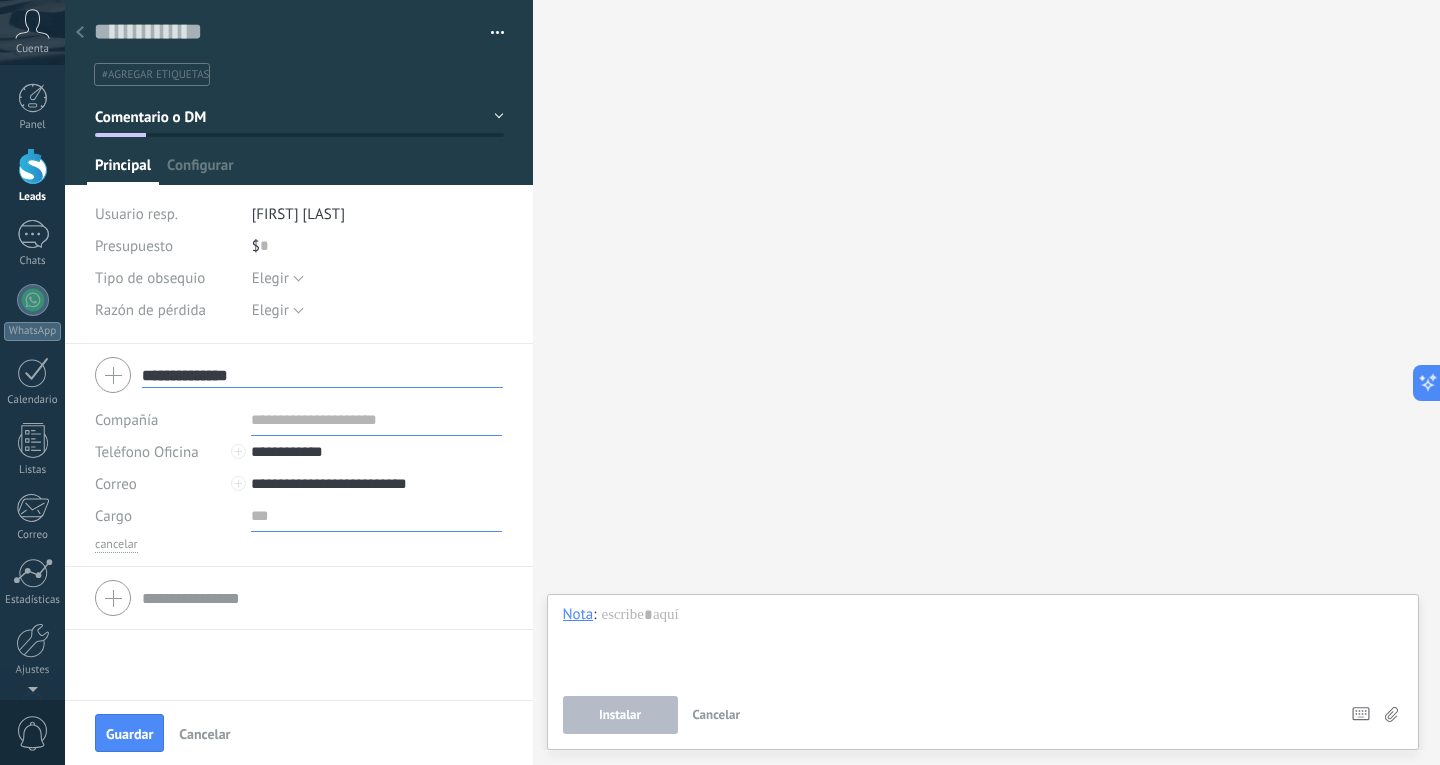 click at bounding box center [376, 516] 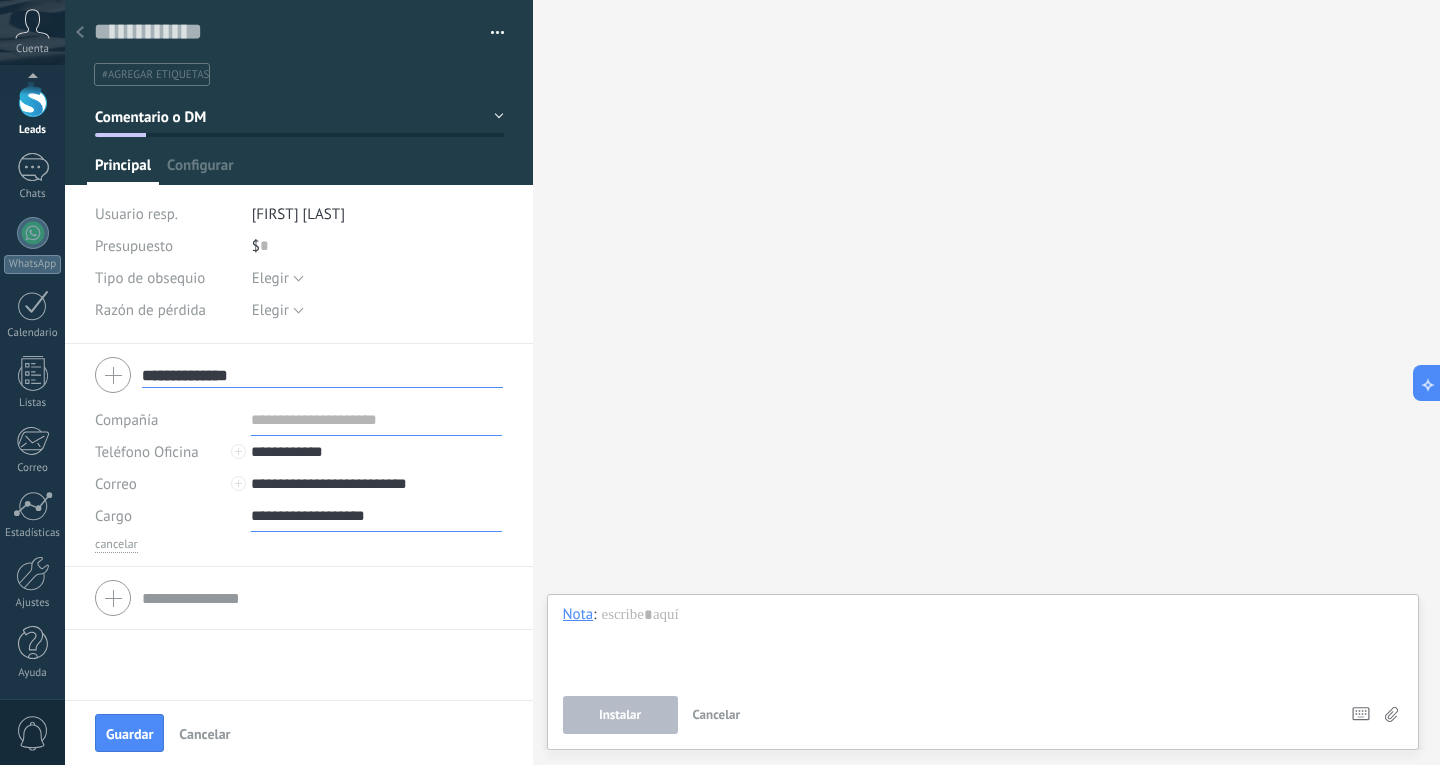 scroll, scrollTop: 0, scrollLeft: 0, axis: both 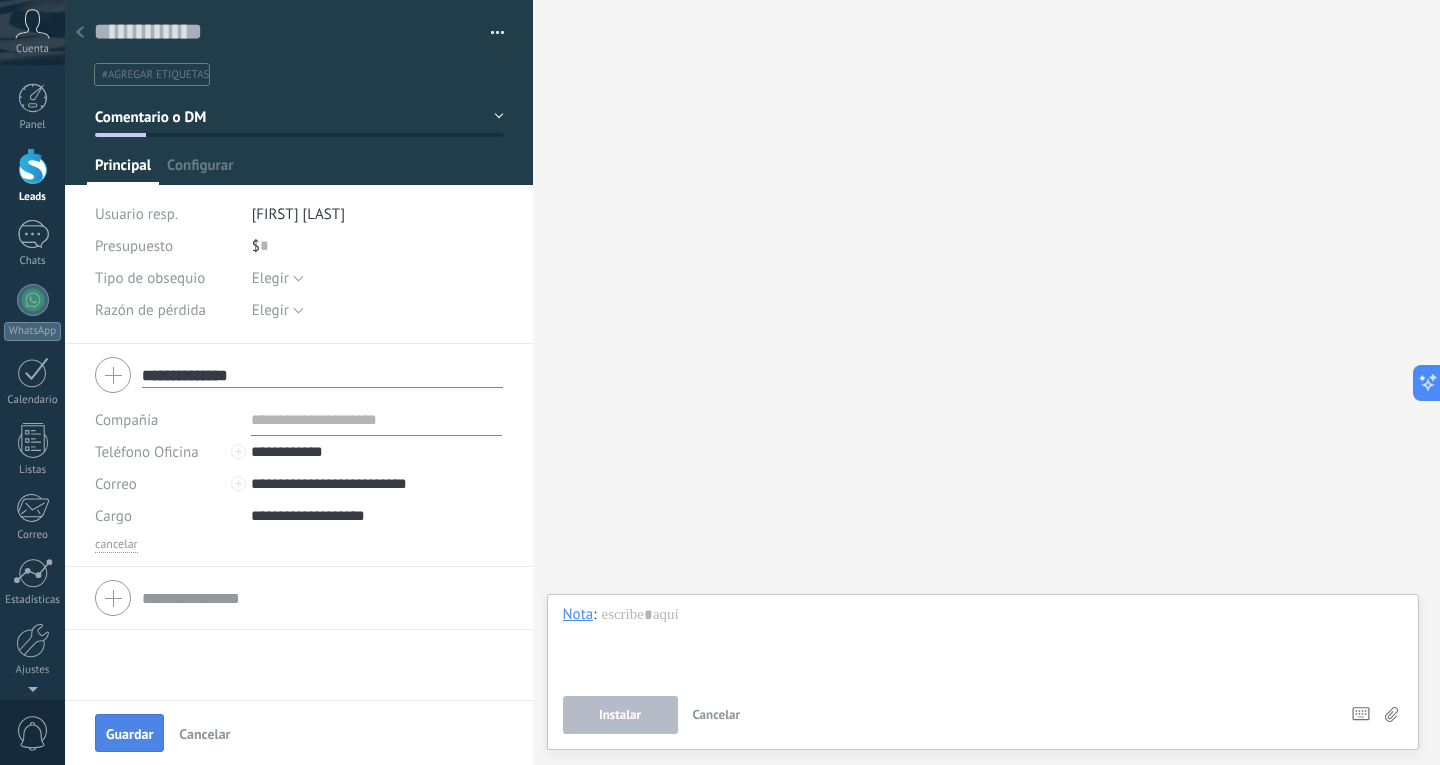 type on "**********" 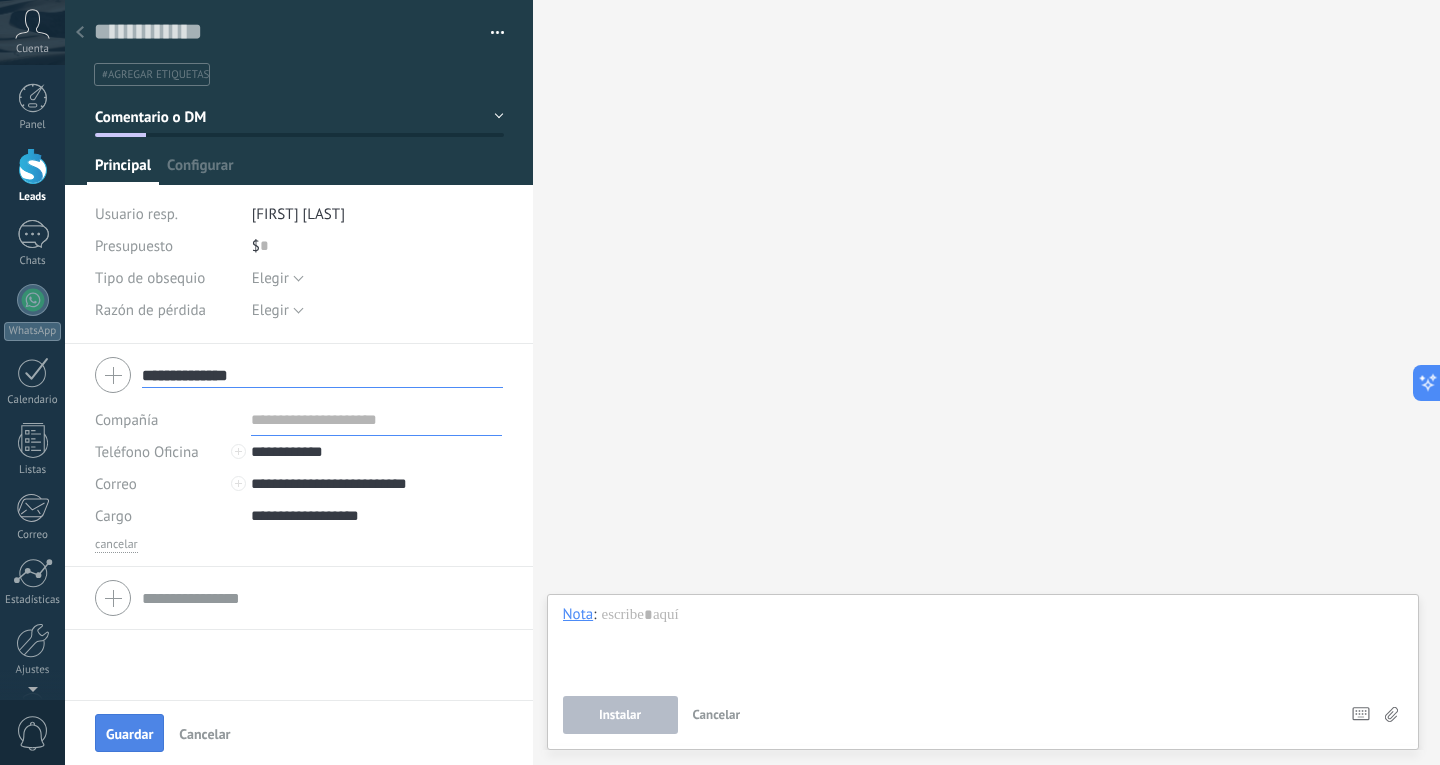 click on "Guardar" at bounding box center [129, 733] 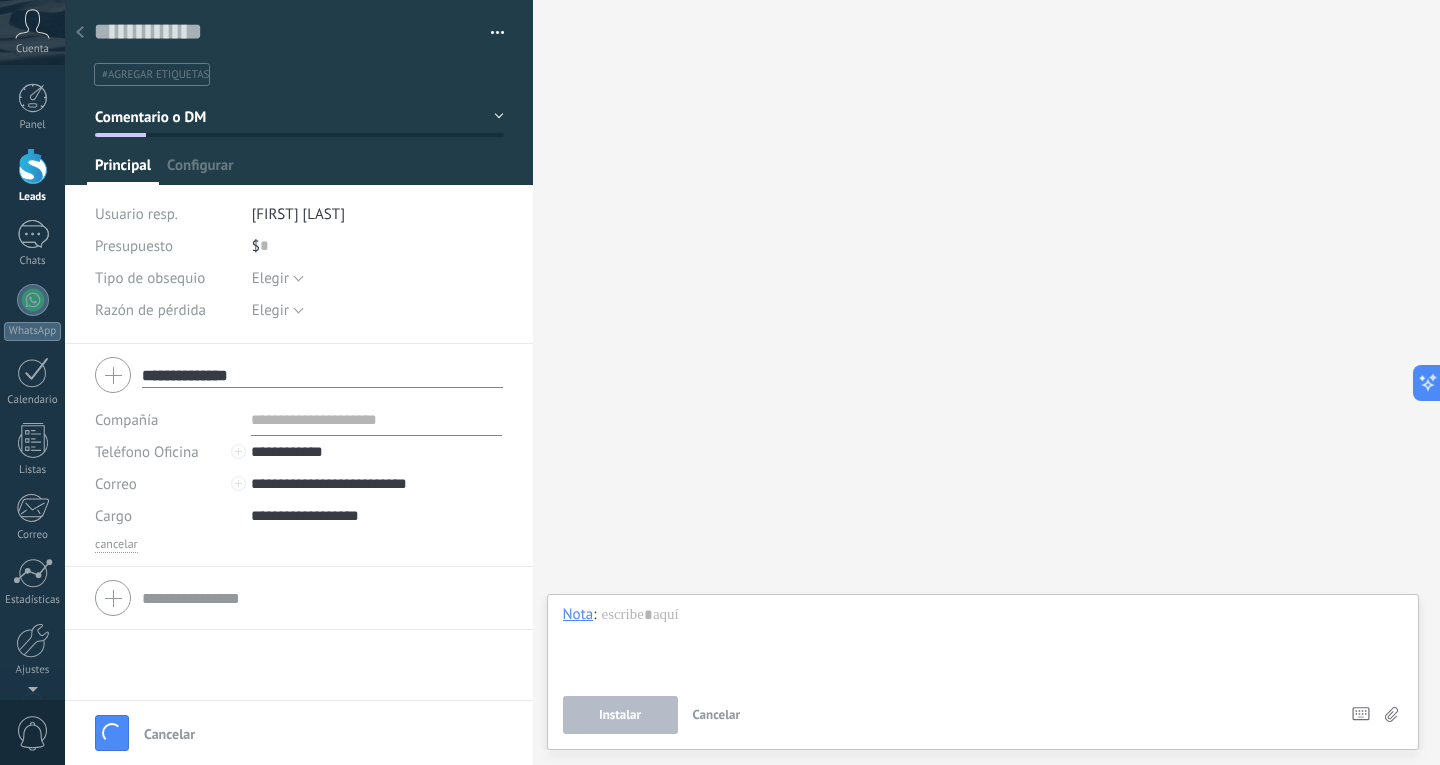 type 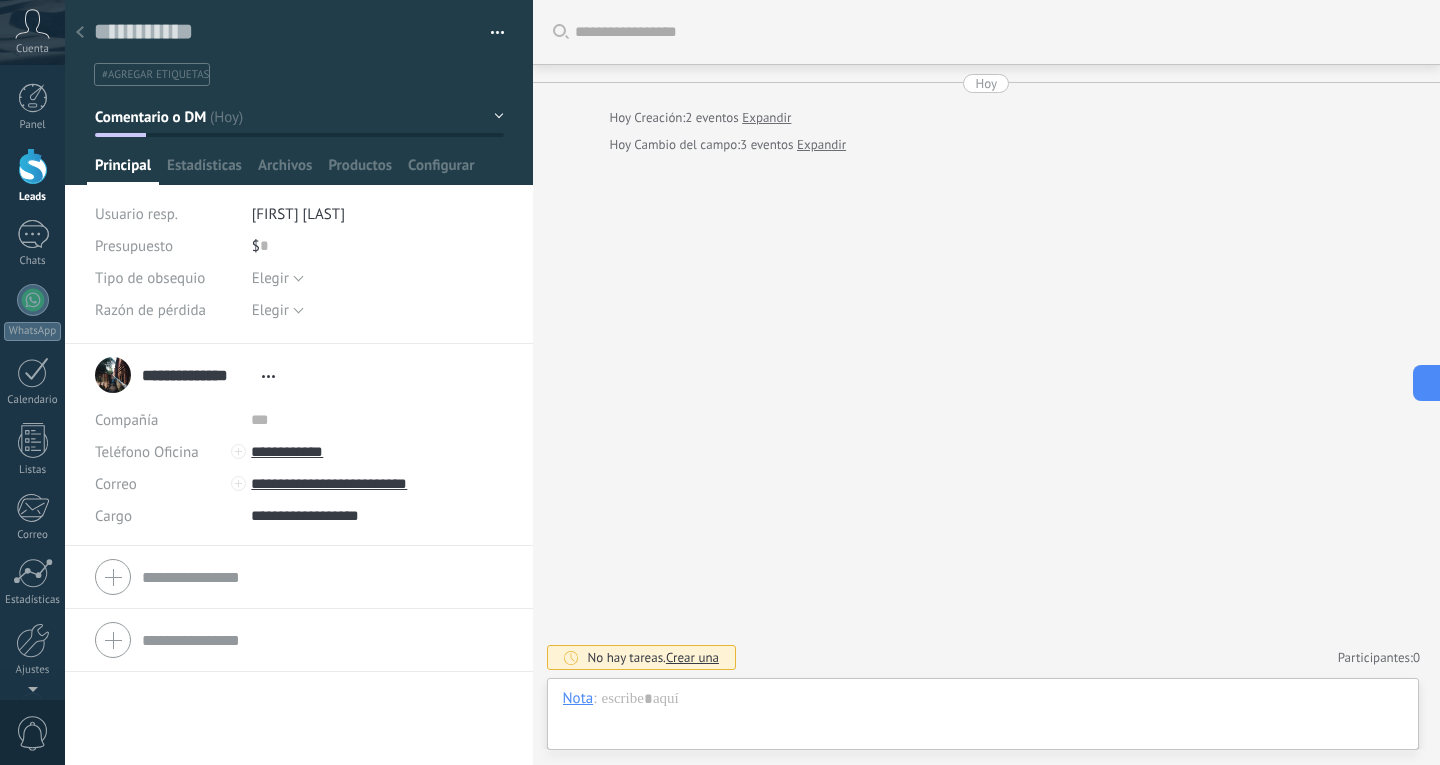 scroll, scrollTop: 30, scrollLeft: 0, axis: vertical 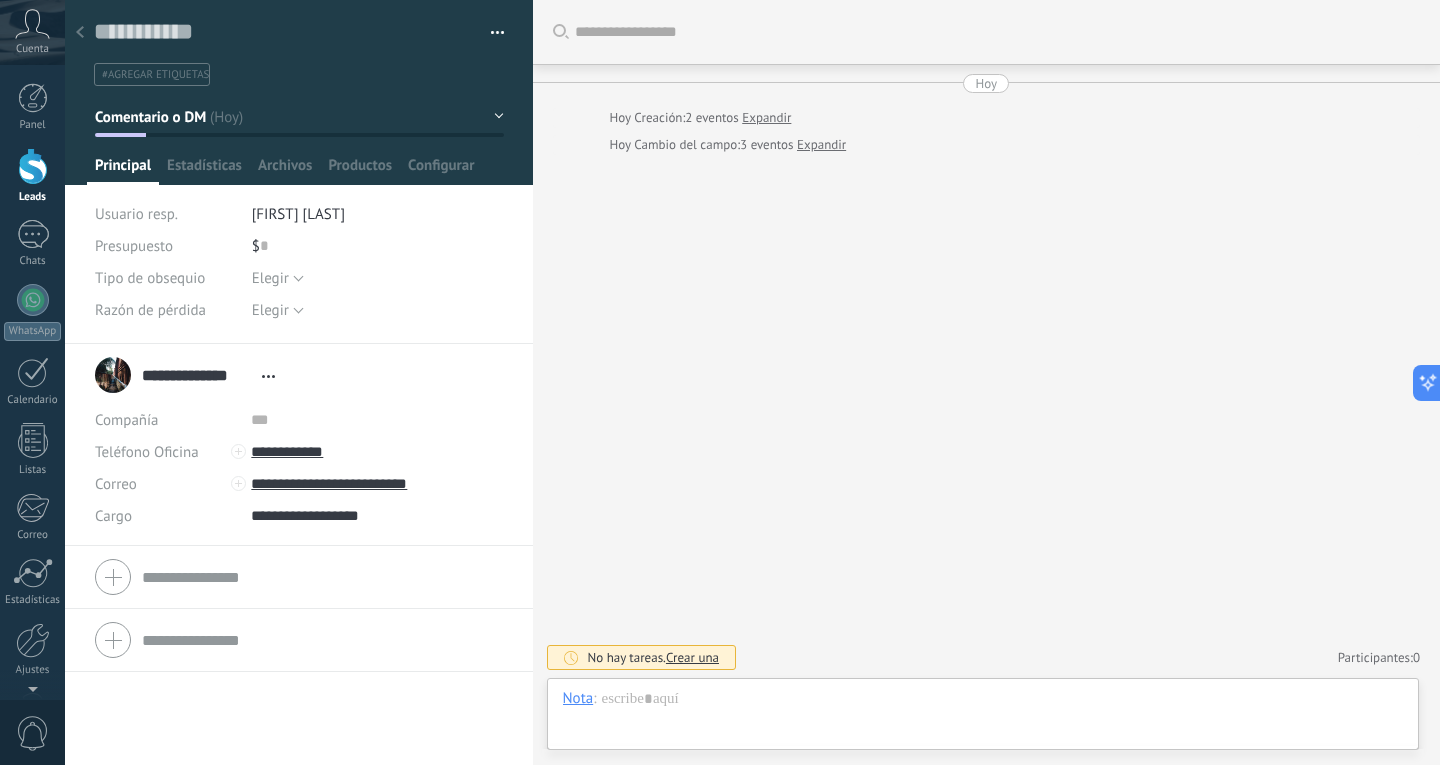 click at bounding box center (33, 166) 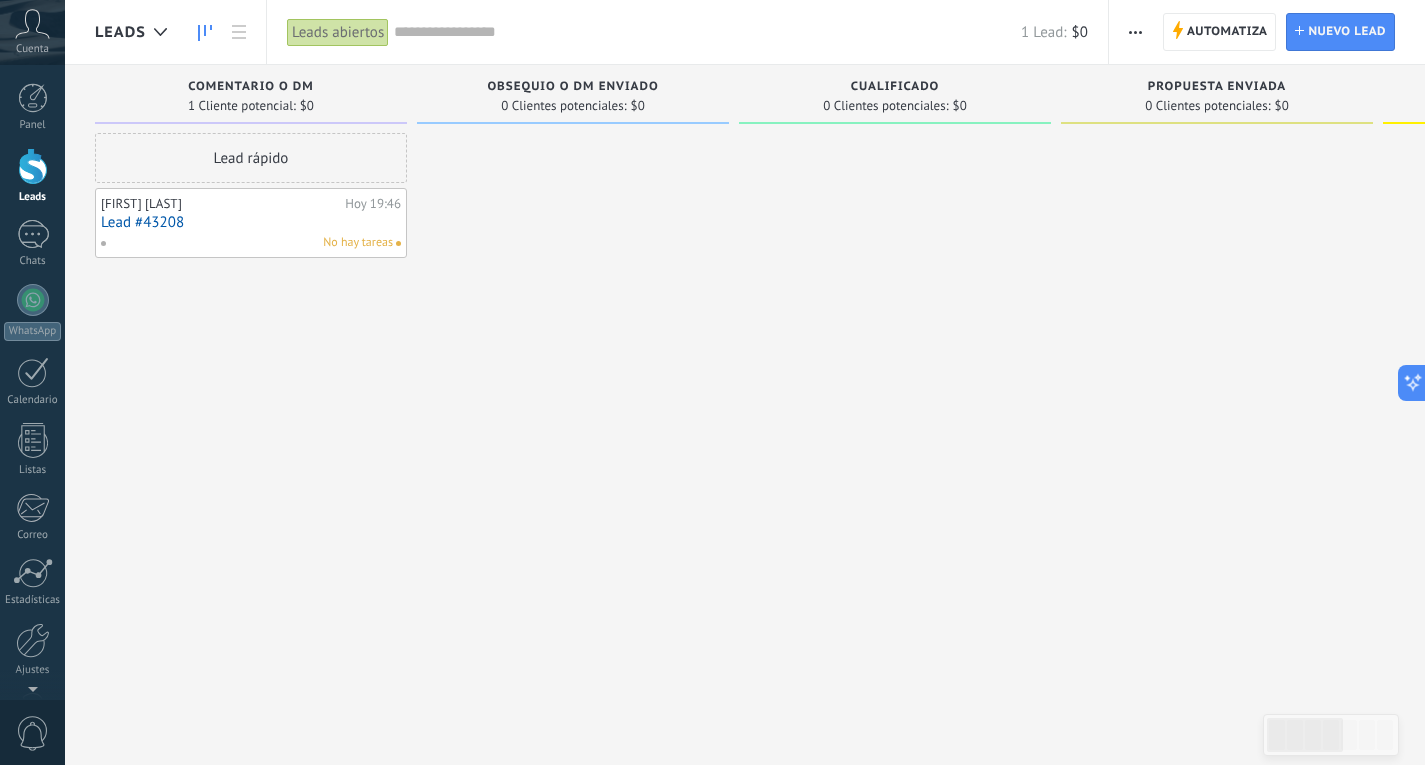click 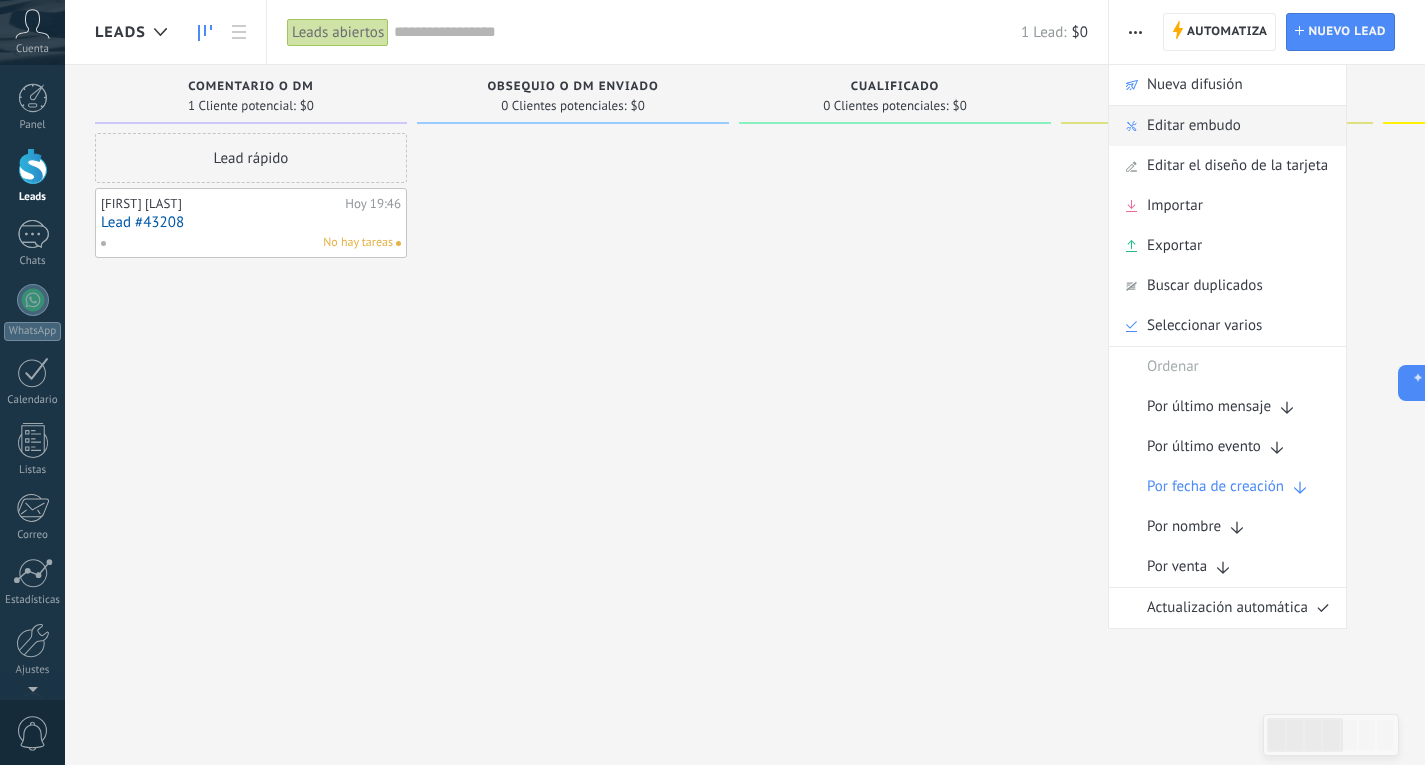 click on "Editar embudo" at bounding box center [1194, 126] 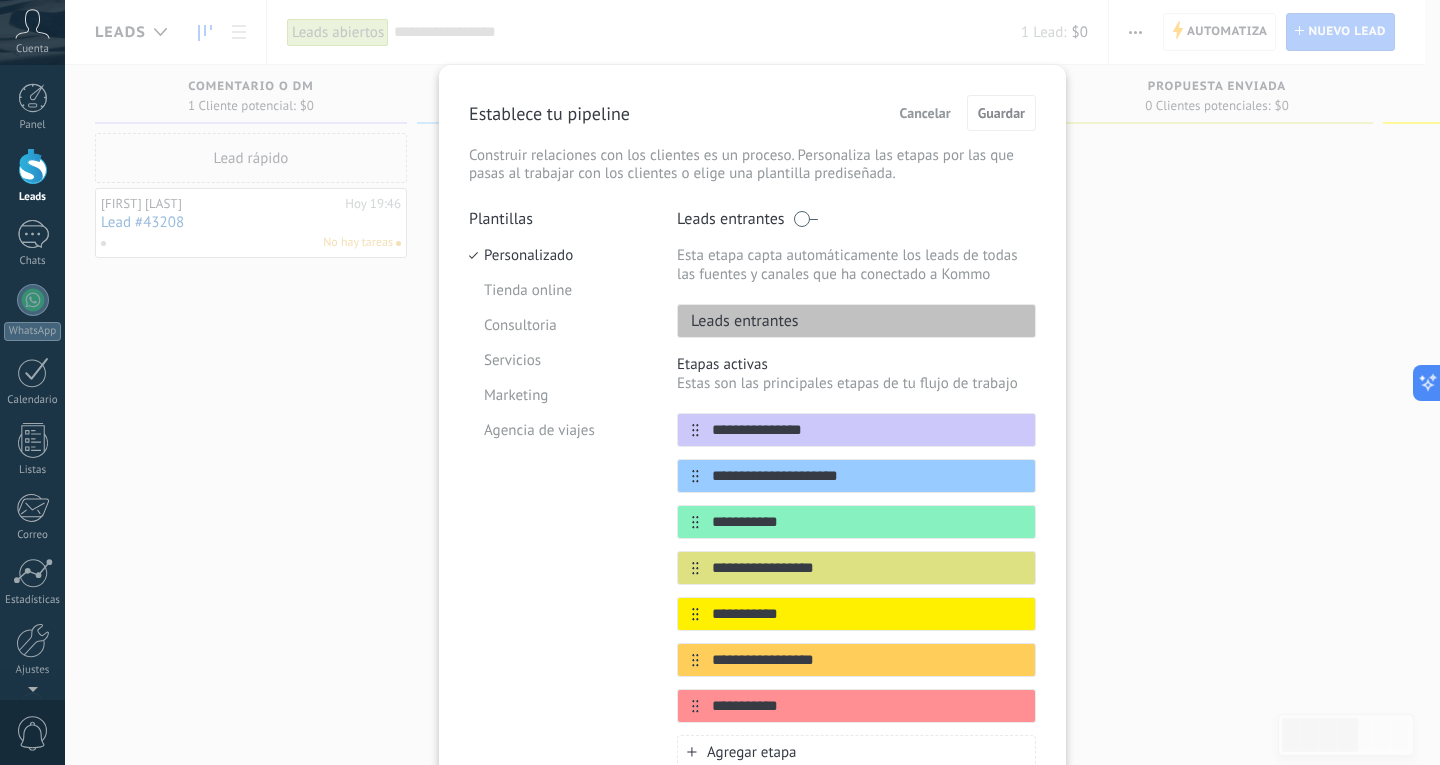drag, startPoint x: 884, startPoint y: 468, endPoint x: 596, endPoint y: 497, distance: 289.4564 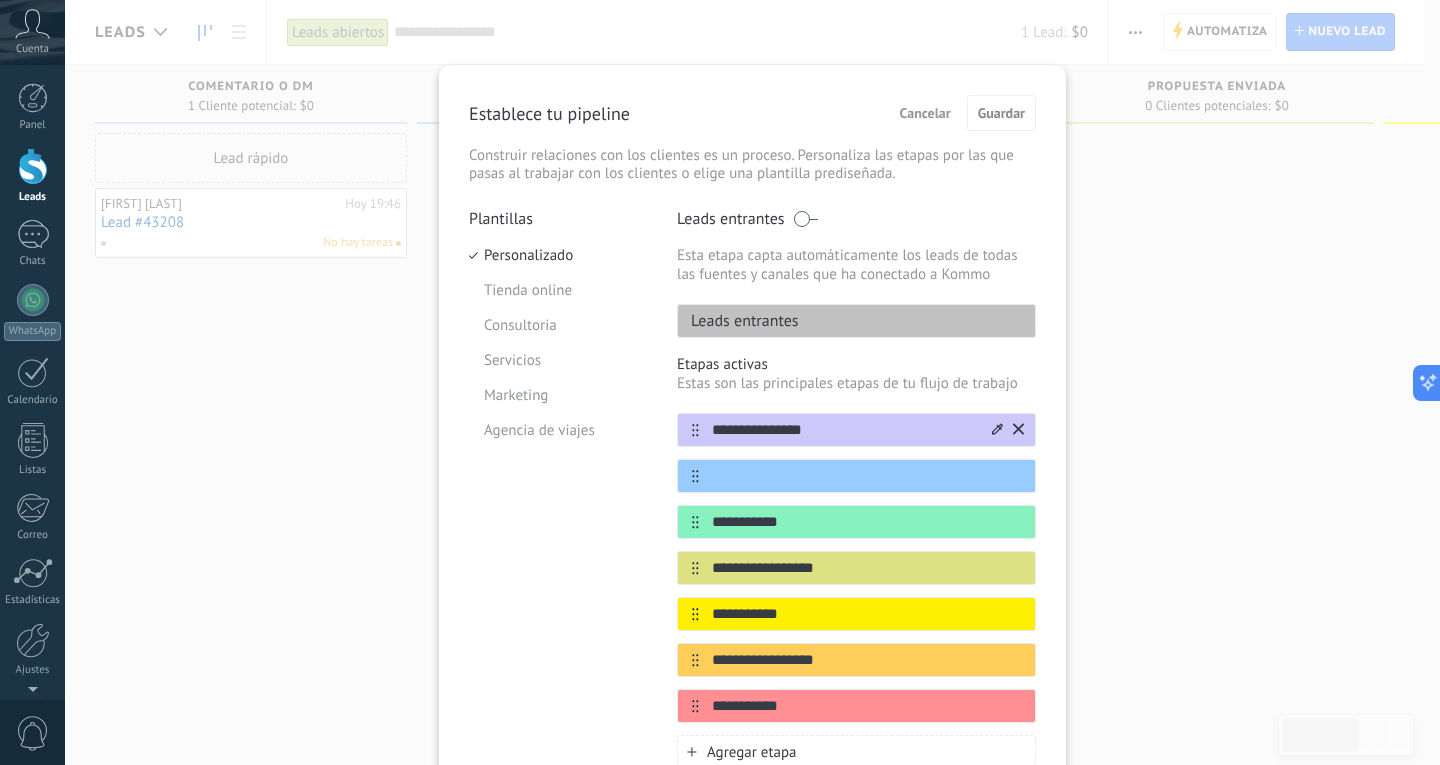 type 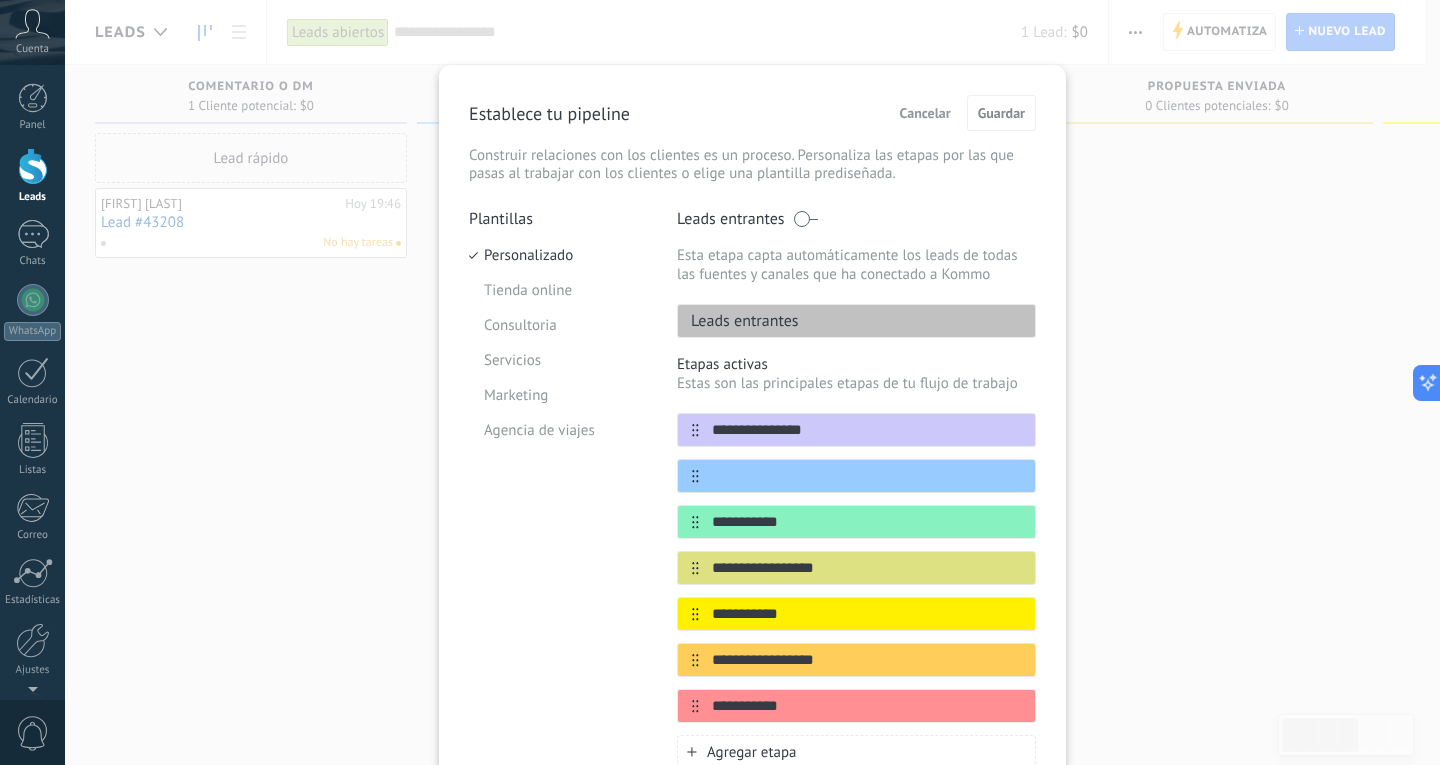drag, startPoint x: 844, startPoint y: 426, endPoint x: 416, endPoint y: 423, distance: 428.01053 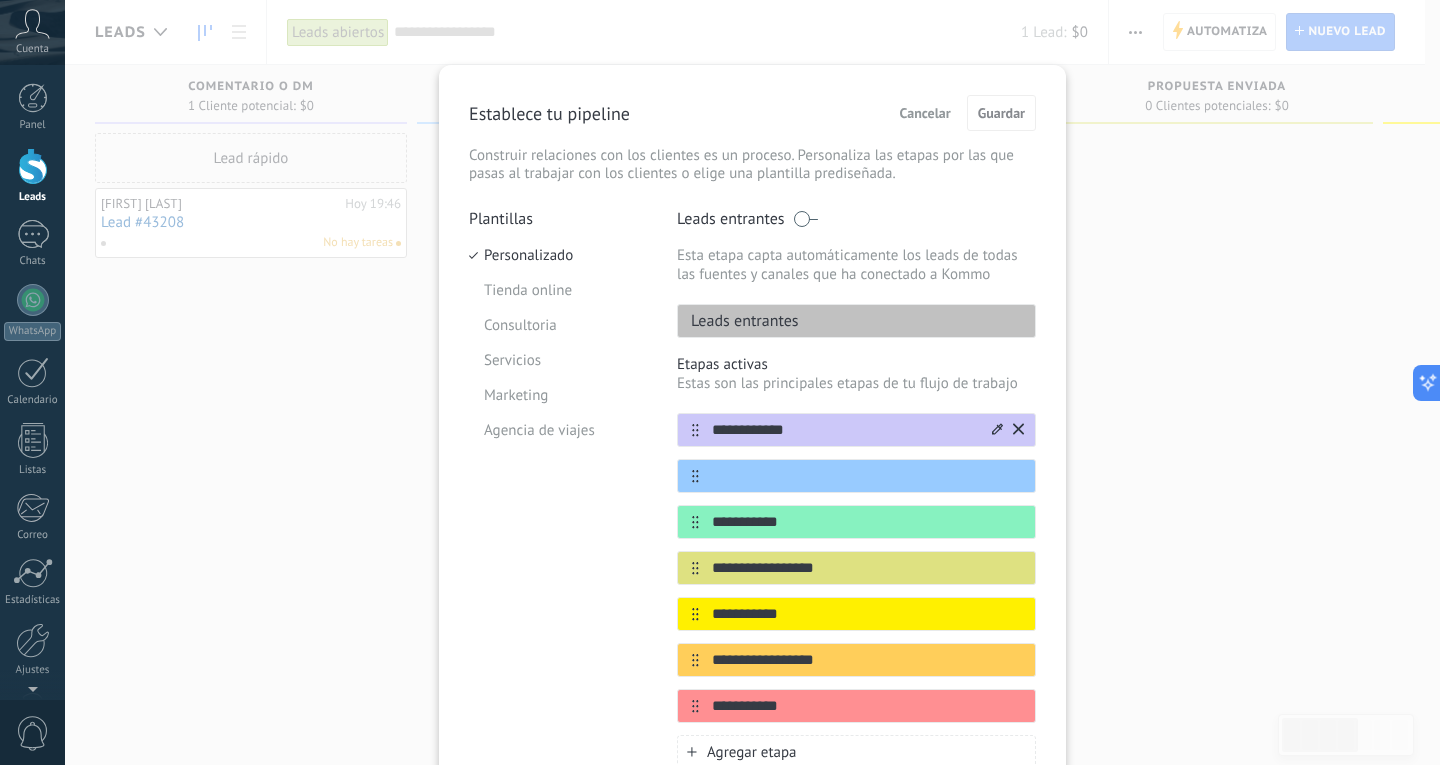 click on "**********" at bounding box center [844, 430] 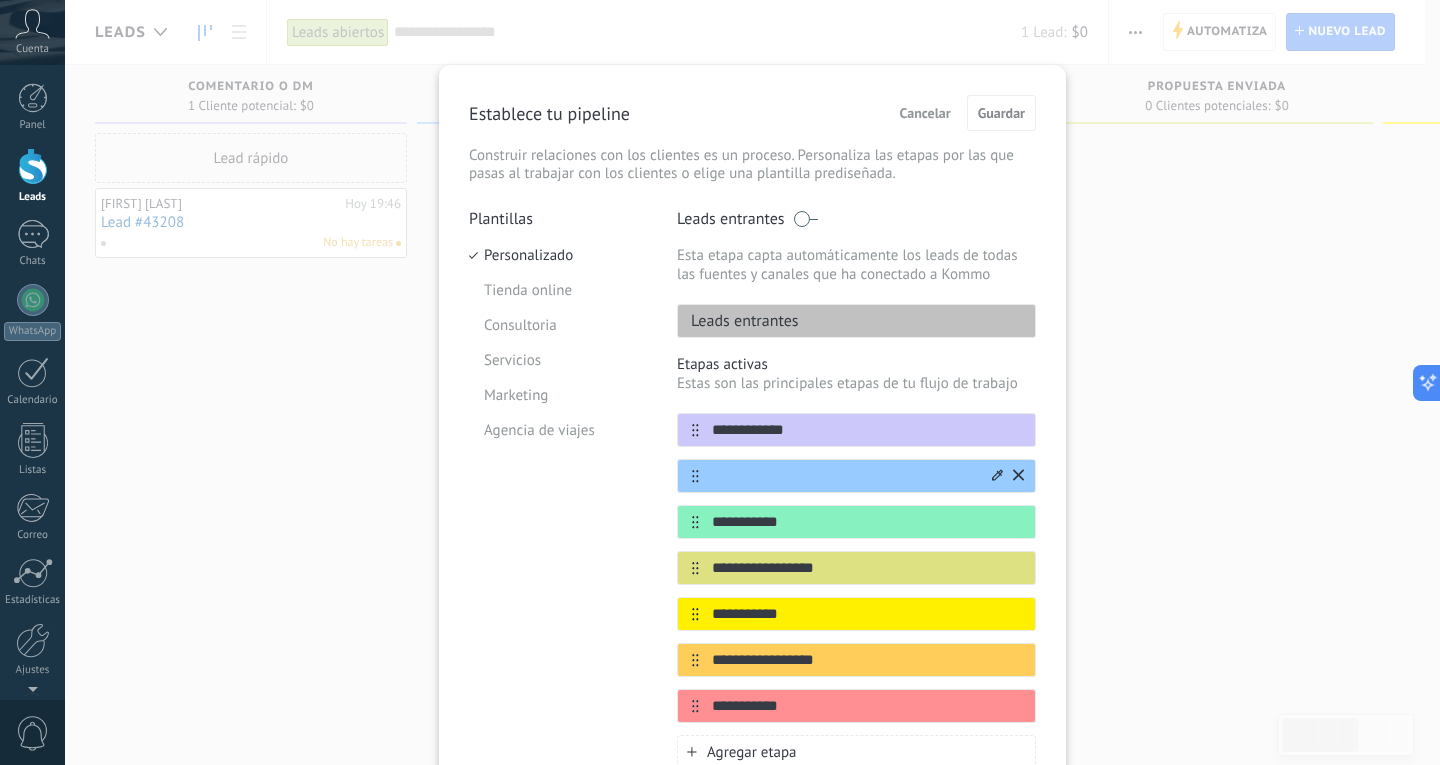 type on "**********" 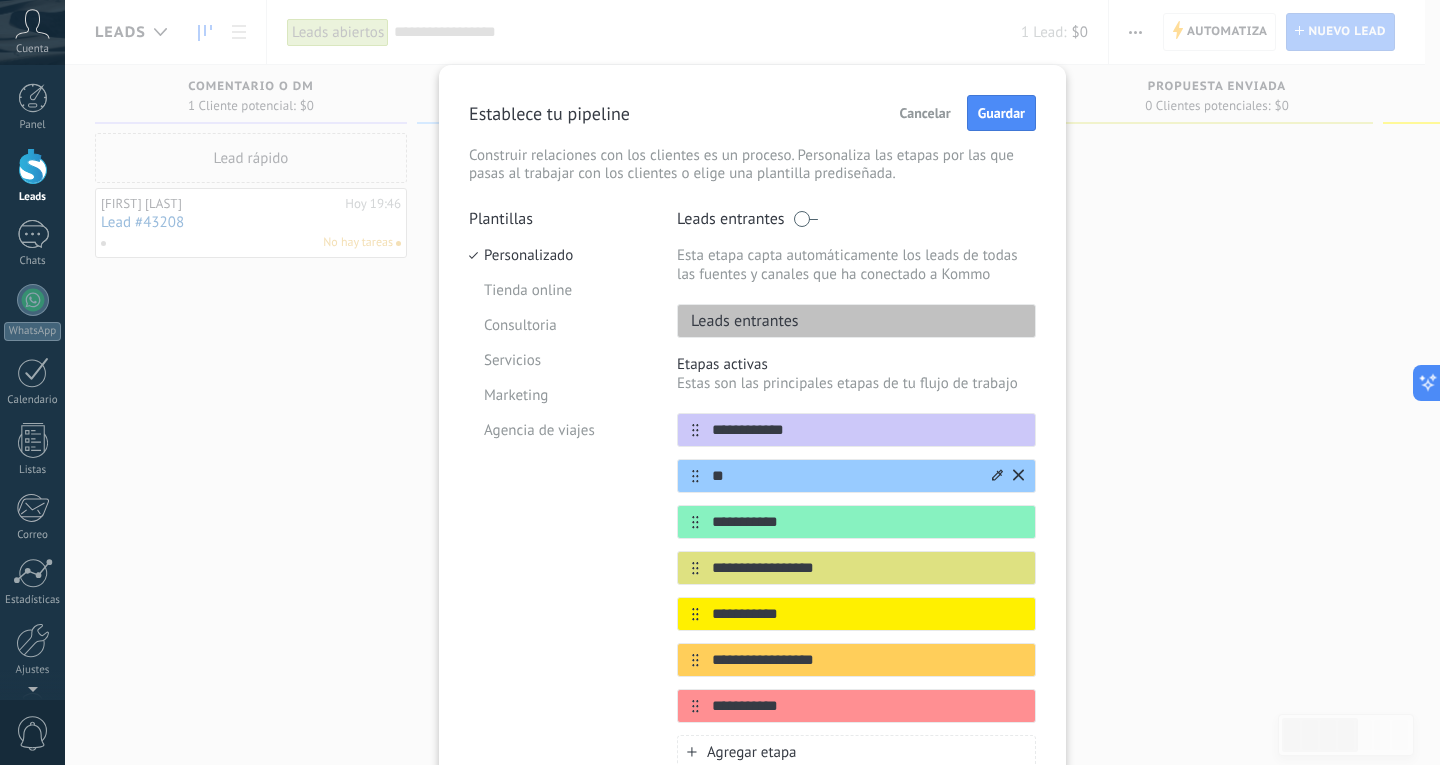 type on "*" 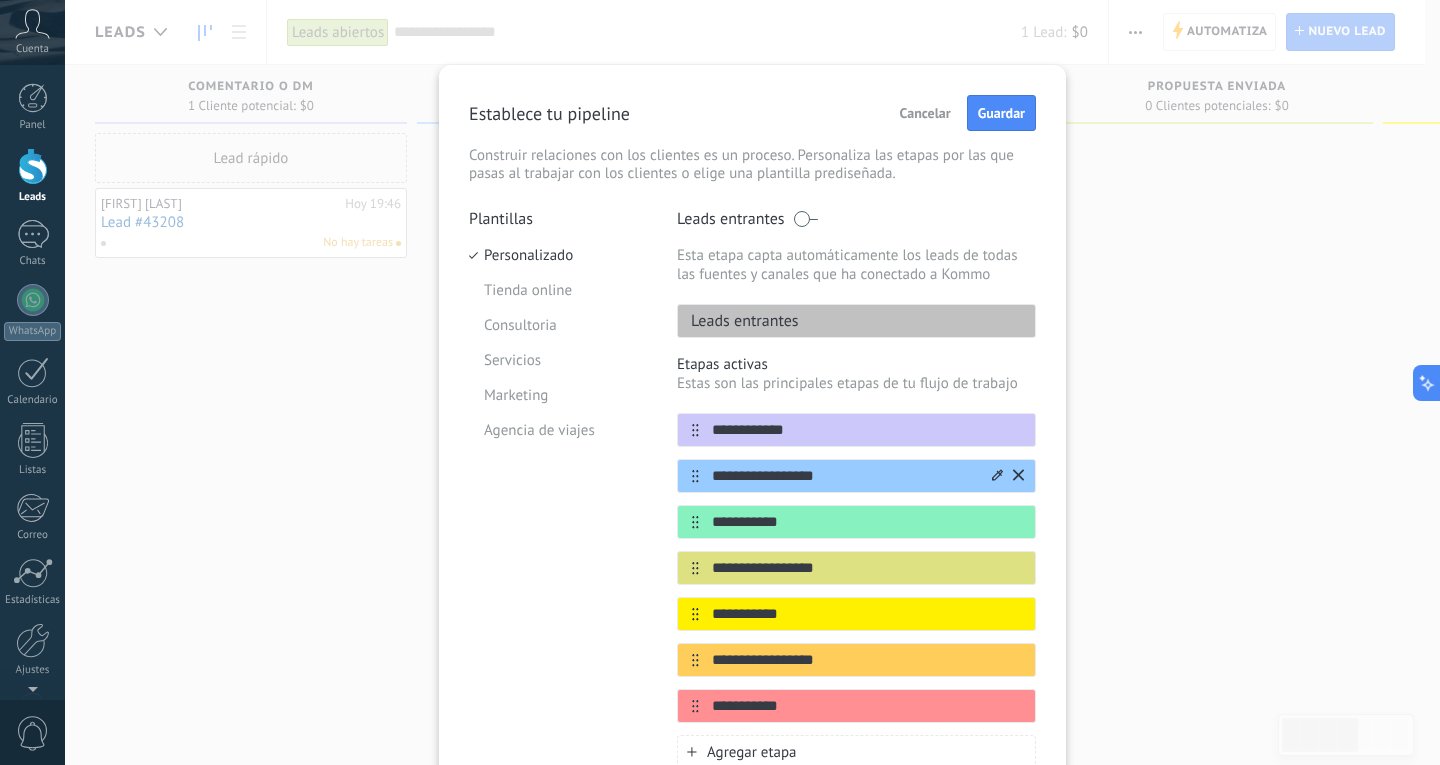 type on "**********" 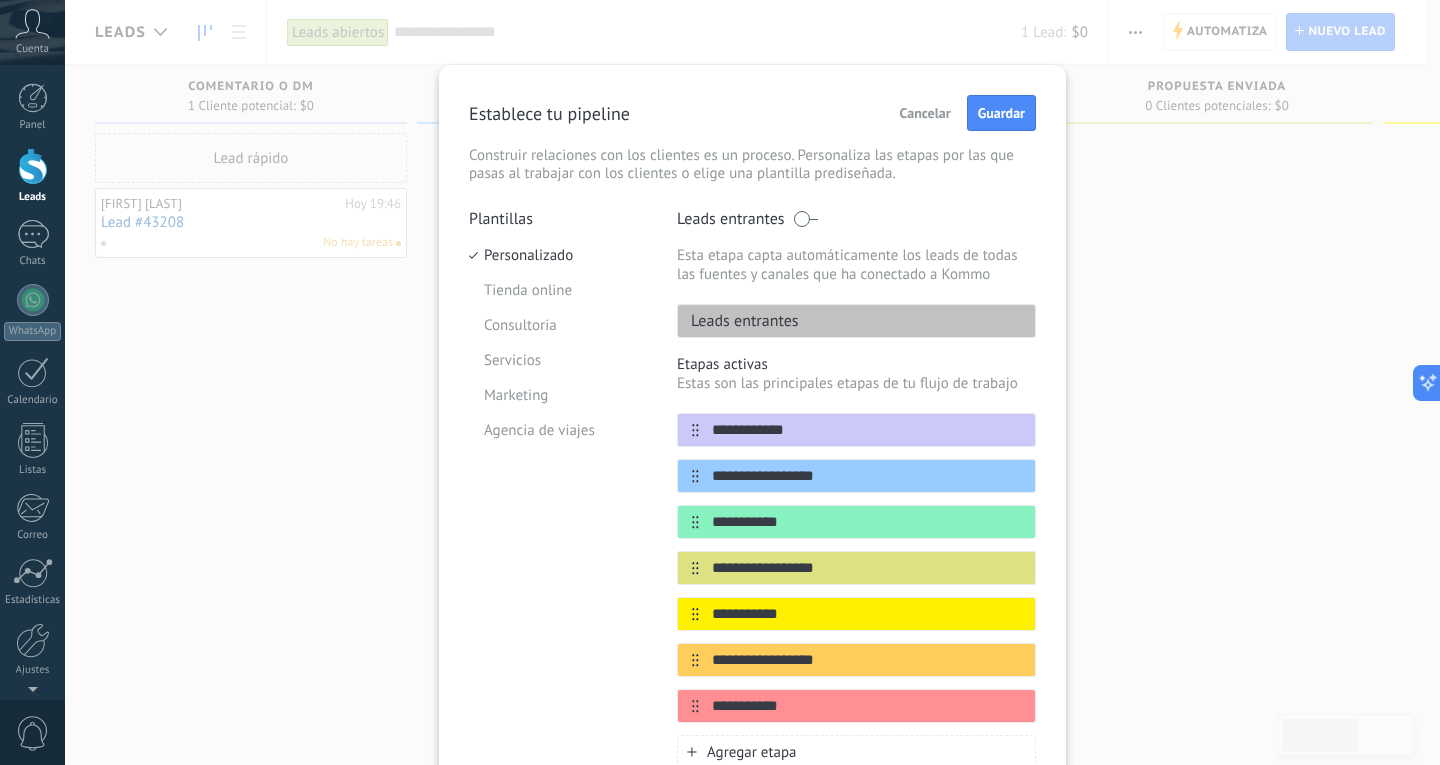 drag, startPoint x: 786, startPoint y: 518, endPoint x: 670, endPoint y: 523, distance: 116.10771 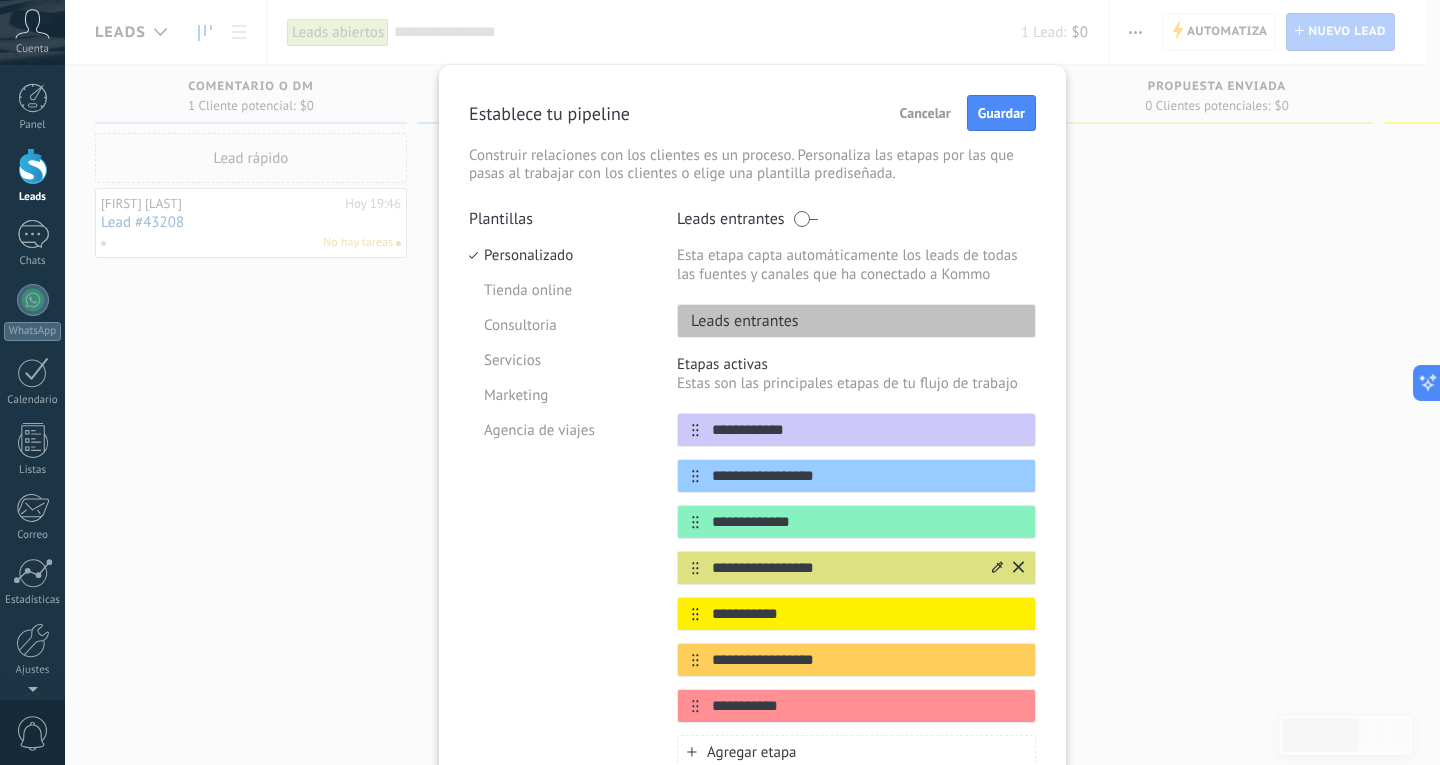 type on "**********" 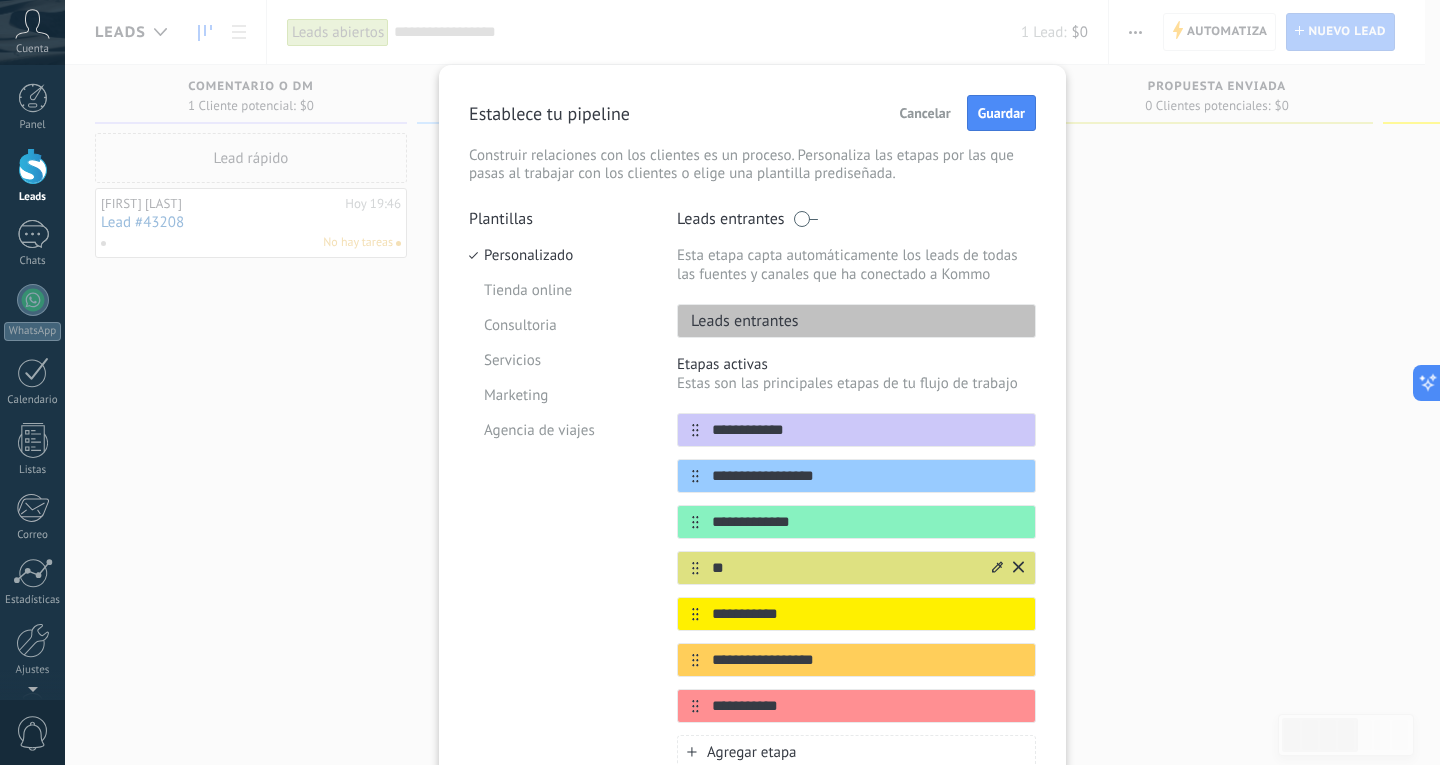 type on "*" 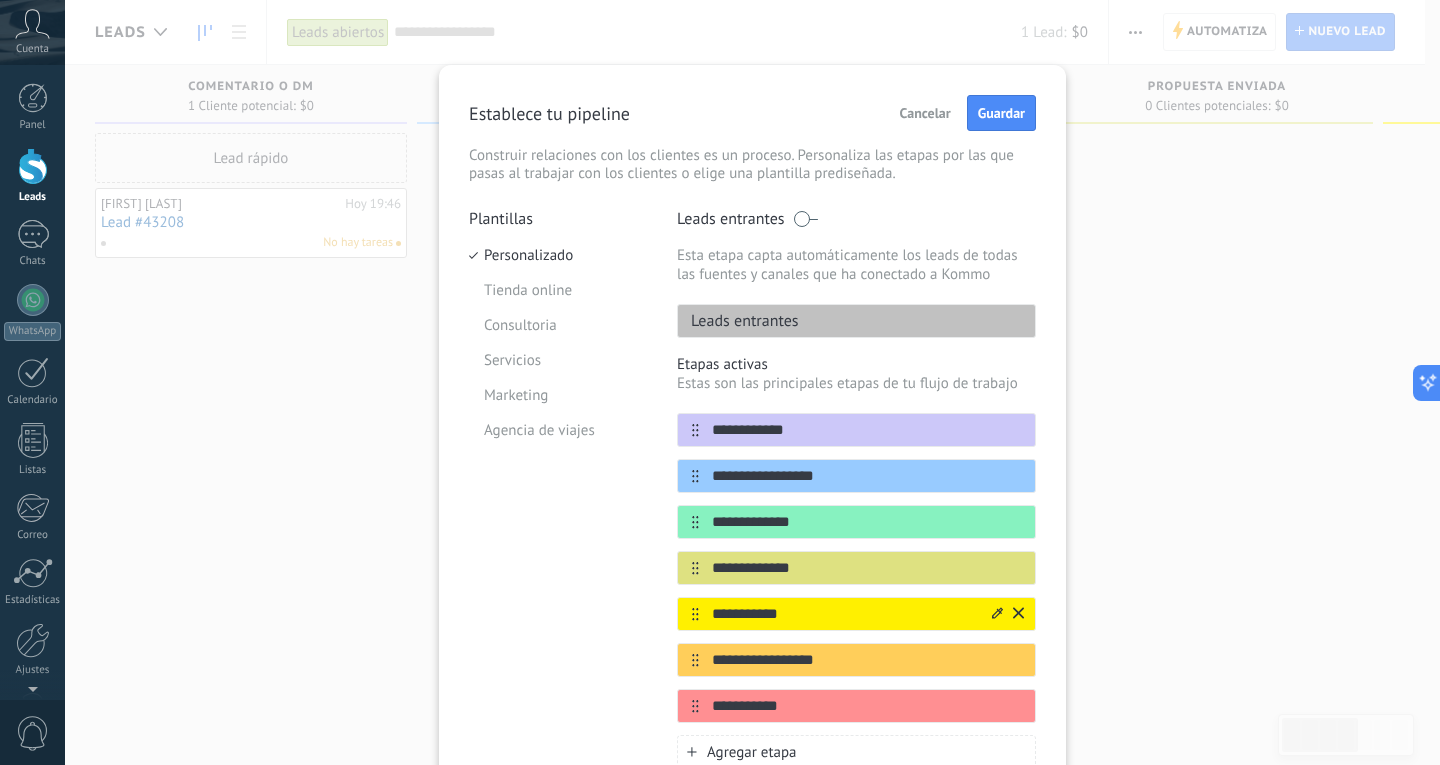 click on "**********" at bounding box center (844, 614) 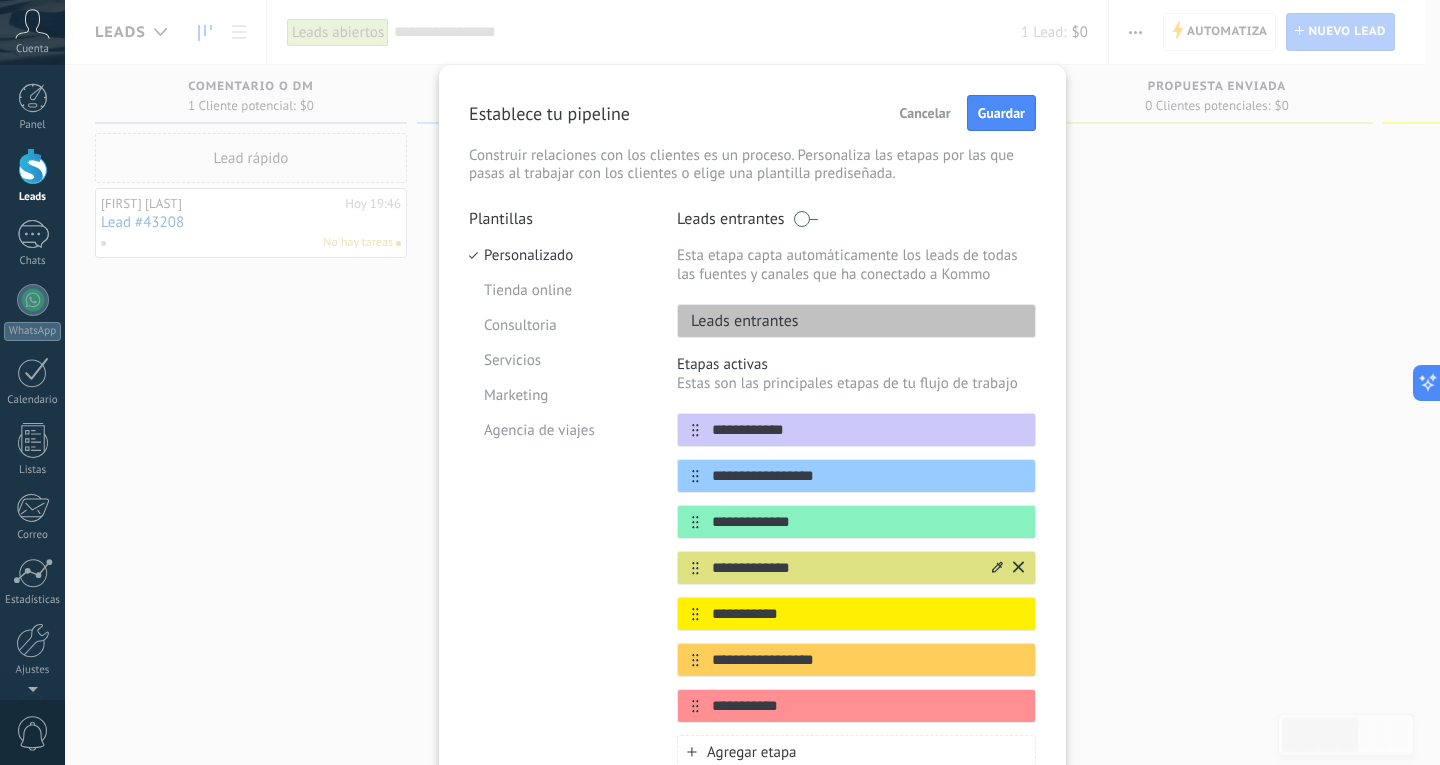 click on "**********" at bounding box center [844, 568] 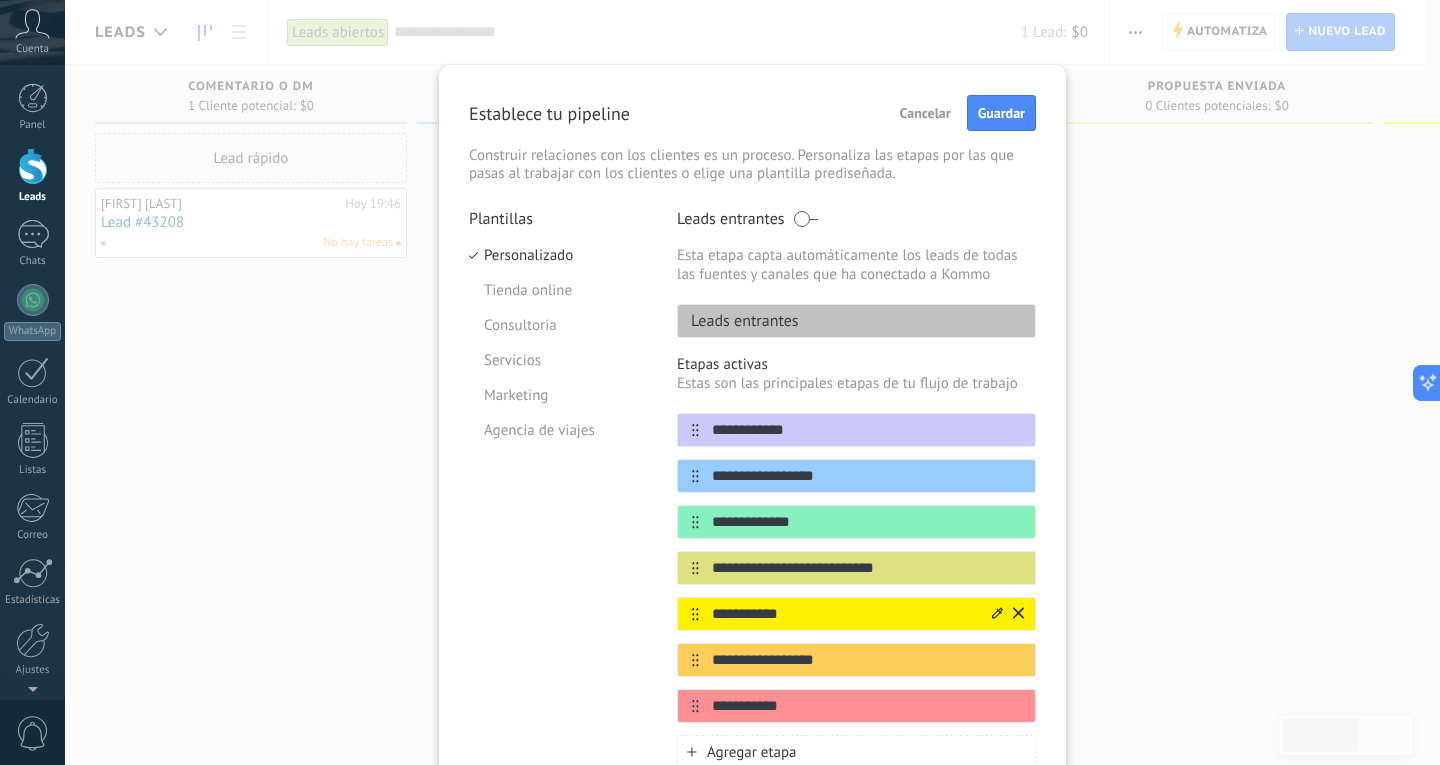 type on "**********" 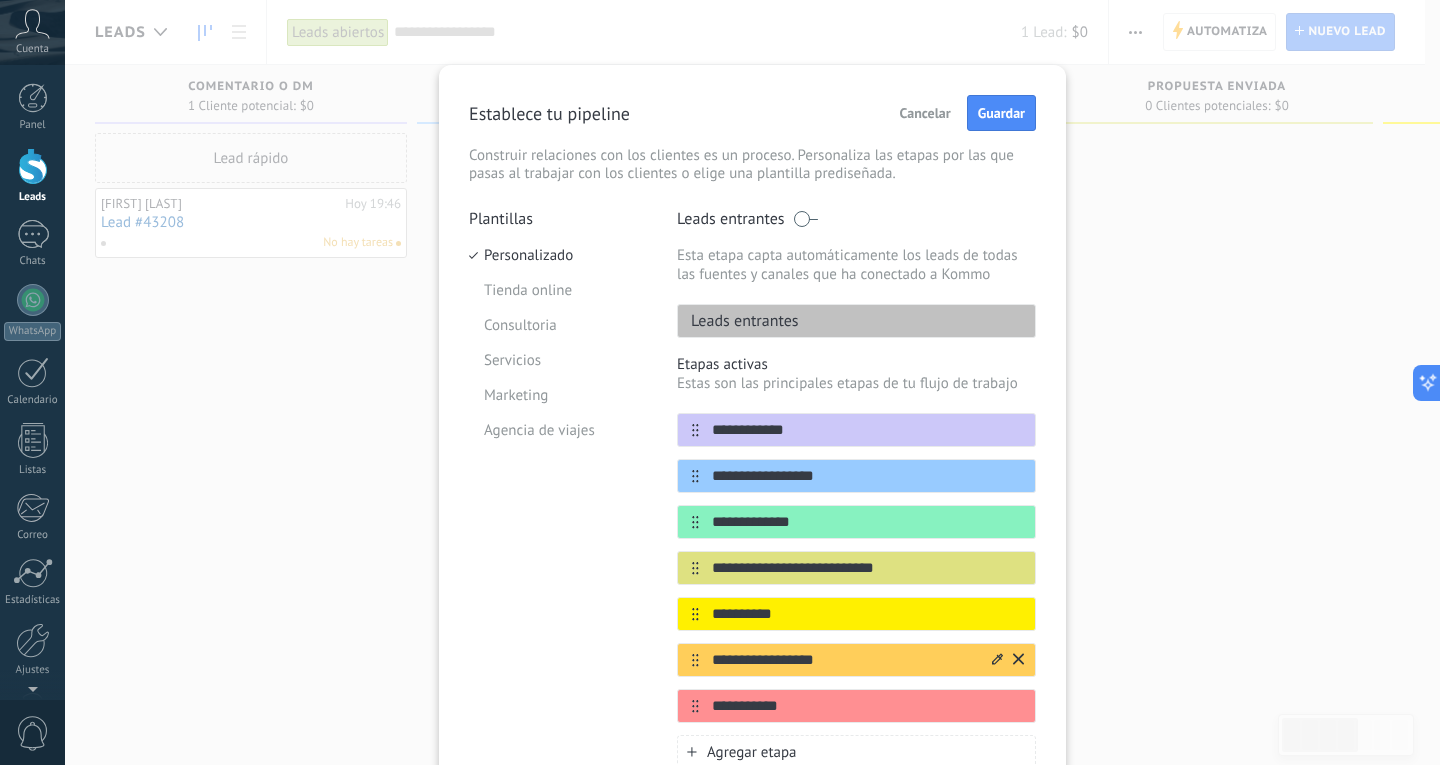 type on "*********" 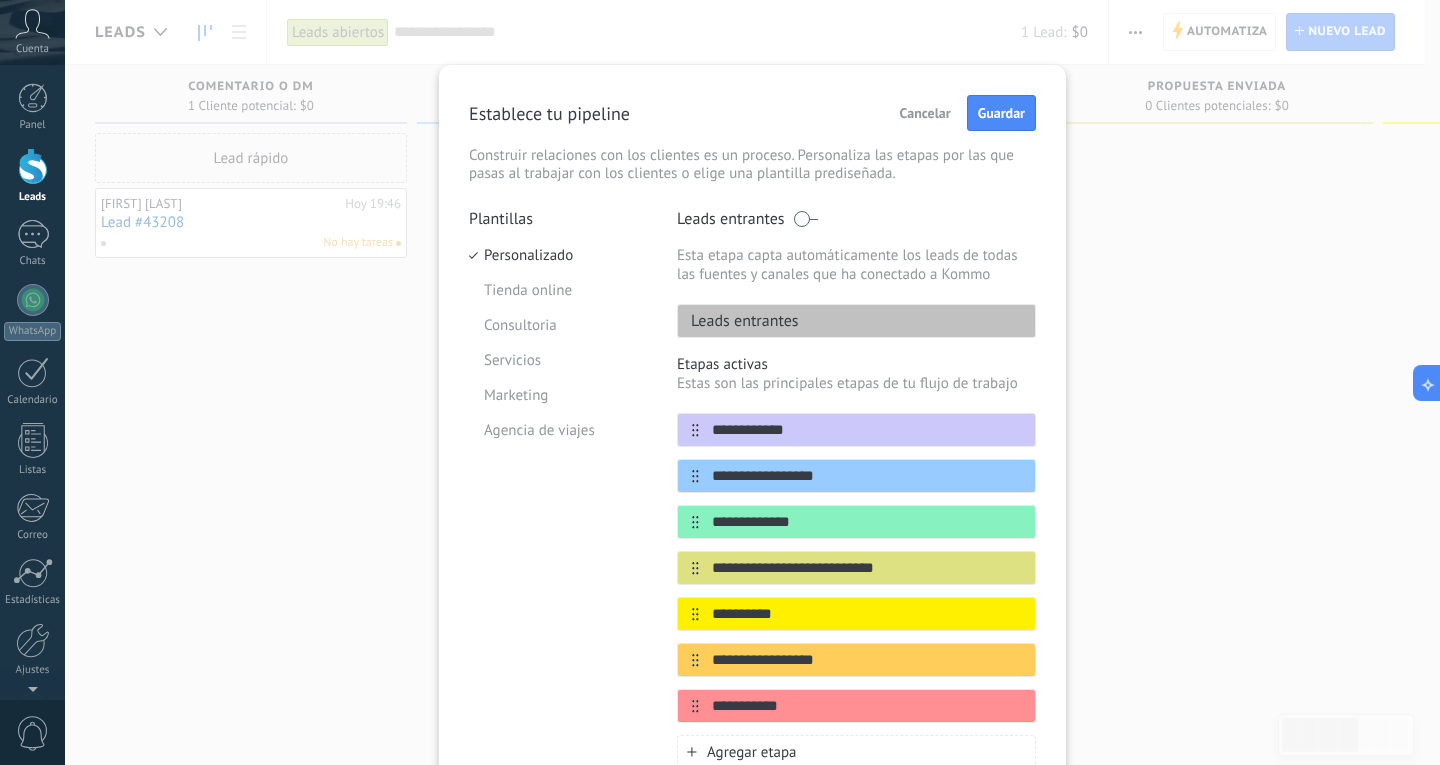 drag, startPoint x: 857, startPoint y: 657, endPoint x: 516, endPoint y: 640, distance: 341.4235 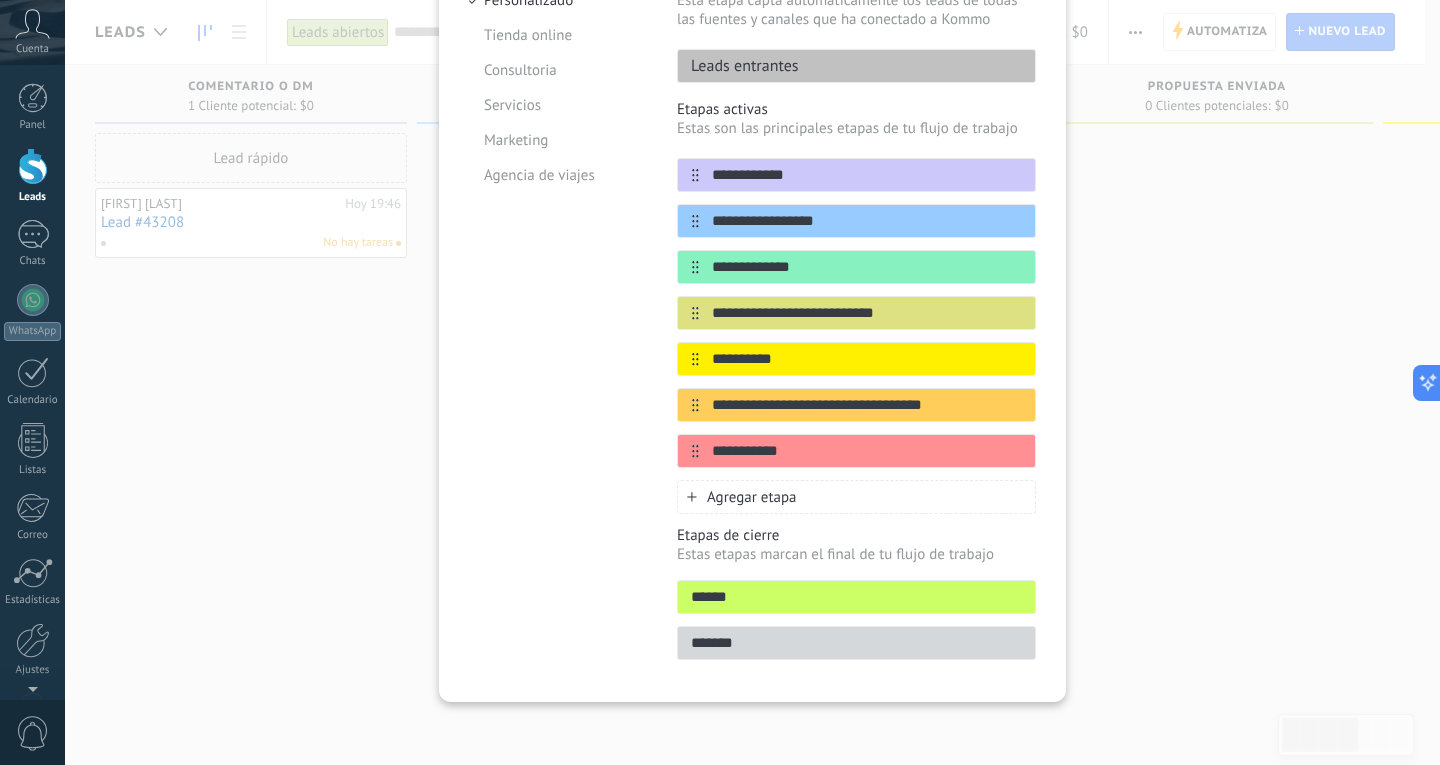 scroll, scrollTop: 257, scrollLeft: 0, axis: vertical 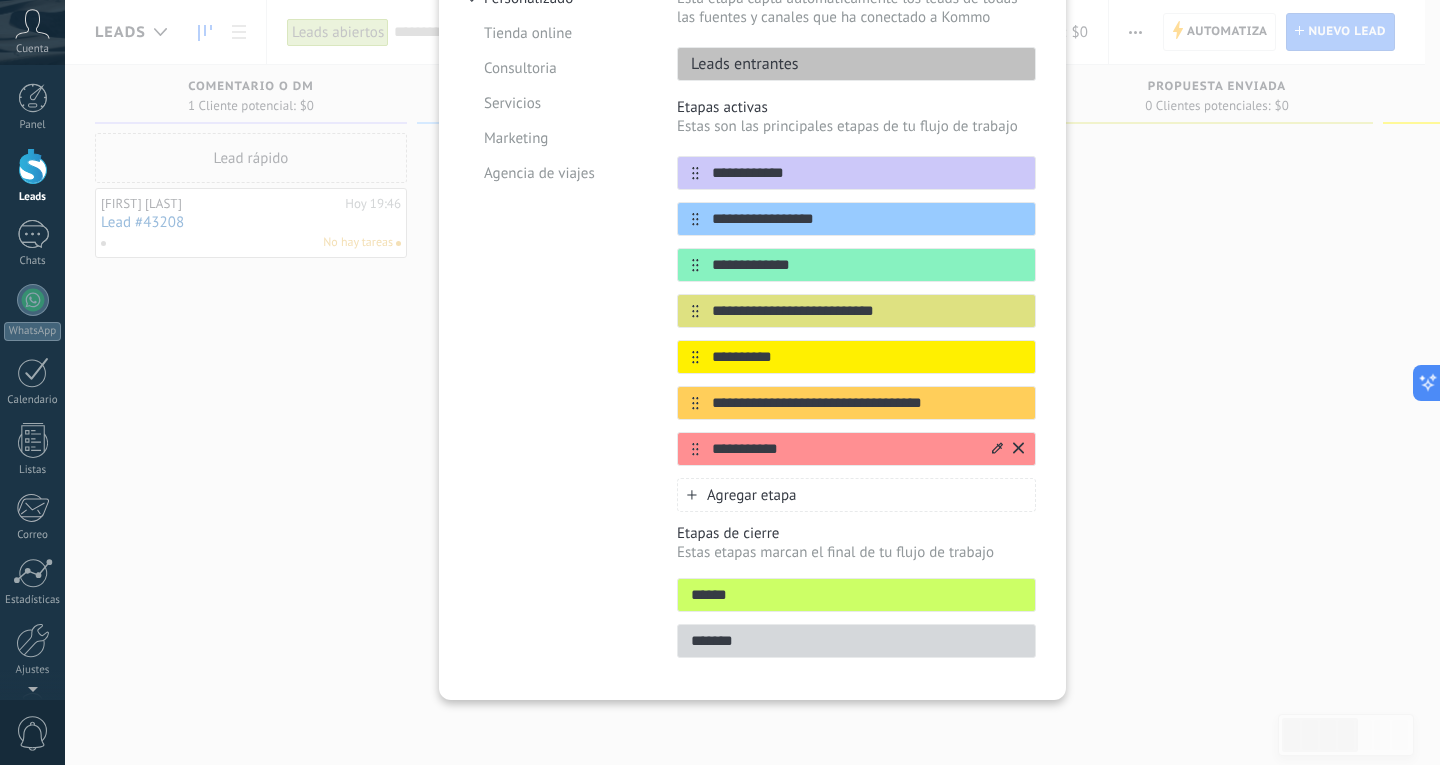 type on "**********" 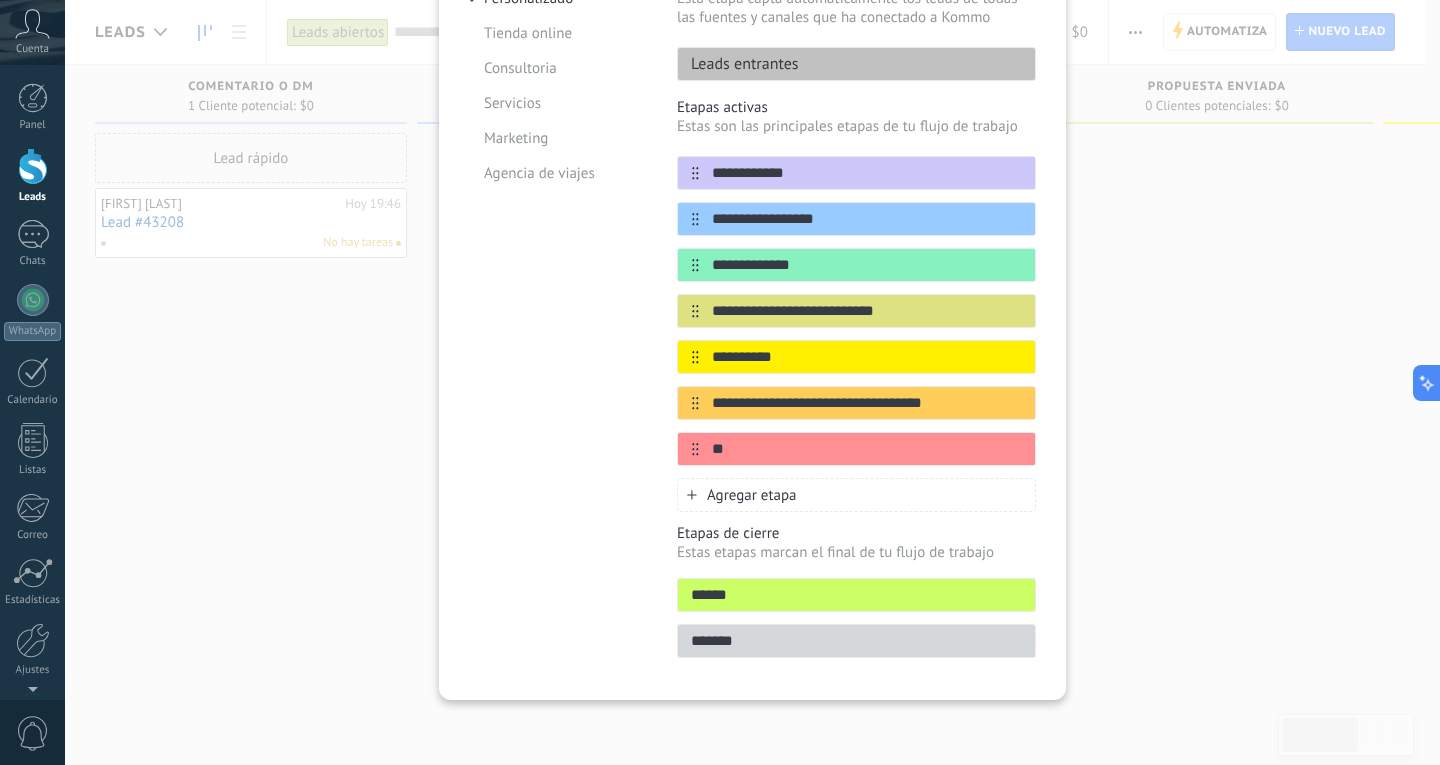 type on "*" 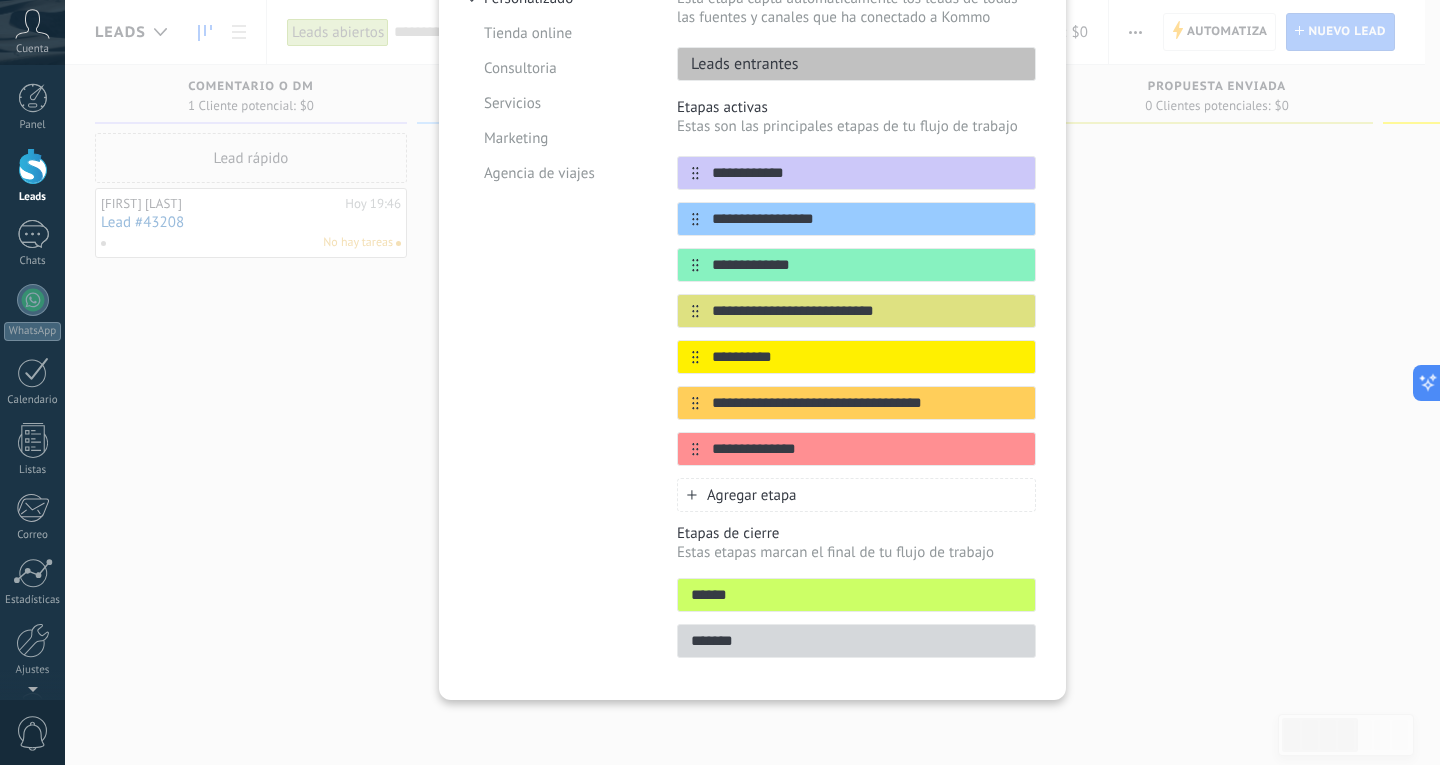 type on "**********" 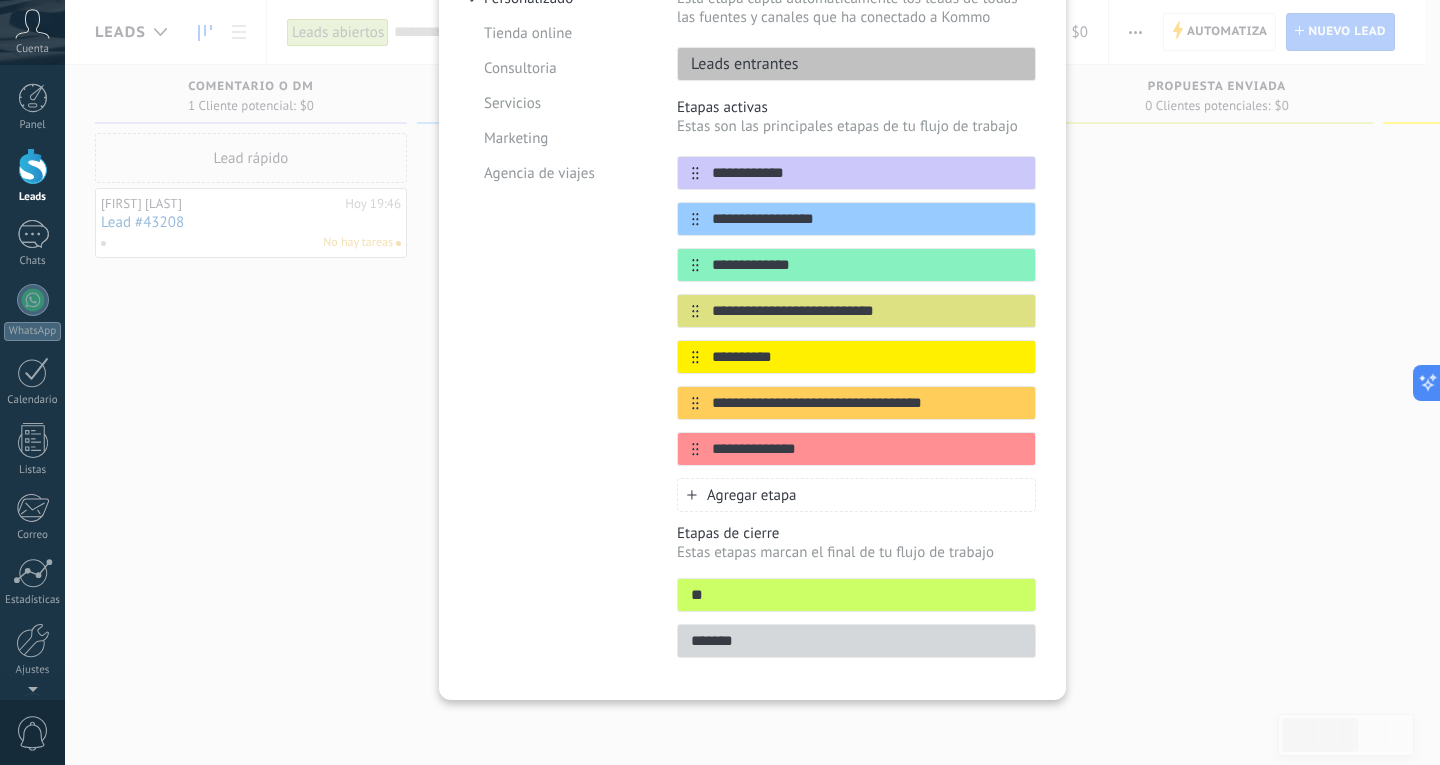 type on "*" 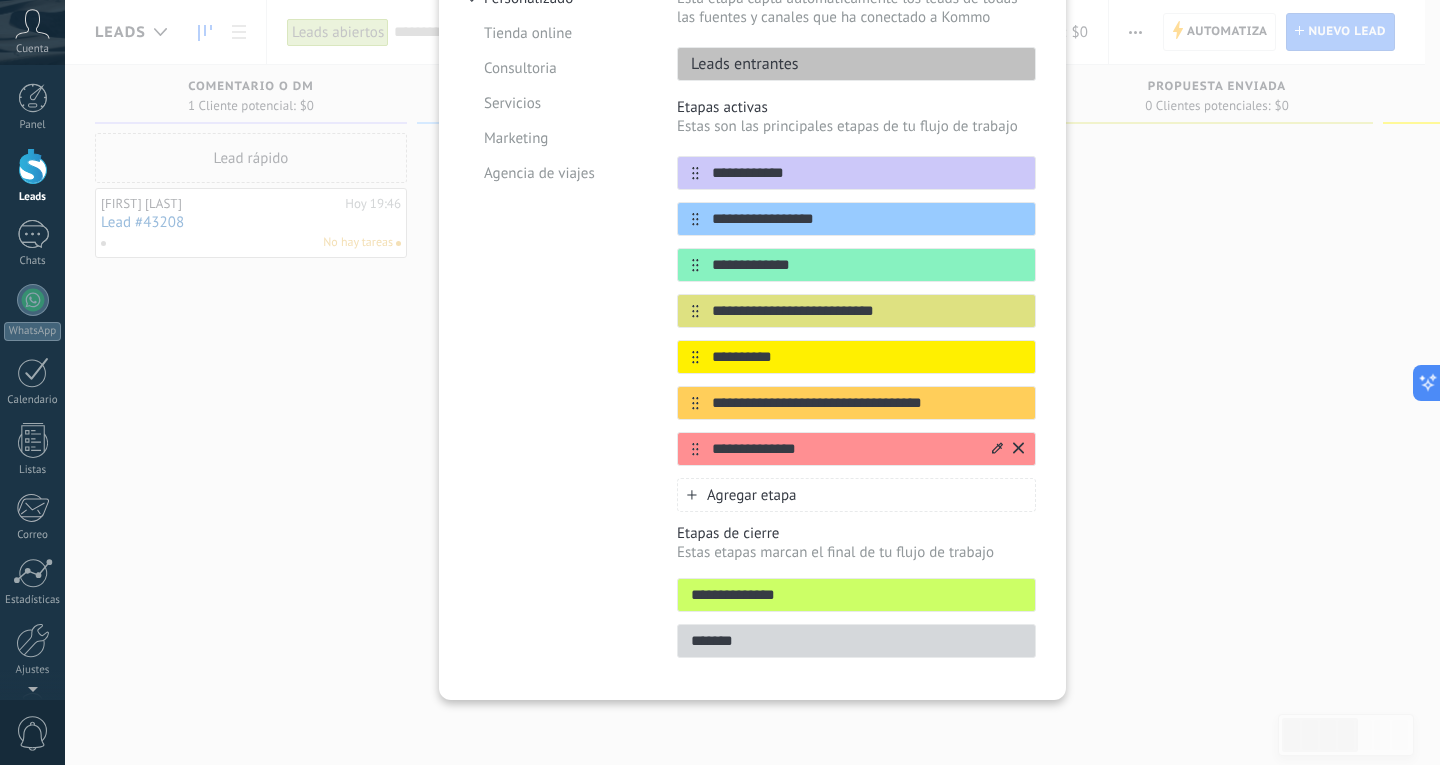 type on "**********" 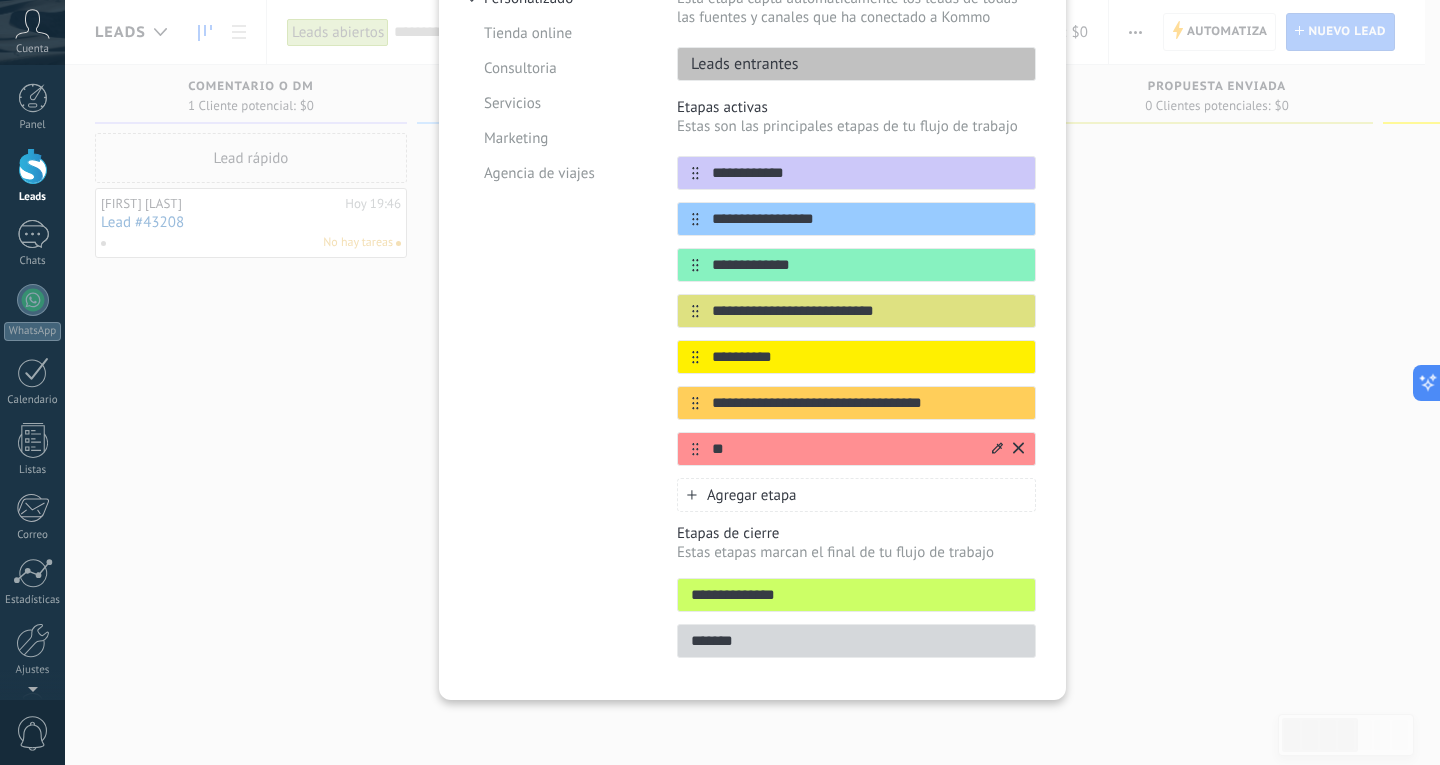 type on "*" 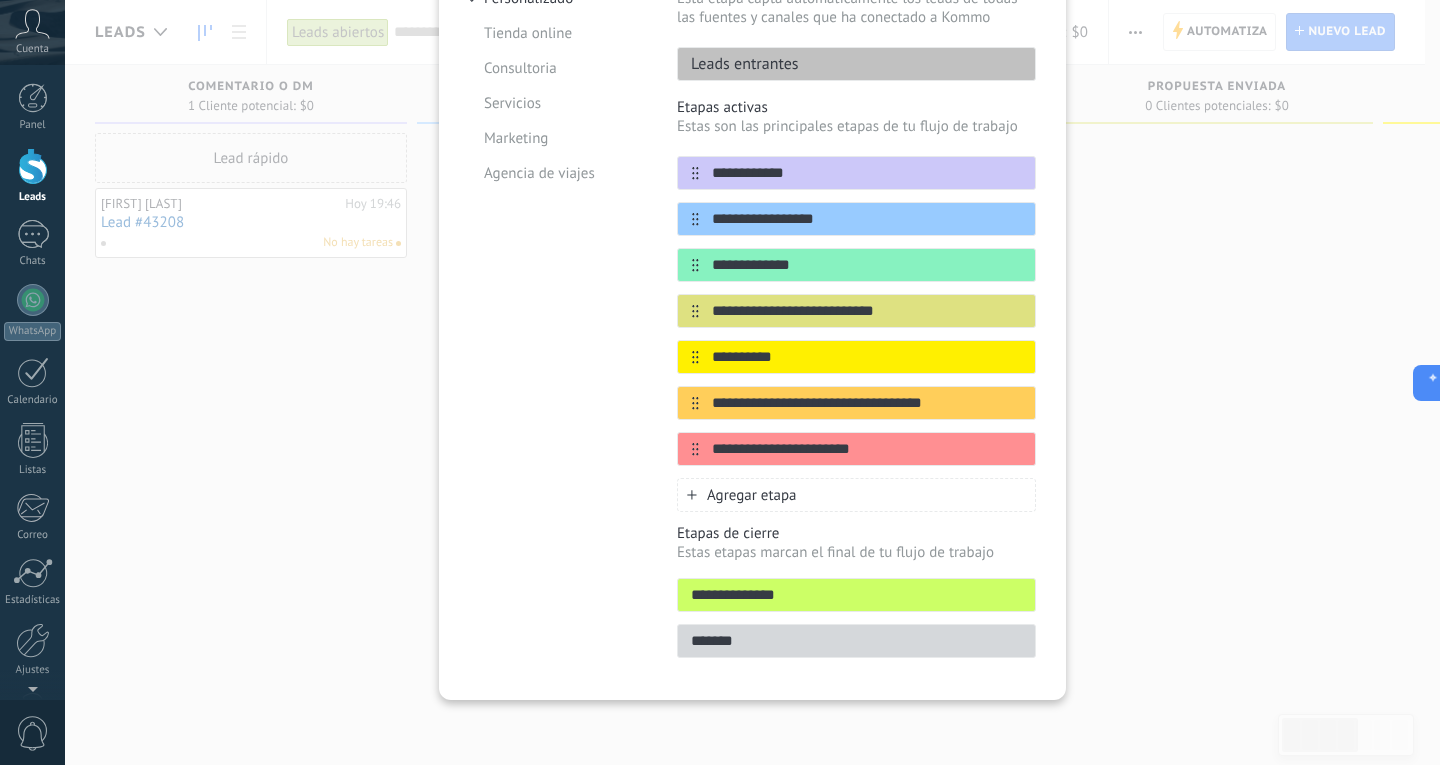 type on "**********" 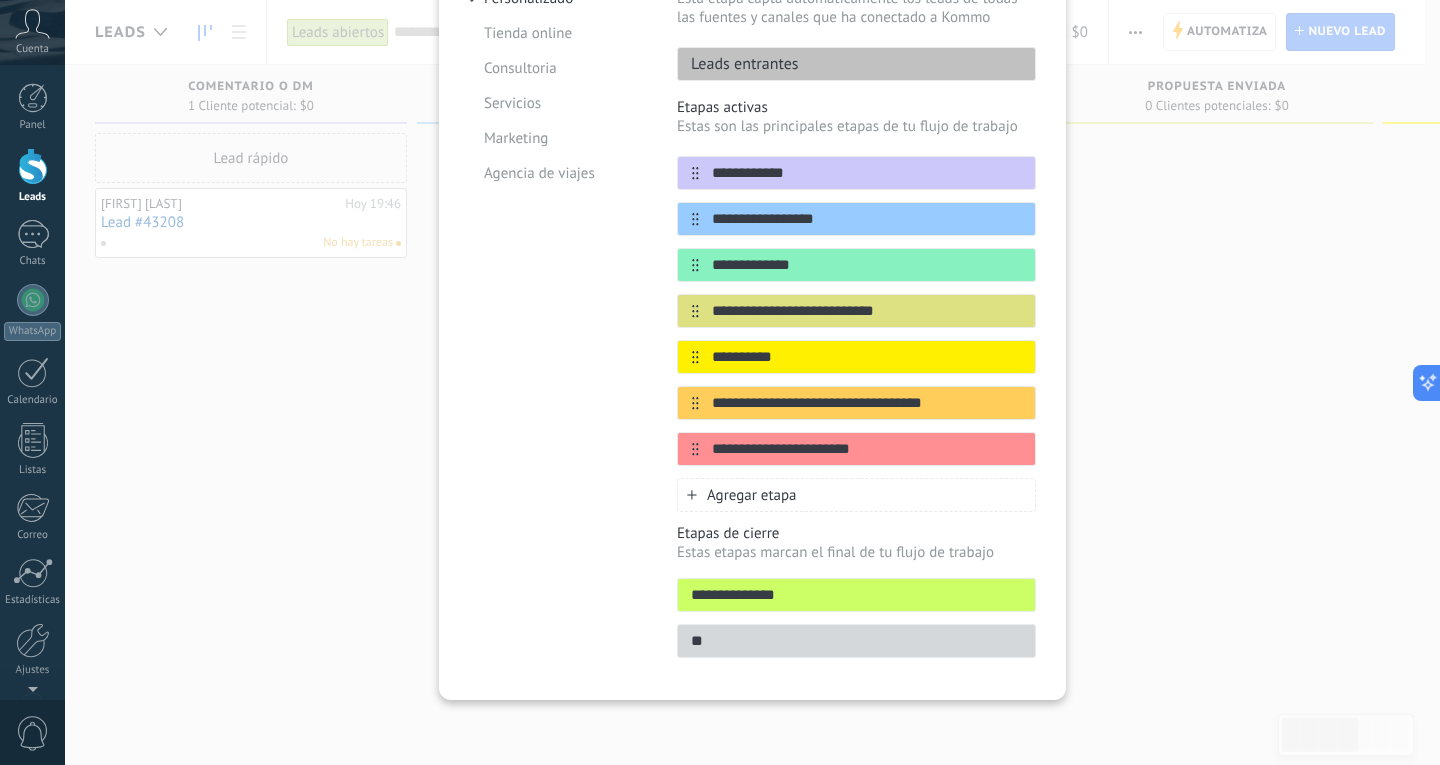 type on "*" 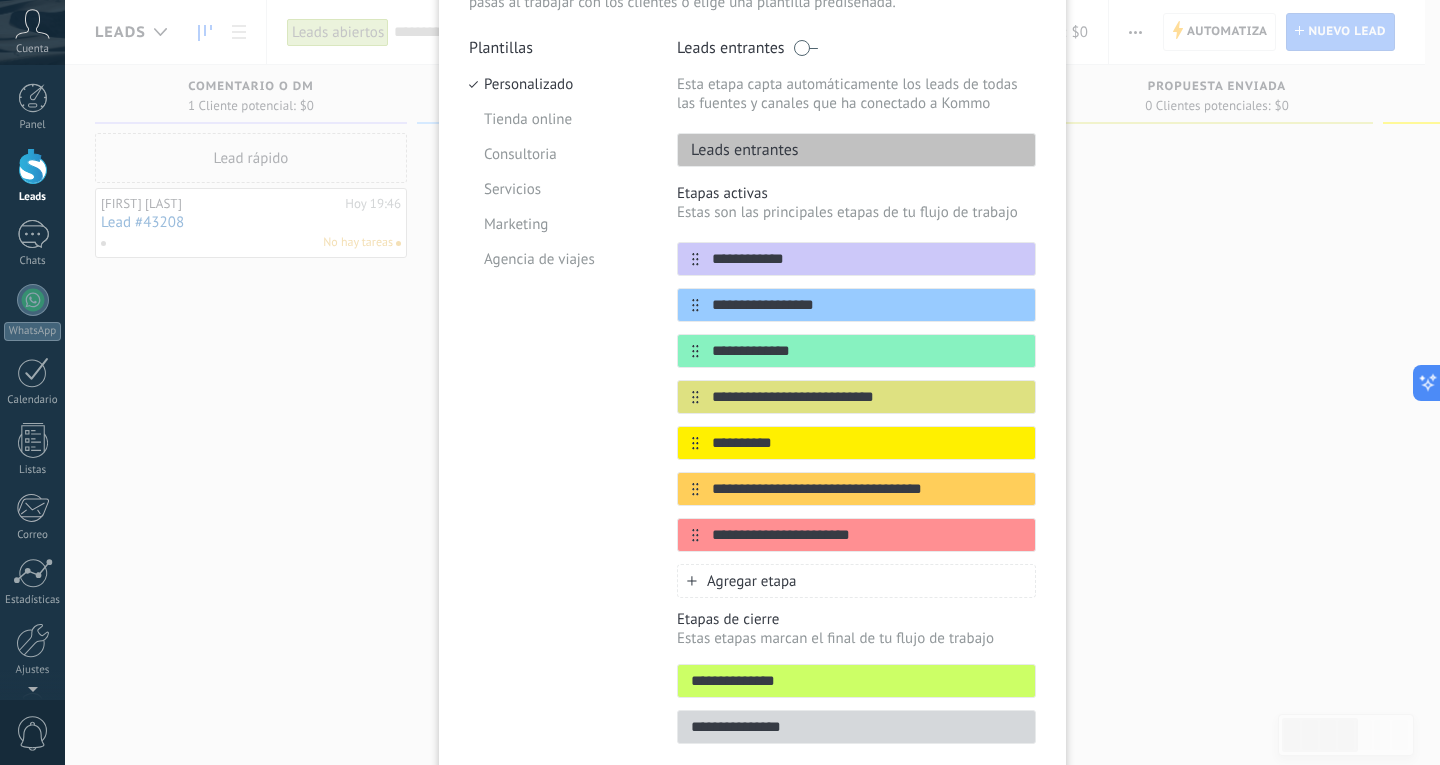 scroll, scrollTop: 57, scrollLeft: 0, axis: vertical 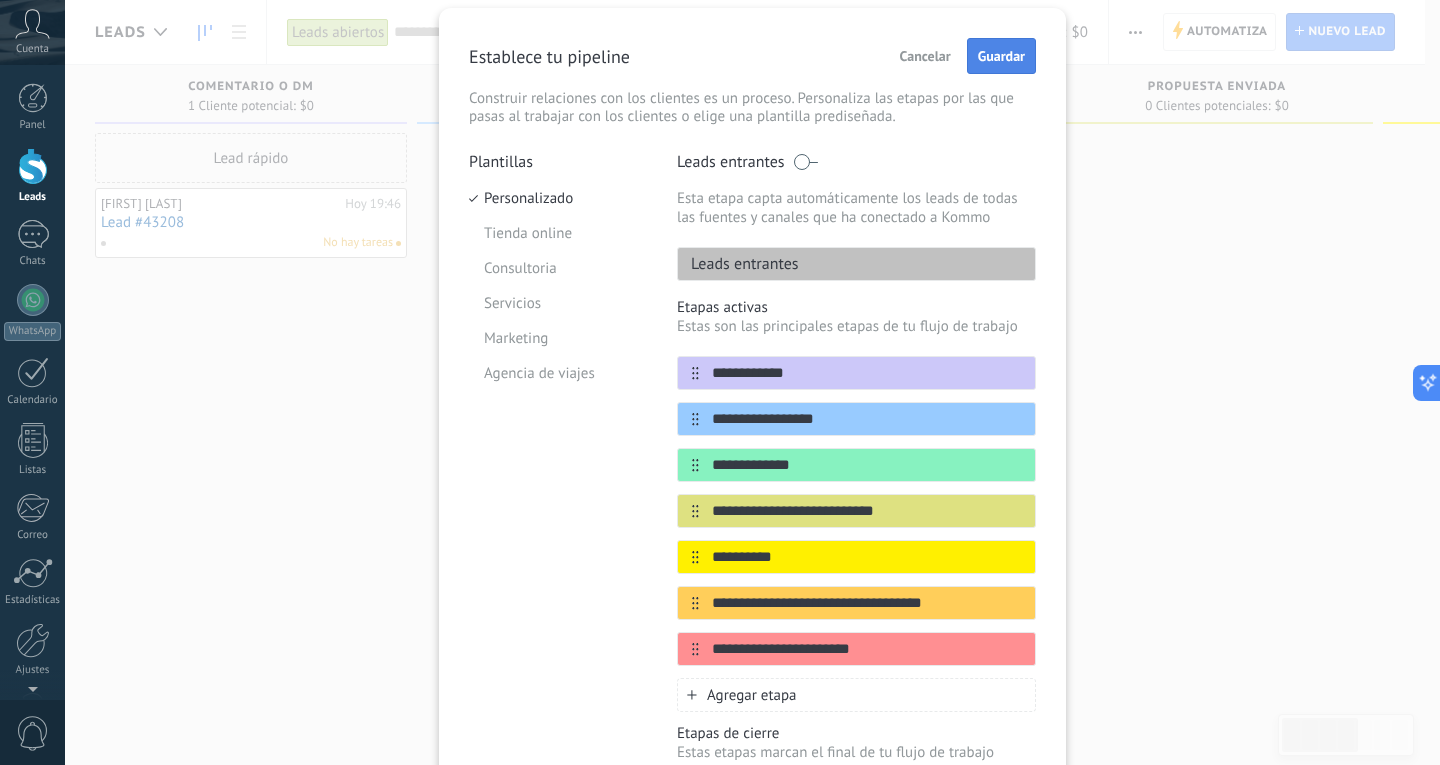 type on "**********" 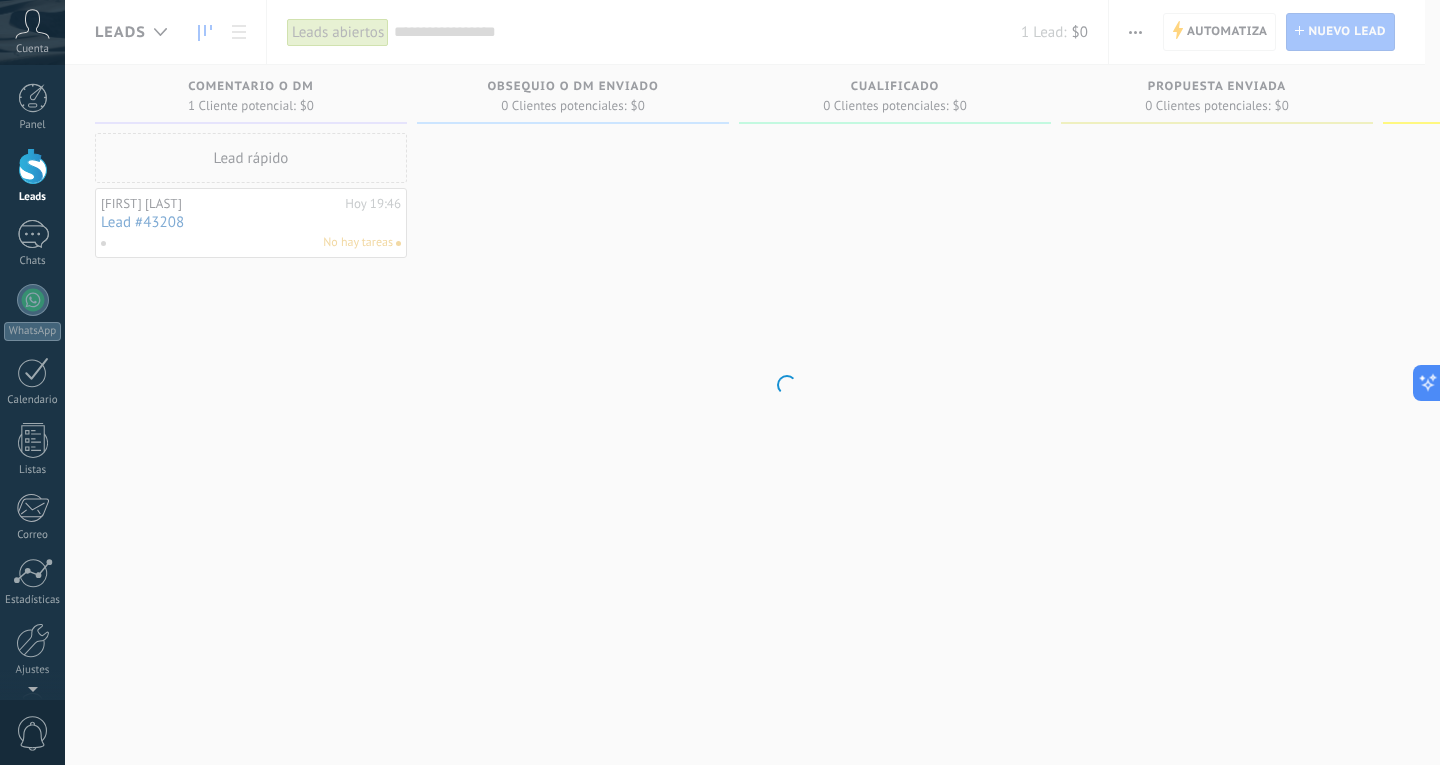 scroll, scrollTop: 0, scrollLeft: 0, axis: both 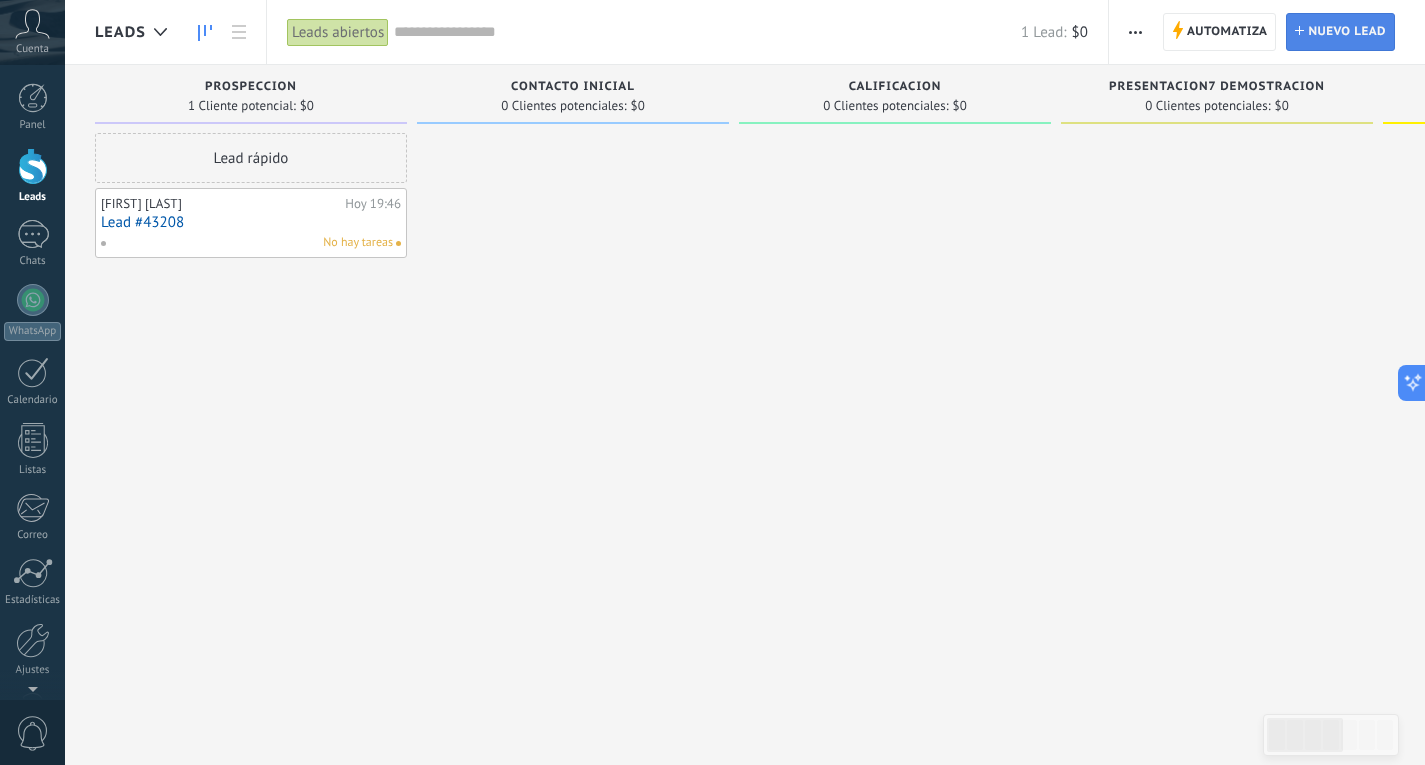click on "Nuevo lead" at bounding box center [1347, 32] 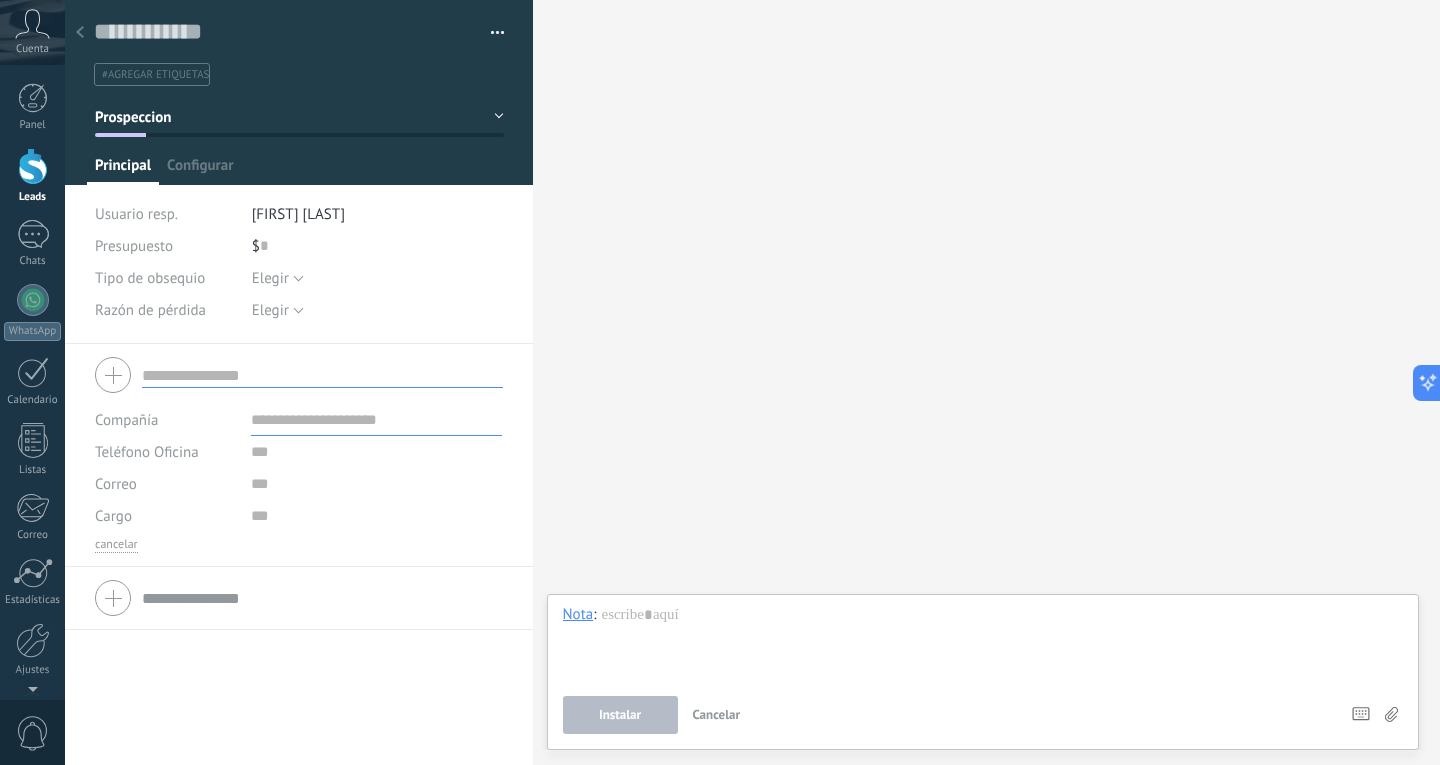 click at bounding box center [322, 375] 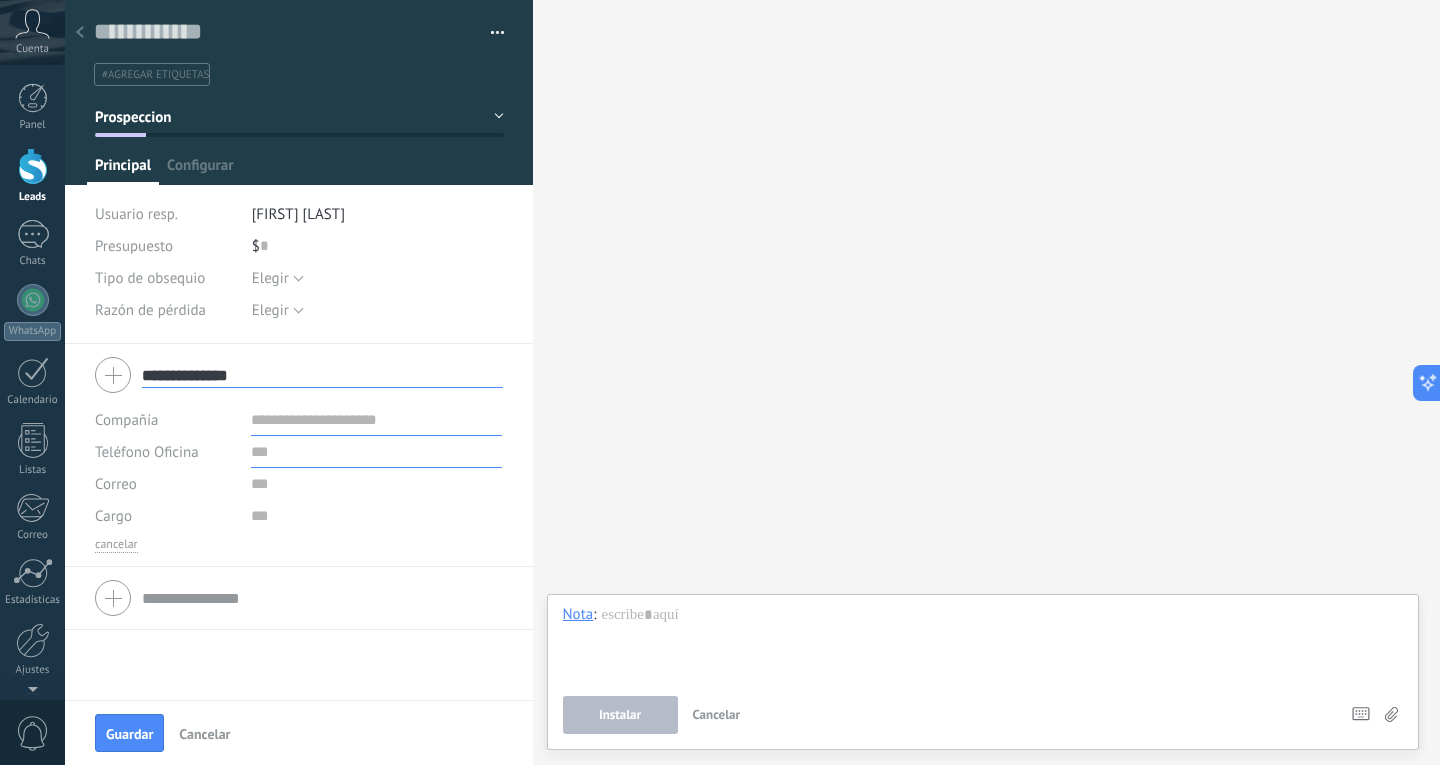 type on "**********" 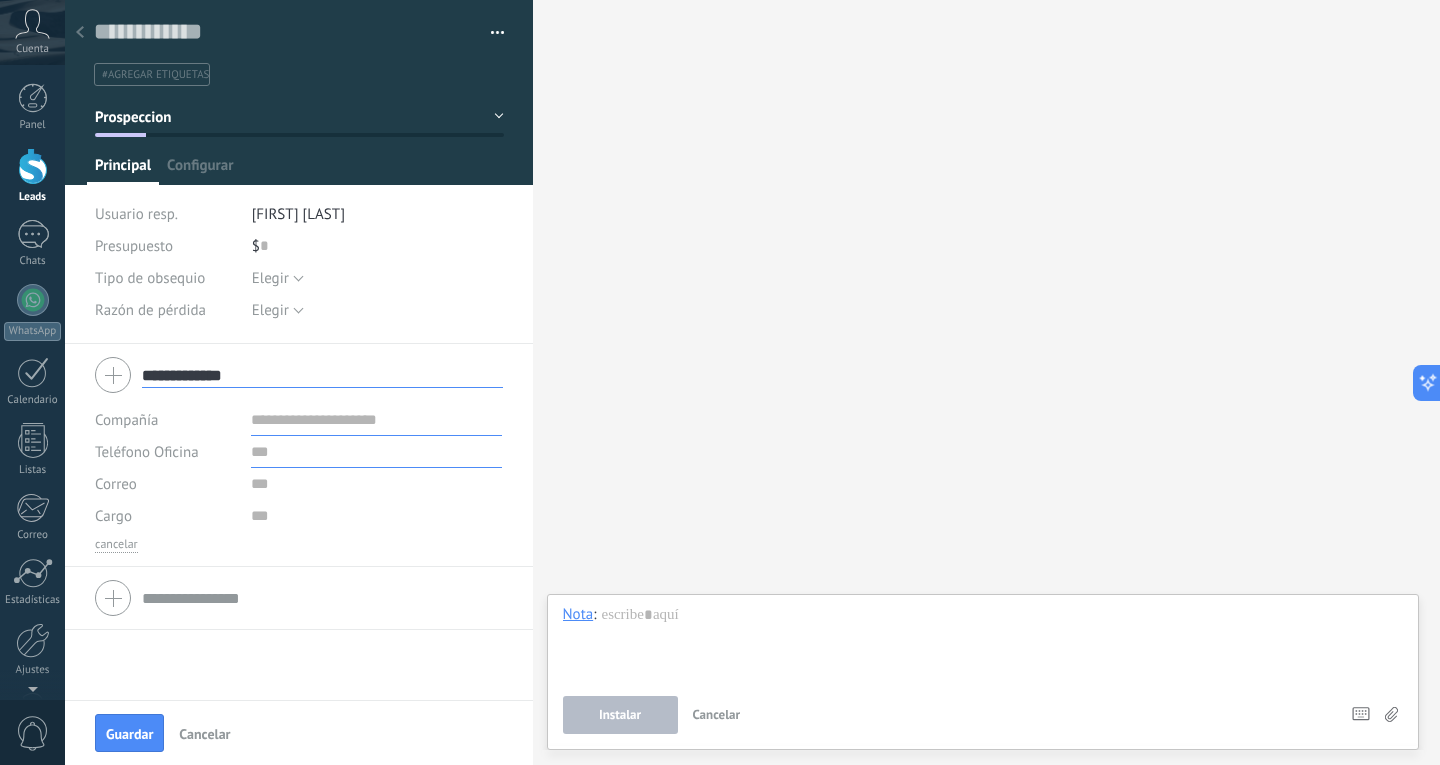 click at bounding box center [376, 452] 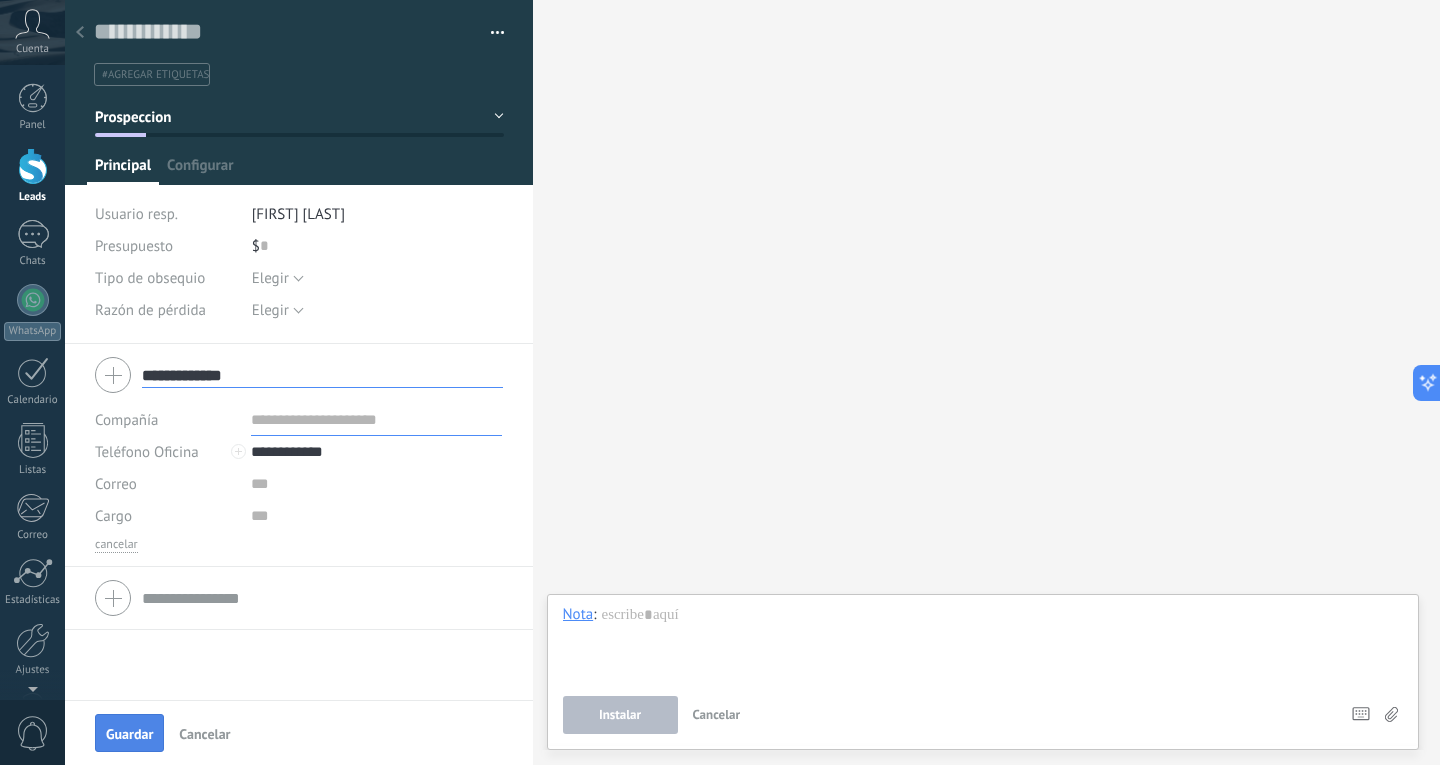 type on "**********" 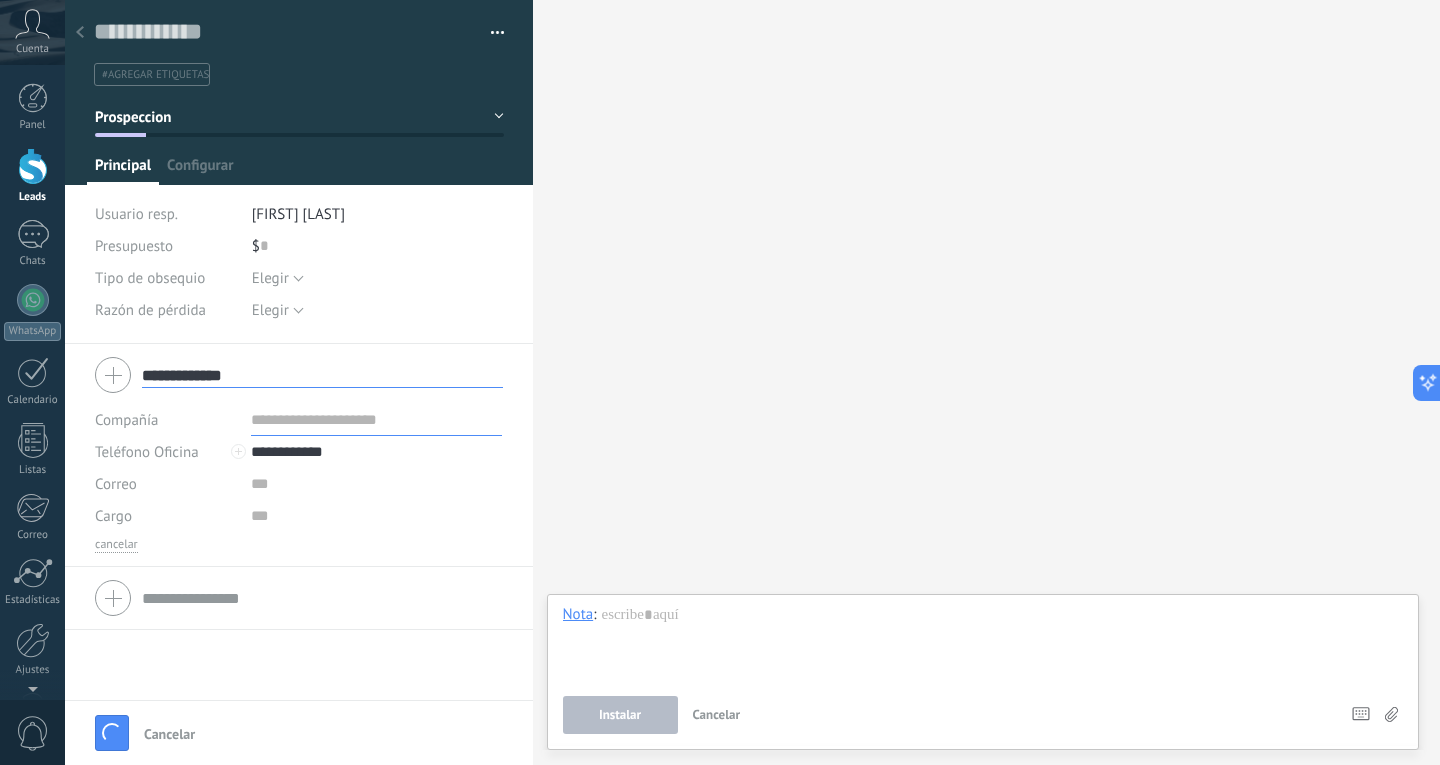 type 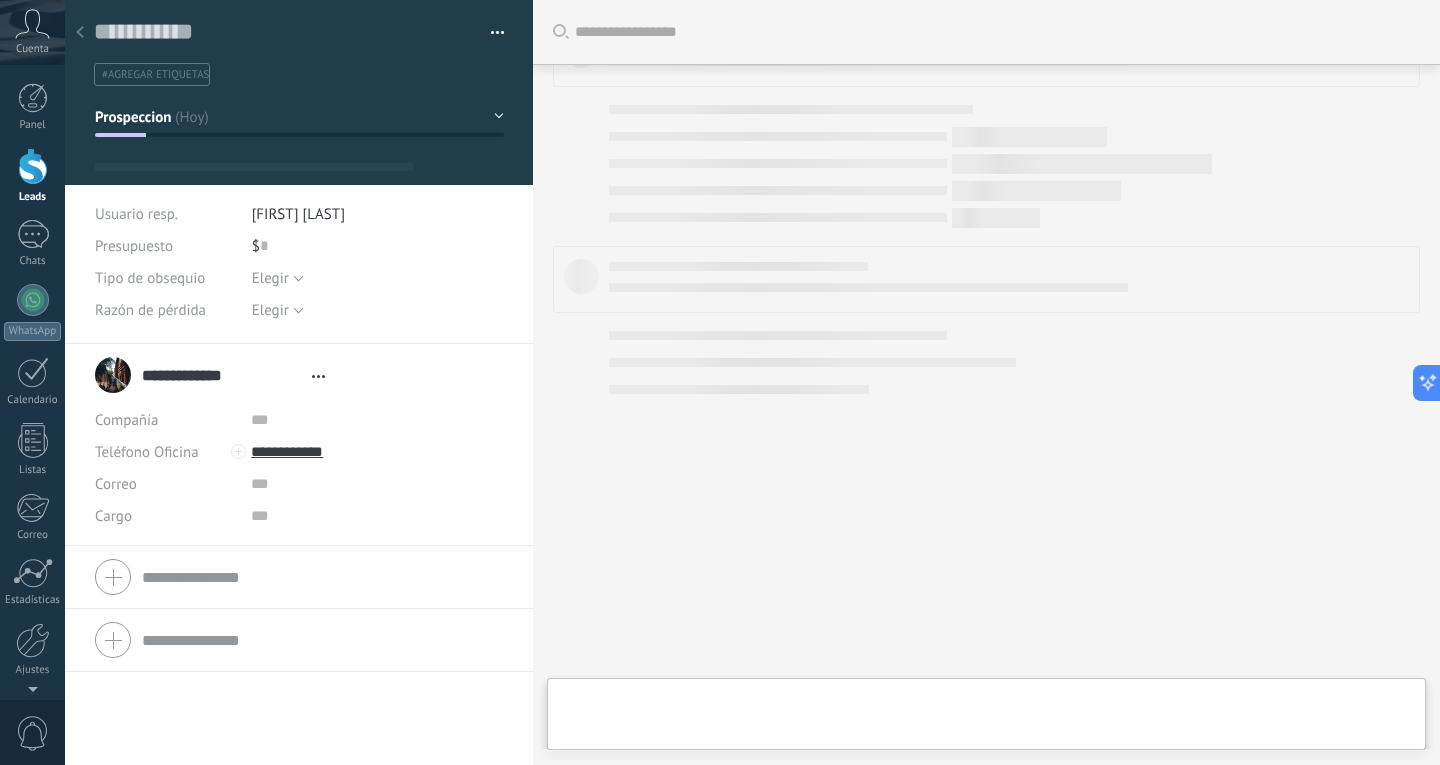type on "**********" 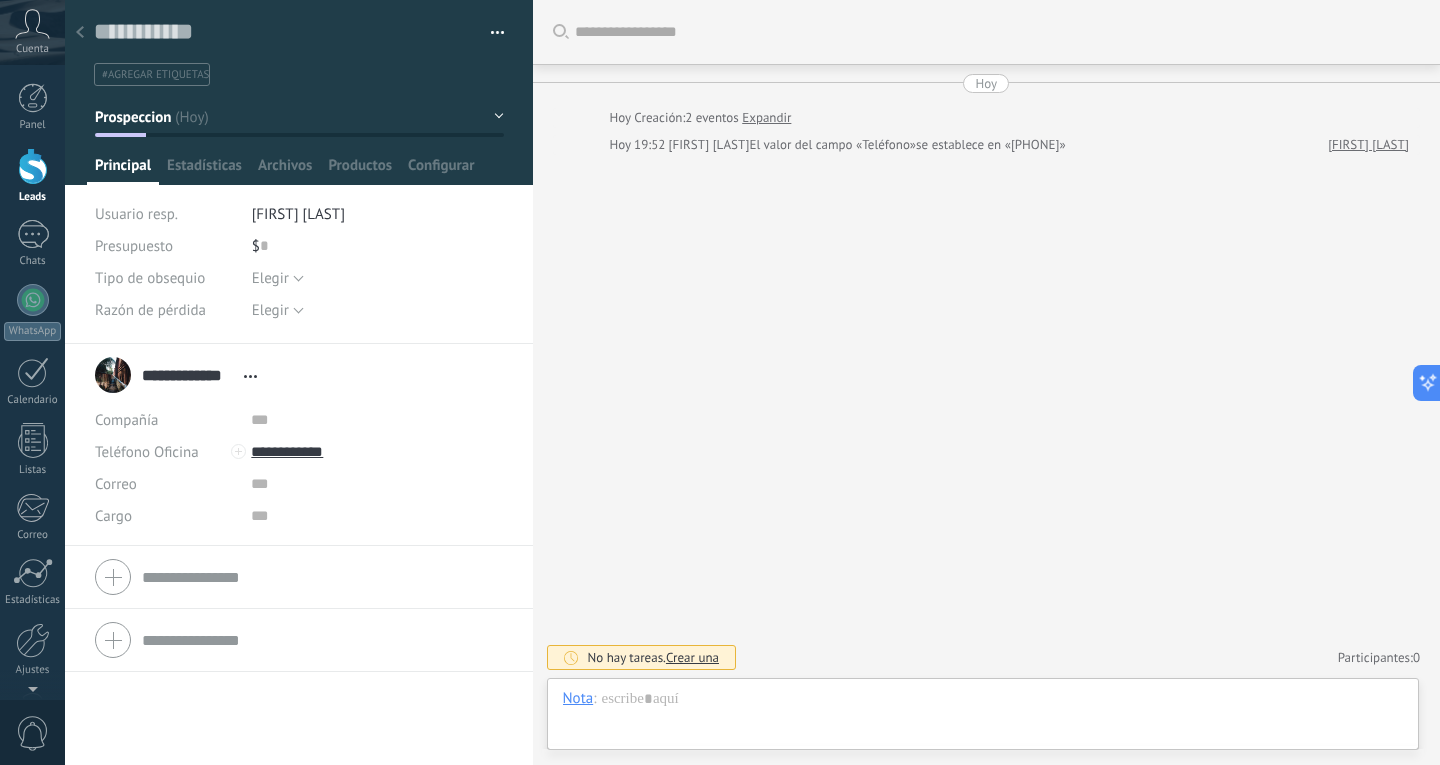 click at bounding box center [33, 166] 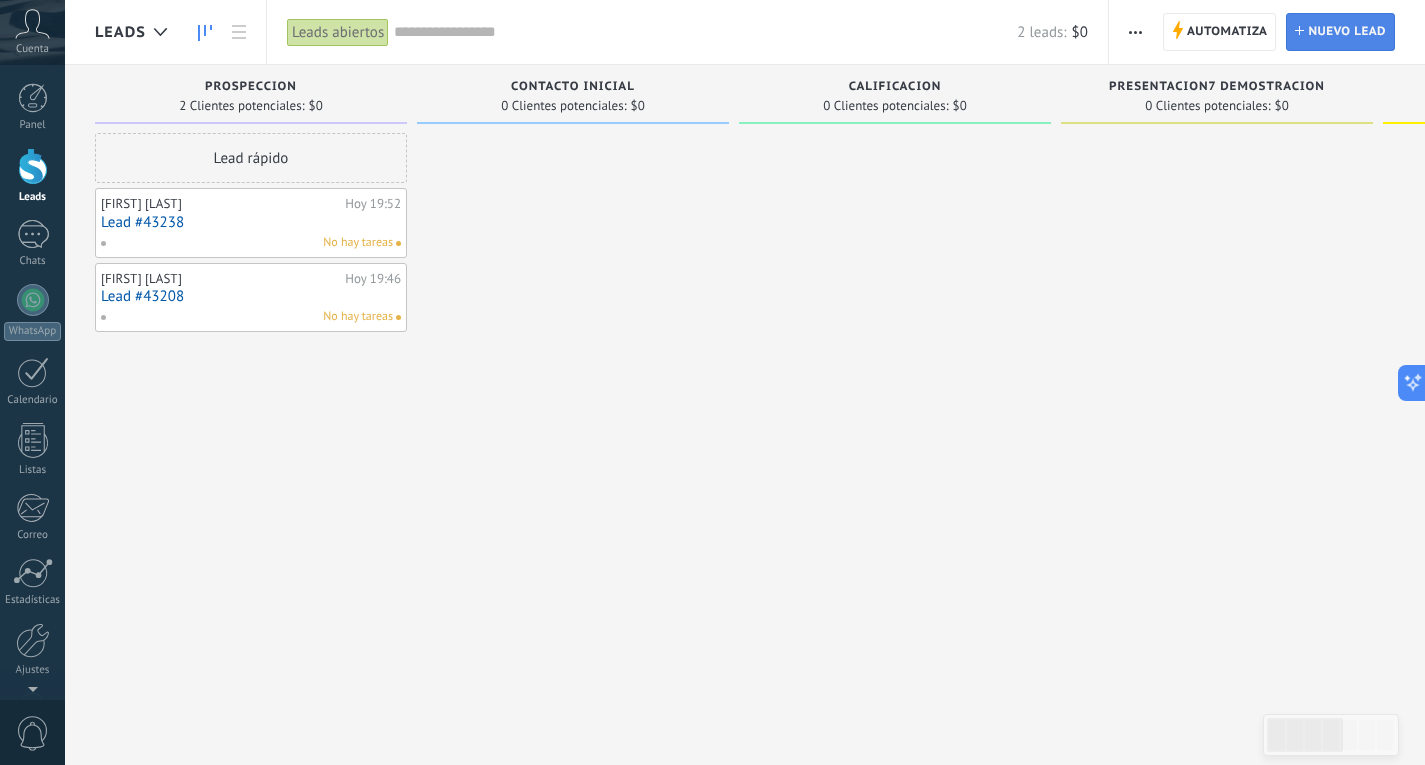 click on "Nuevo lead" at bounding box center [1347, 32] 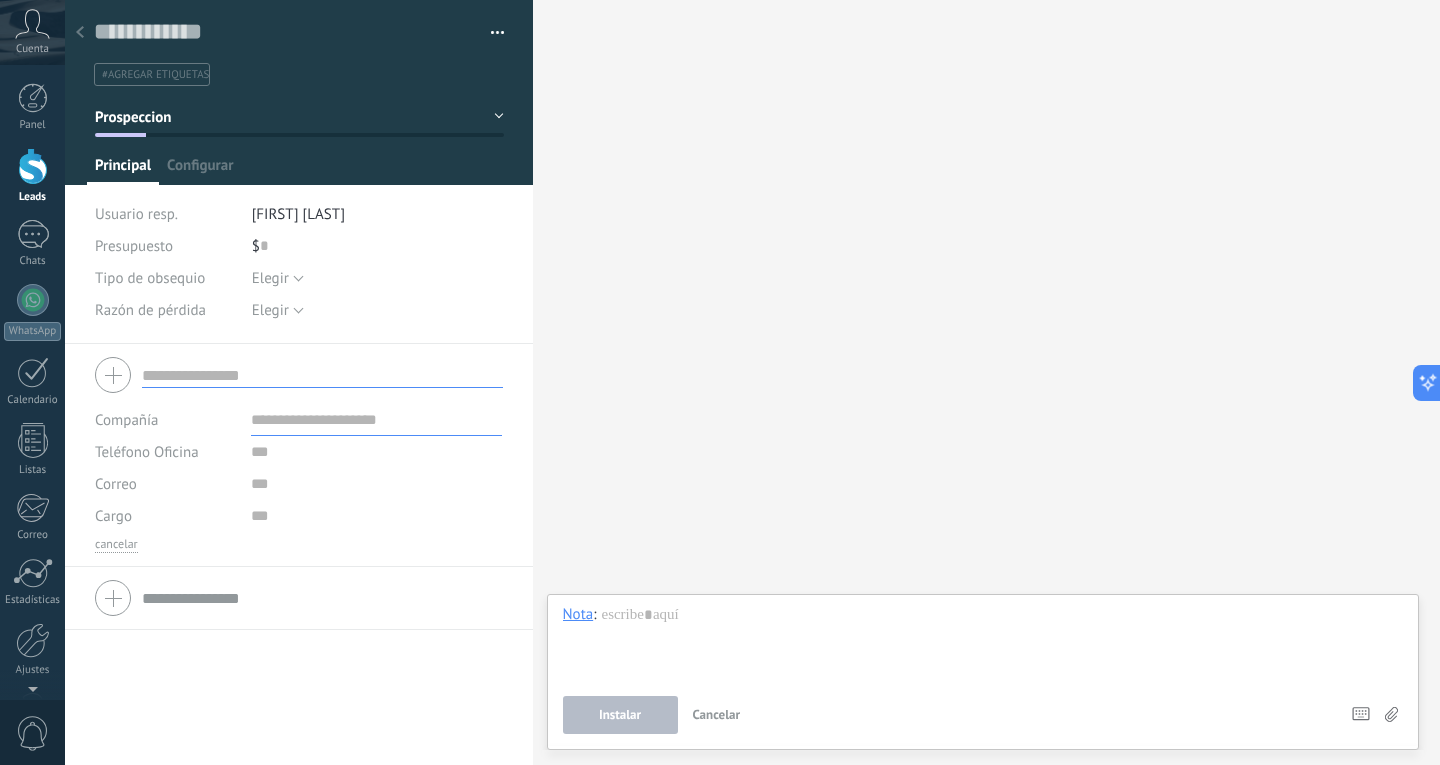 click at bounding box center [322, 375] 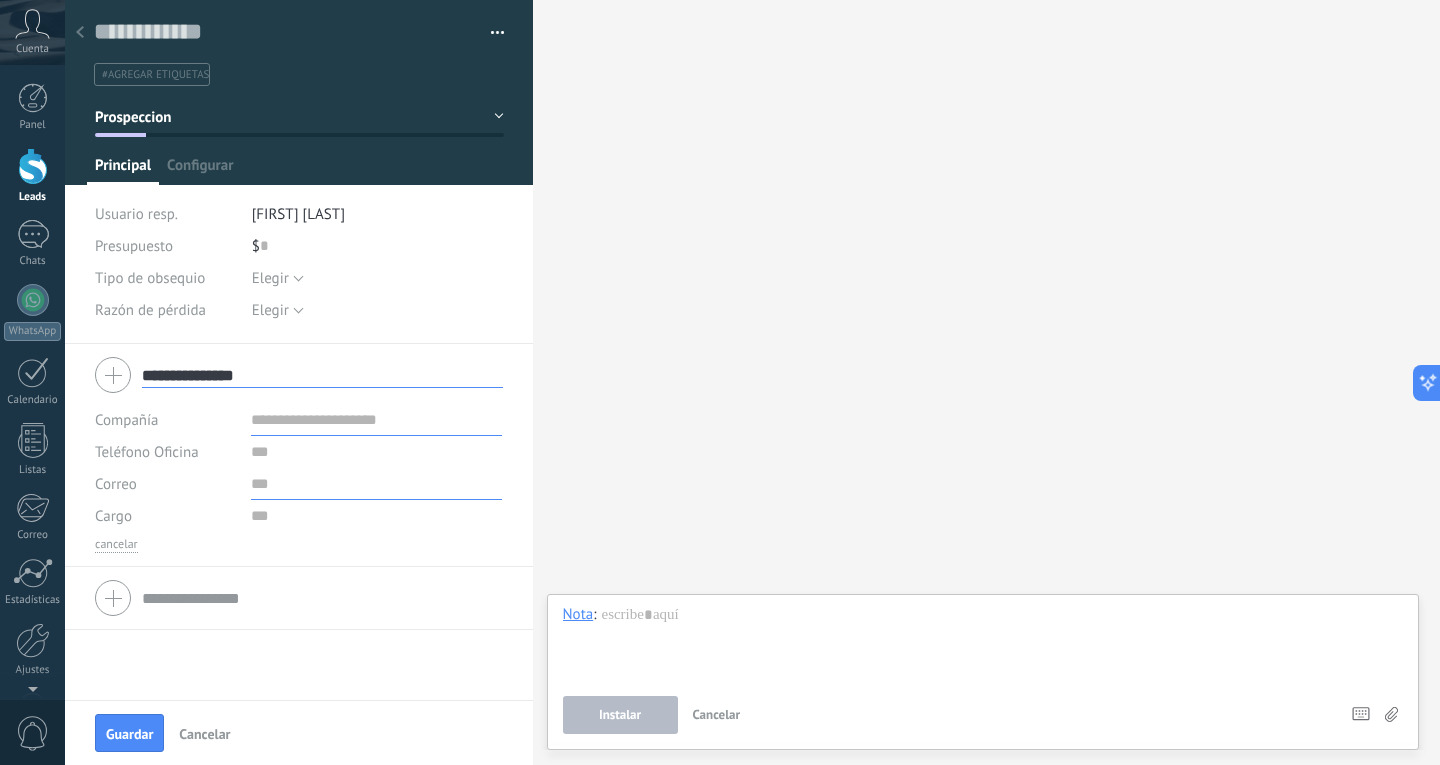 type on "**********" 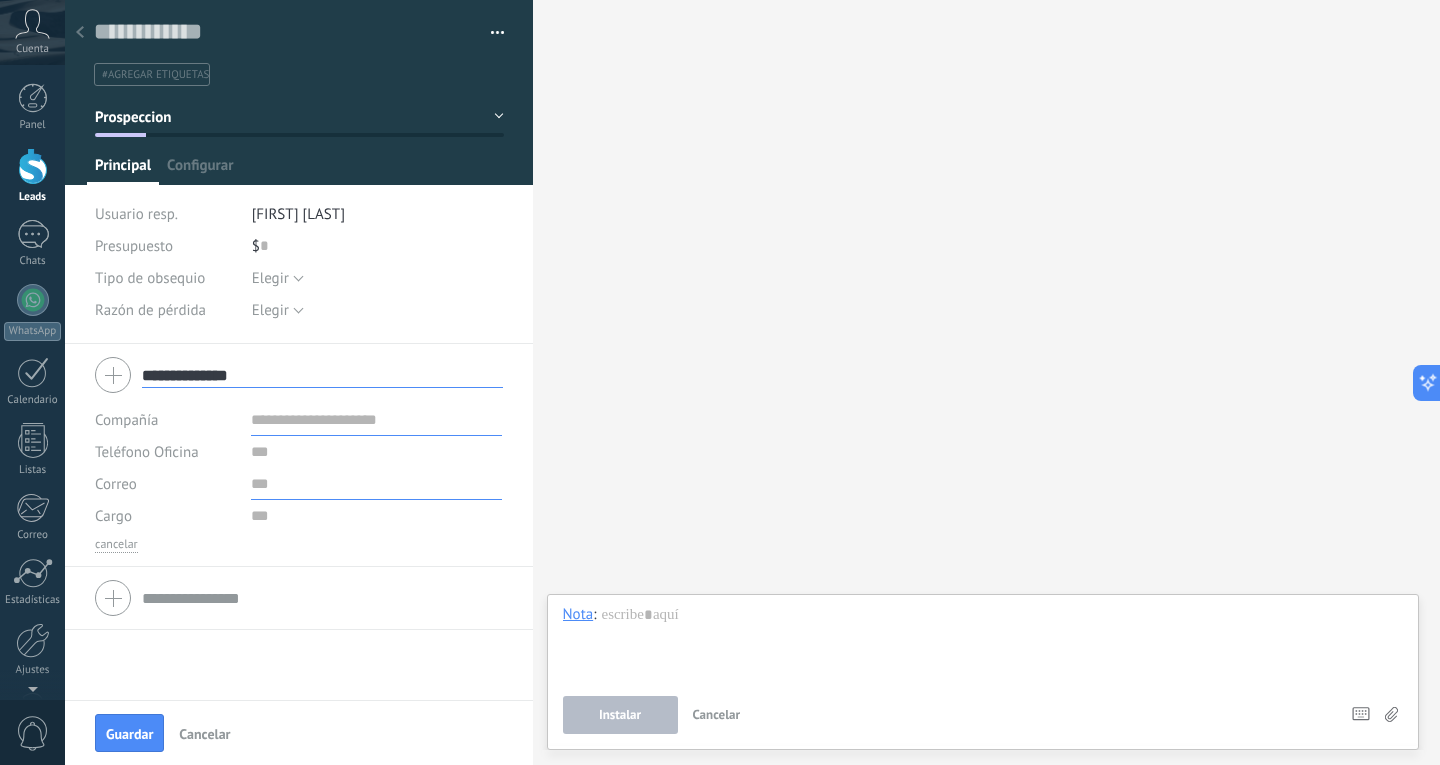 click at bounding box center (376, 484) 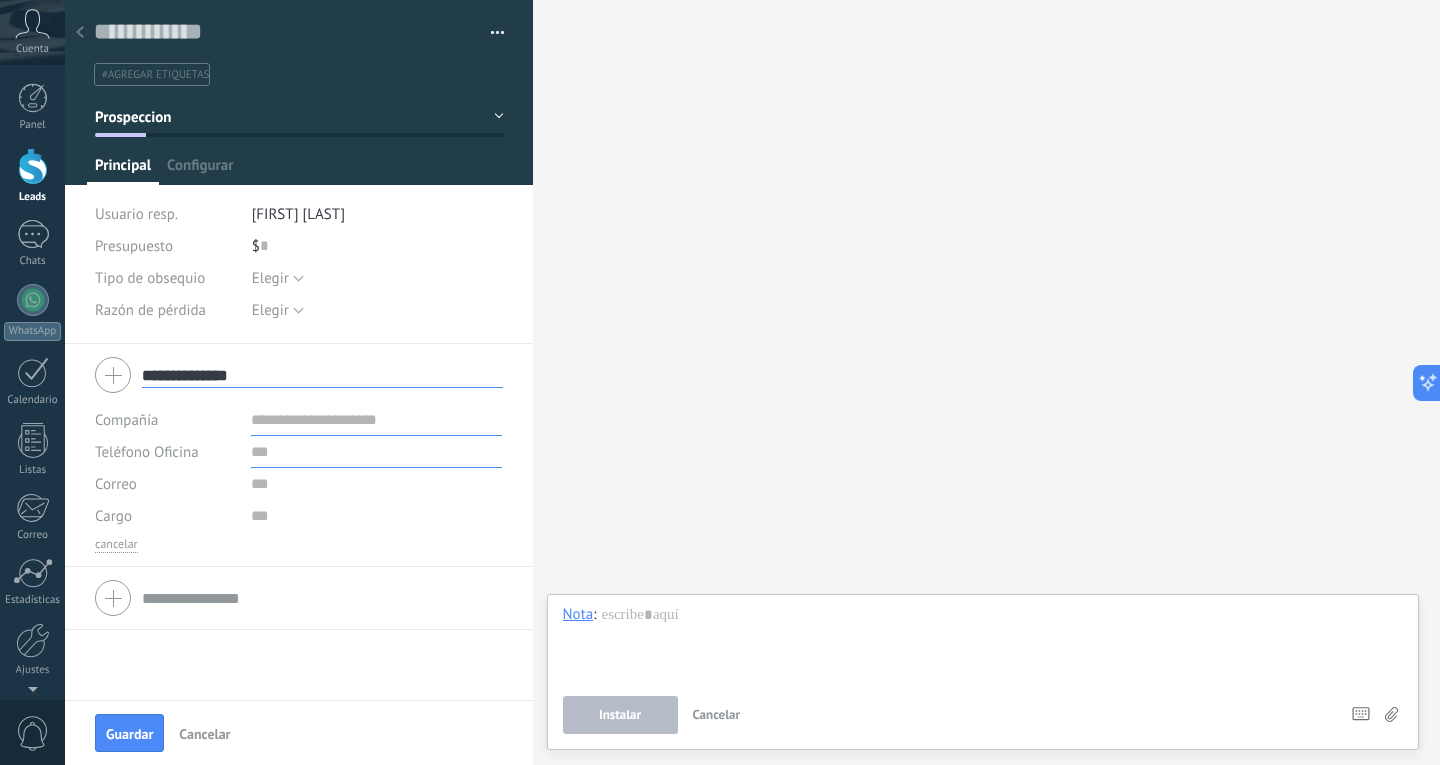 click at bounding box center (376, 452) 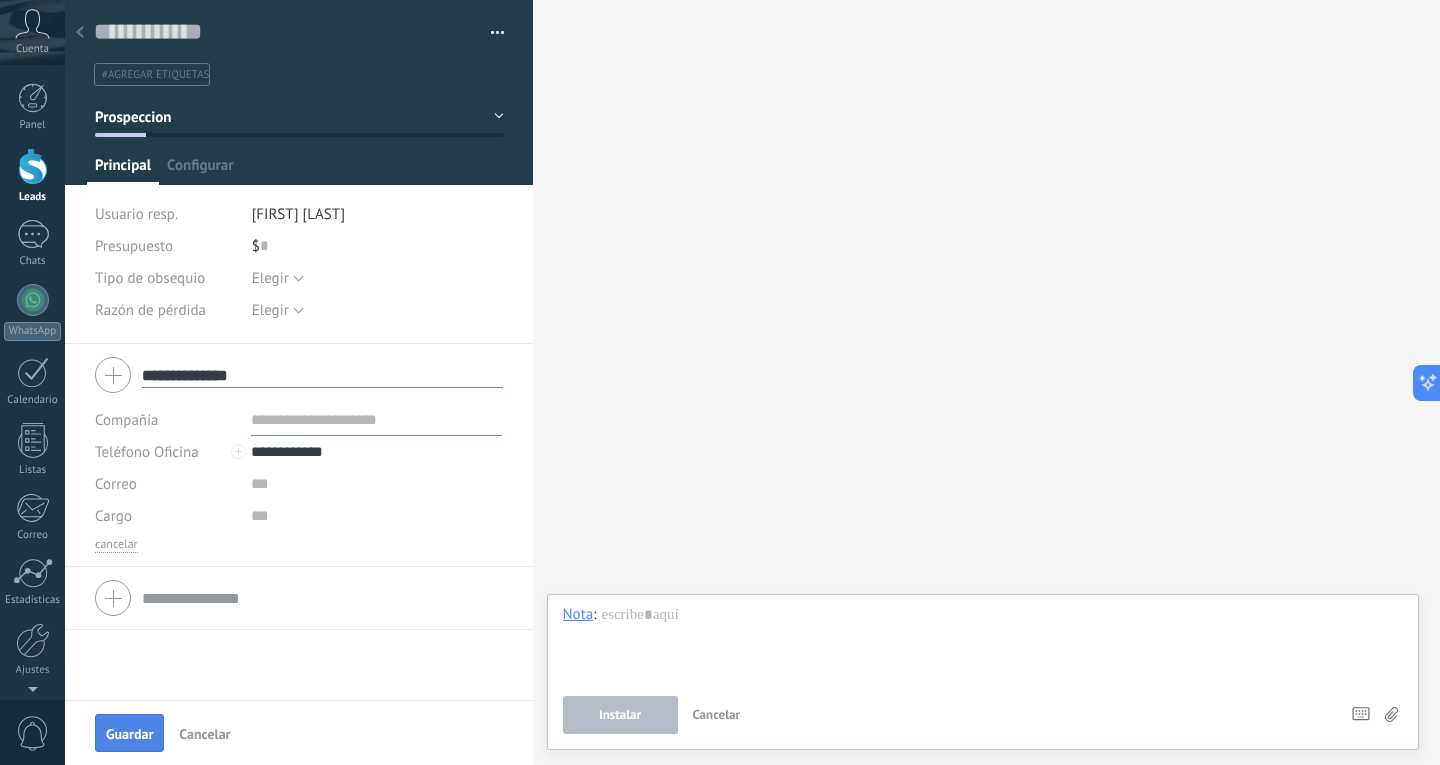 type on "**********" 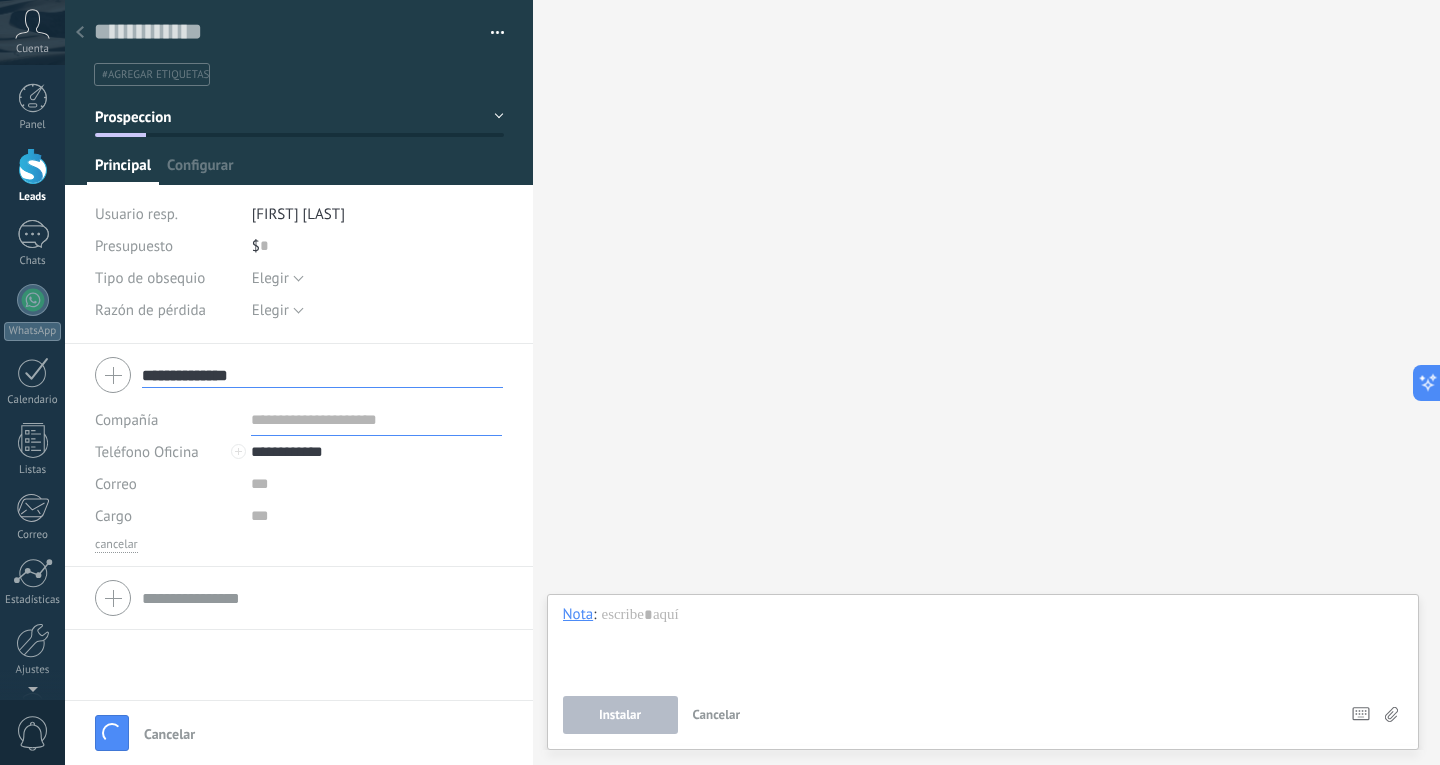 type 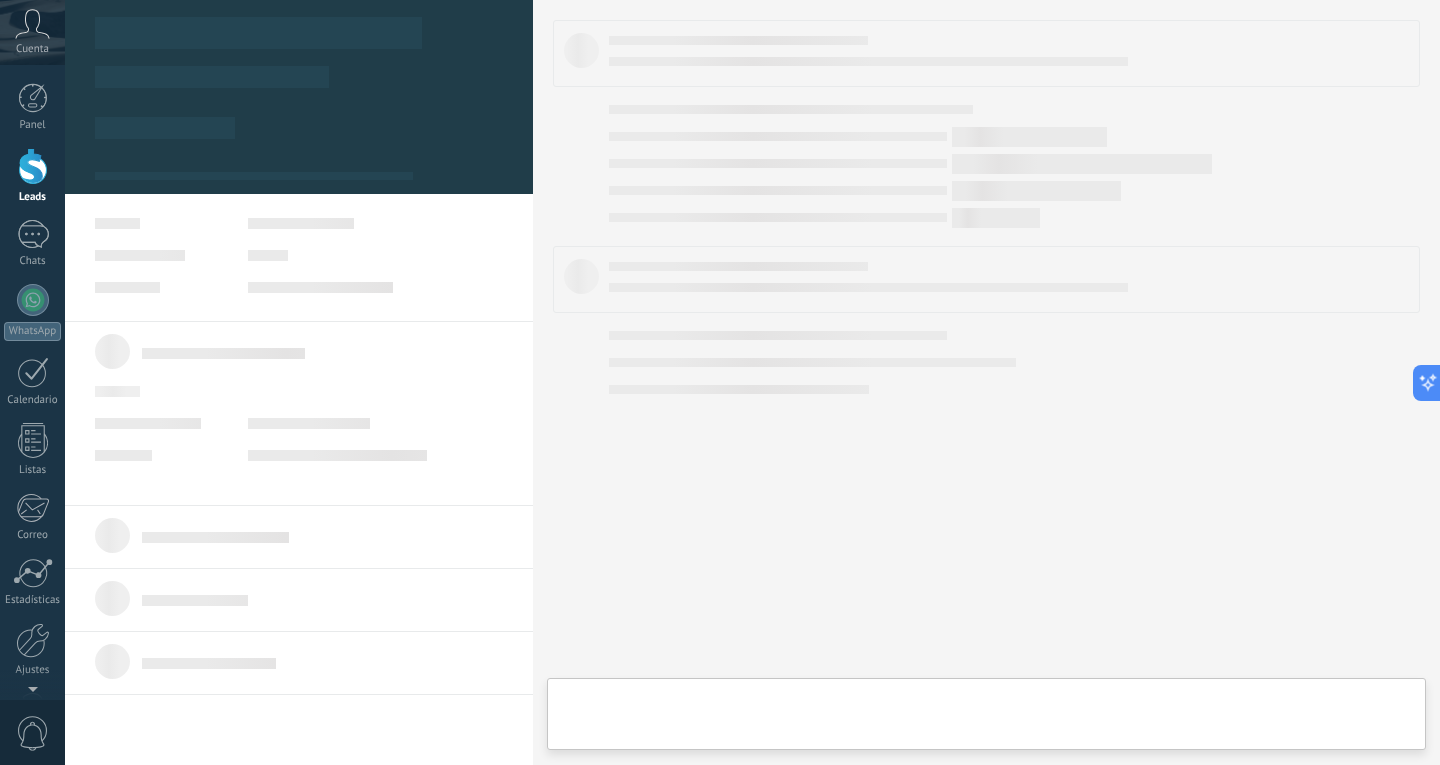 type on "**********" 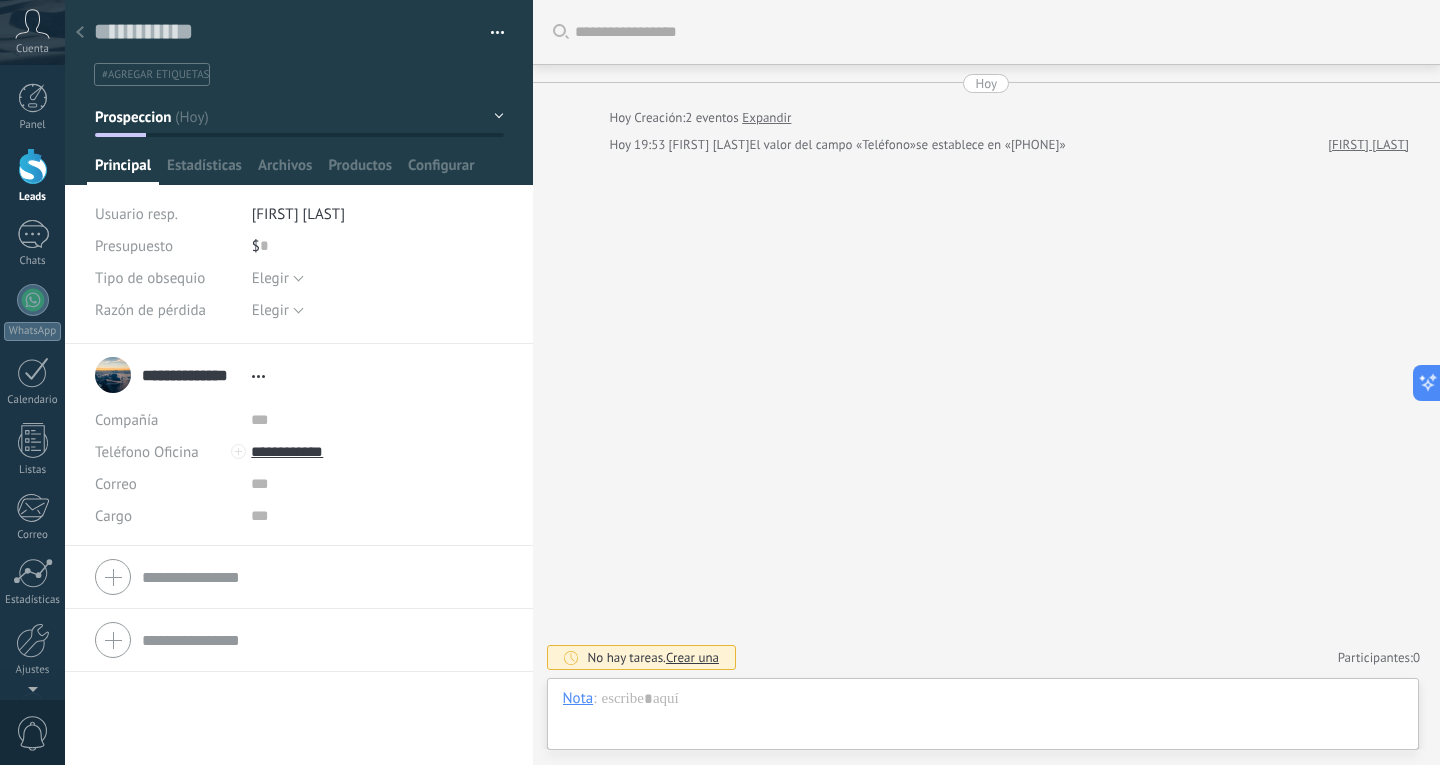 scroll, scrollTop: 30, scrollLeft: 0, axis: vertical 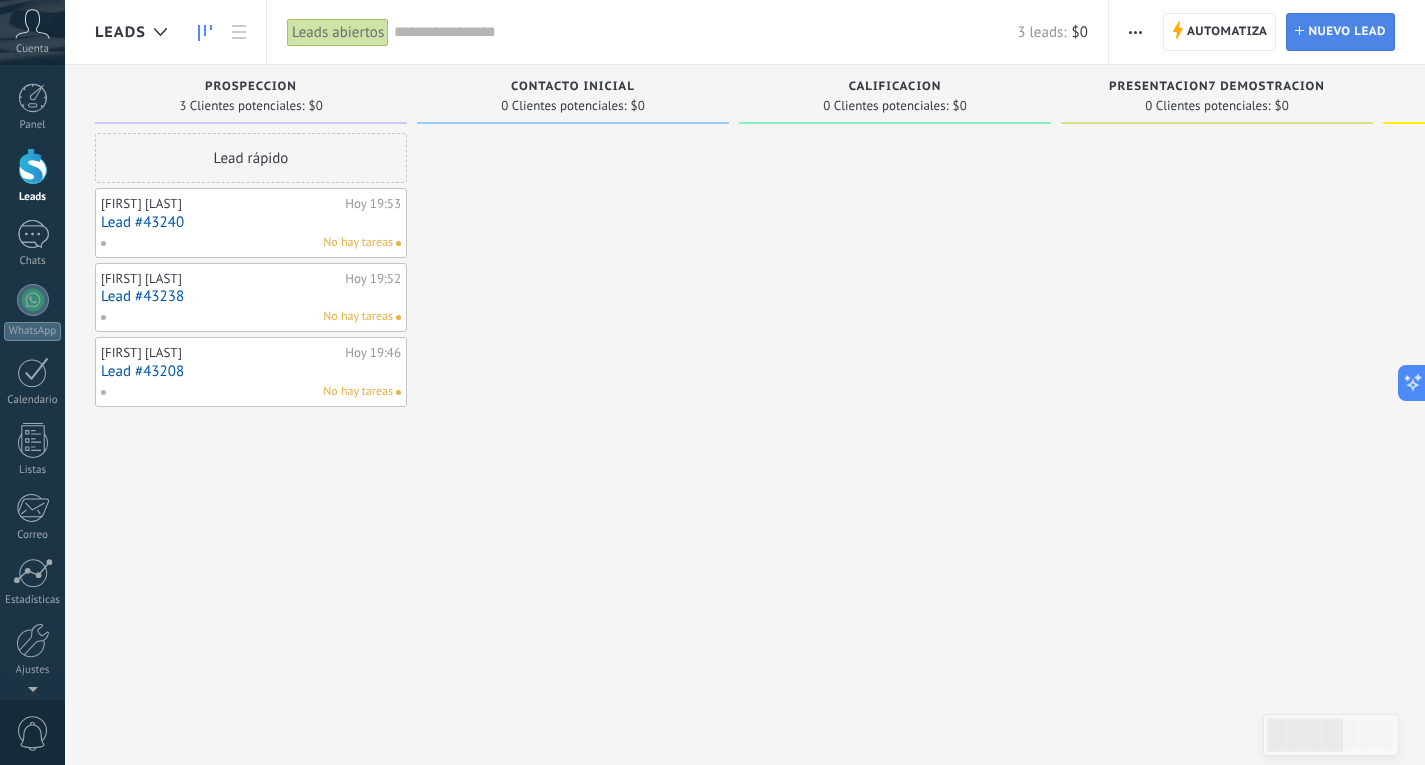 click on "Lead Nuevo lead" at bounding box center (1340, 32) 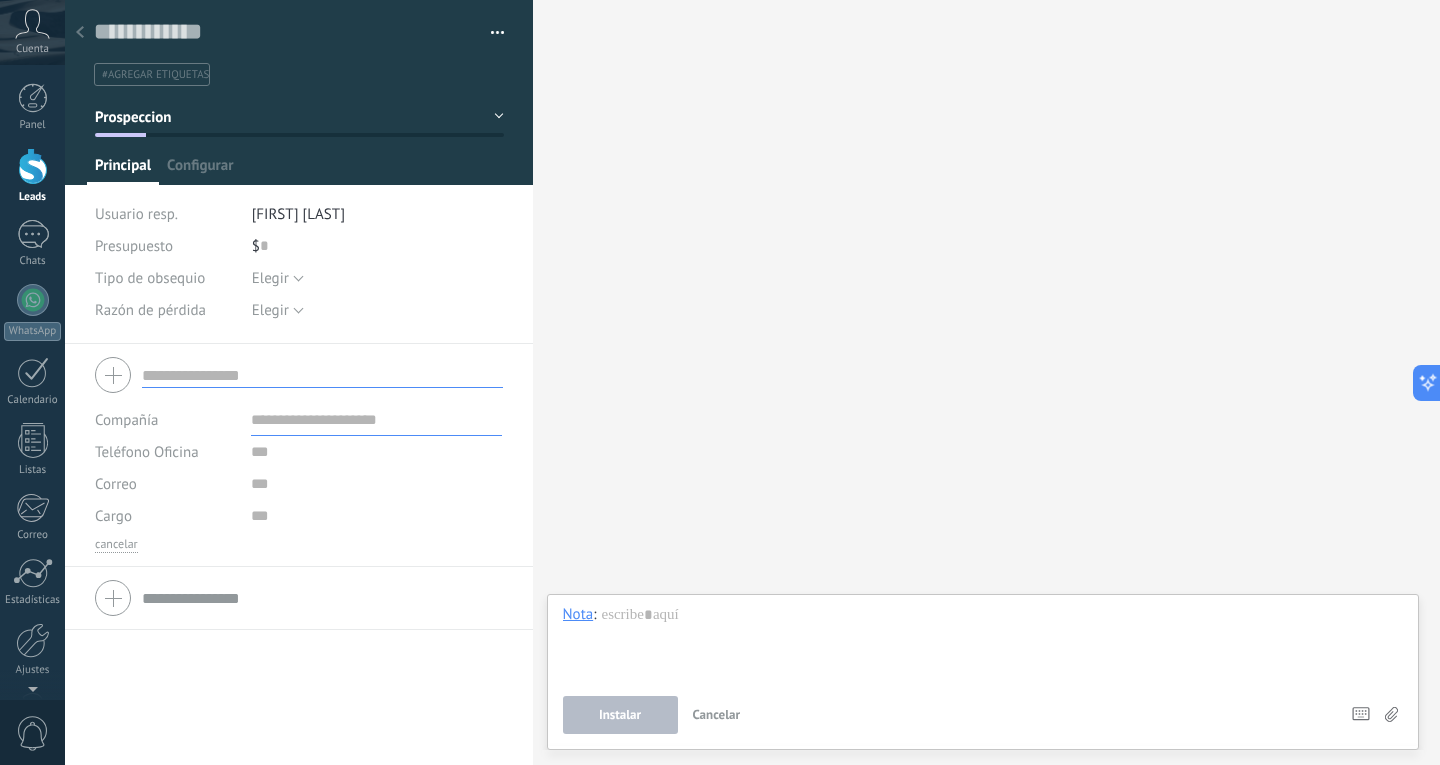 click at bounding box center [322, 375] 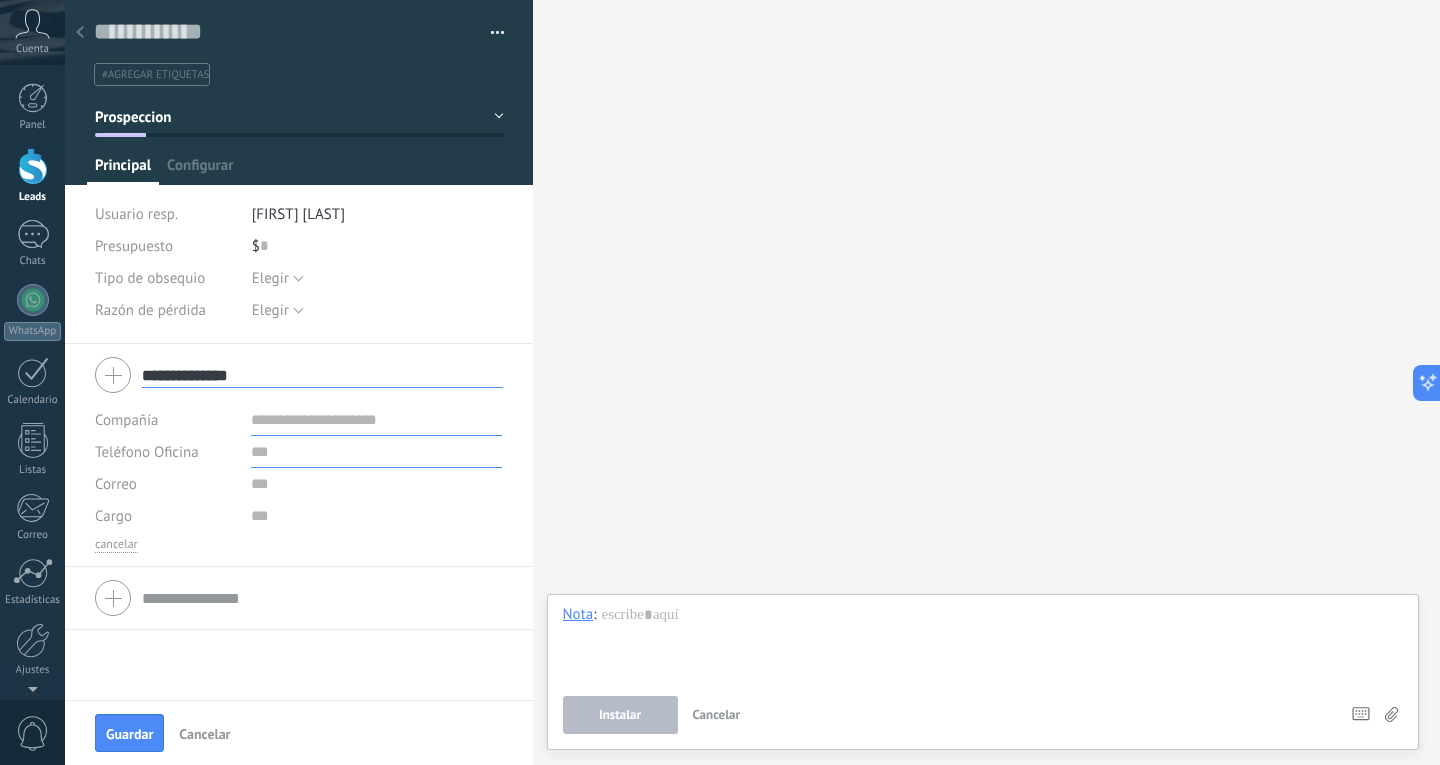 type on "**********" 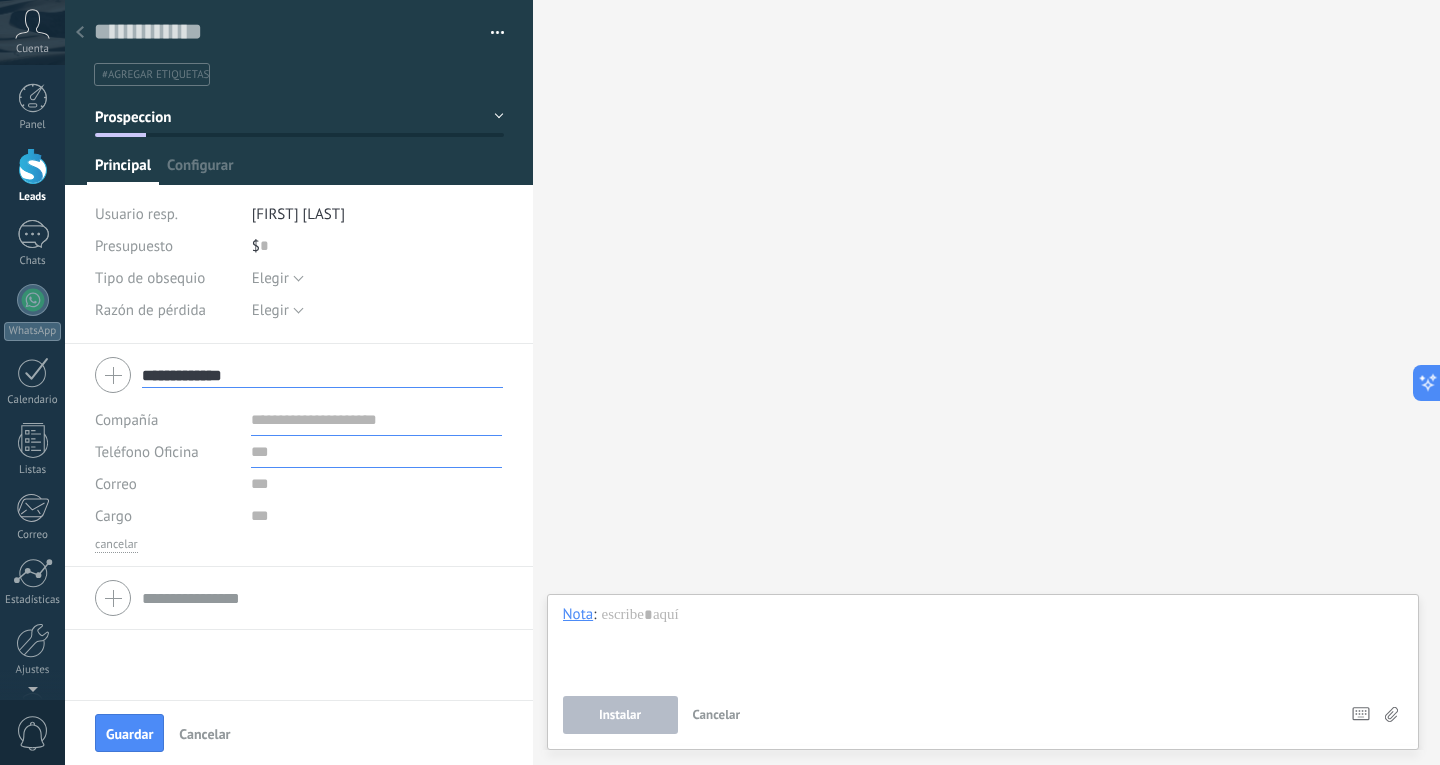 click at bounding box center [376, 452] 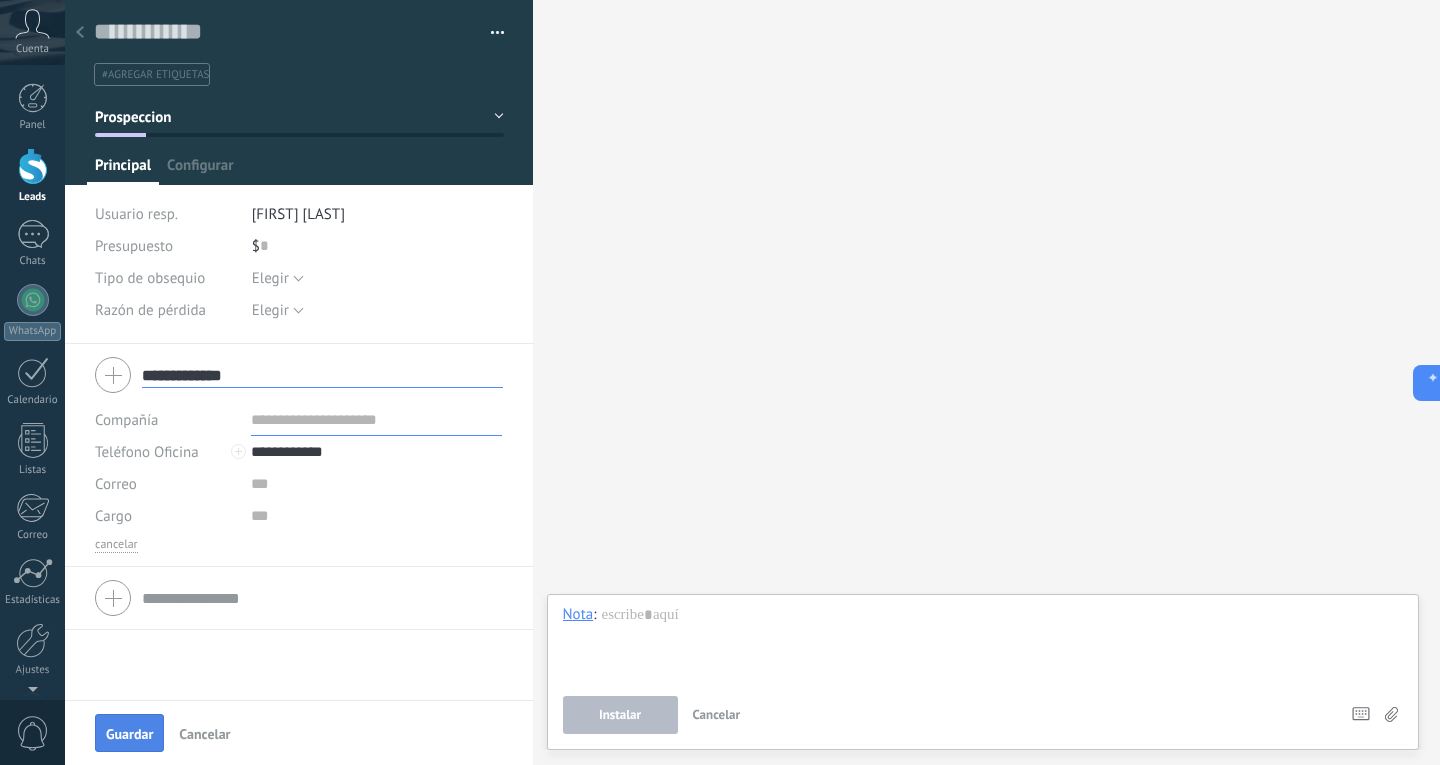 type on "**********" 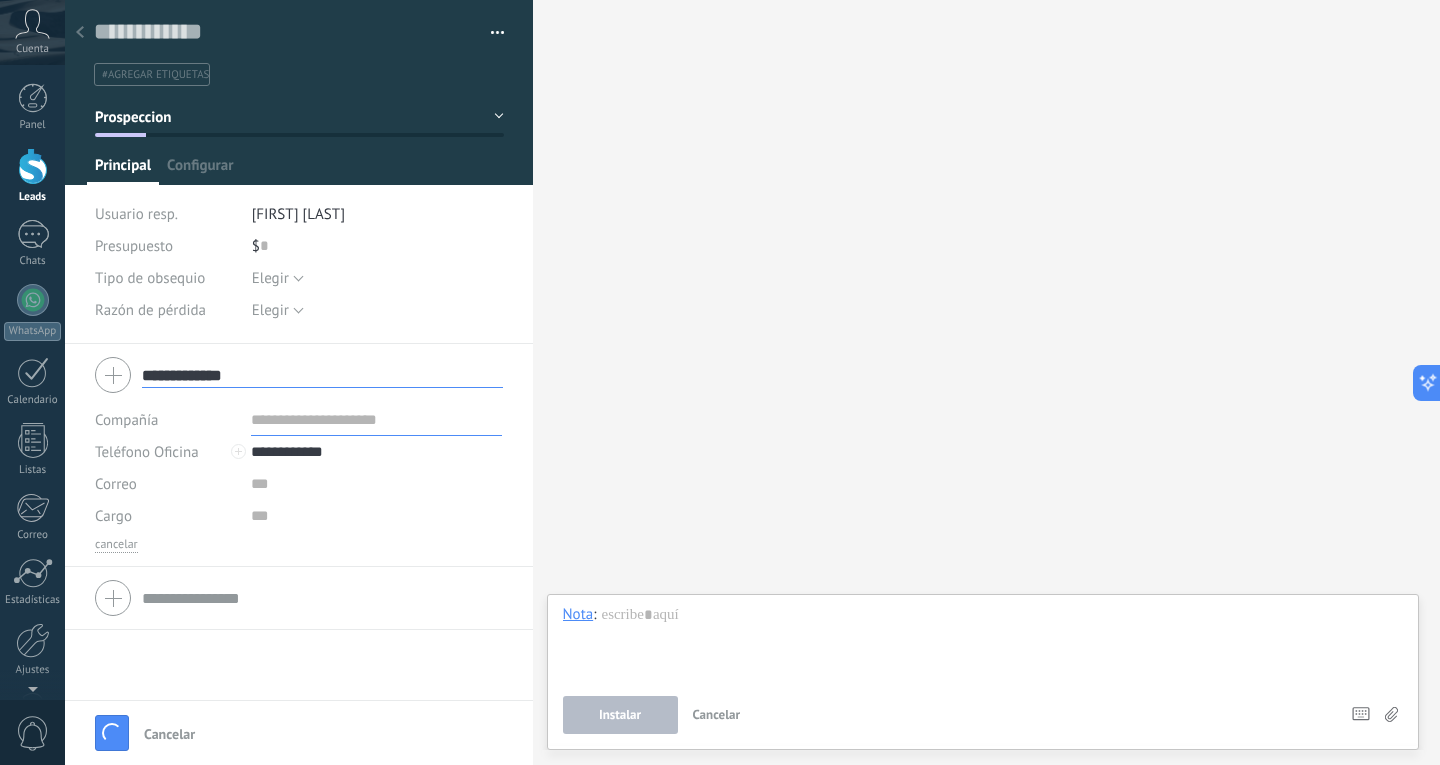 type 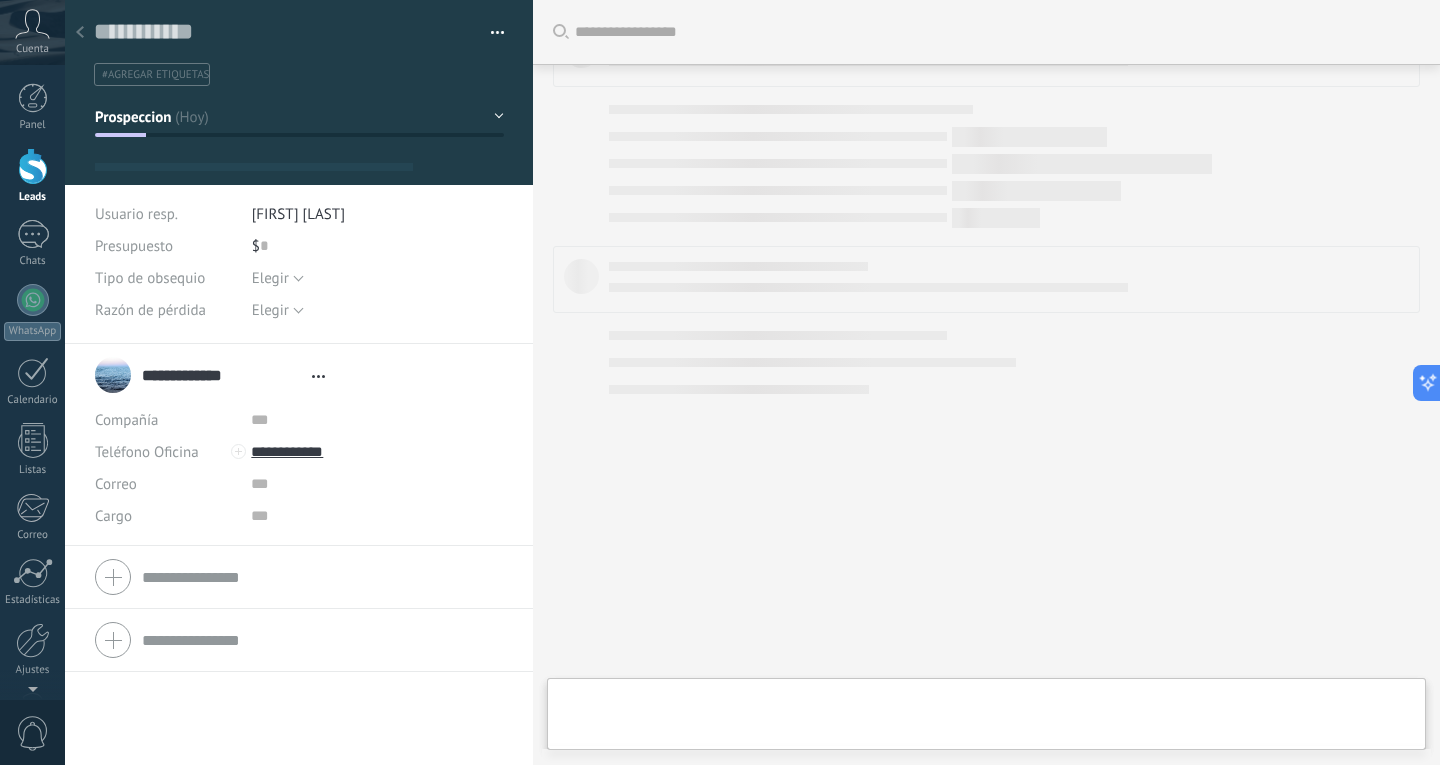 type on "**********" 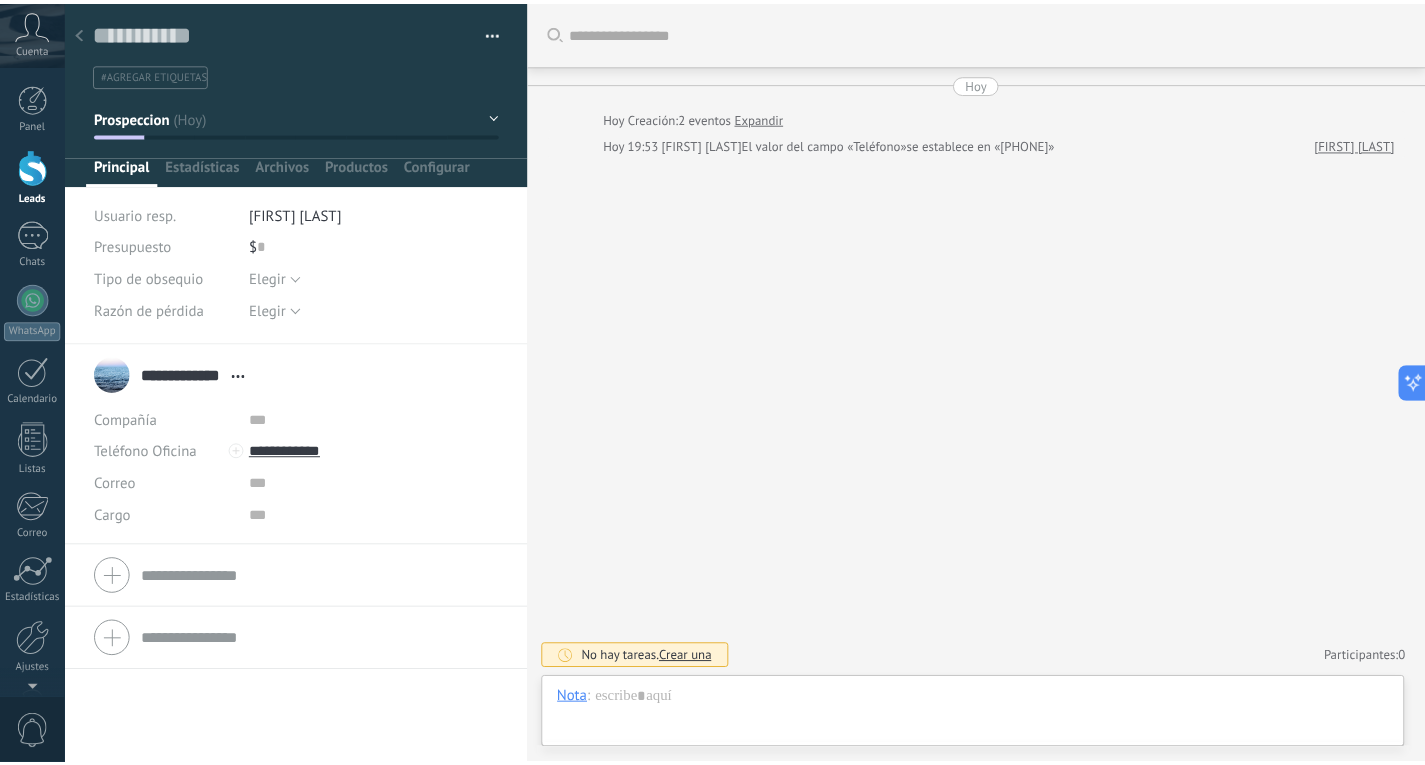scroll, scrollTop: 30, scrollLeft: 0, axis: vertical 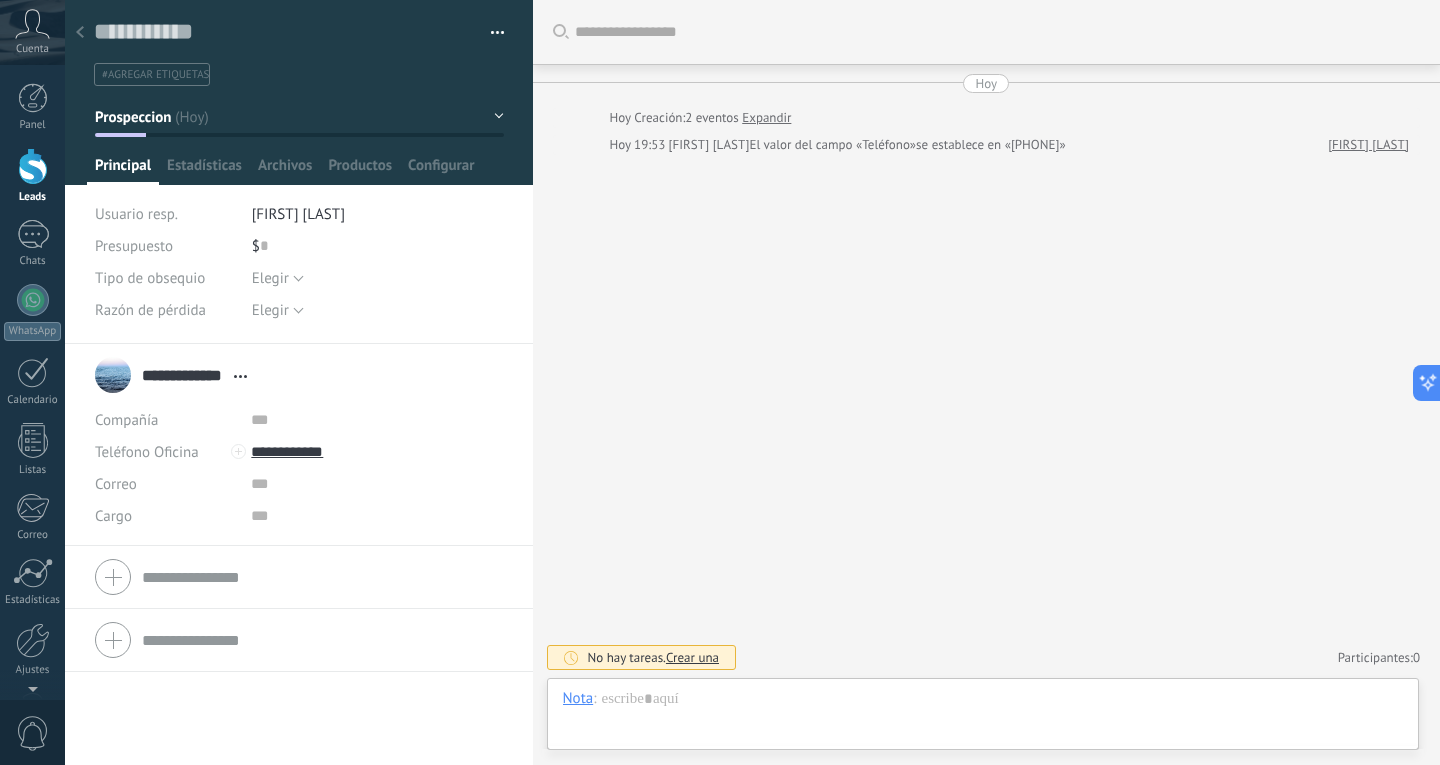 click at bounding box center [33, 166] 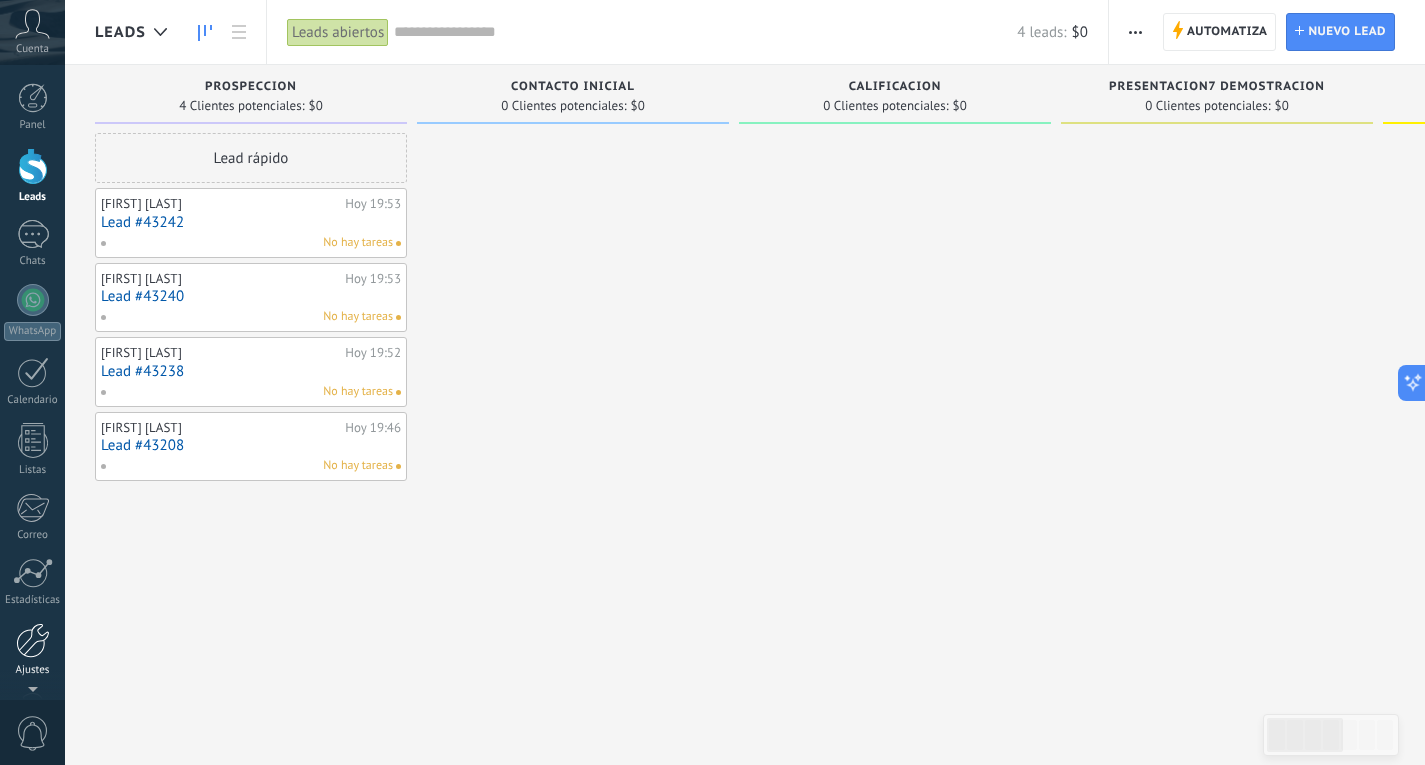 click at bounding box center [33, 640] 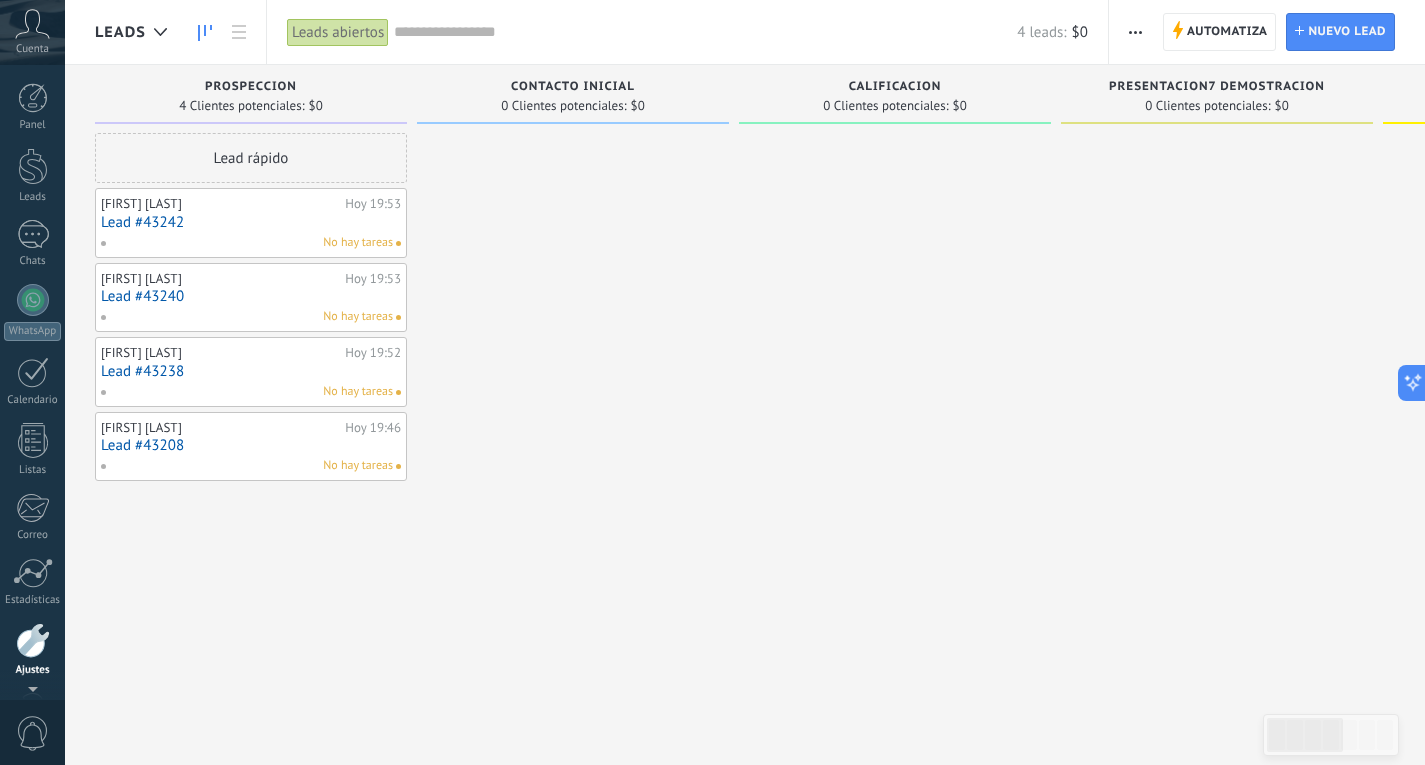 scroll, scrollTop: 67, scrollLeft: 0, axis: vertical 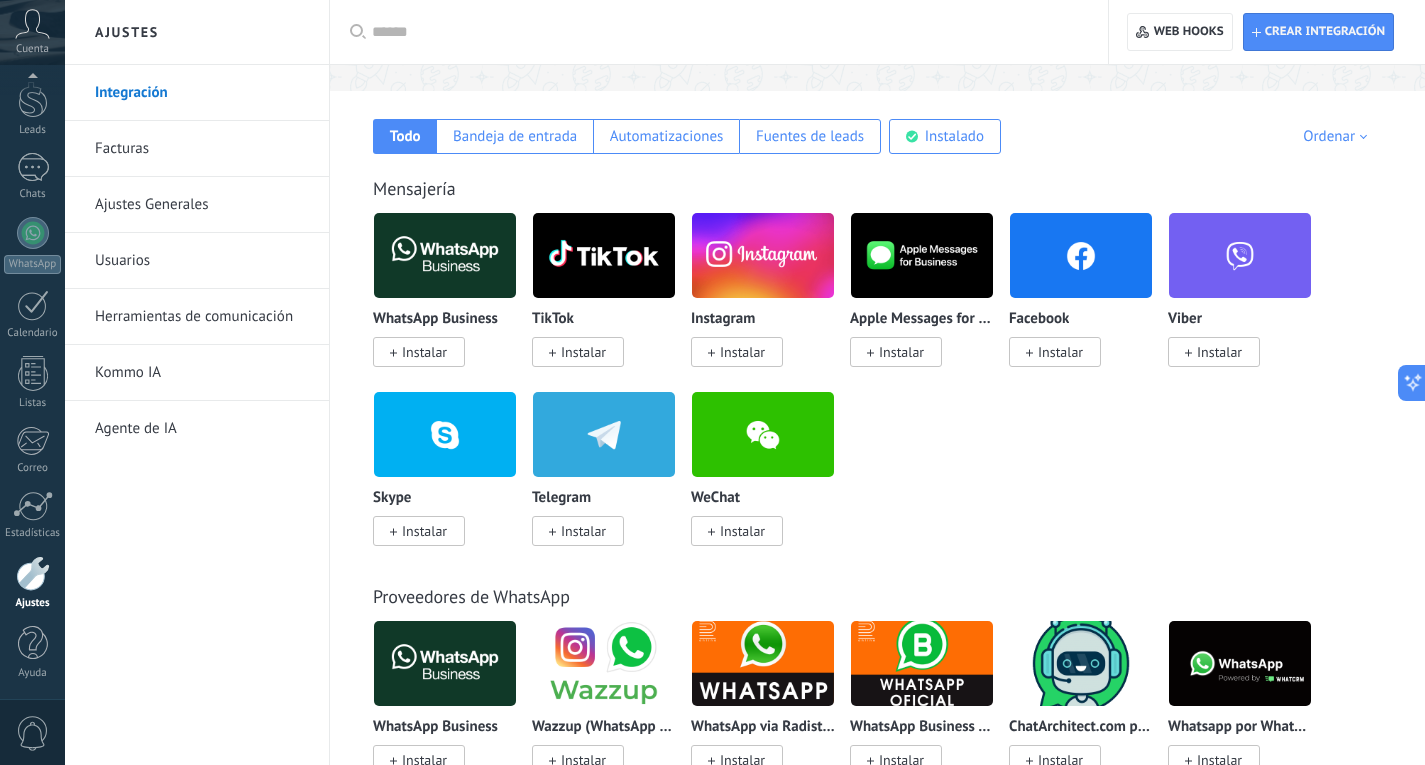 click on "Instalar" at bounding box center [1060, 352] 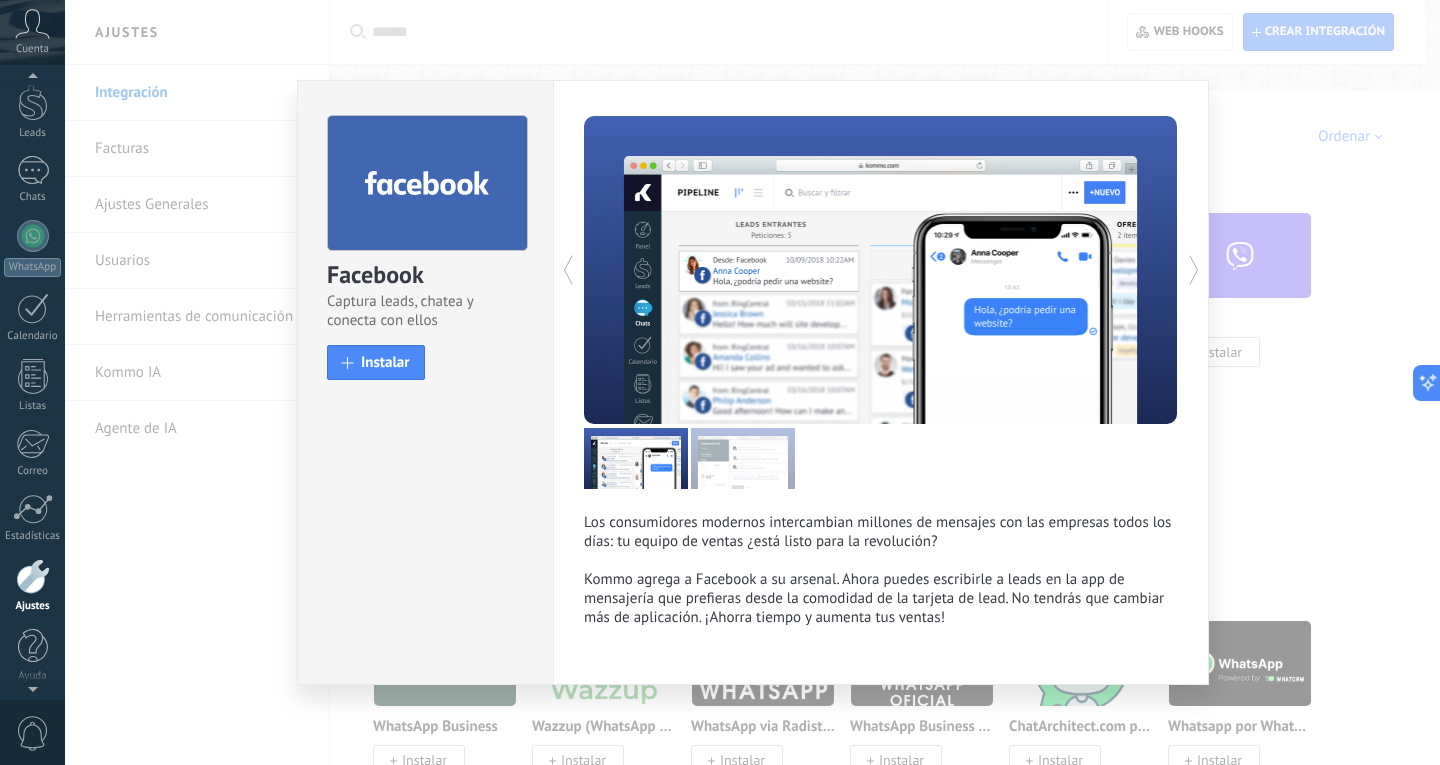 scroll, scrollTop: 67, scrollLeft: 0, axis: vertical 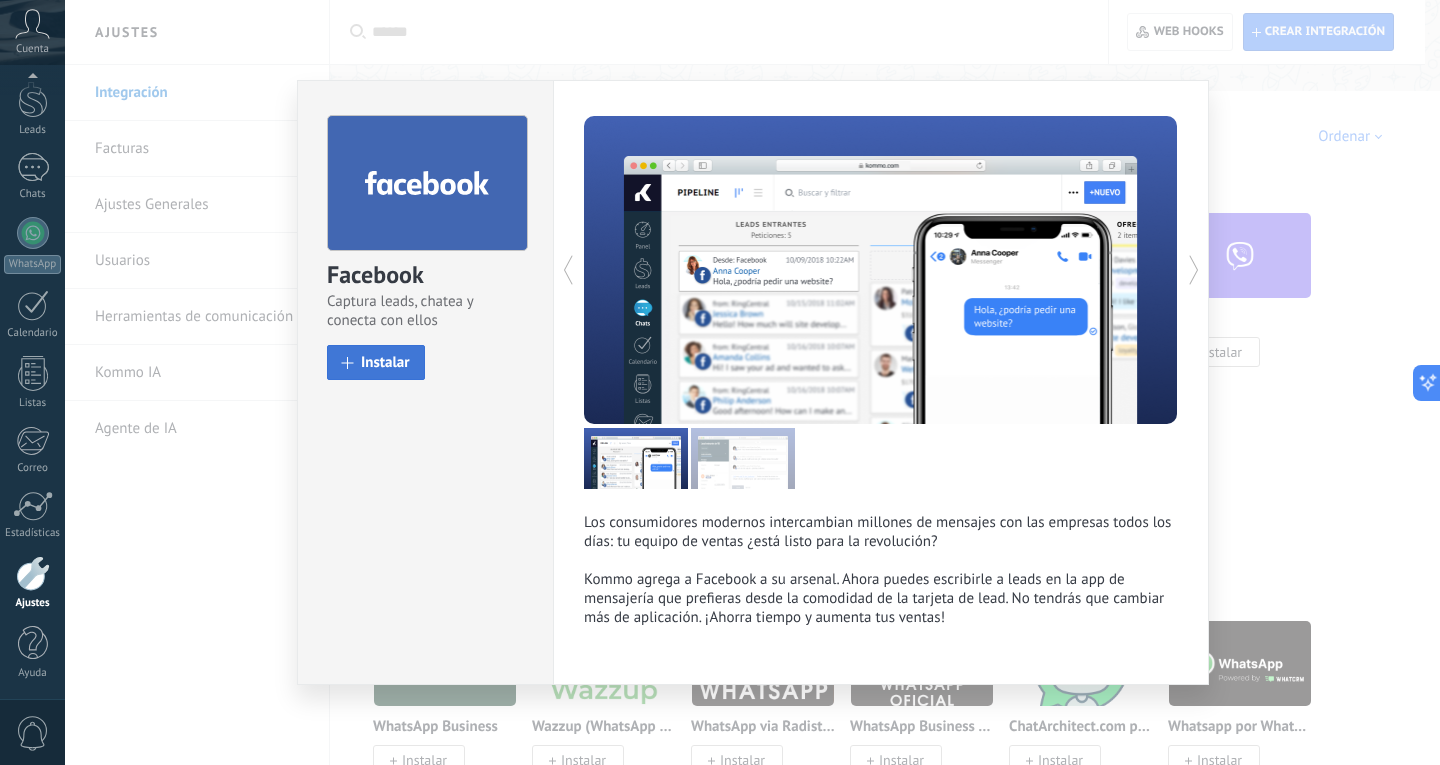 click on "Instalar" at bounding box center [376, 362] 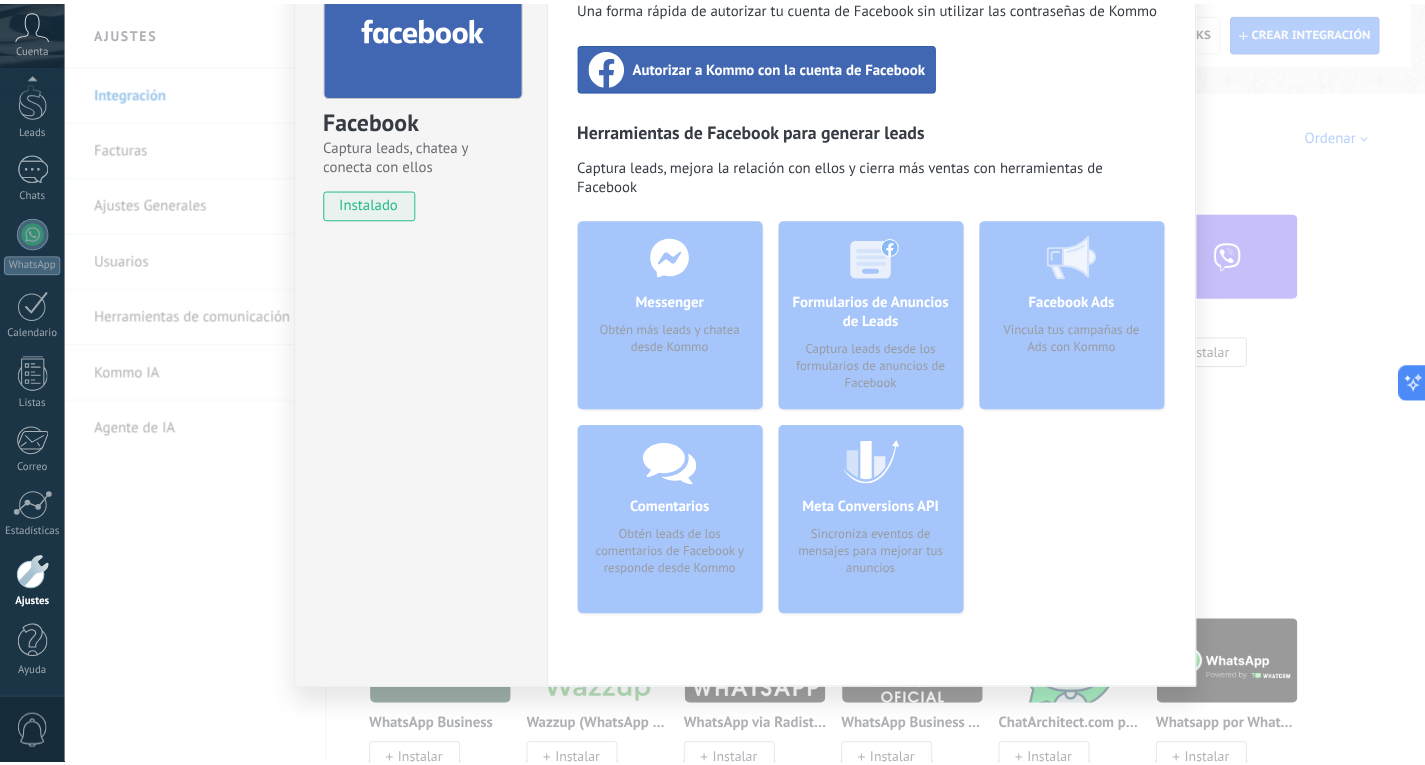 scroll, scrollTop: 0, scrollLeft: 0, axis: both 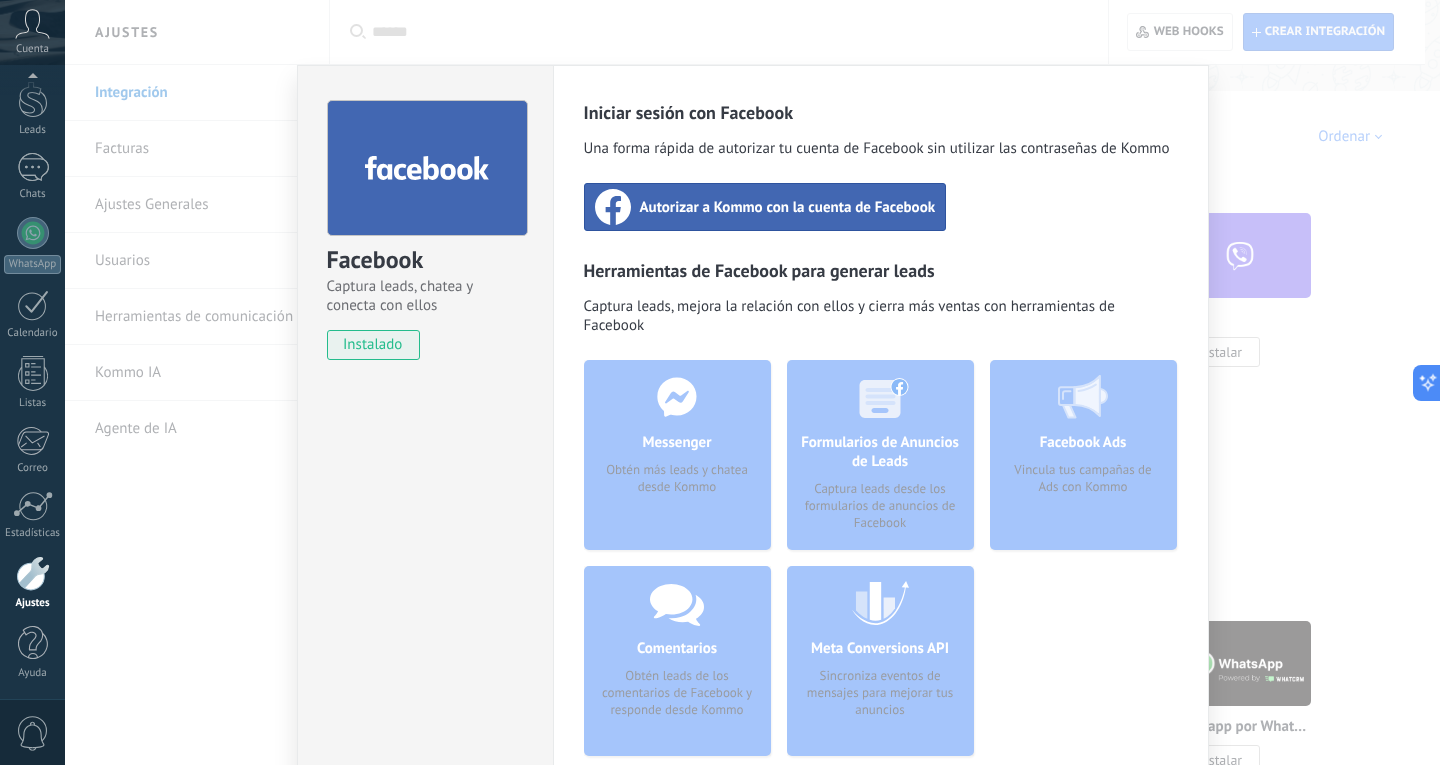 click on "Autorizar a Kommo con la cuenta de Facebook" at bounding box center [788, 207] 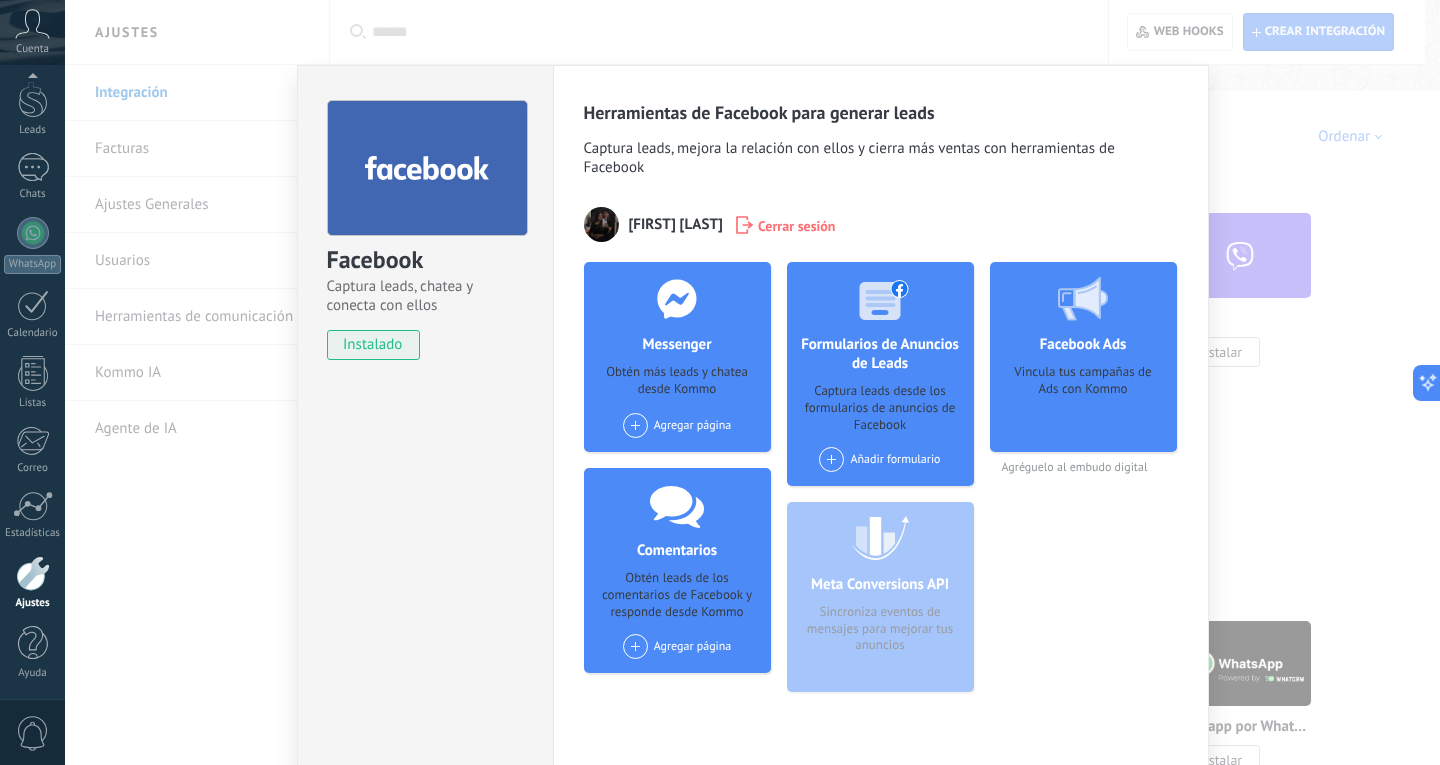 click on "Facebook Captura leads, chatea y conecta con ellos instalado Desinstalar Herramientas de Facebook para generar leads Captura leads, mejora la relación con ellos y cierra más ventas con herramientas de Facebook Sebastian Morales Cerrar sesión Messenger Obtén más leads y chatea desde Kommo Agregar página Comentarios Obtén leads de los comentarios de Facebook y responde desde Kommo Agregar página Formularios de Anuncios de Leads Captura leads desde los formularios de anuncios de Facebook Añadir formulario Meta Conversions API Sincroniza eventos de mensajes para mejorar tus anuncios Facebook Ads Vincula tus campañas de Ads con Kommo Agréguelo al embudo digital más" at bounding box center [752, 382] 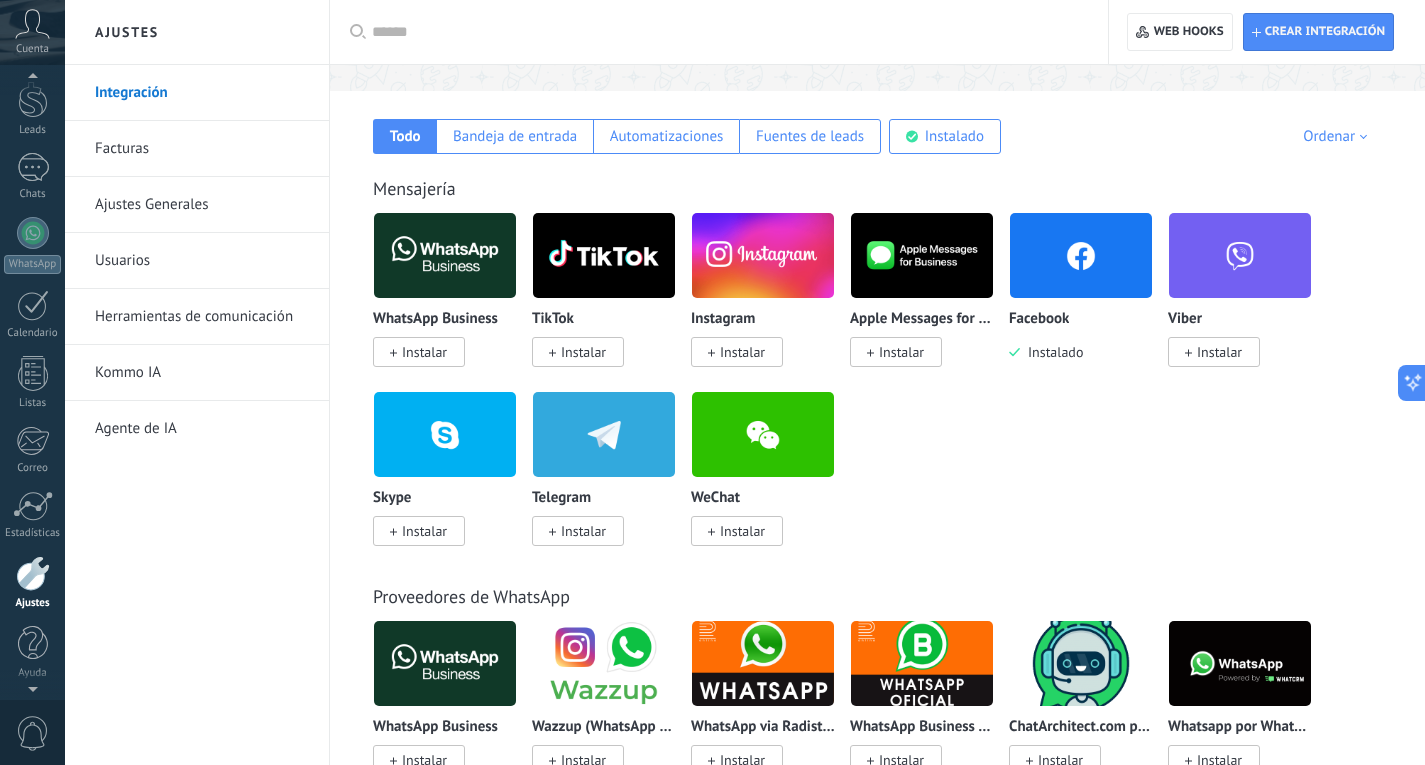 scroll, scrollTop: 58, scrollLeft: 0, axis: vertical 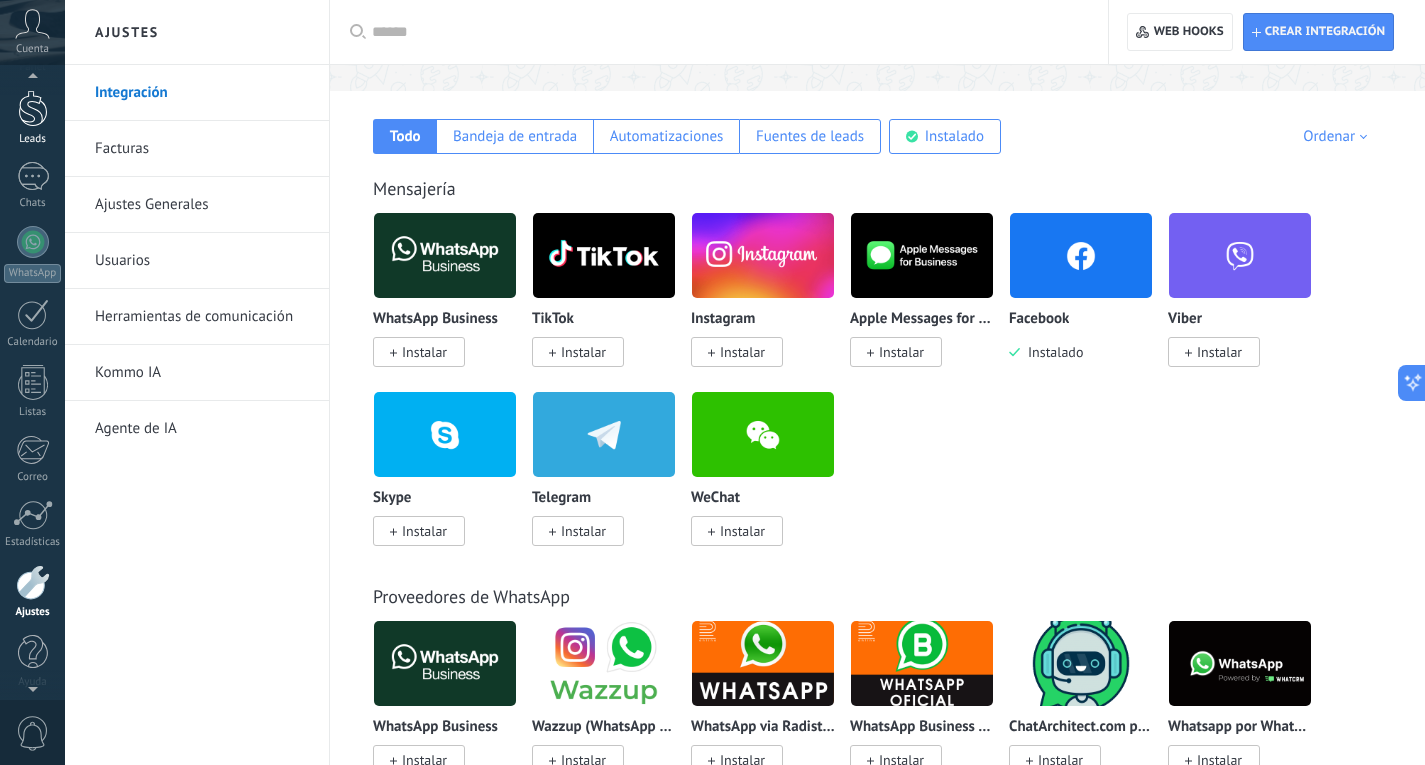 click at bounding box center (33, 108) 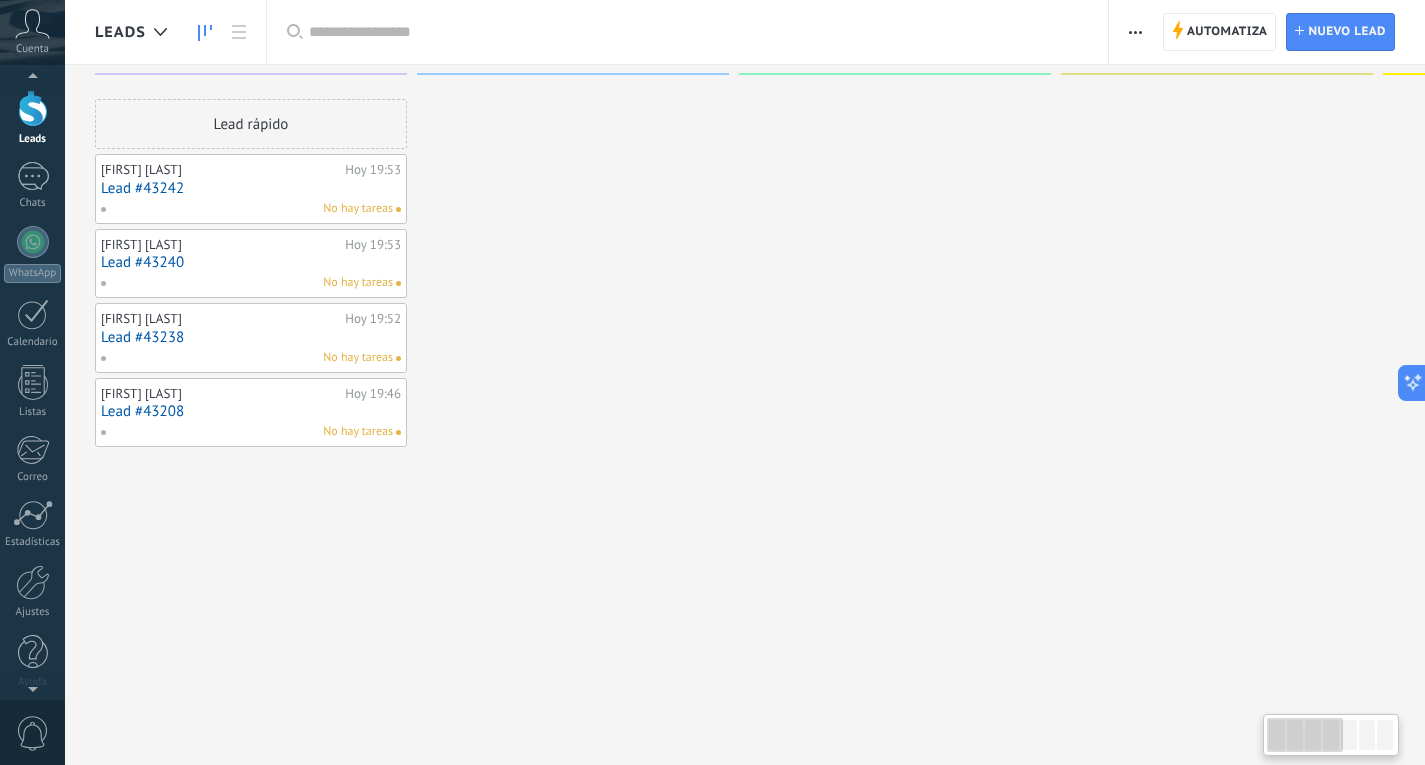 scroll, scrollTop: 0, scrollLeft: 0, axis: both 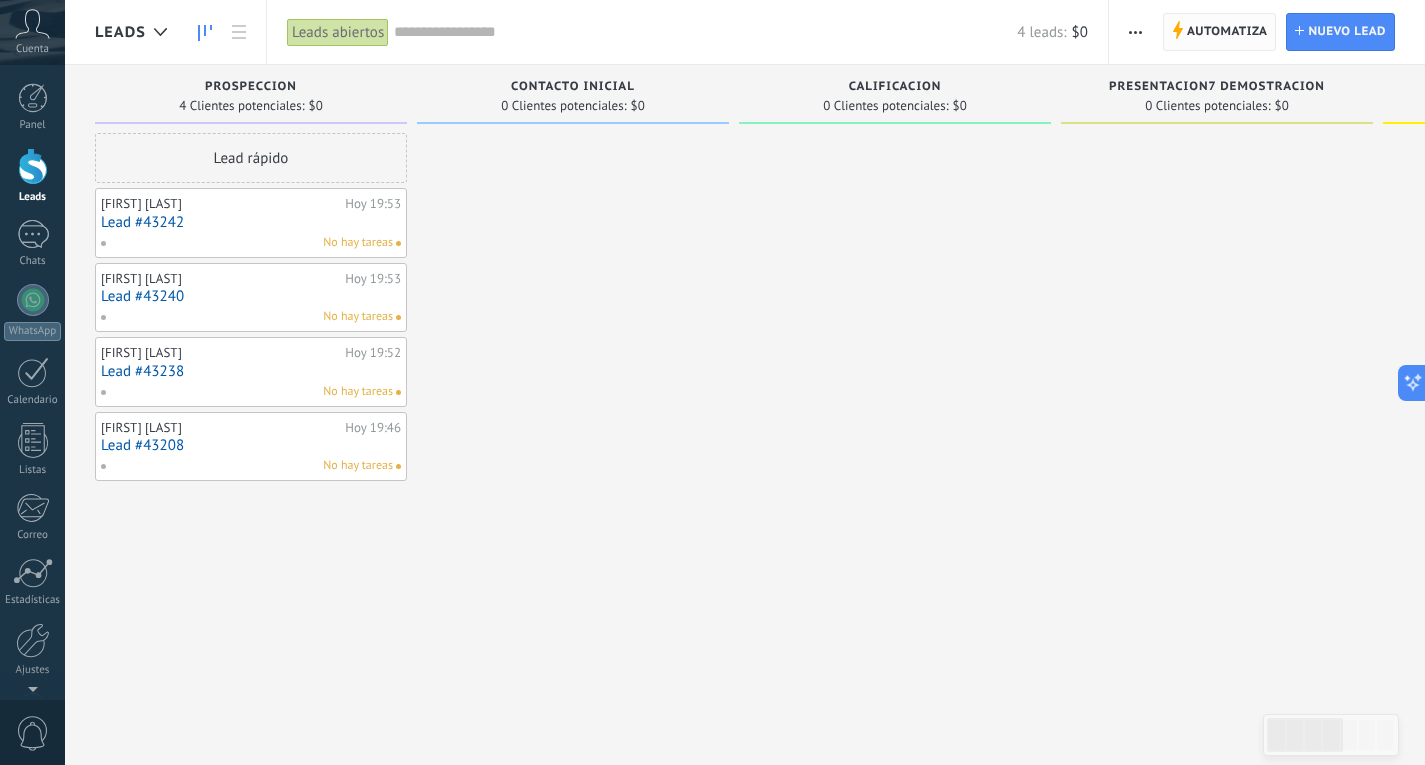 click on "Automatiza" at bounding box center [1227, 32] 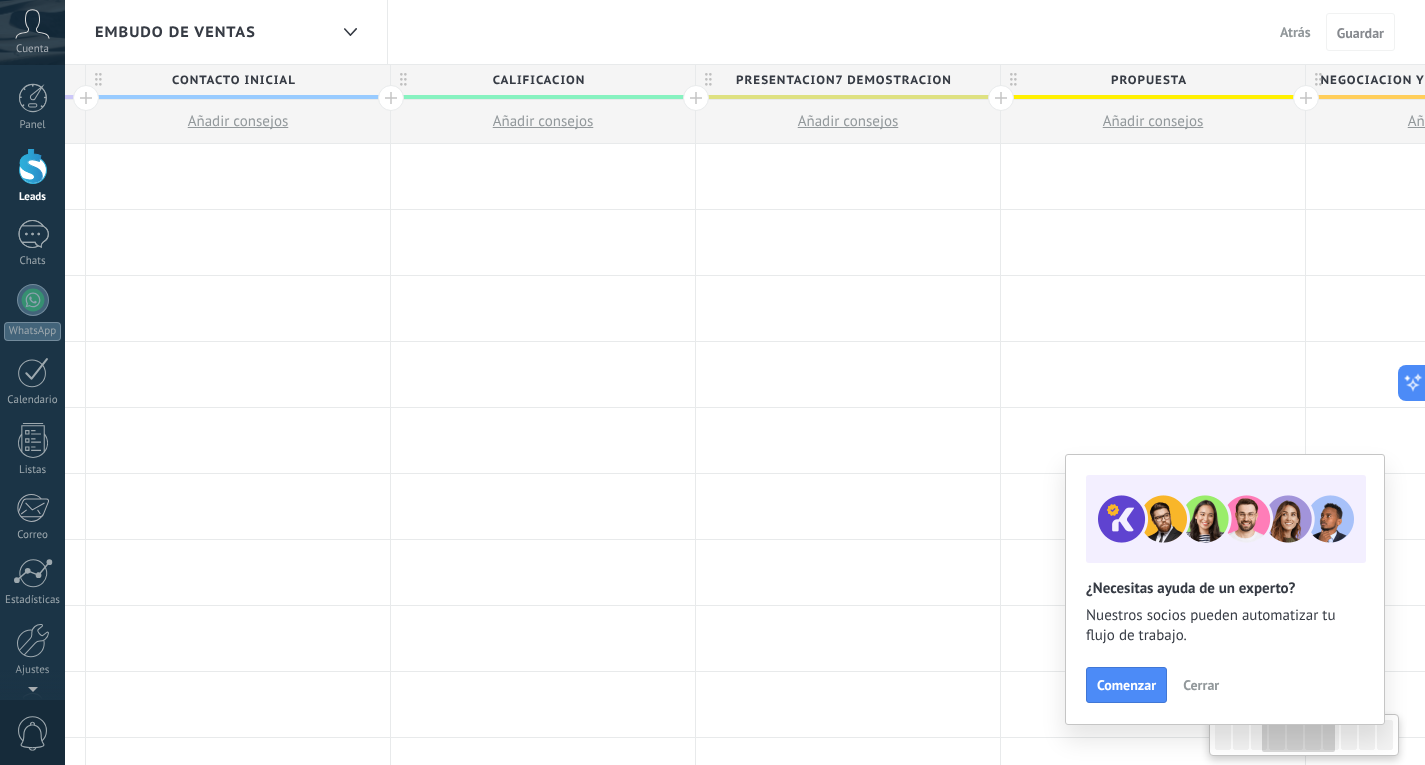 drag, startPoint x: 978, startPoint y: 503, endPoint x: 0, endPoint y: 413, distance: 982.1324 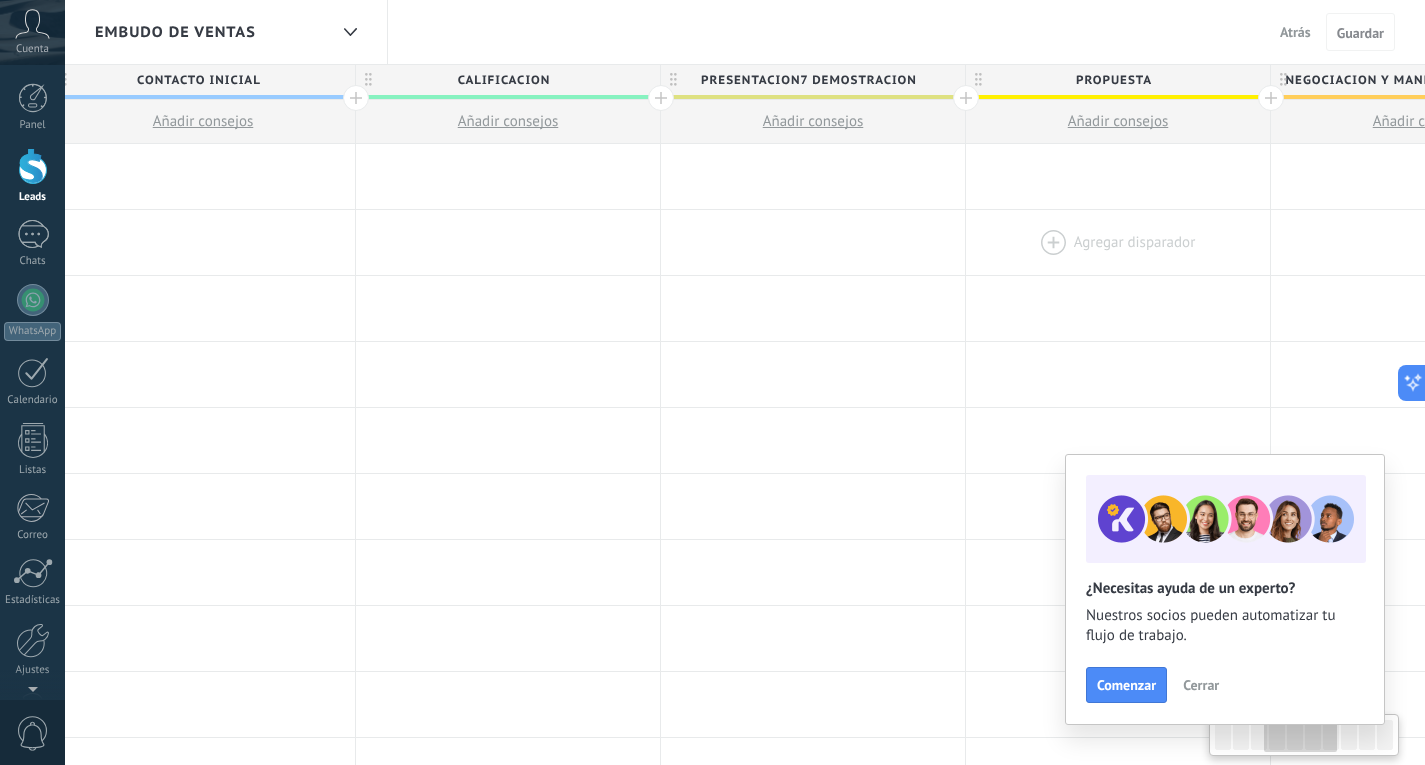 scroll, scrollTop: 0, scrollLeft: 928, axis: horizontal 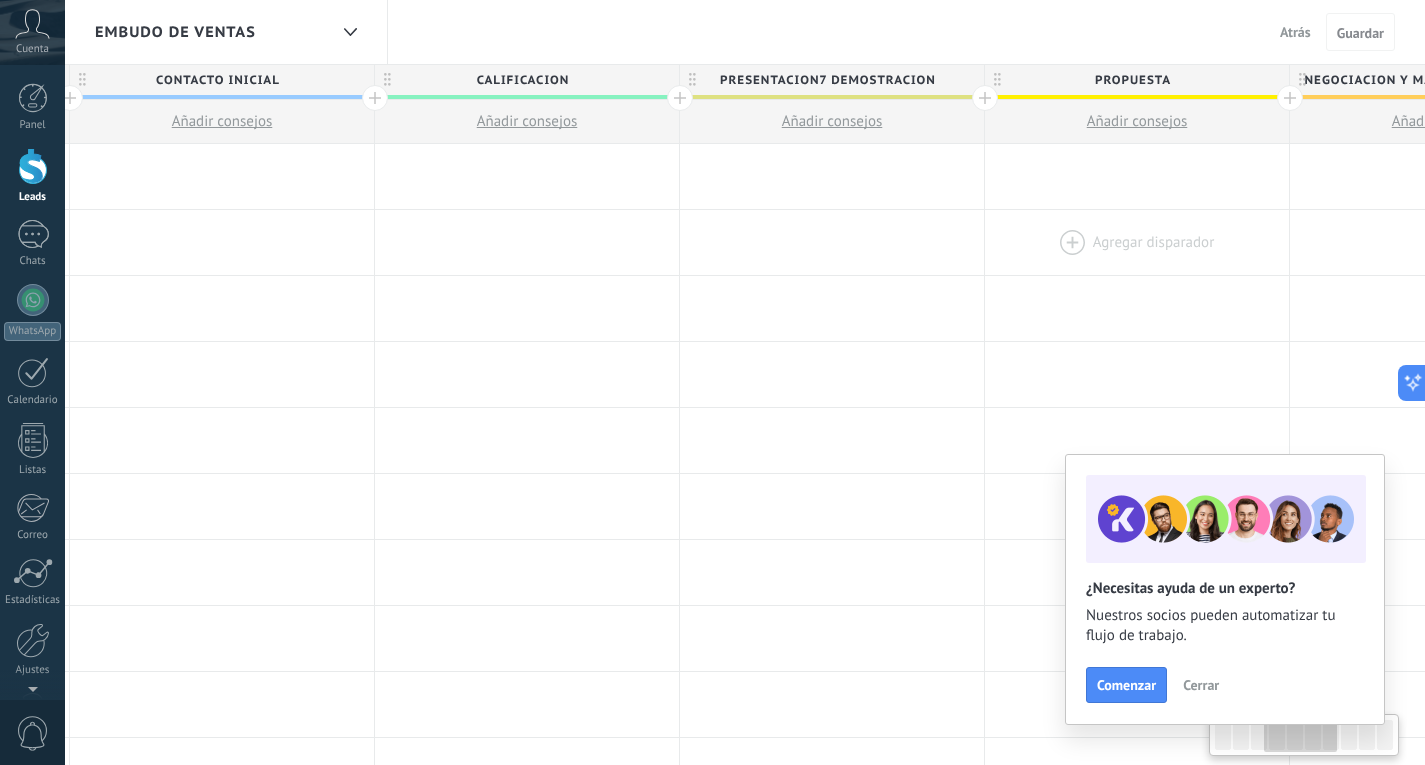 drag, startPoint x: 1104, startPoint y: 291, endPoint x: 1094, endPoint y: 231, distance: 60.827625 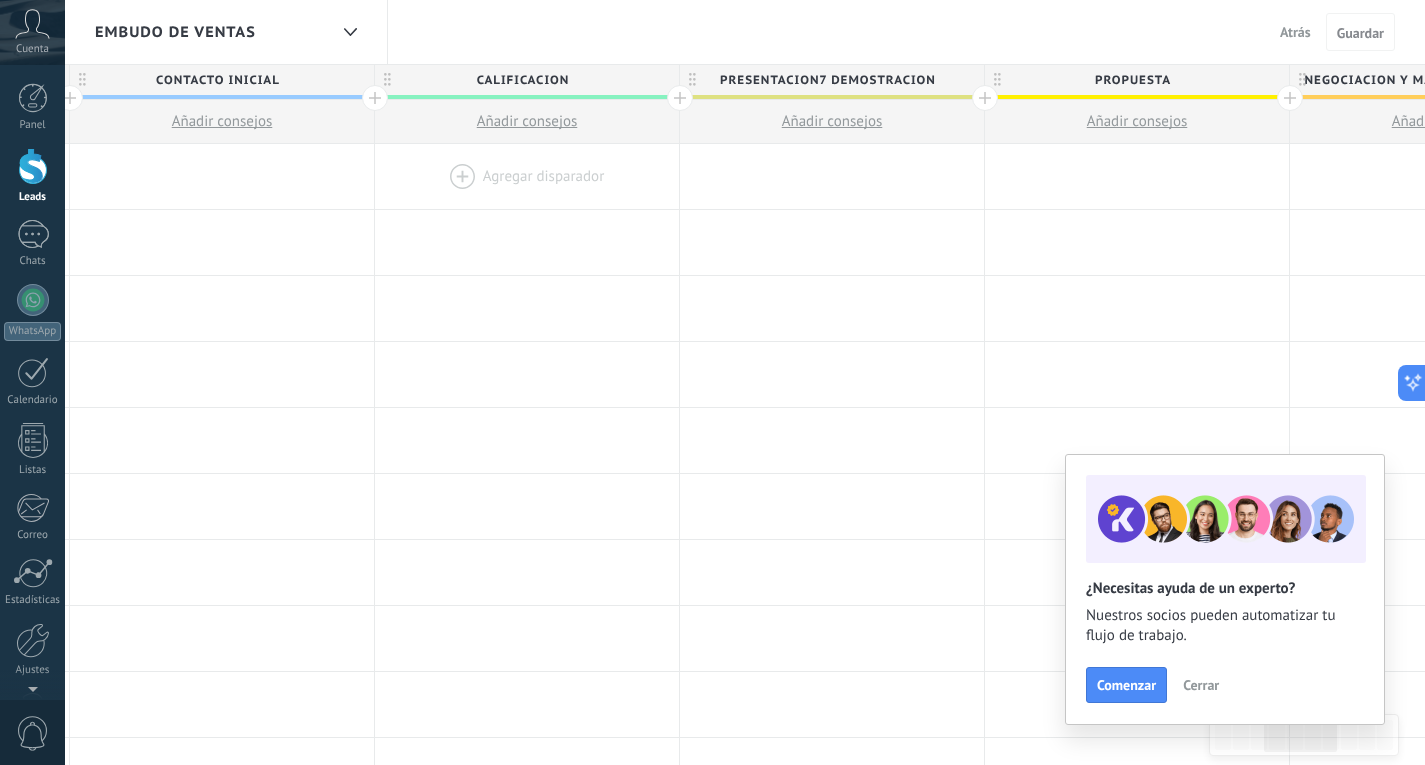 click at bounding box center (527, 176) 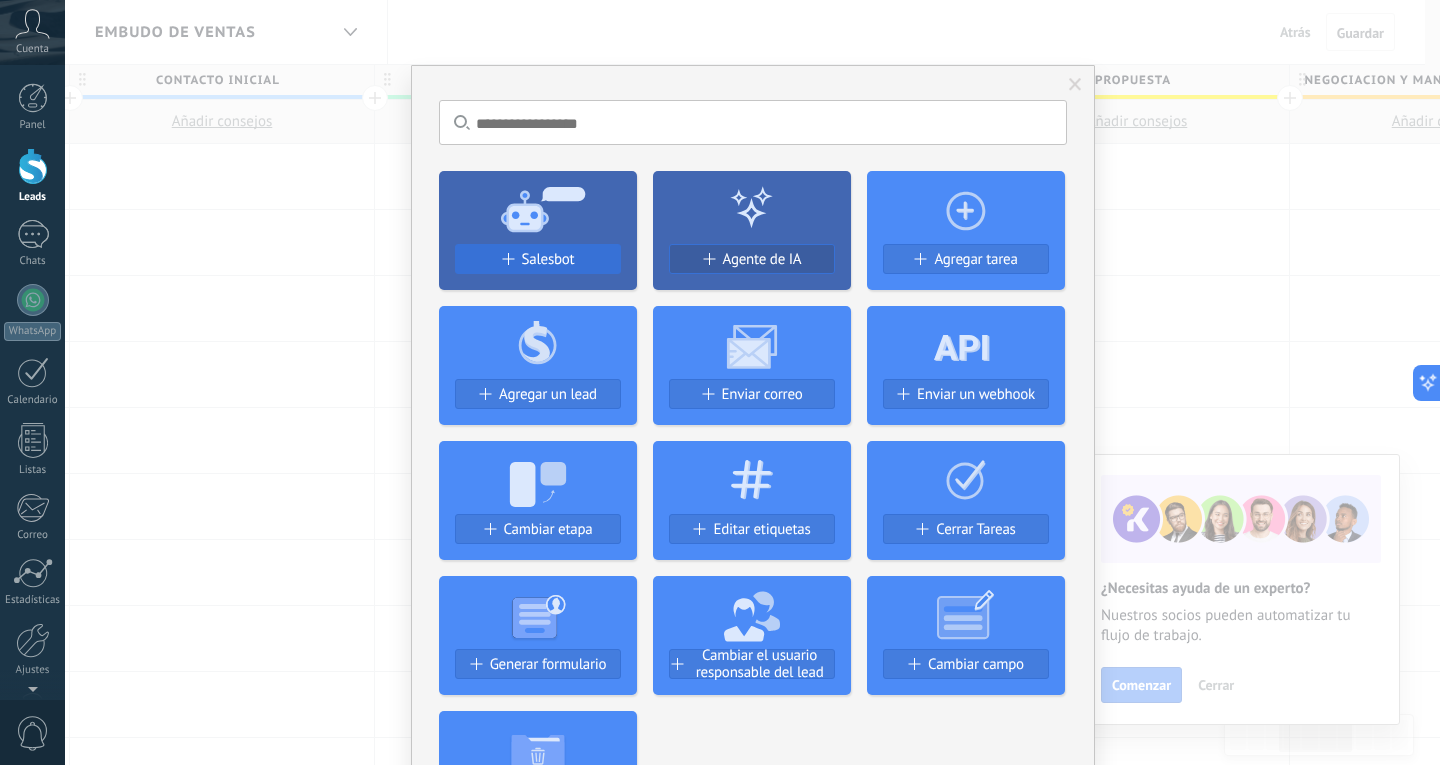 click on "Salesbot" at bounding box center (548, 259) 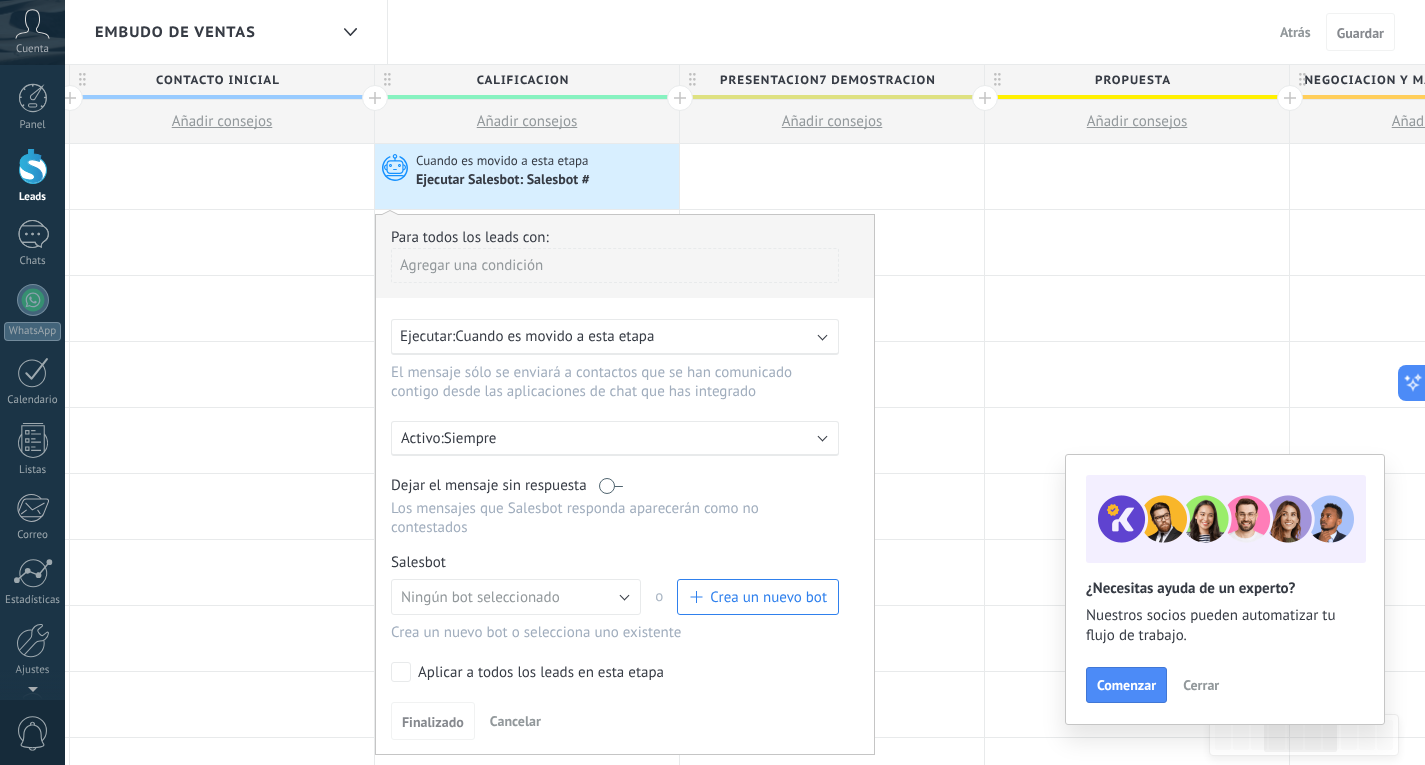 click on "Ejecutar:  Cuando es movido a esta etapa" at bounding box center (615, 337) 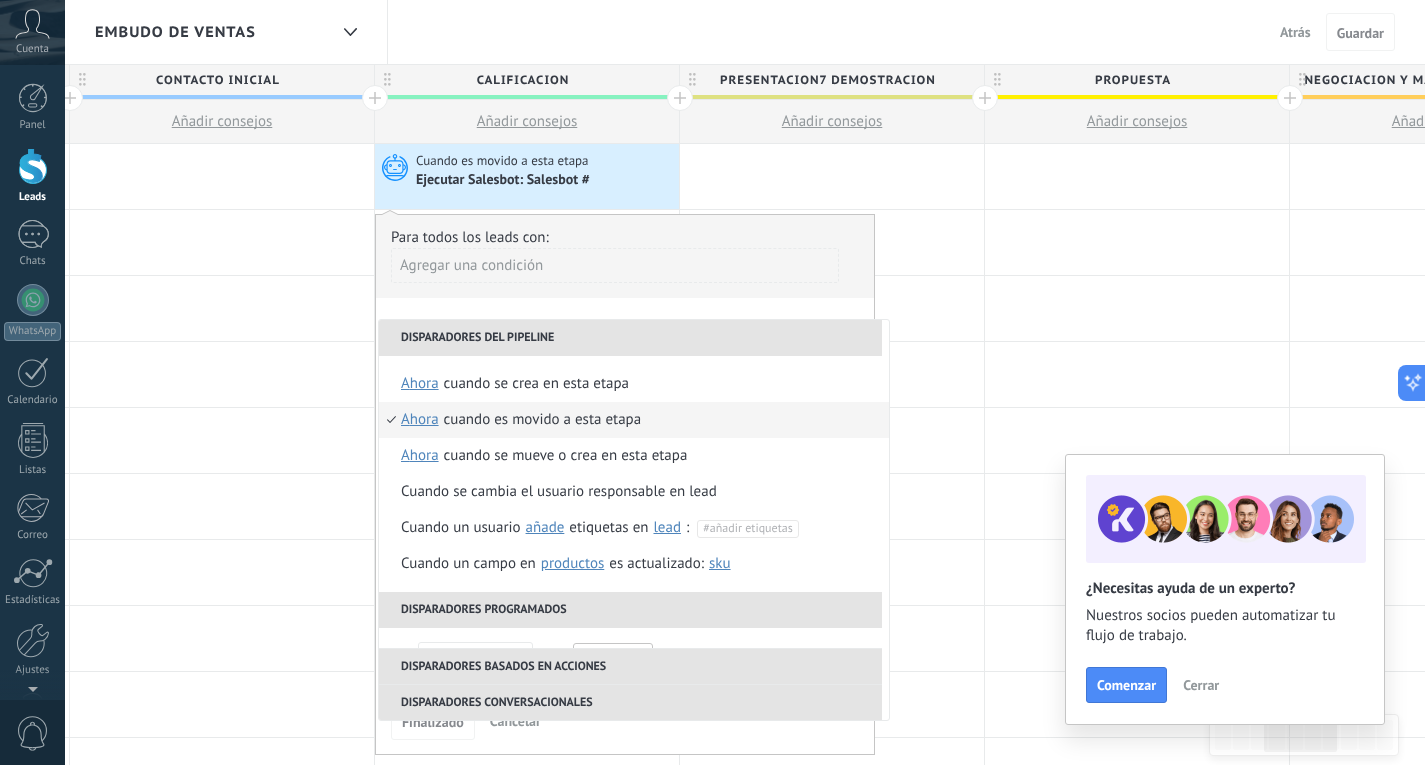 click on "Disparadores del pipeline" at bounding box center (630, 338) 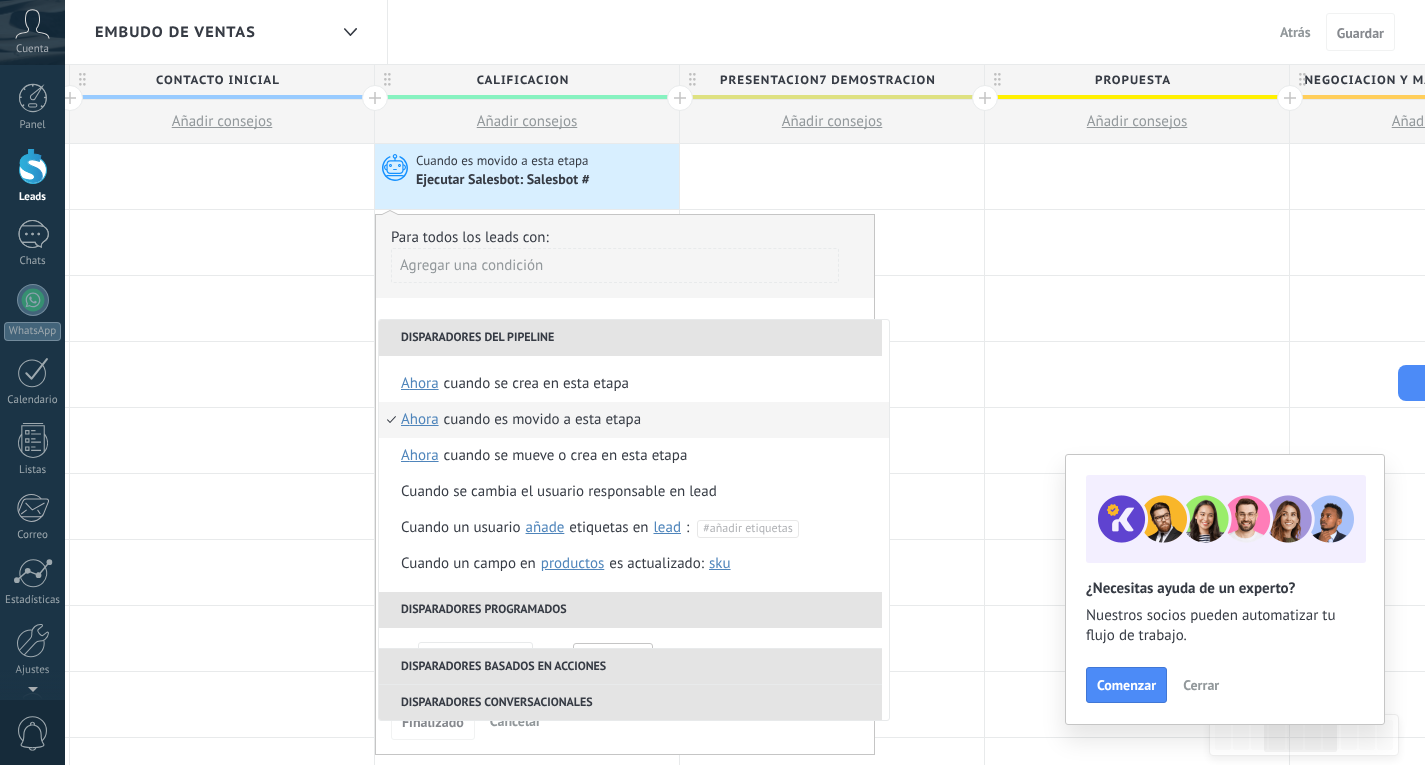 click on "Para todos los leads con:" at bounding box center [625, 237] 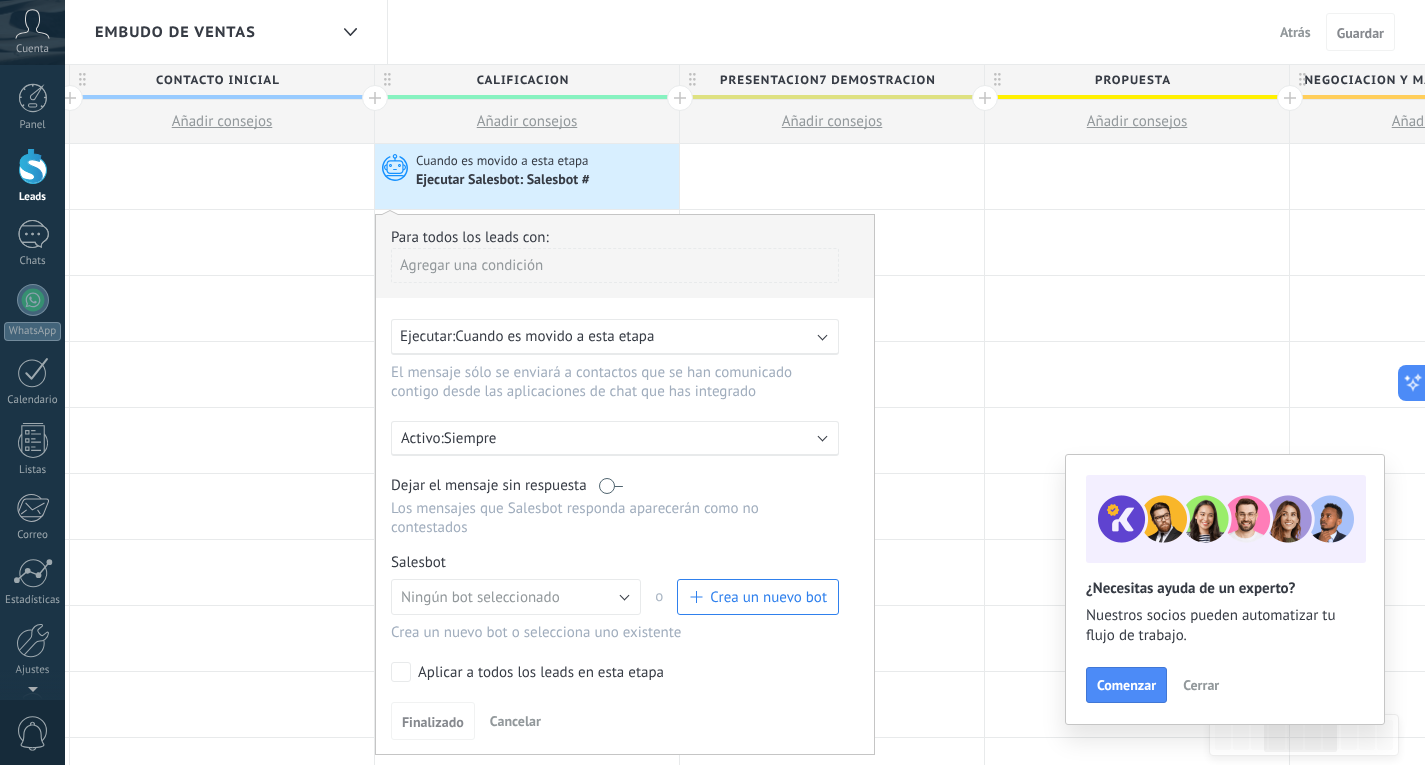 click at bounding box center [823, 437] 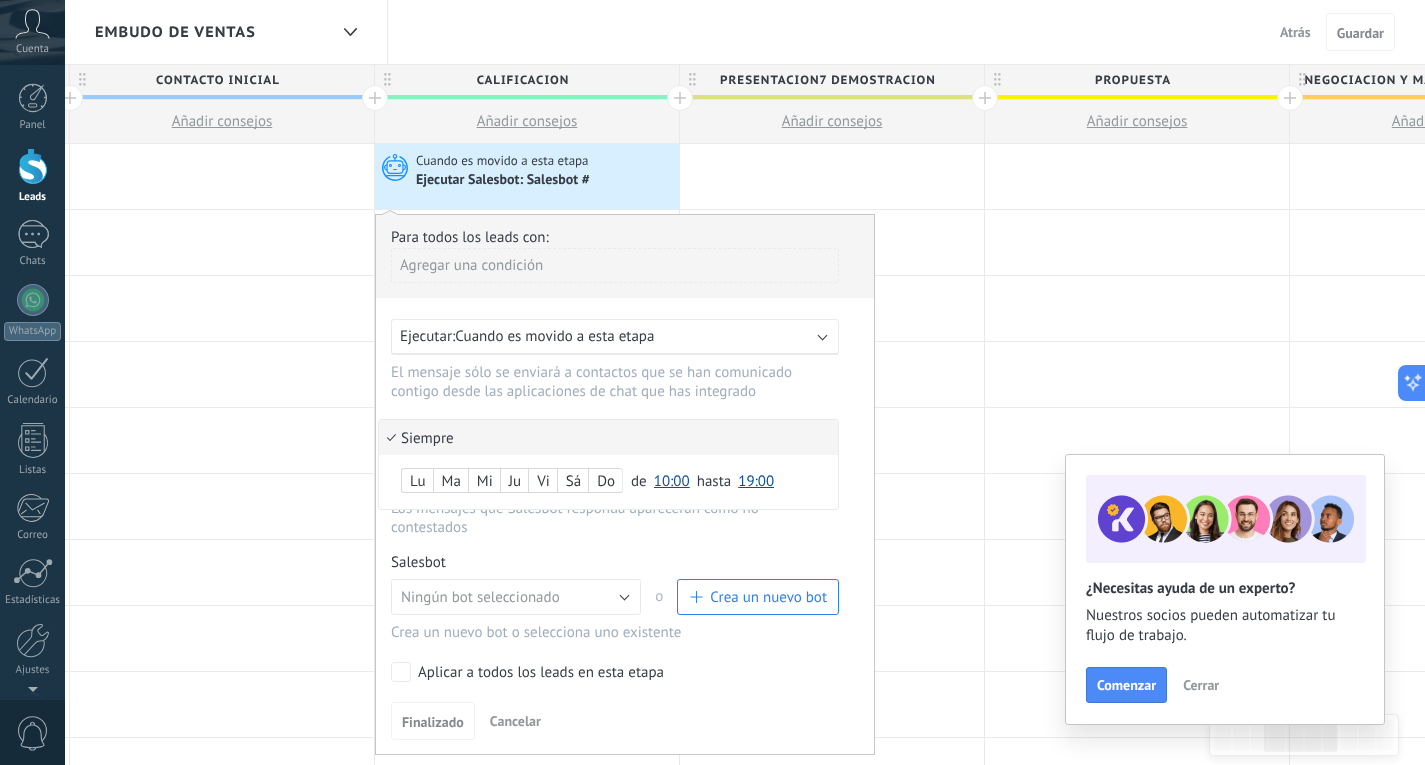click on "Siempre" at bounding box center [608, 437] 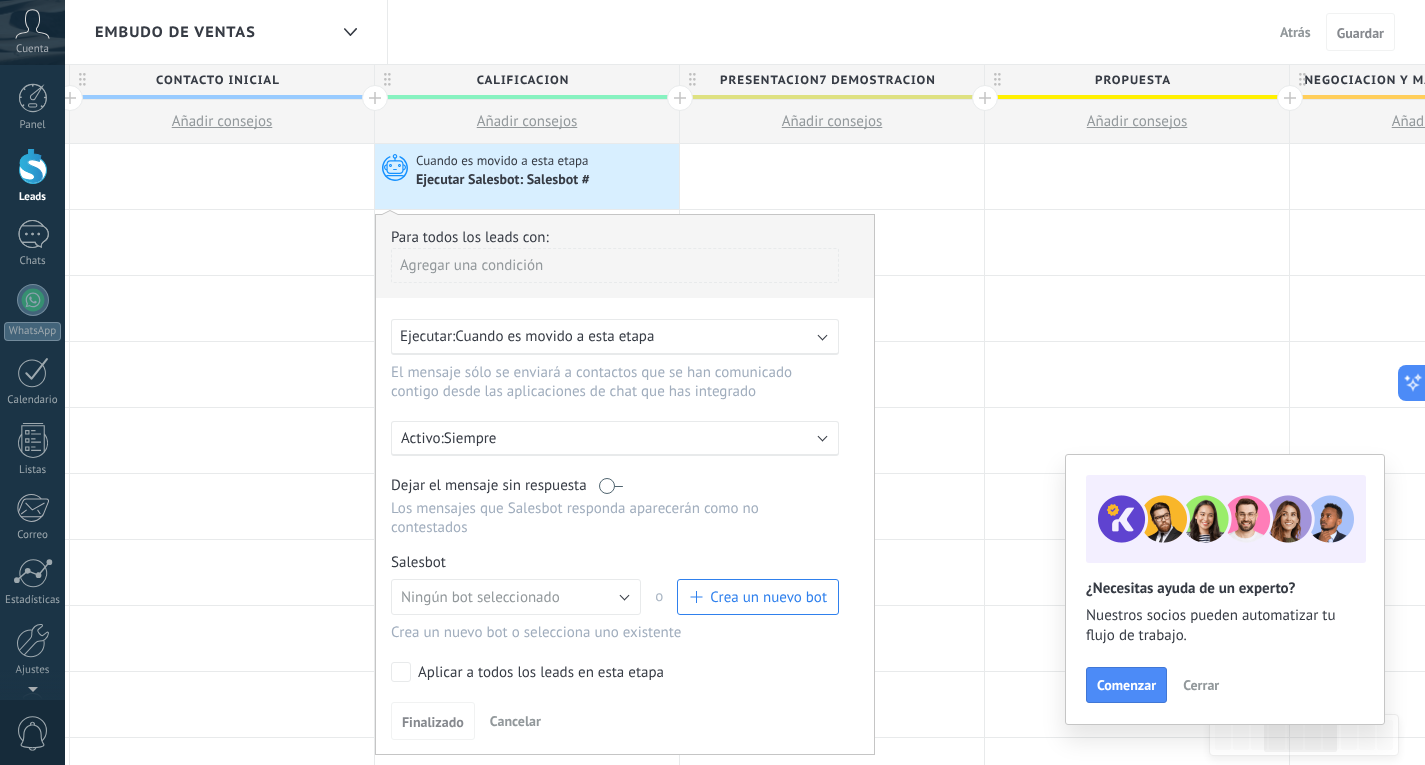click at bounding box center (823, 335) 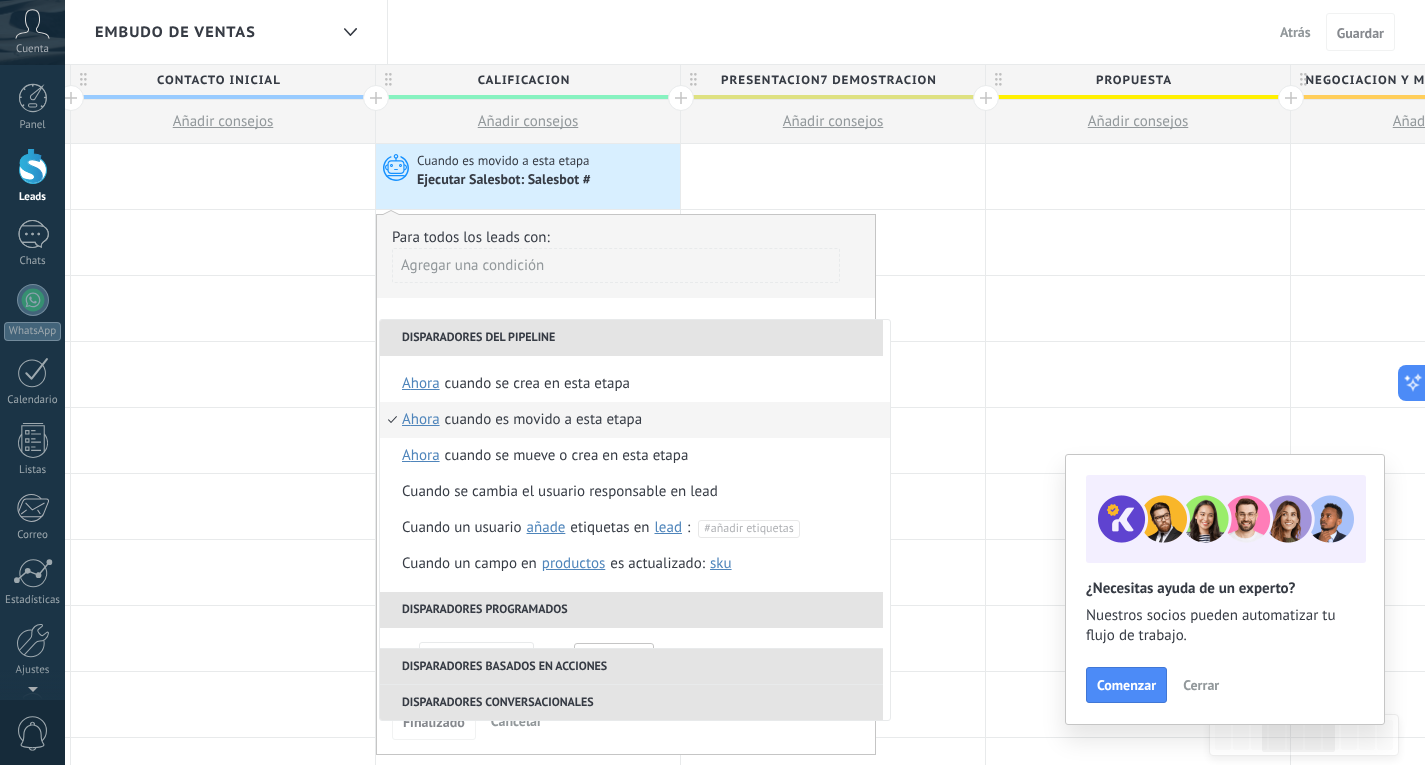 click on "Cuando es movido a esta etapa" at bounding box center [544, 420] 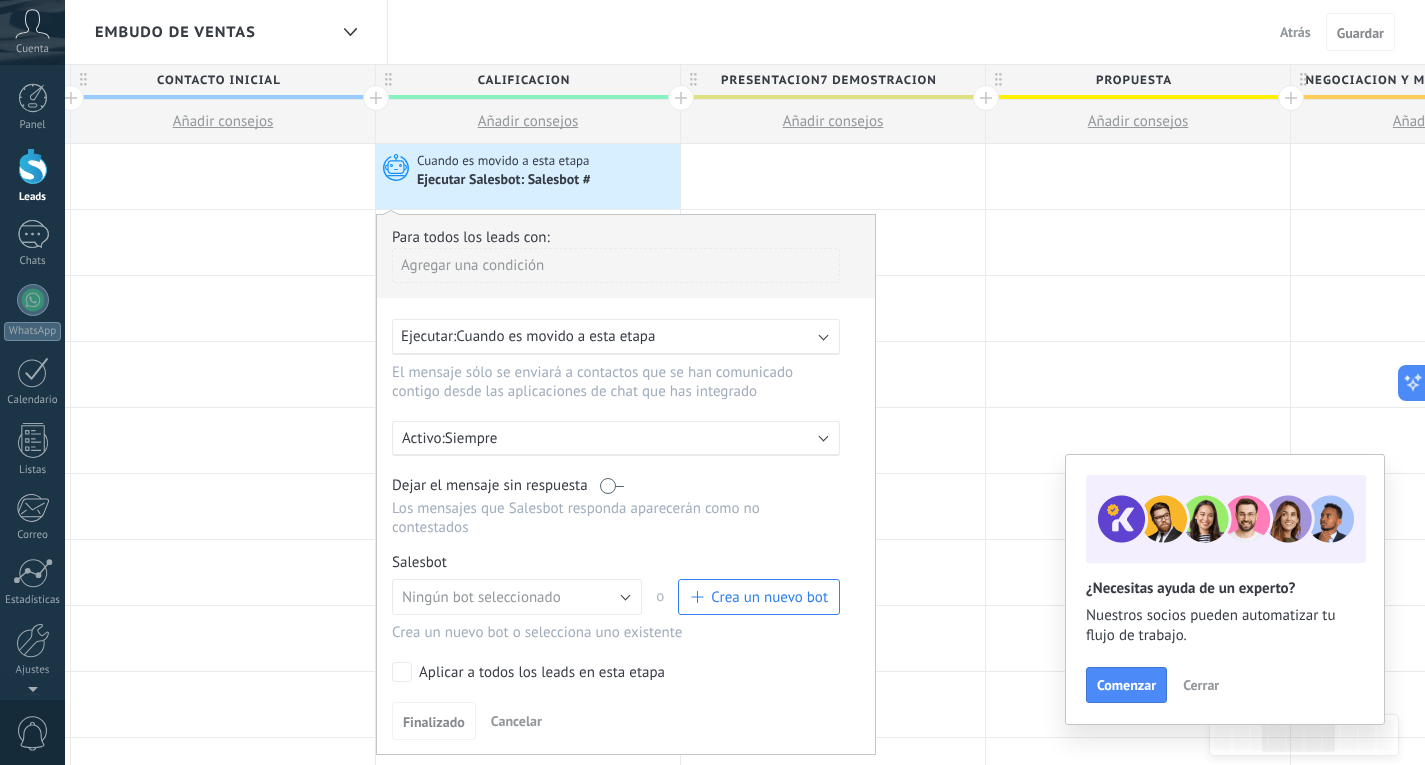 click on "Activo:  Siempre" at bounding box center [616, 438] 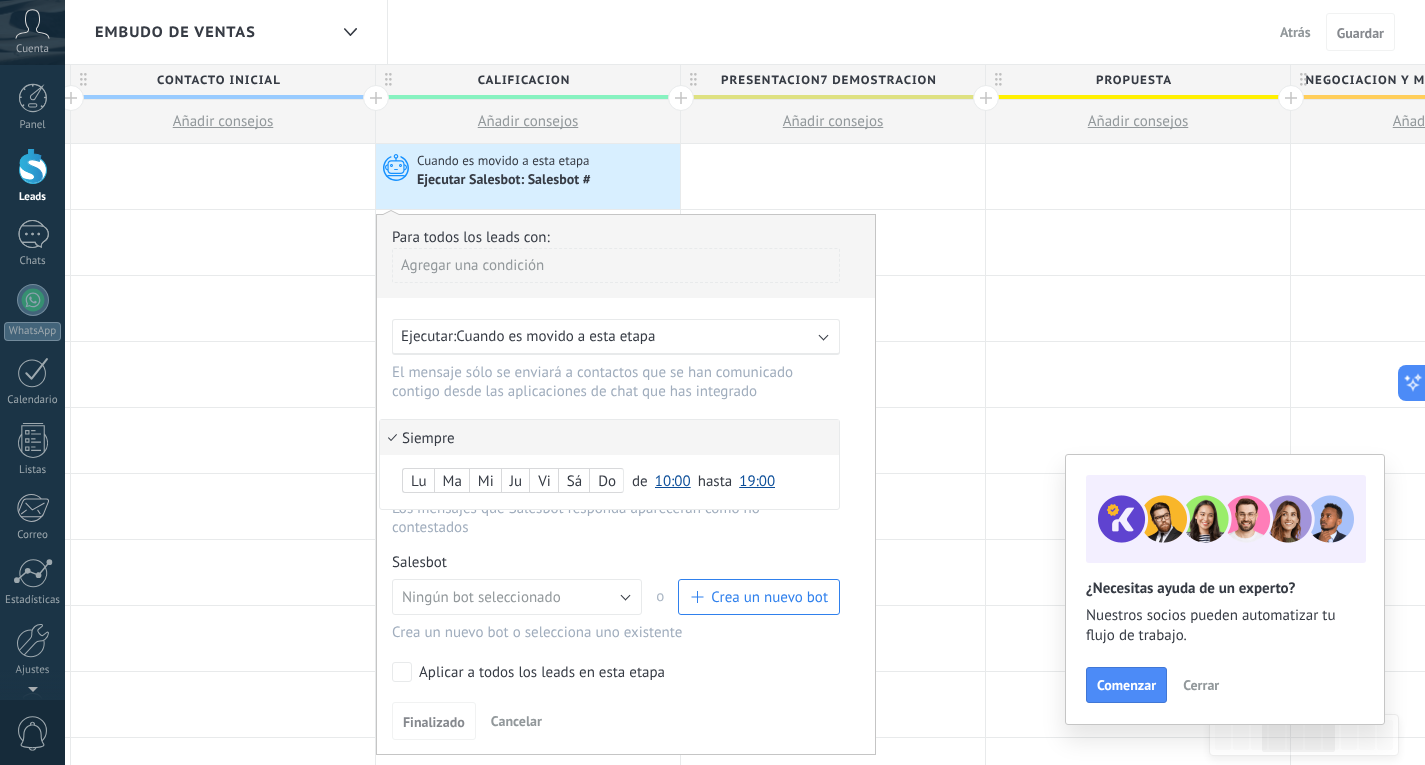 click at bounding box center [626, 484] 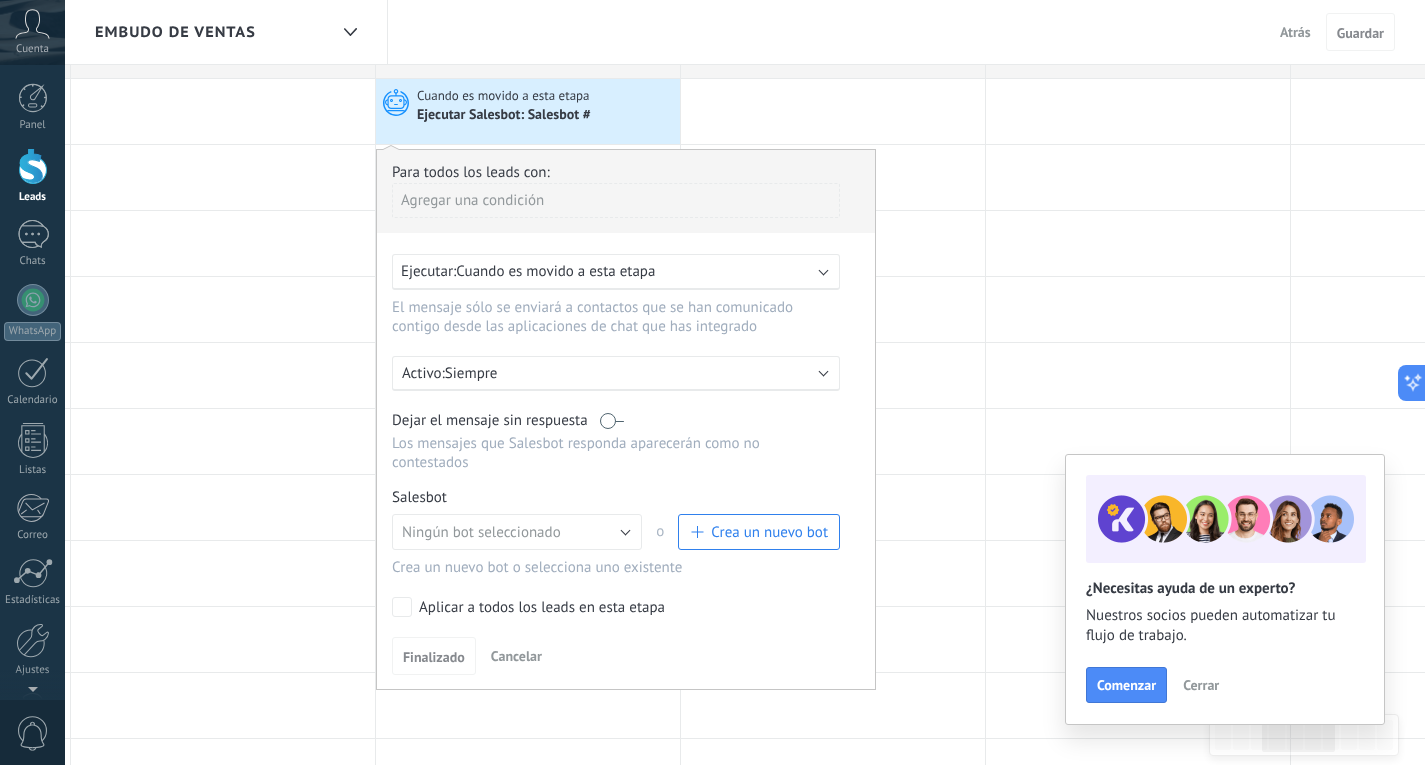 scroll, scrollTop: 100, scrollLeft: 0, axis: vertical 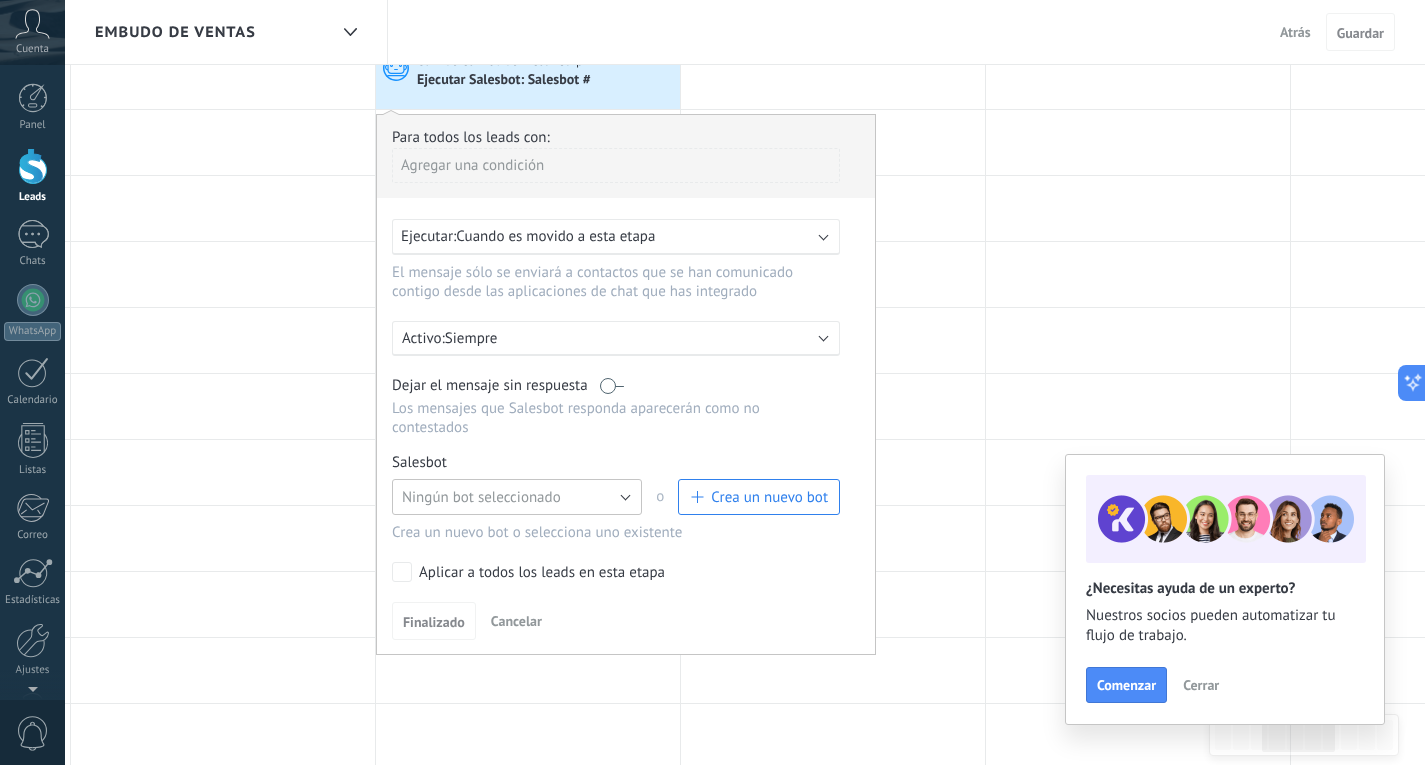 click on "Ningún bot seleccionado" at bounding box center (517, 497) 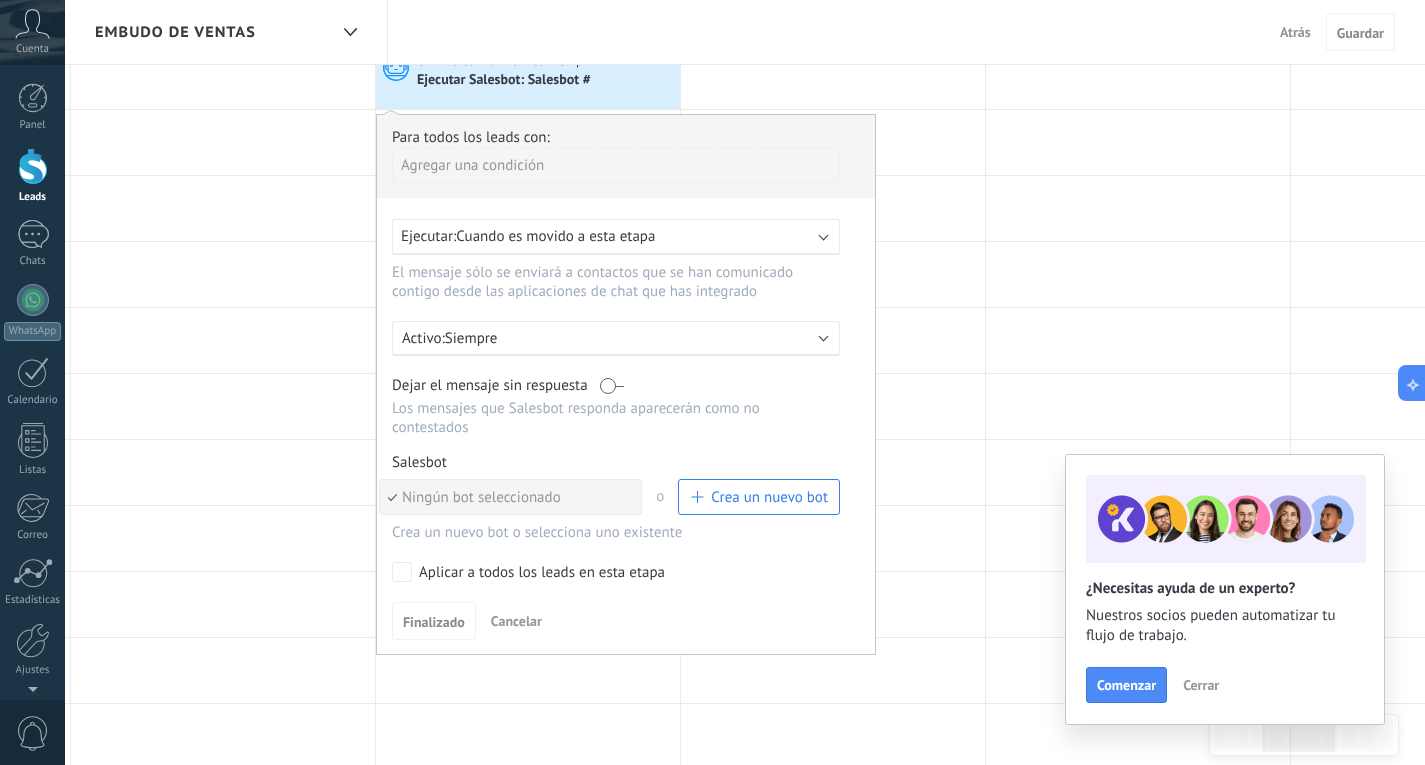 click on "Ningún bot seleccionado" at bounding box center (507, 497) 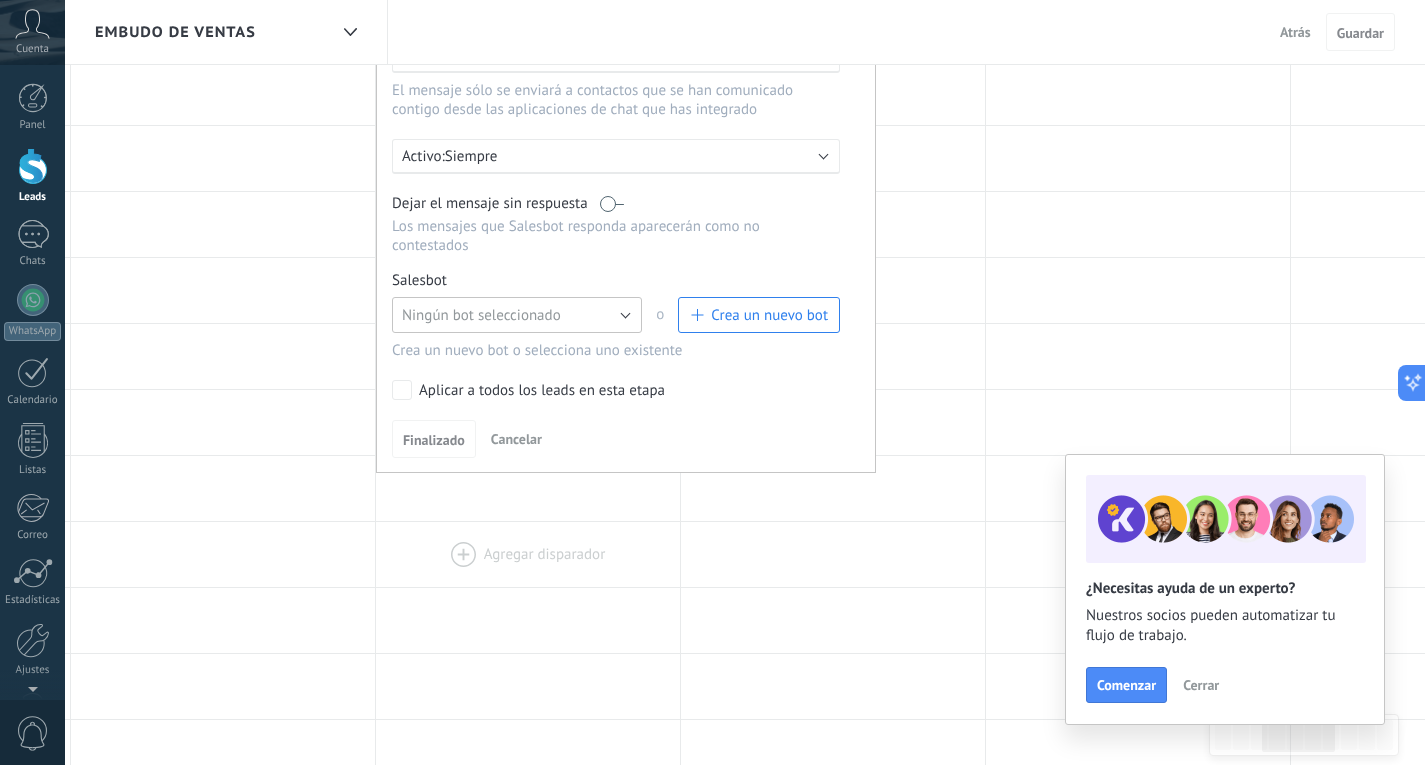 scroll, scrollTop: 100, scrollLeft: 0, axis: vertical 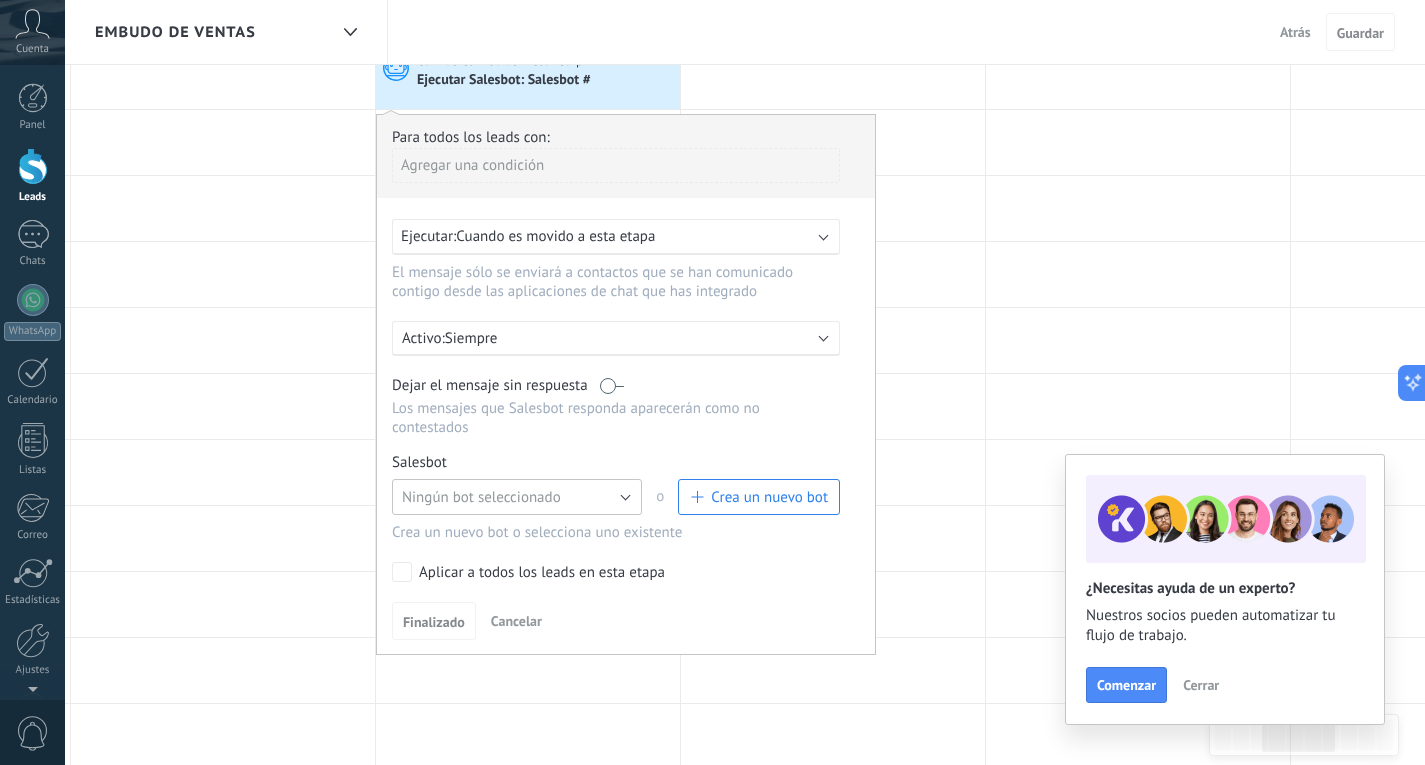type 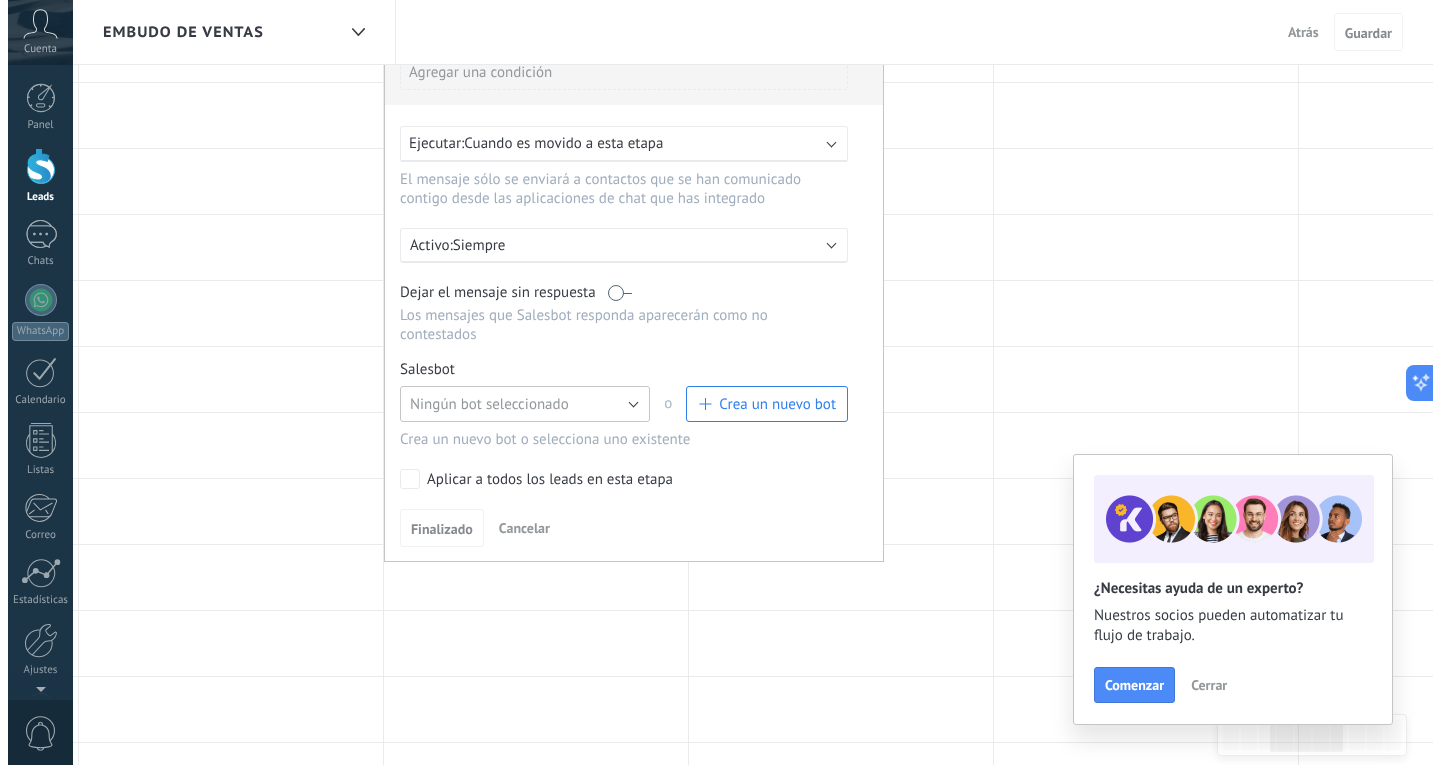 scroll, scrollTop: 300, scrollLeft: 0, axis: vertical 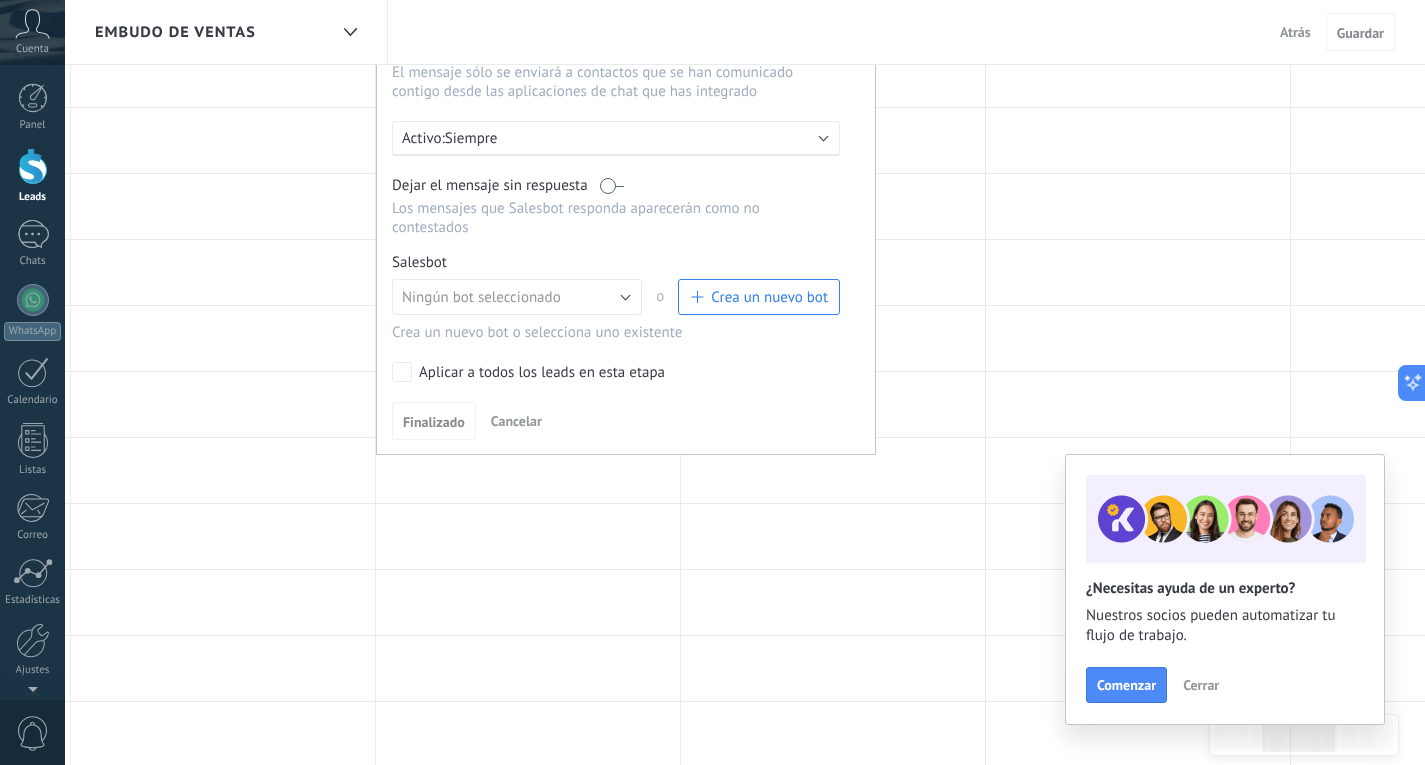click on "Crea un nuevo bot" at bounding box center [769, 297] 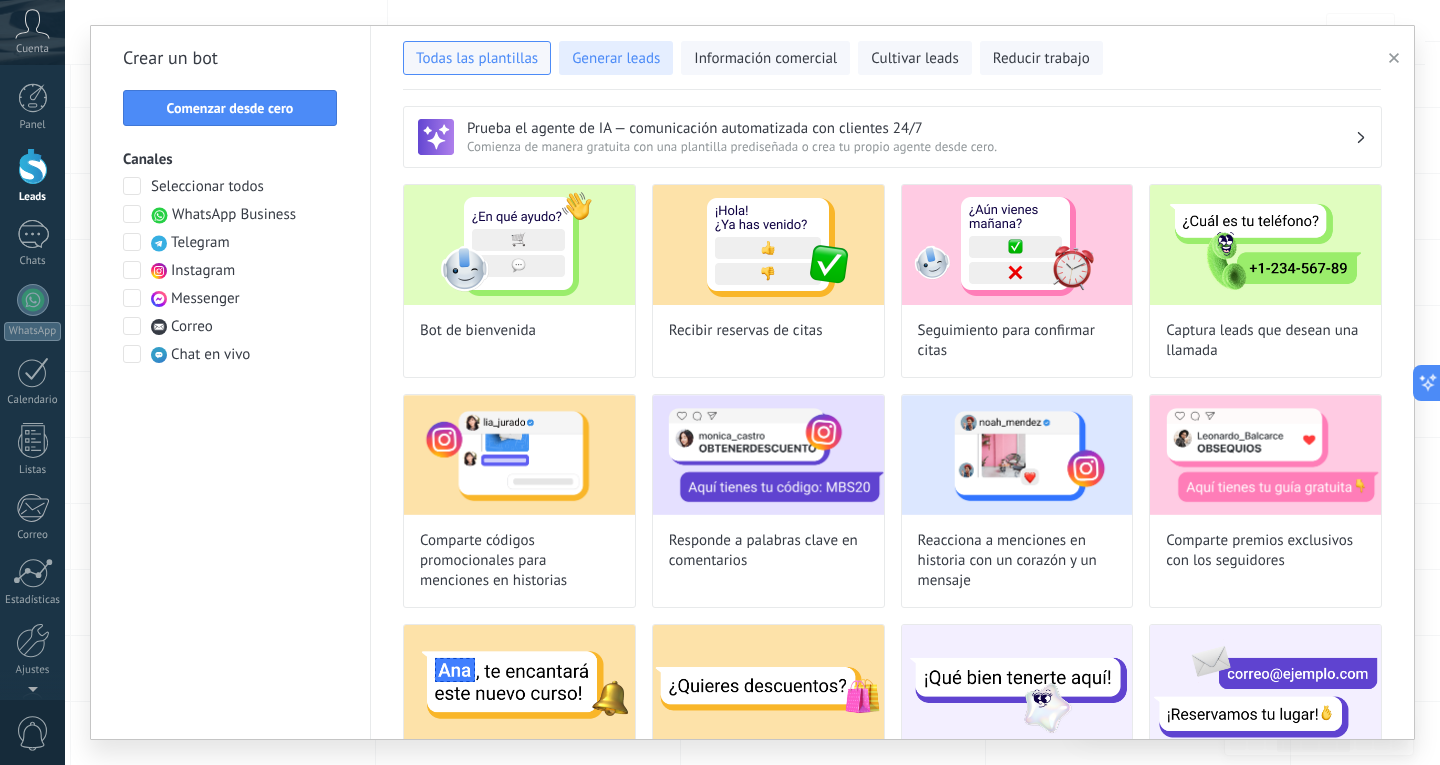 click on "Generar leads" at bounding box center [616, 59] 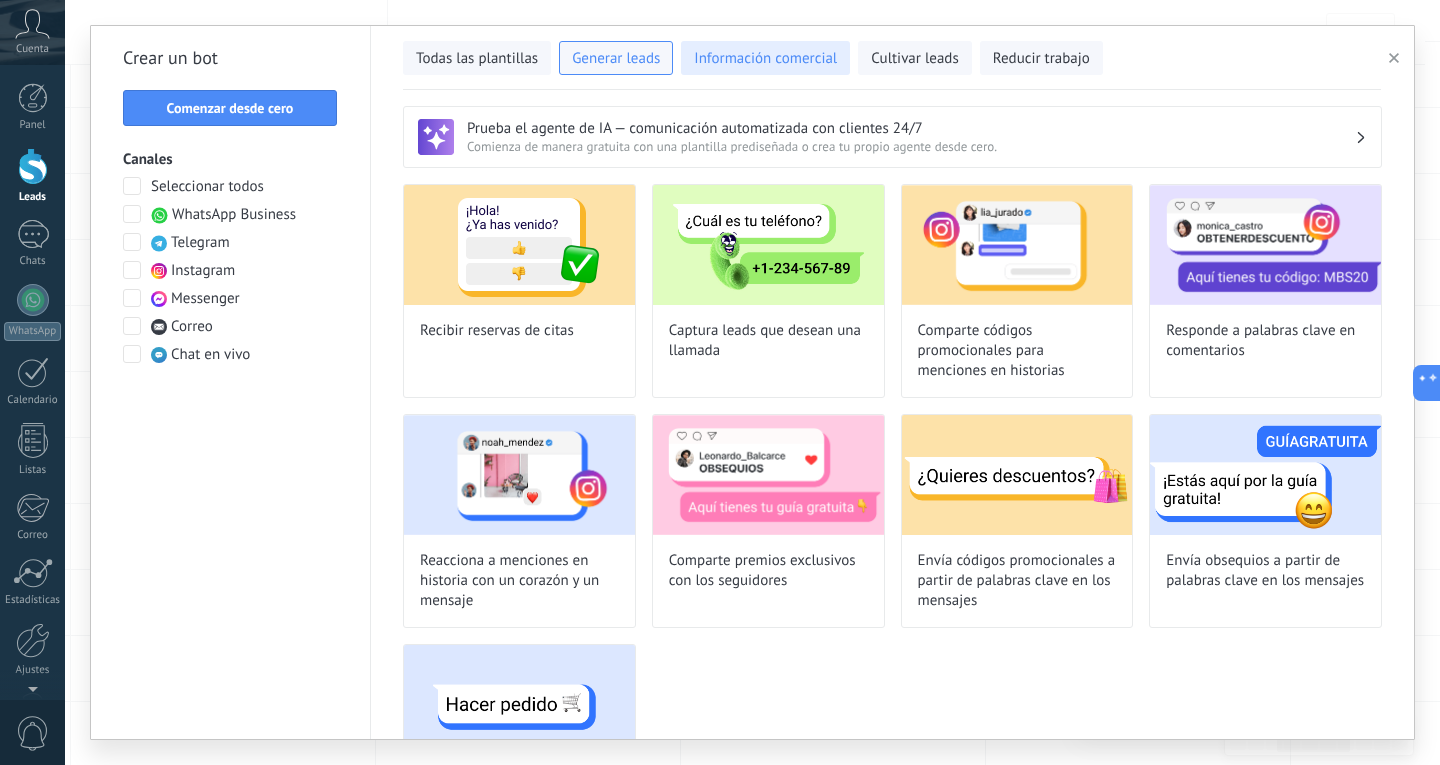 click on "Información comercial" at bounding box center [765, 59] 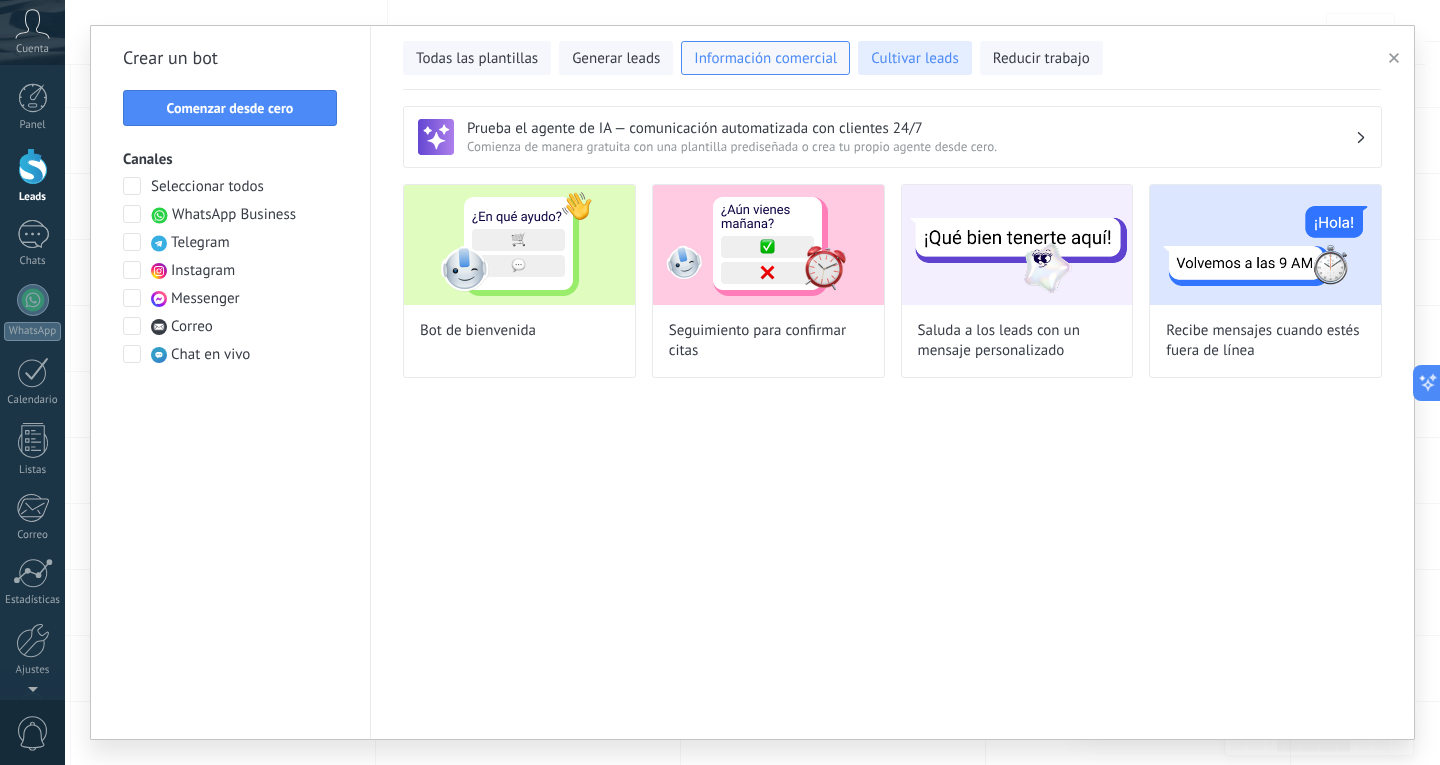 click on "Cultivar leads" at bounding box center (914, 59) 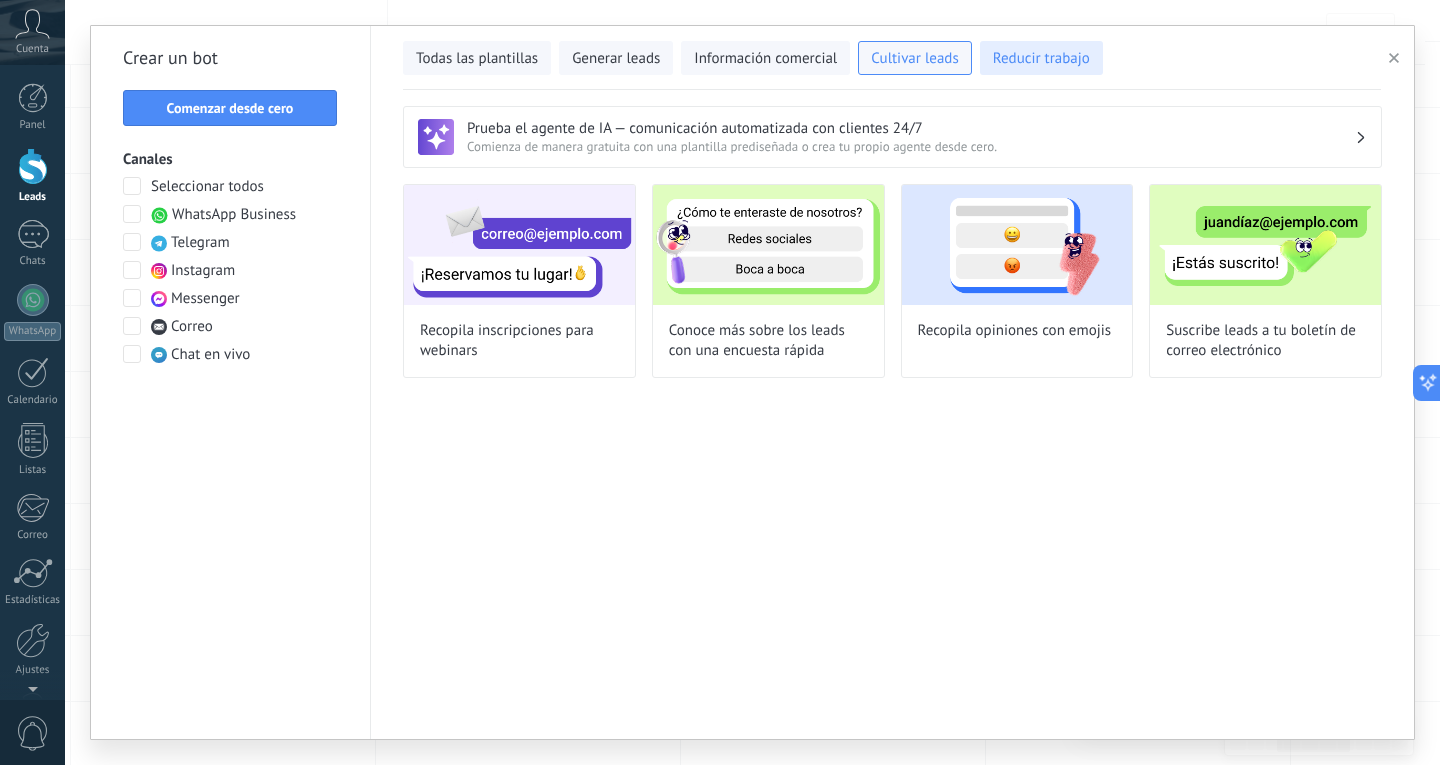 click on "Reducir trabajo" at bounding box center [1041, 58] 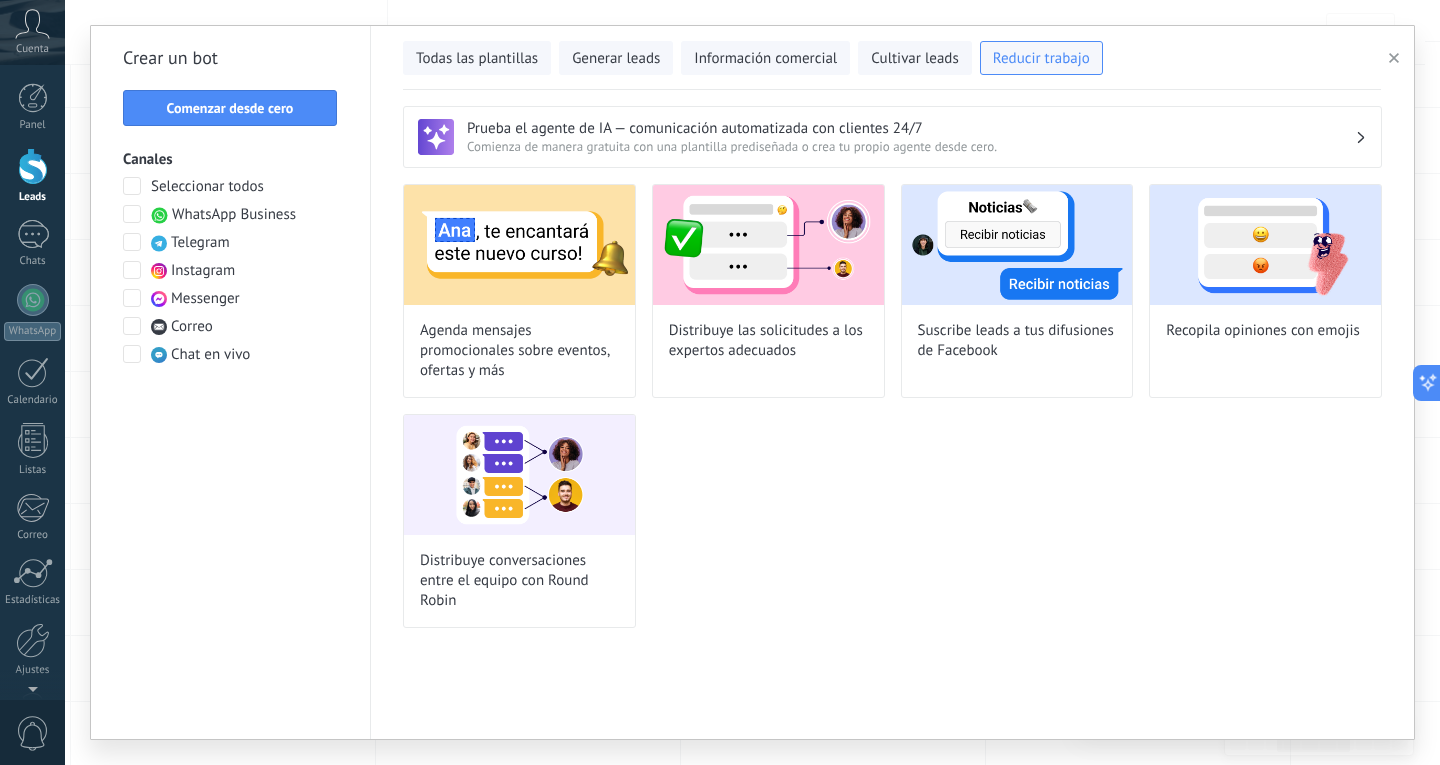 drag, startPoint x: 595, startPoint y: 681, endPoint x: 942, endPoint y: 701, distance: 347.5759 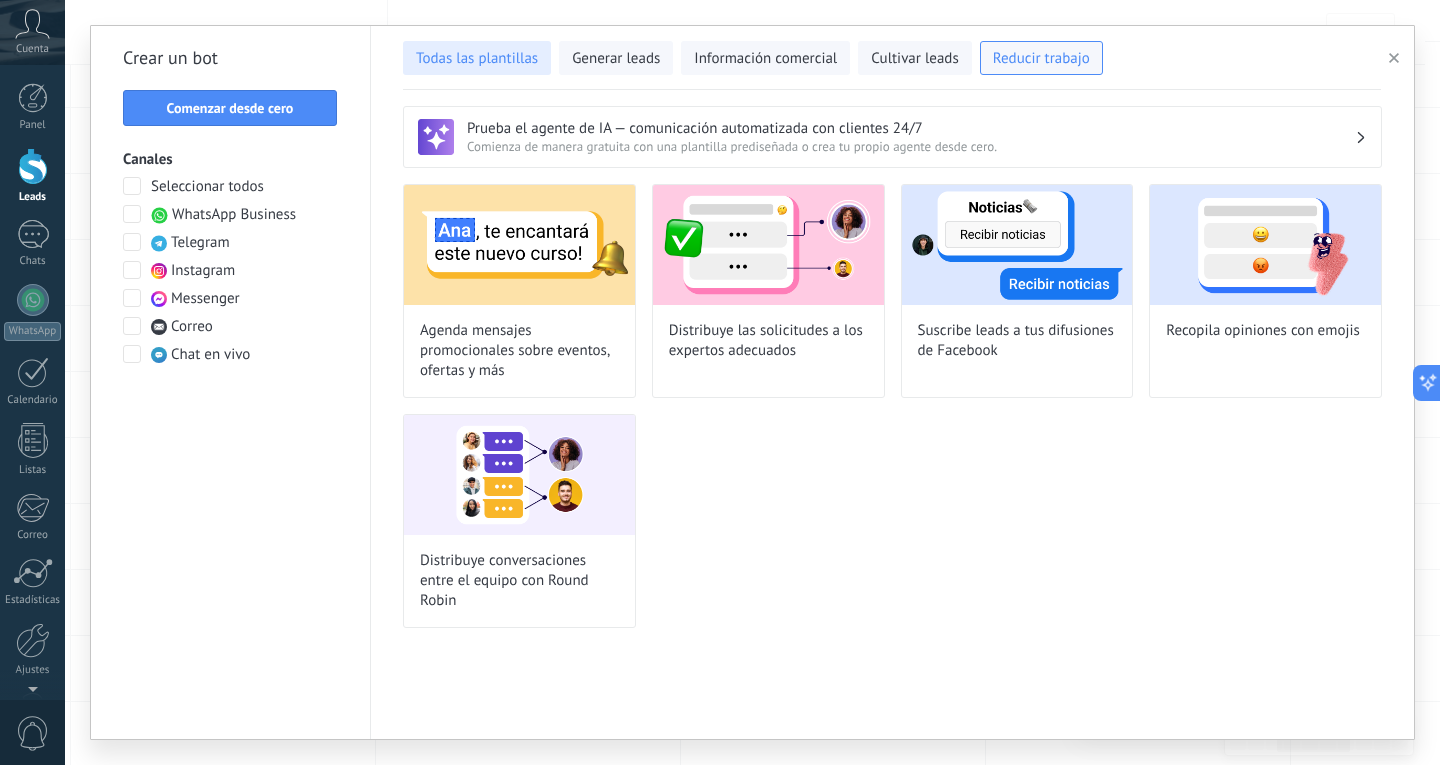 click on "Todas las plantillas" at bounding box center [477, 59] 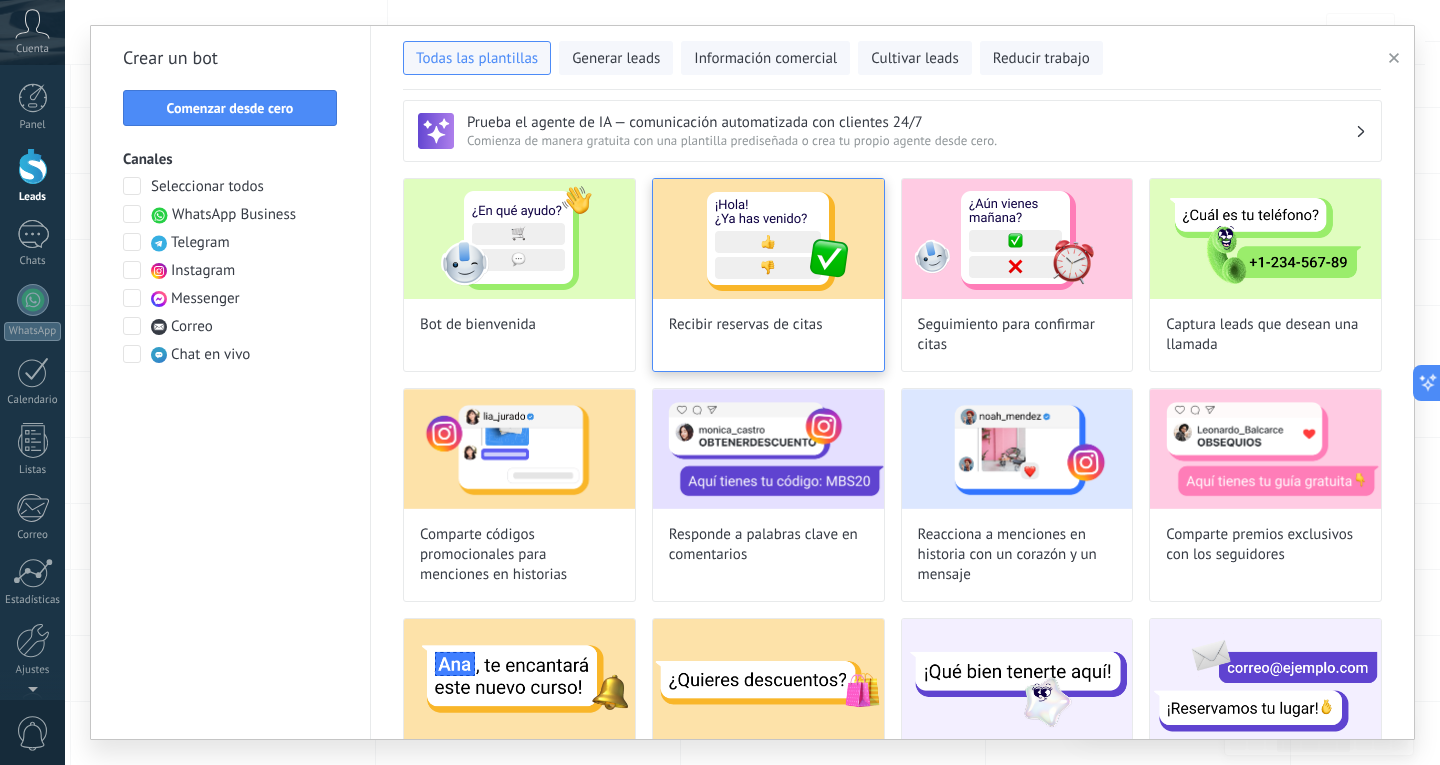 scroll, scrollTop: 5, scrollLeft: 0, axis: vertical 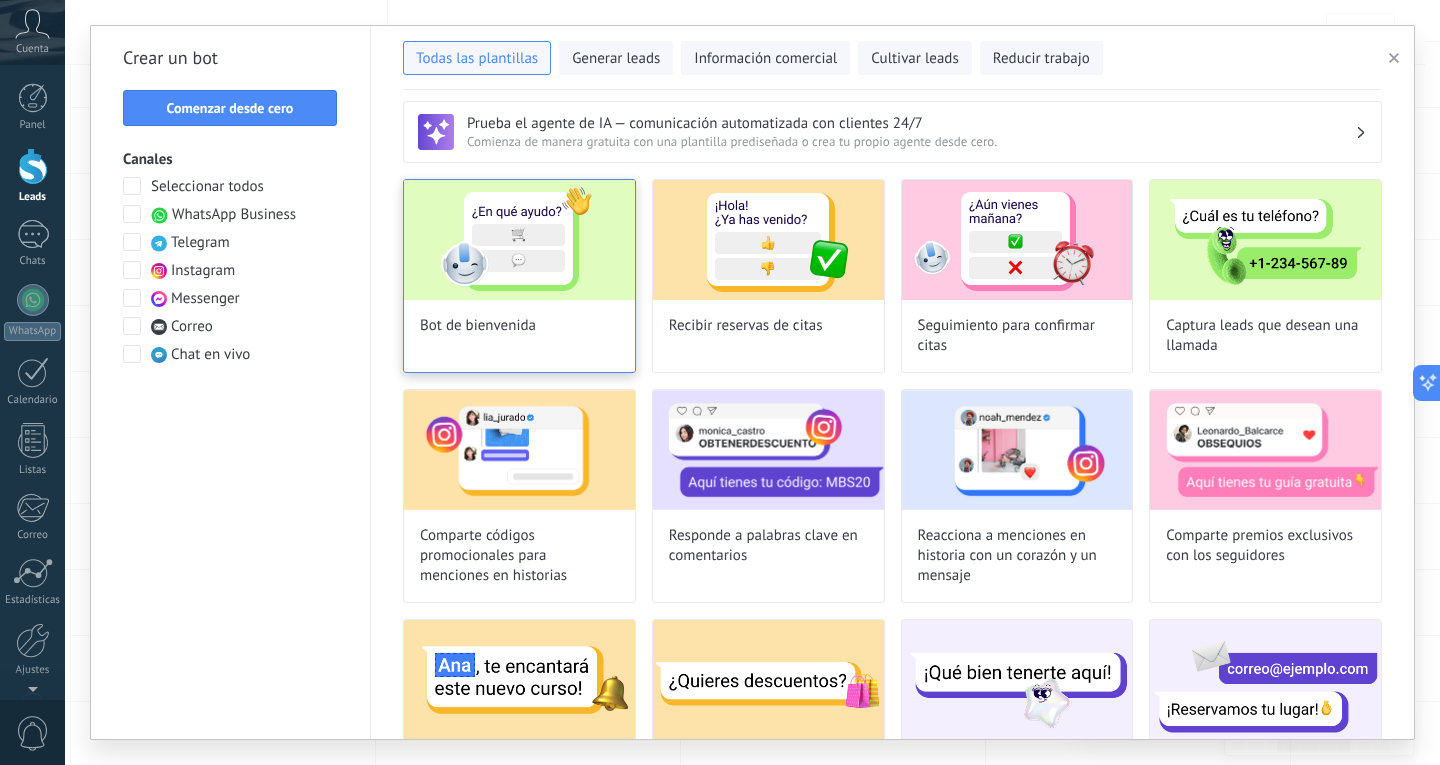 click on "Bot de bienvenida" at bounding box center (519, 276) 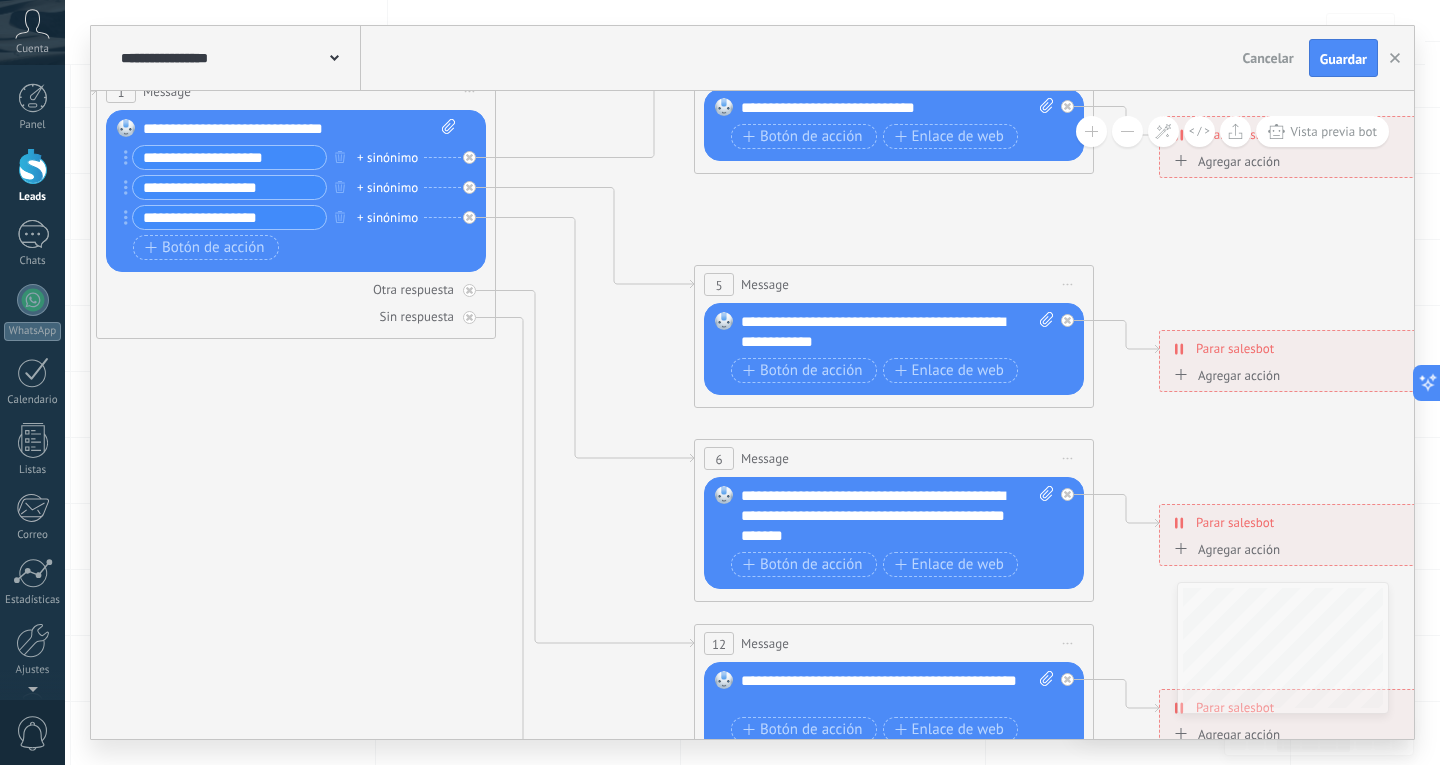 drag, startPoint x: 984, startPoint y: 652, endPoint x: 345, endPoint y: 538, distance: 649.08936 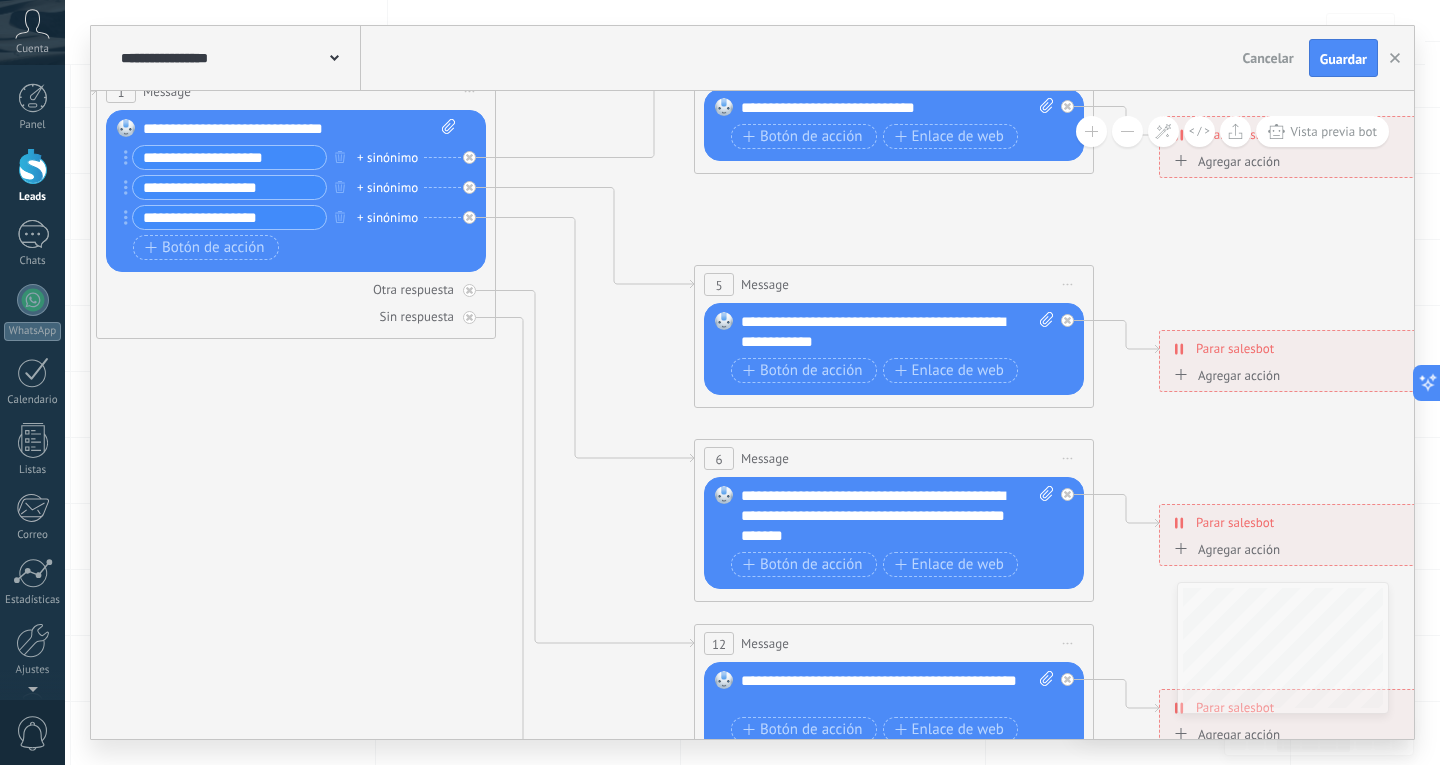 click 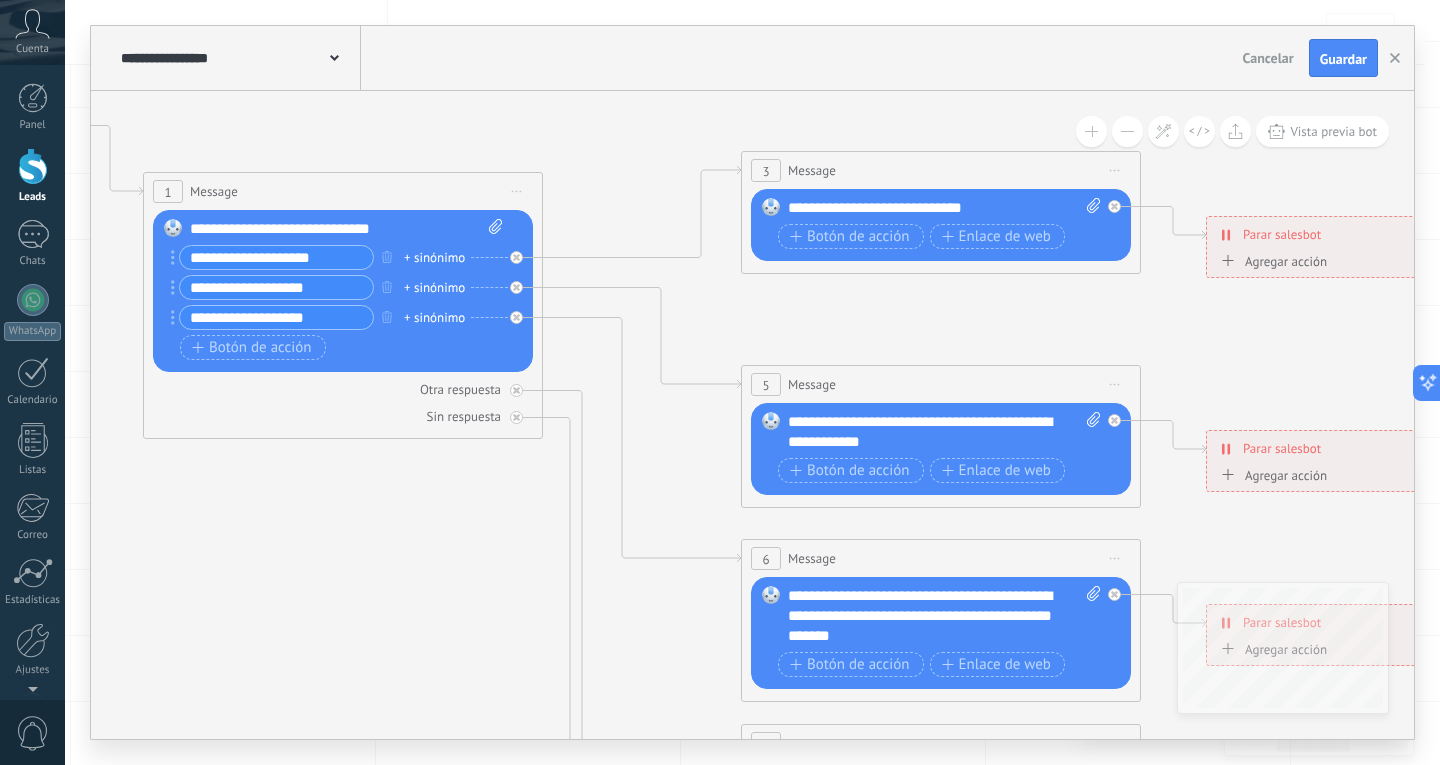 drag, startPoint x: 1209, startPoint y: 414, endPoint x: 1257, endPoint y: 514, distance: 110.92339 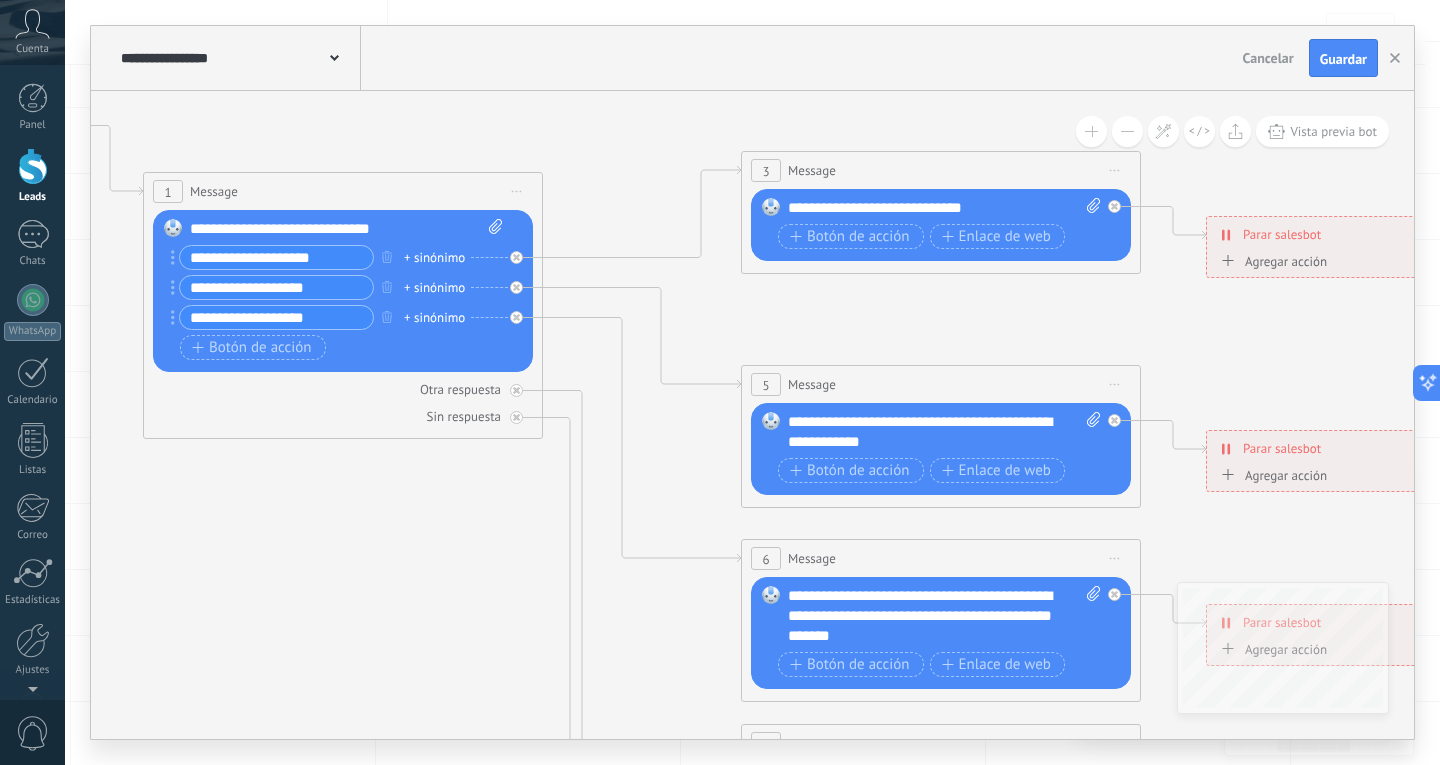 click 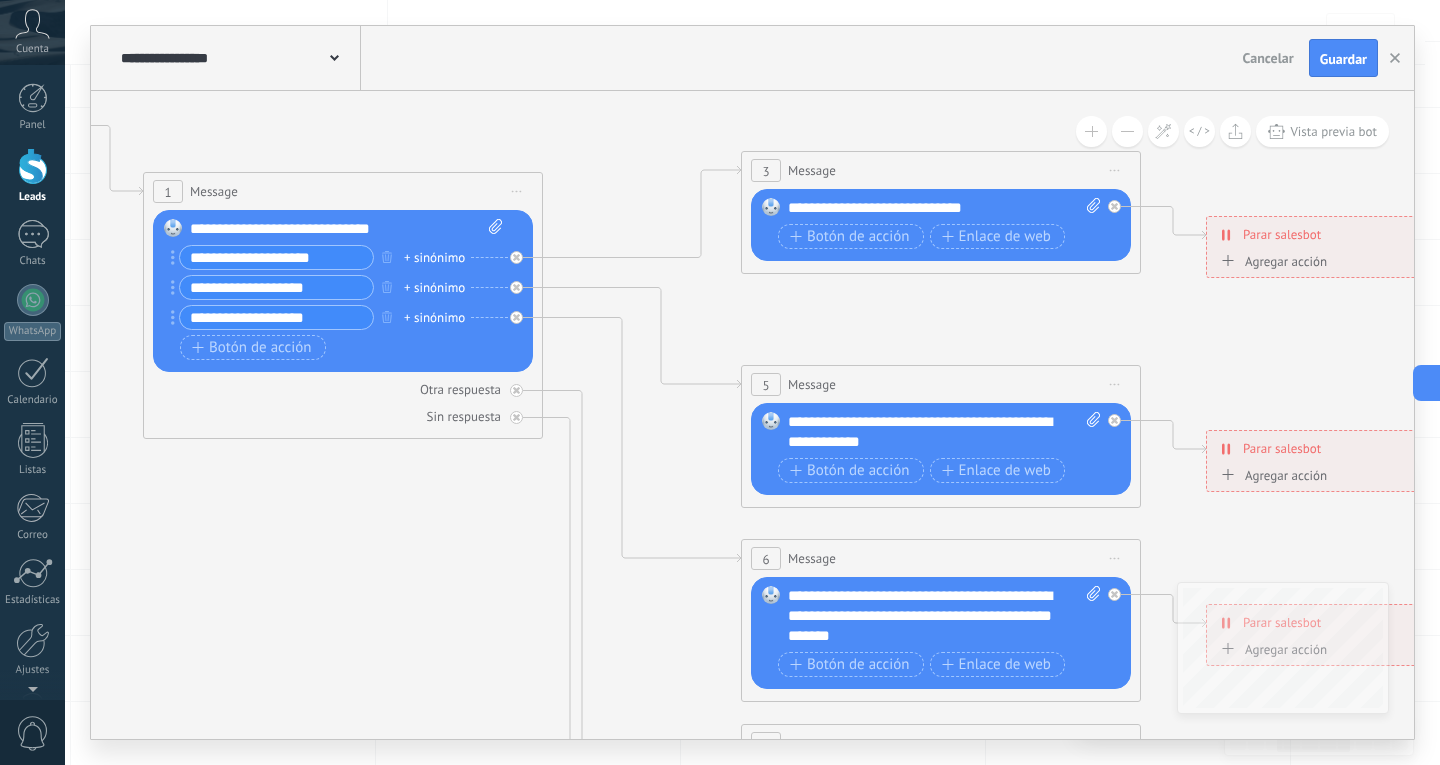 drag, startPoint x: 368, startPoint y: 383, endPoint x: 680, endPoint y: 398, distance: 312.36038 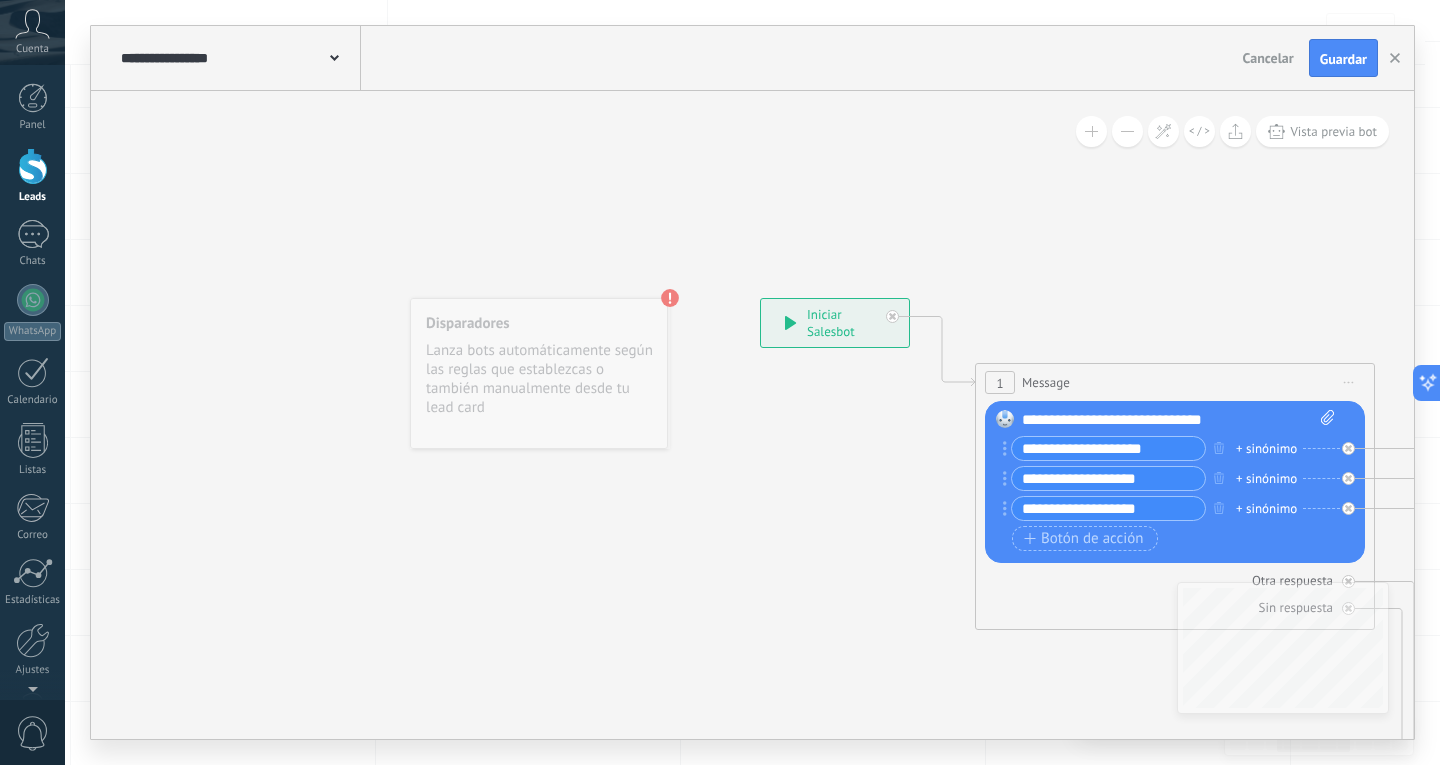 drag, startPoint x: 189, startPoint y: 549, endPoint x: 952, endPoint y: 651, distance: 769.78766 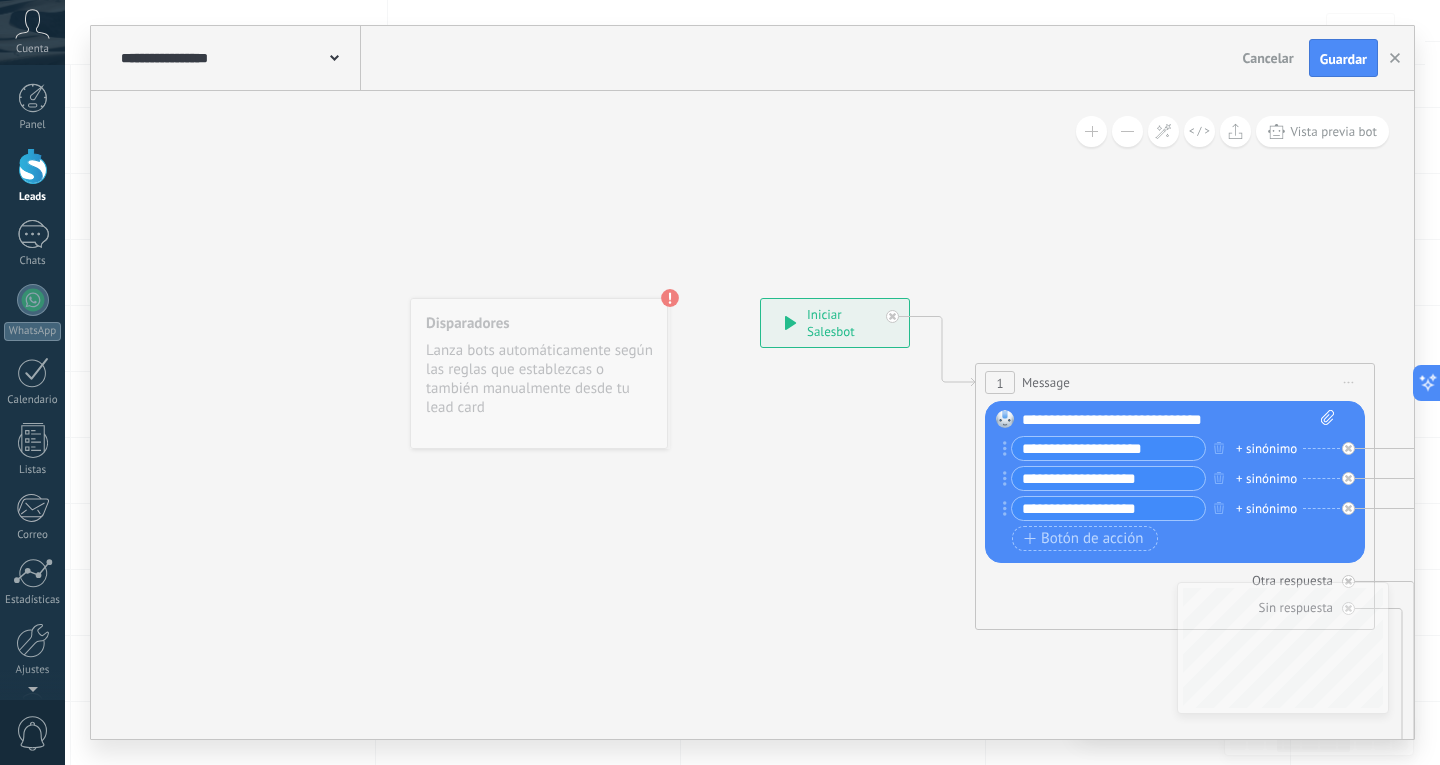 click 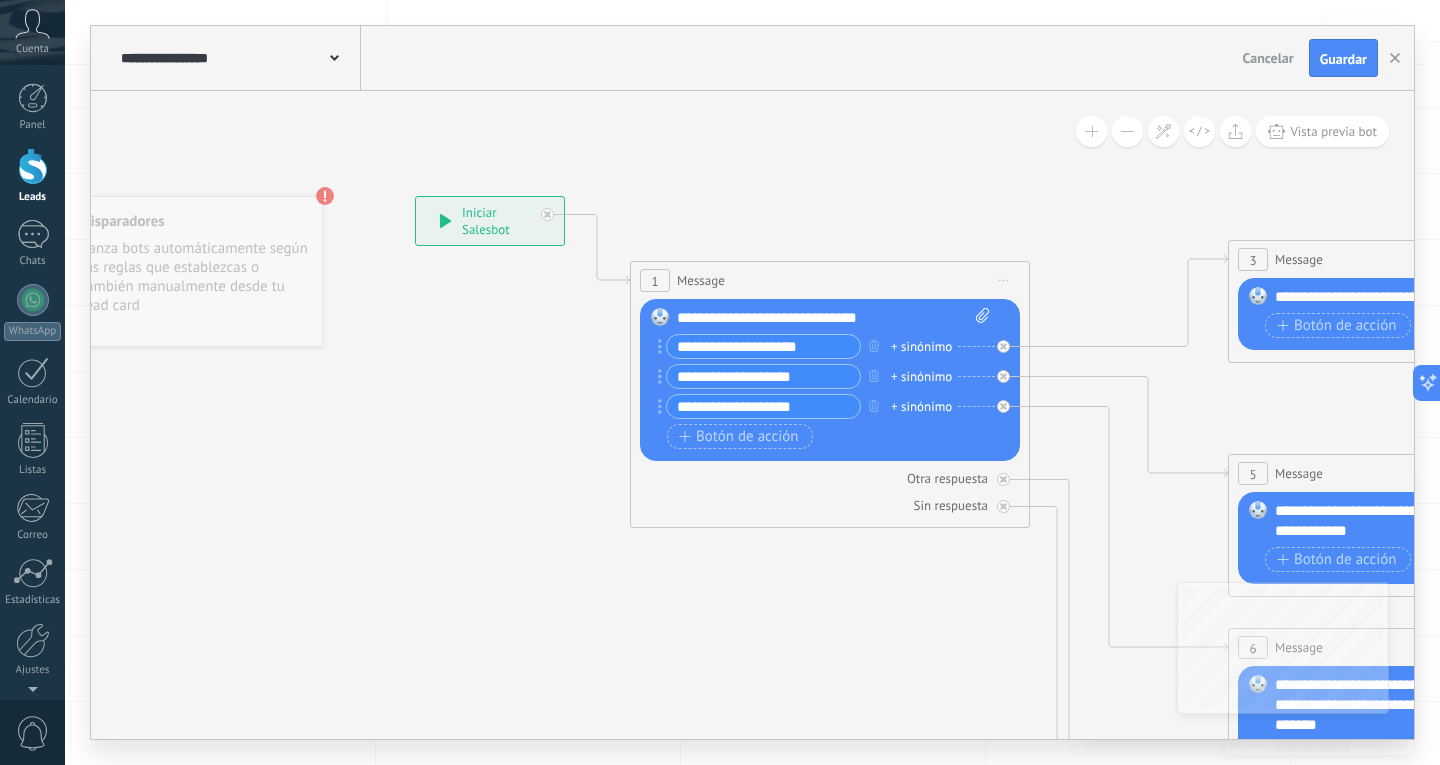 drag, startPoint x: 842, startPoint y: 588, endPoint x: 518, endPoint y: 506, distance: 334.21548 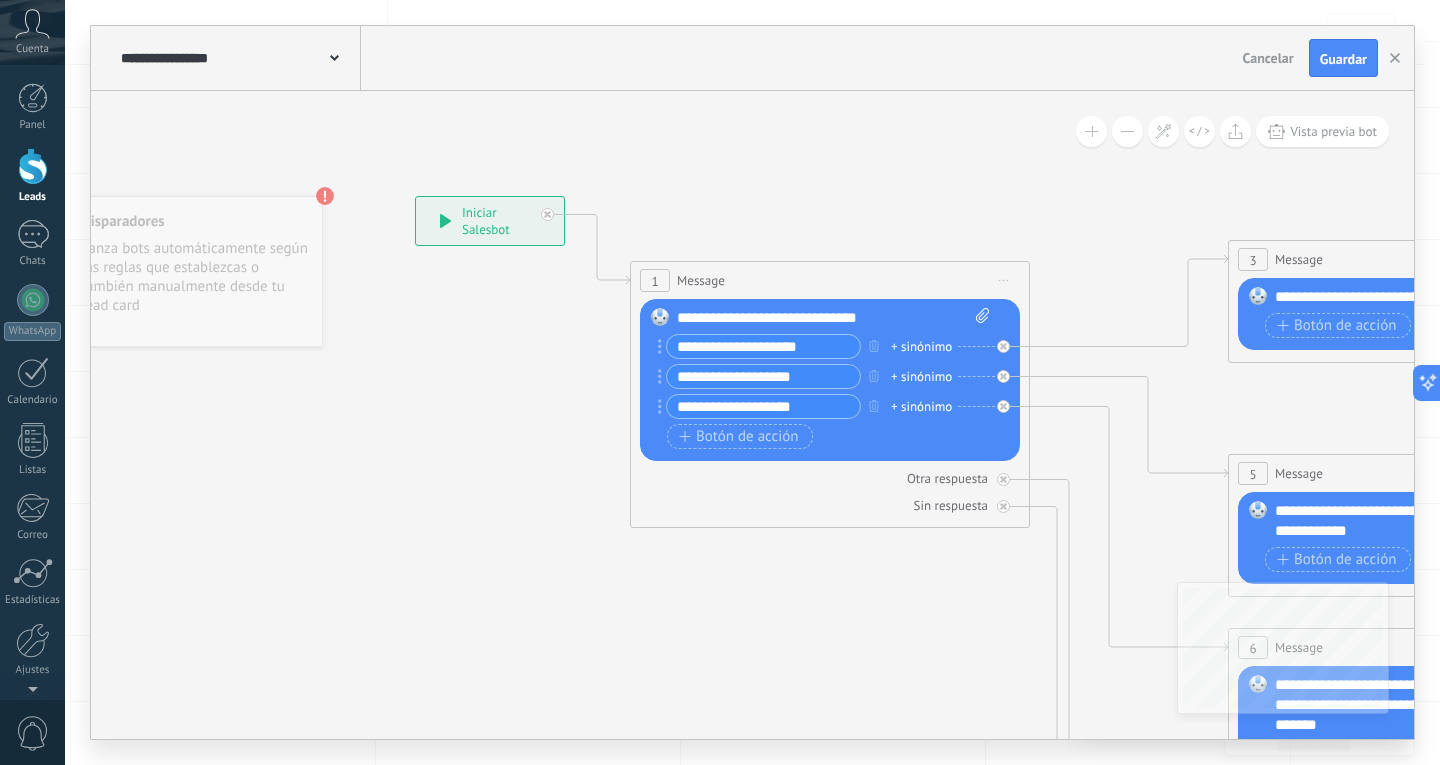 click 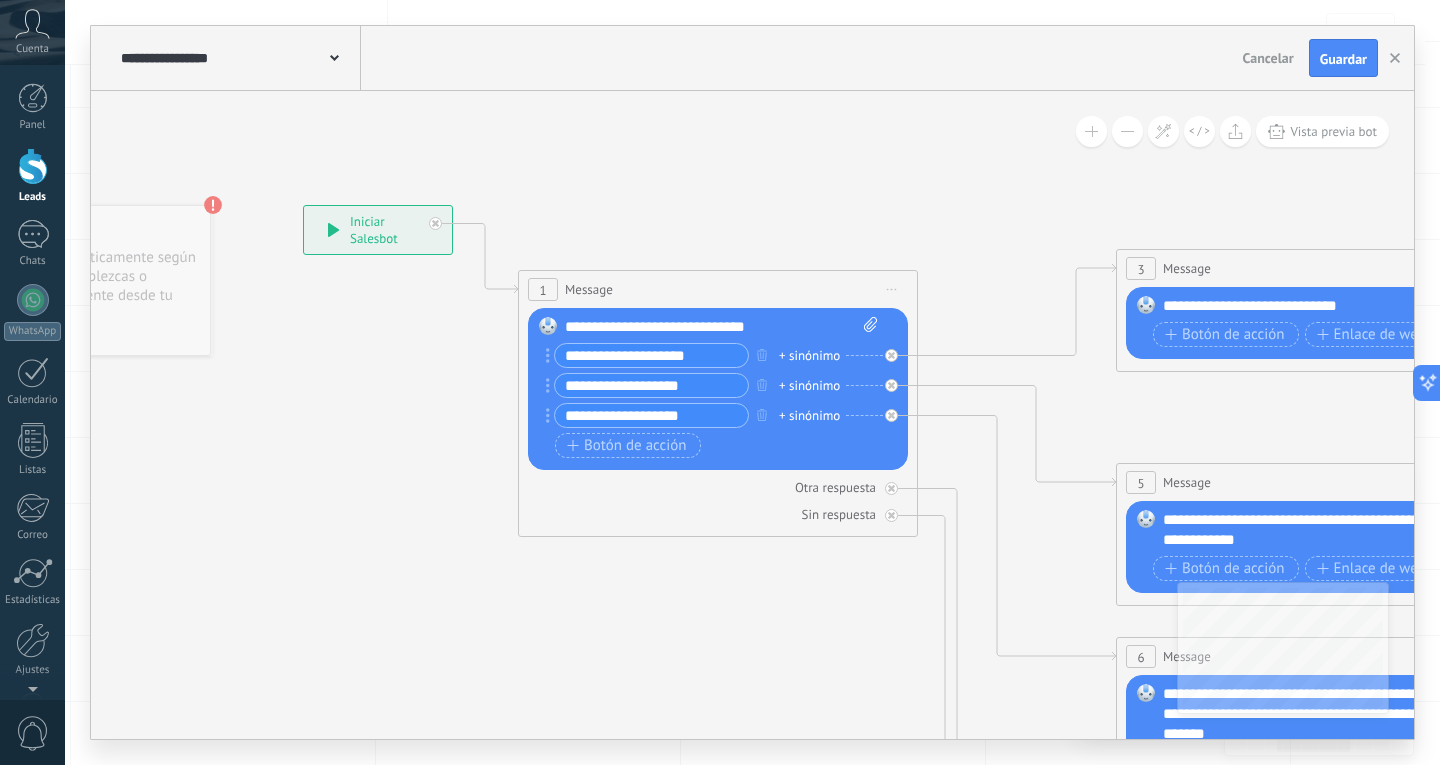 drag, startPoint x: 921, startPoint y: 181, endPoint x: 809, endPoint y: 190, distance: 112.36102 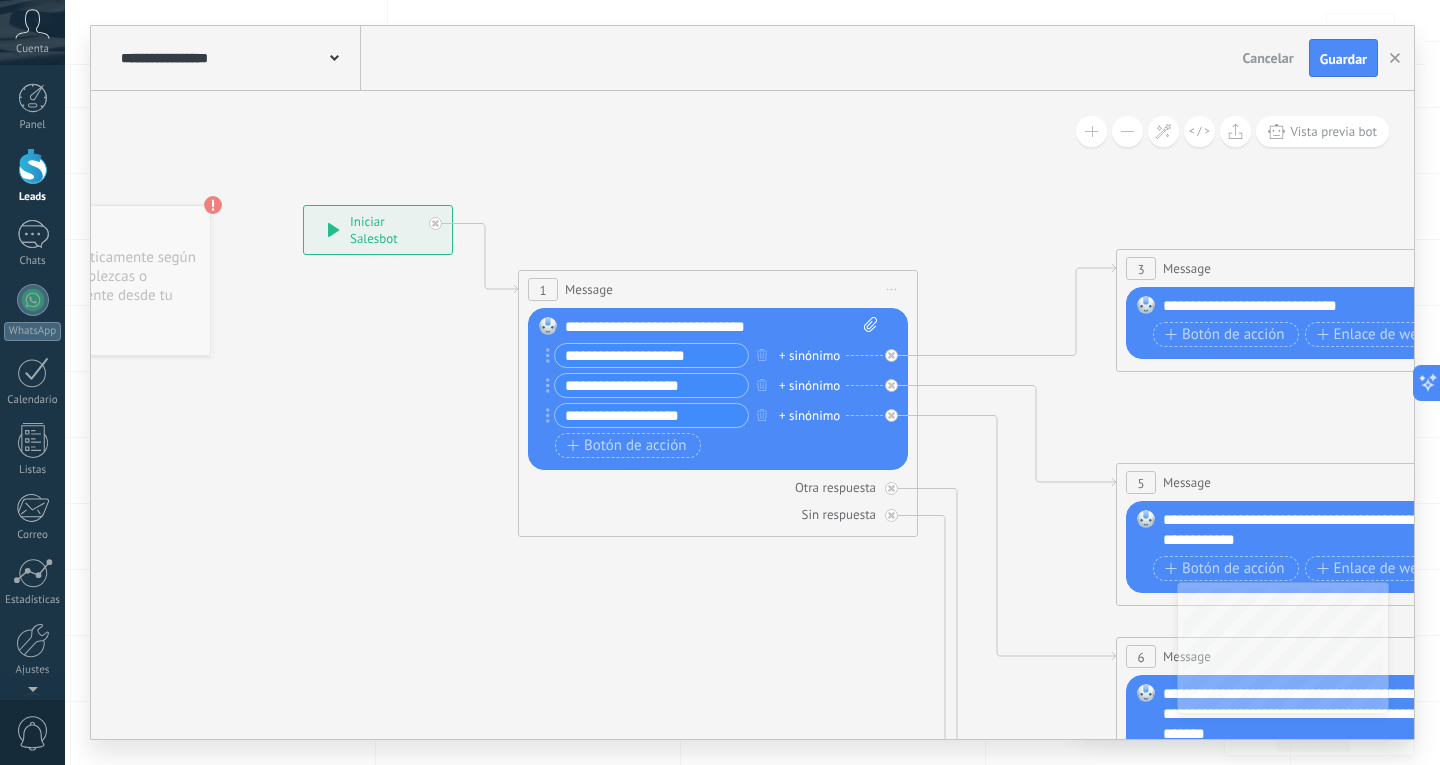 click 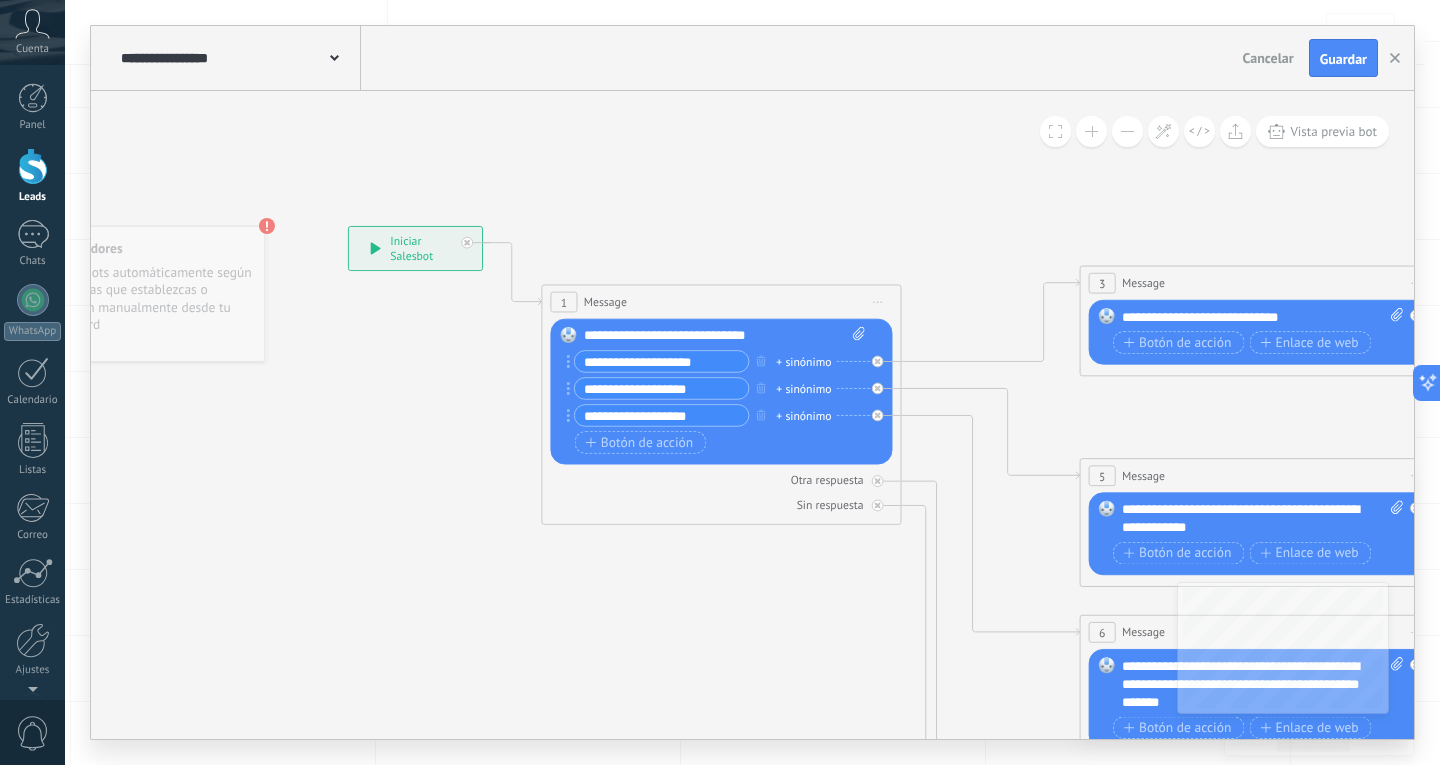 click at bounding box center (1127, 131) 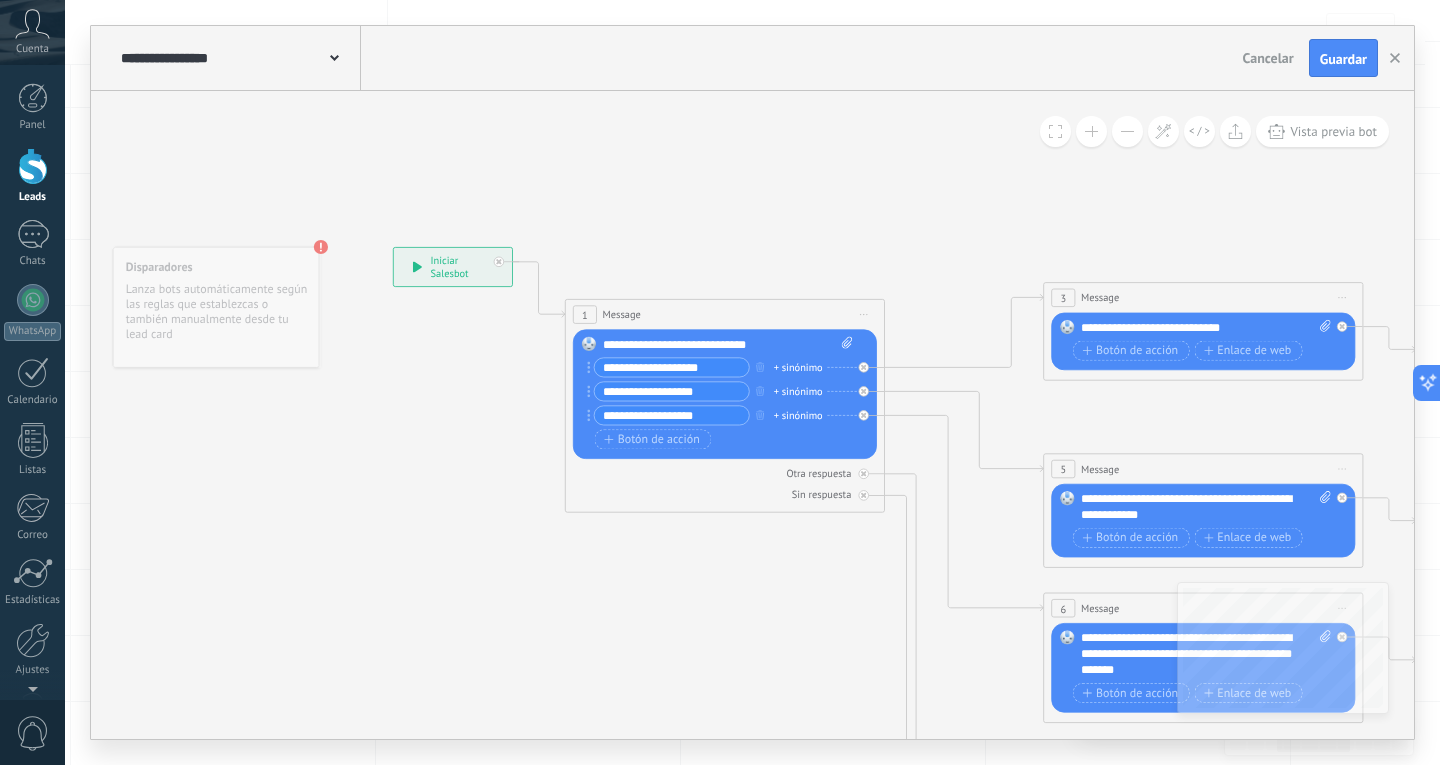 click at bounding box center (1127, 131) 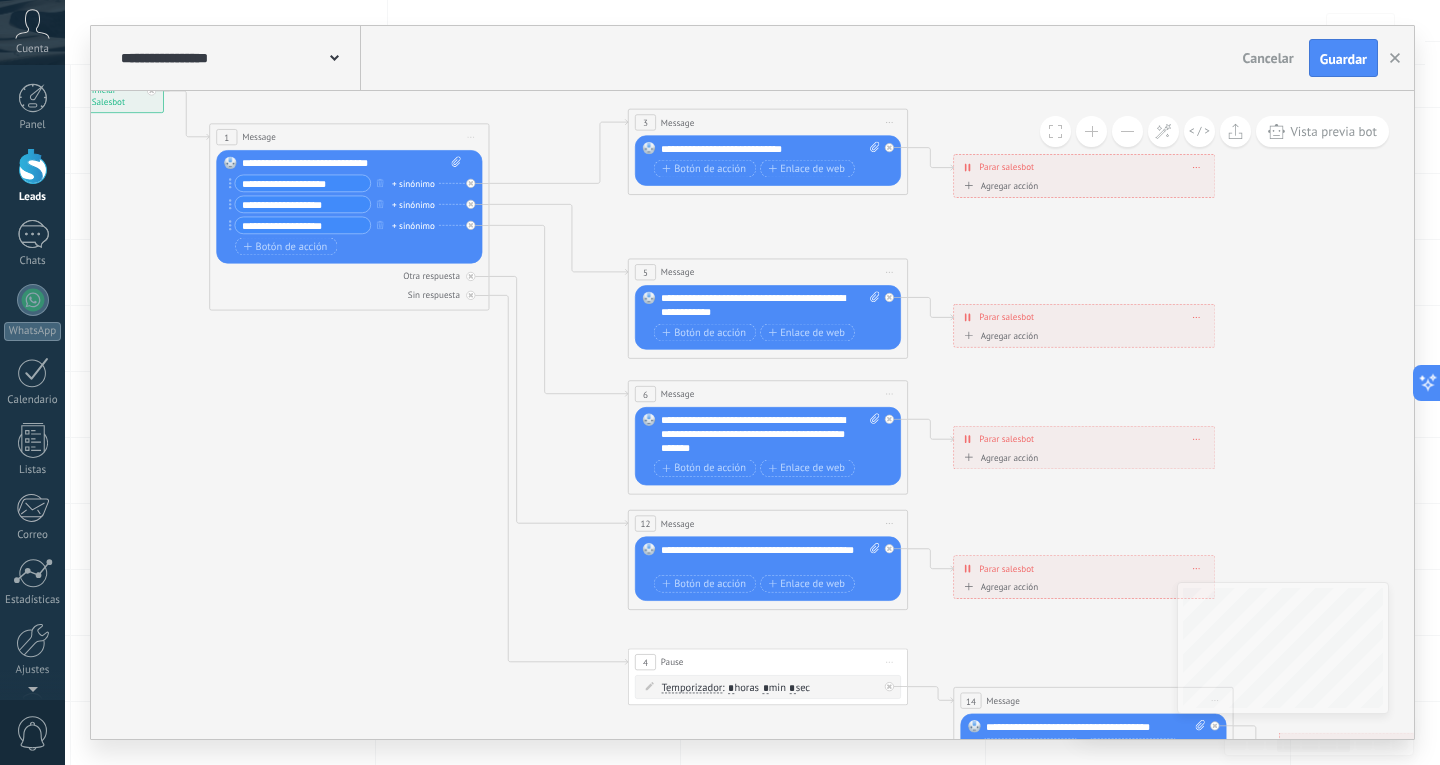 drag, startPoint x: 1186, startPoint y: 214, endPoint x: 798, endPoint y: 24, distance: 432.02313 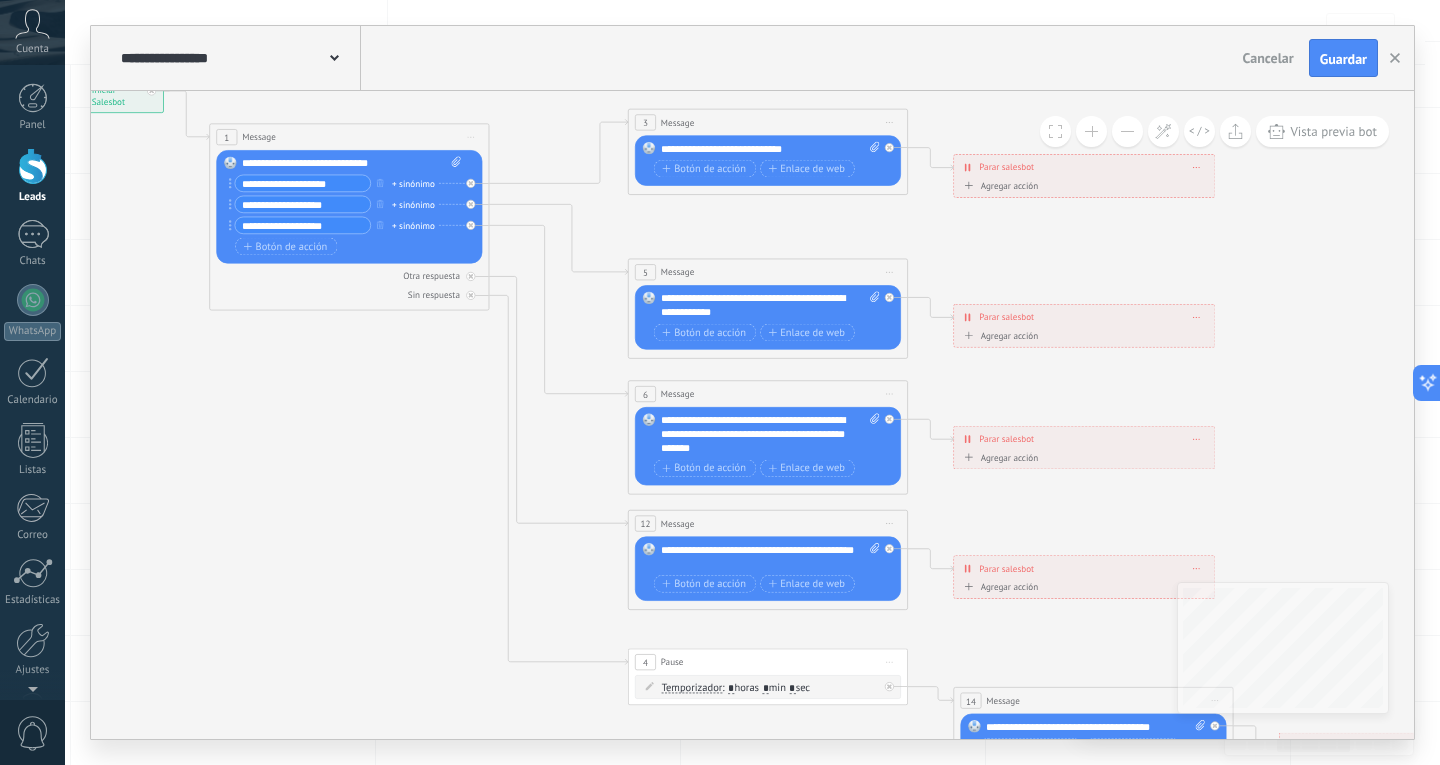 click on "**********" at bounding box center (752, 382) 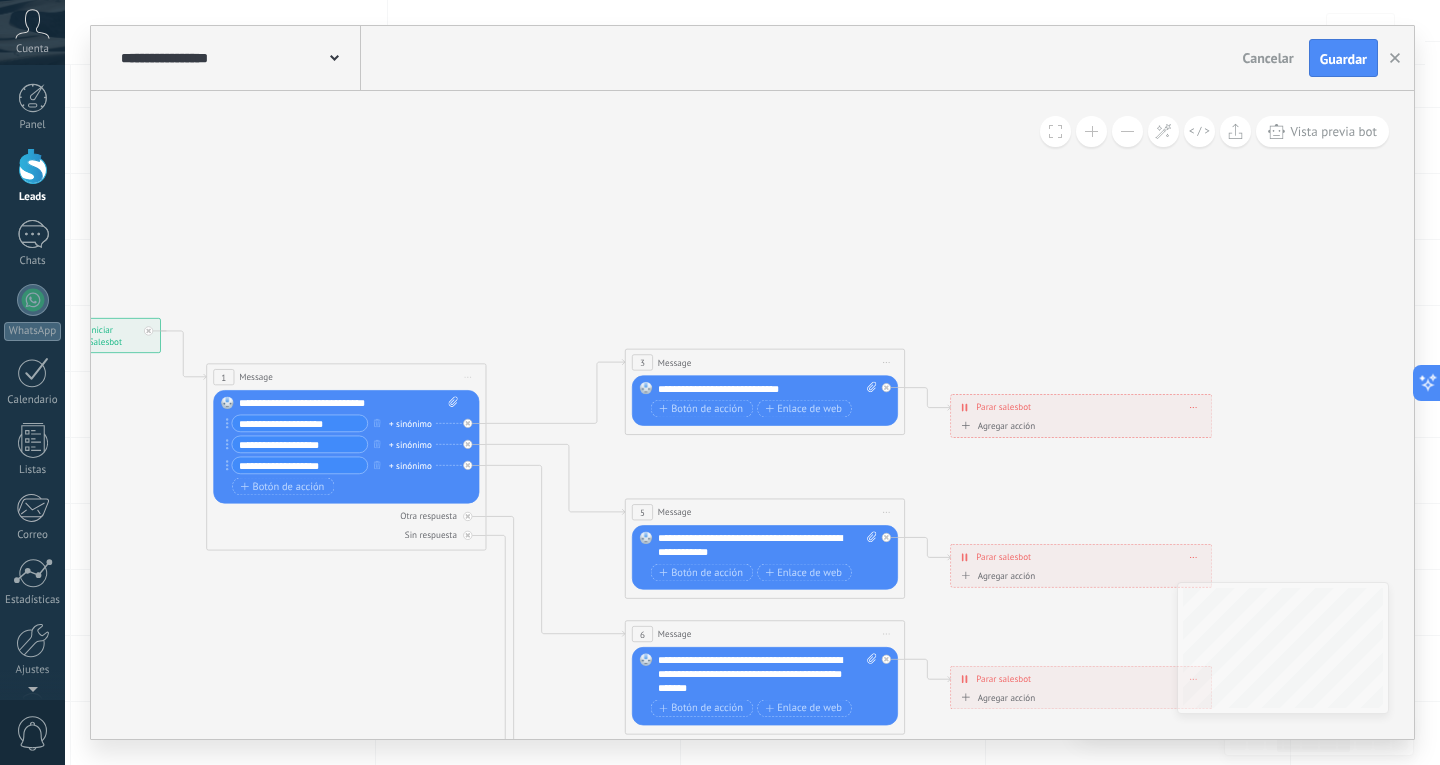 click on "**********" at bounding box center (299, 423) 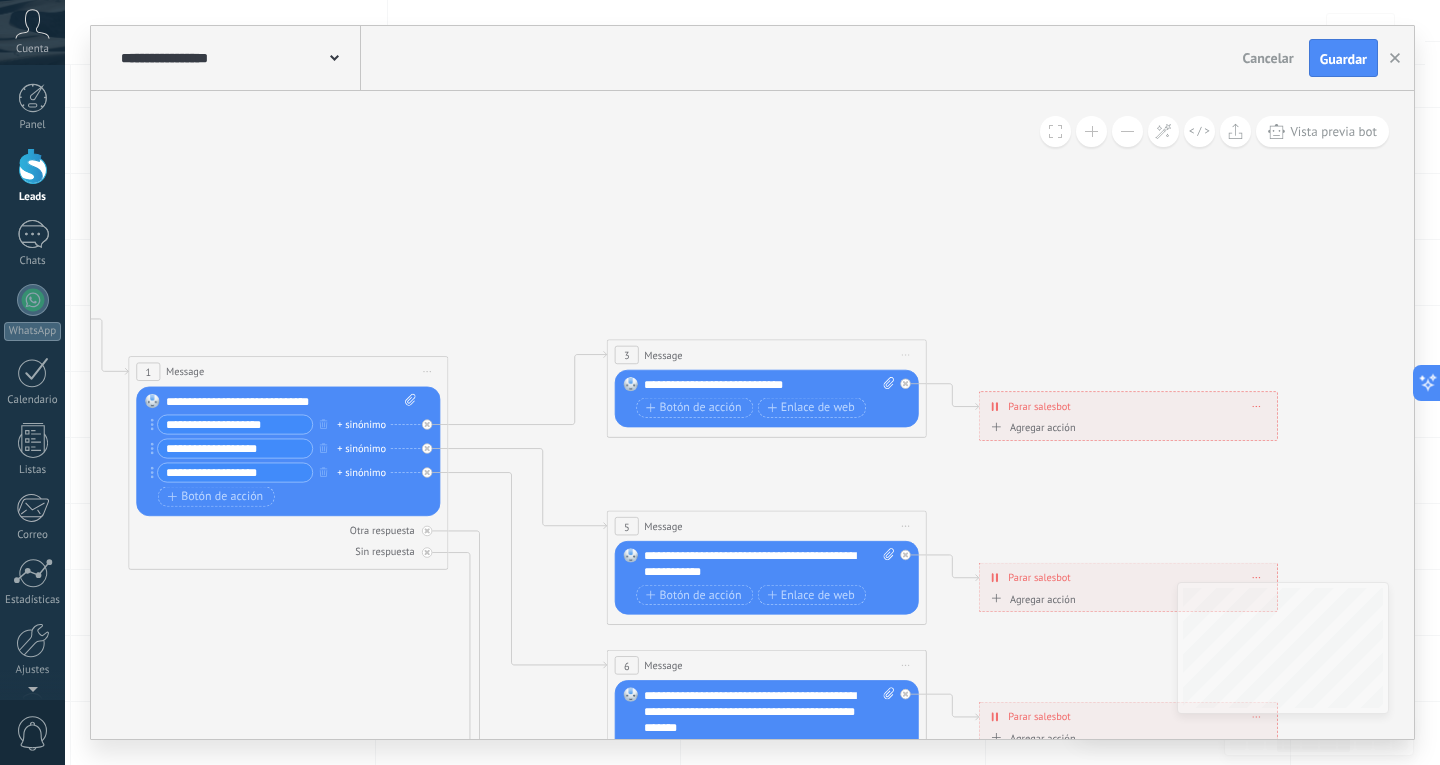 click at bounding box center [1091, 131] 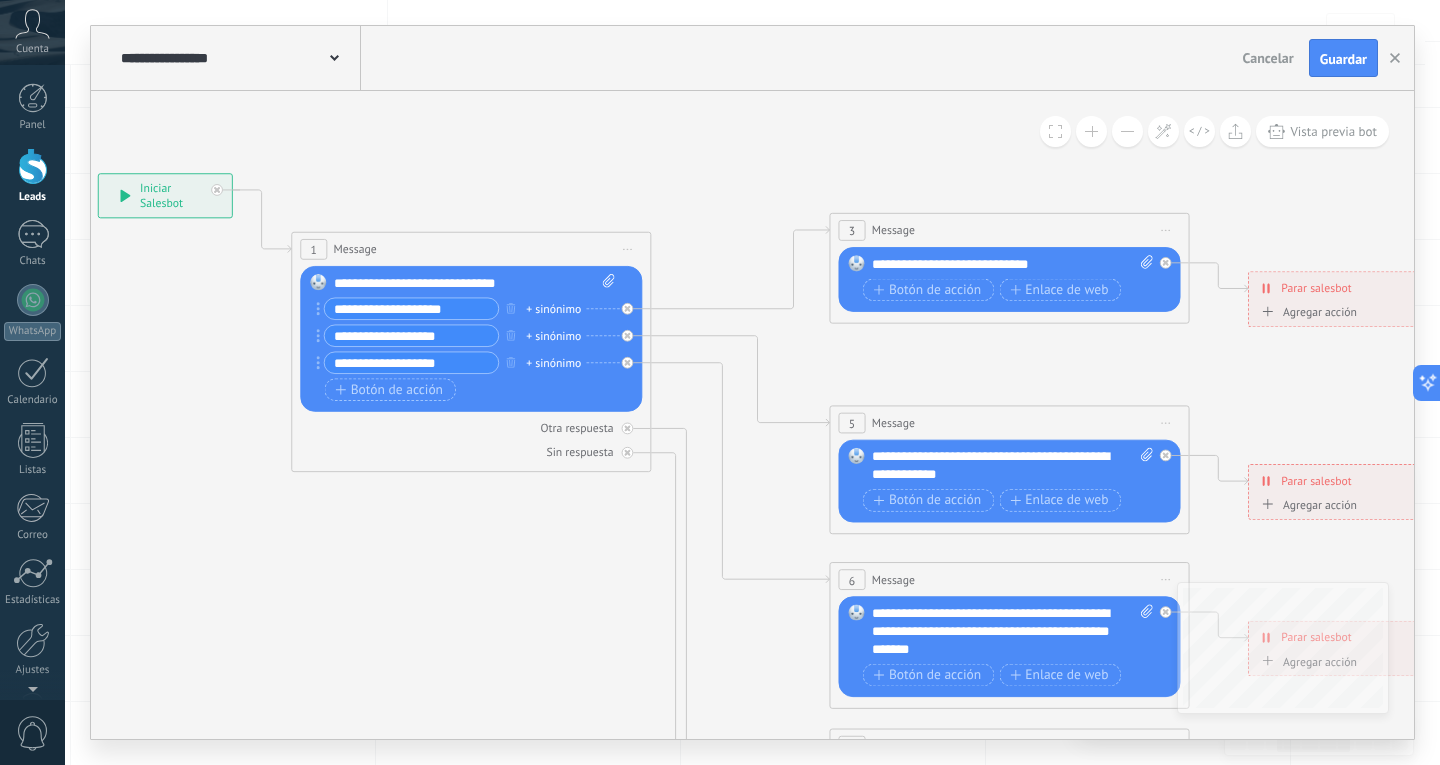 drag, startPoint x: 372, startPoint y: 443, endPoint x: 455, endPoint y: 475, distance: 88.95505 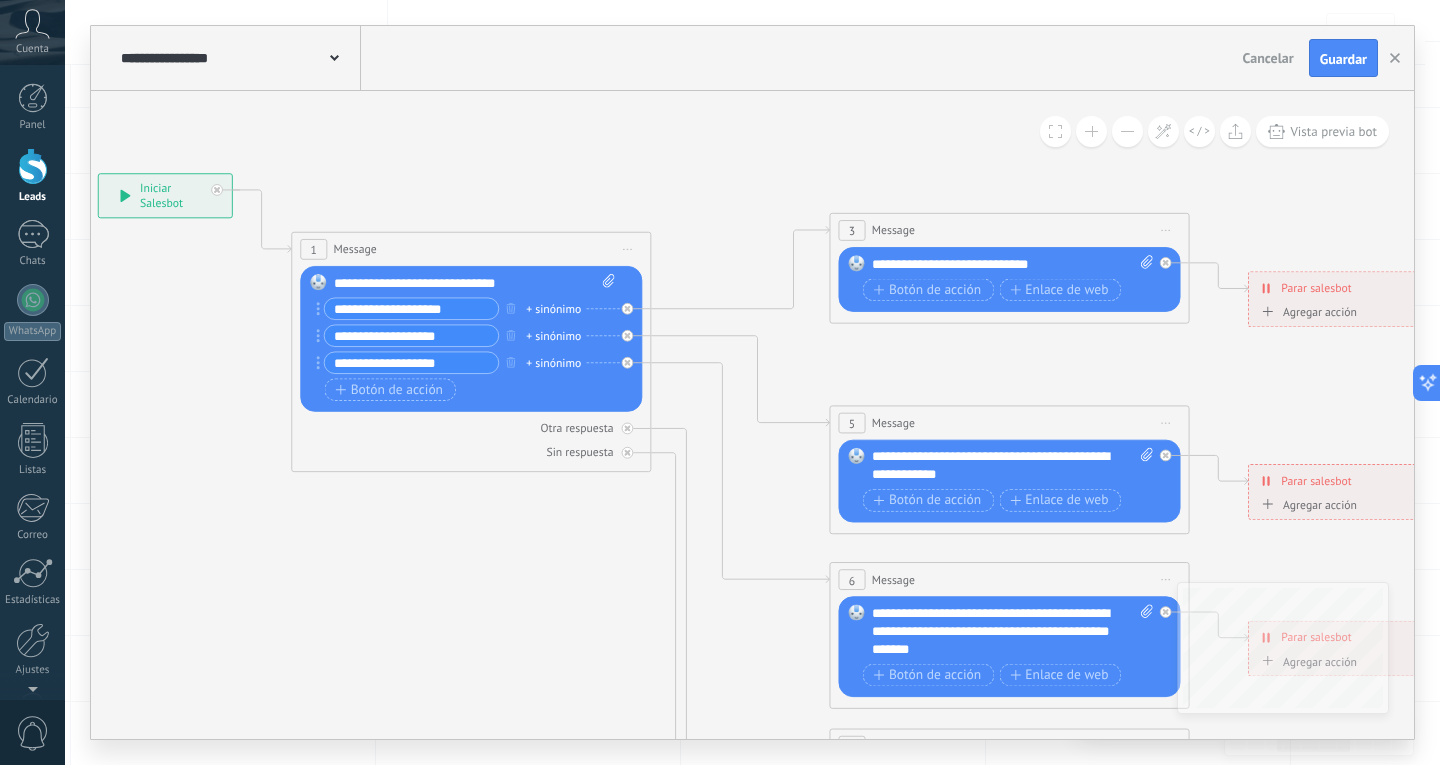 click 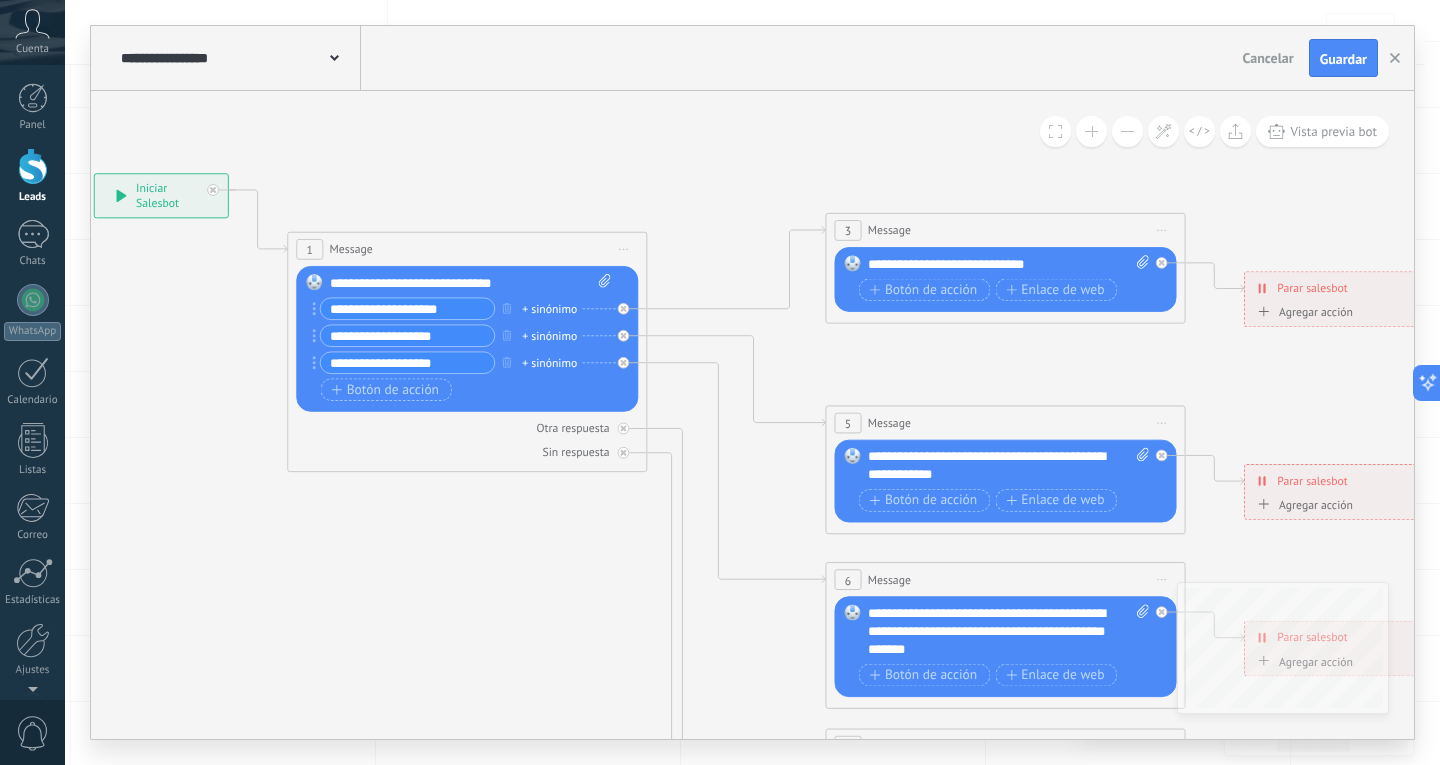 click on "**********" at bounding box center (408, 308) 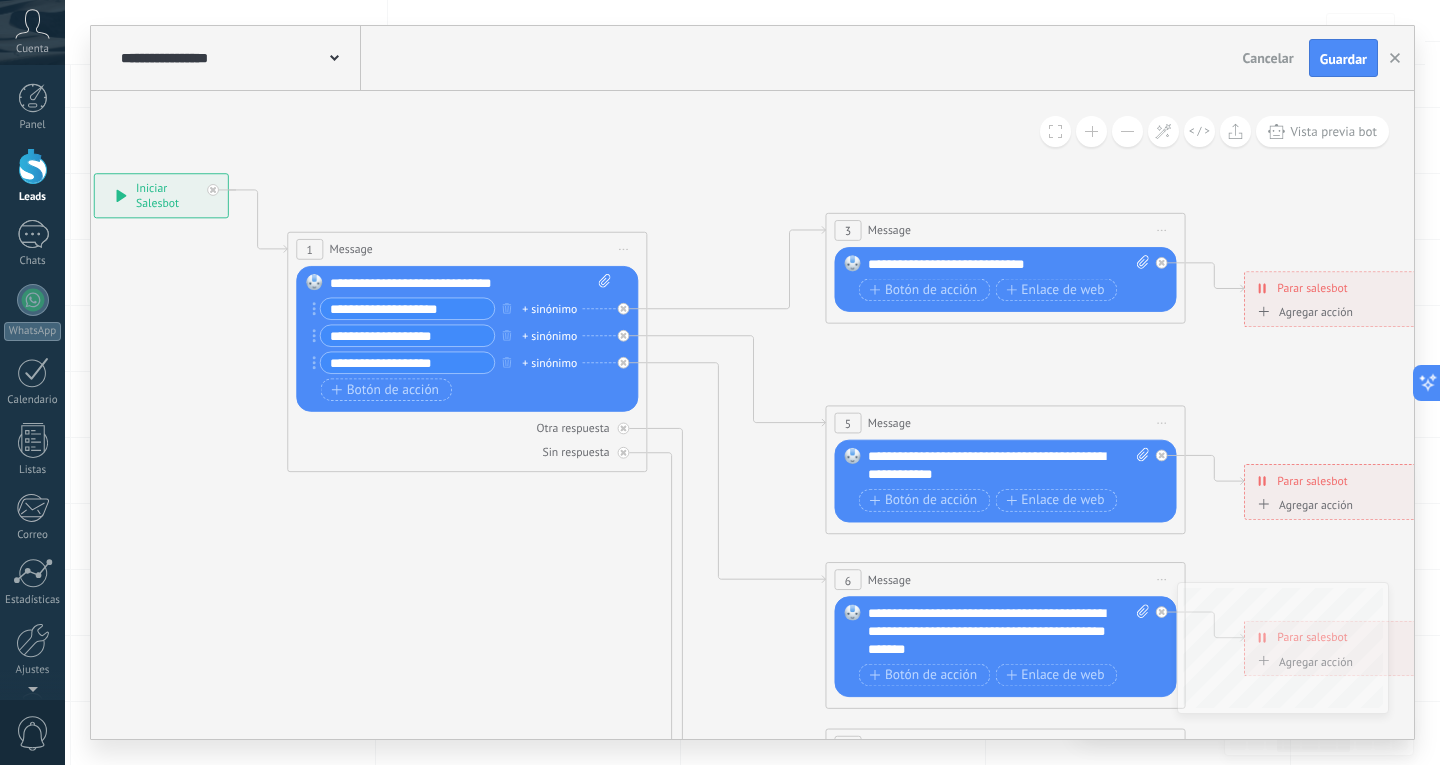 click on "**********" at bounding box center [471, 283] 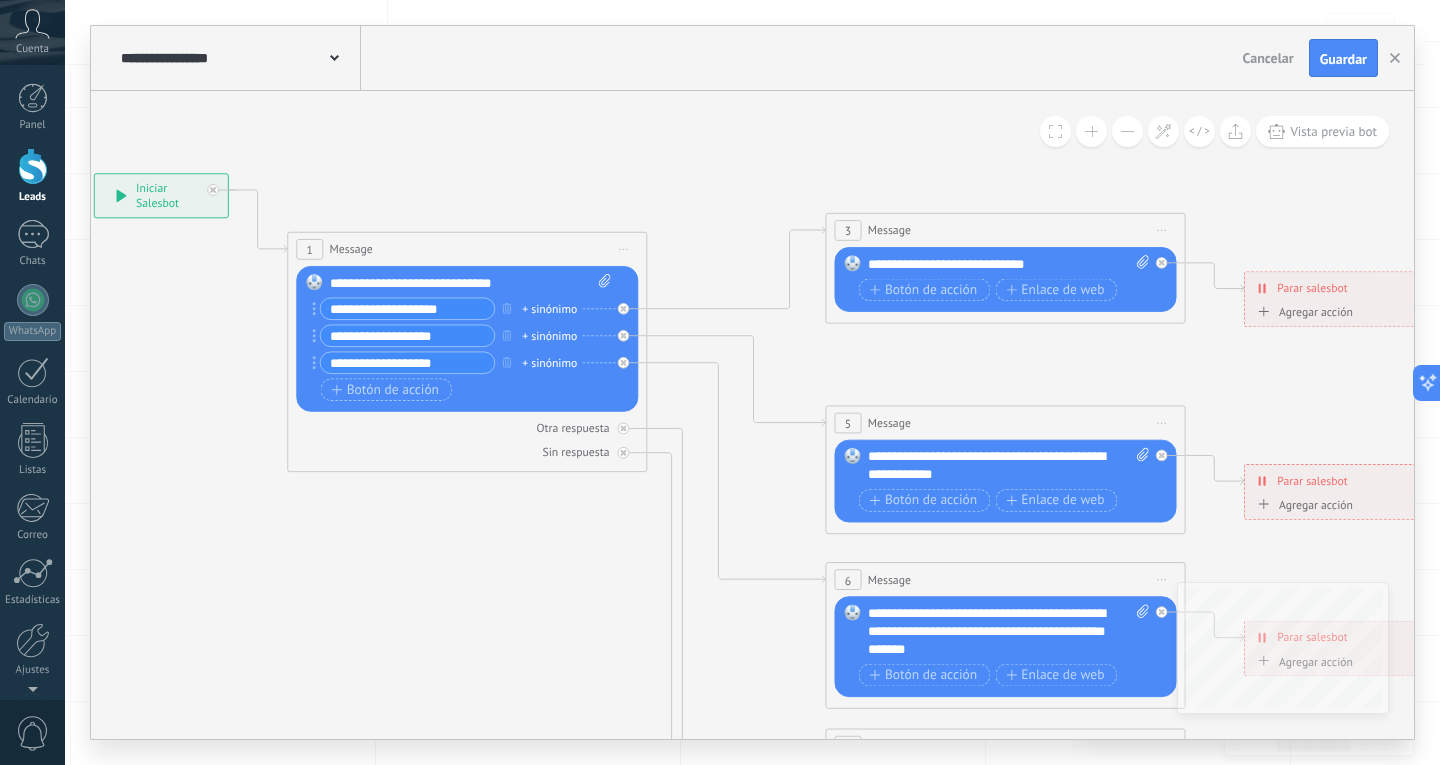 type 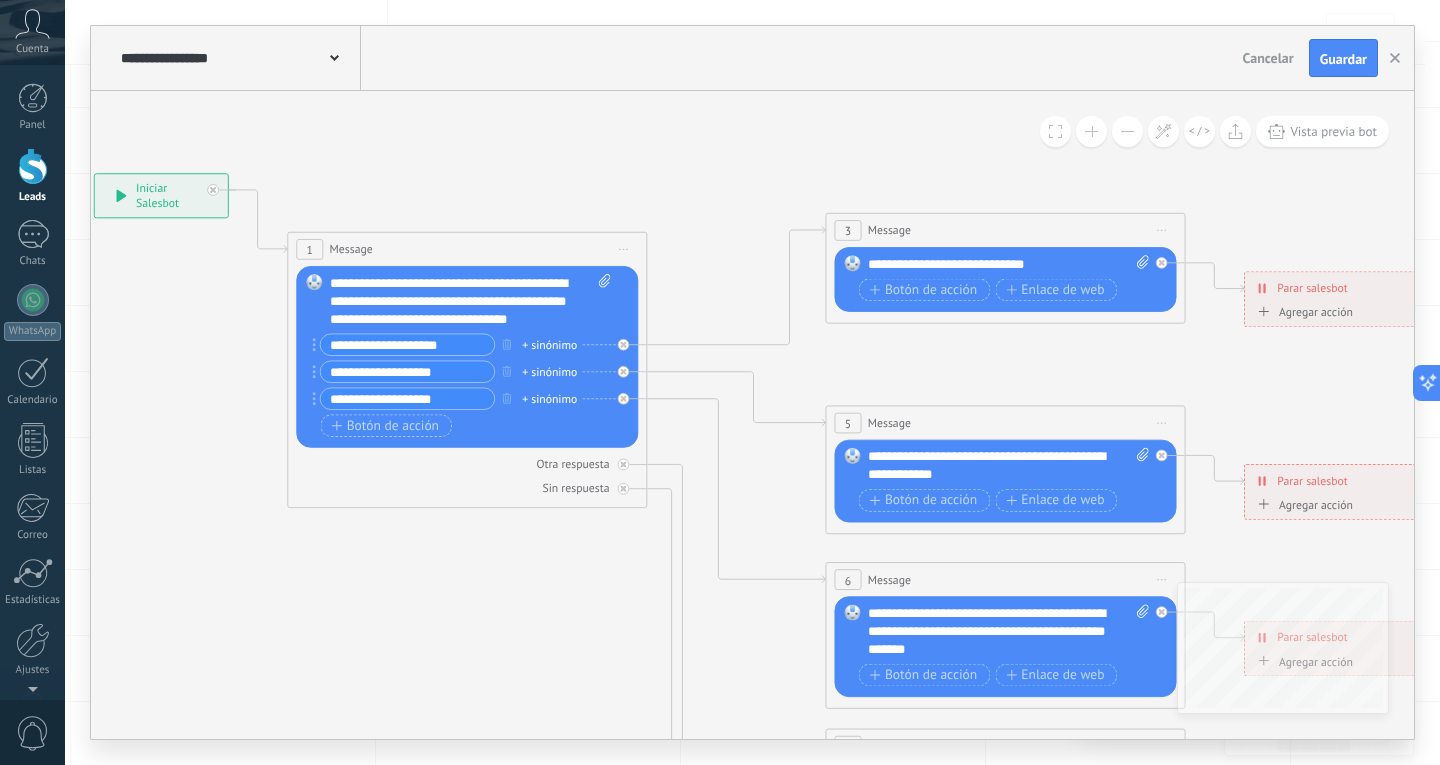 drag, startPoint x: 502, startPoint y: 325, endPoint x: 460, endPoint y: 337, distance: 43.68066 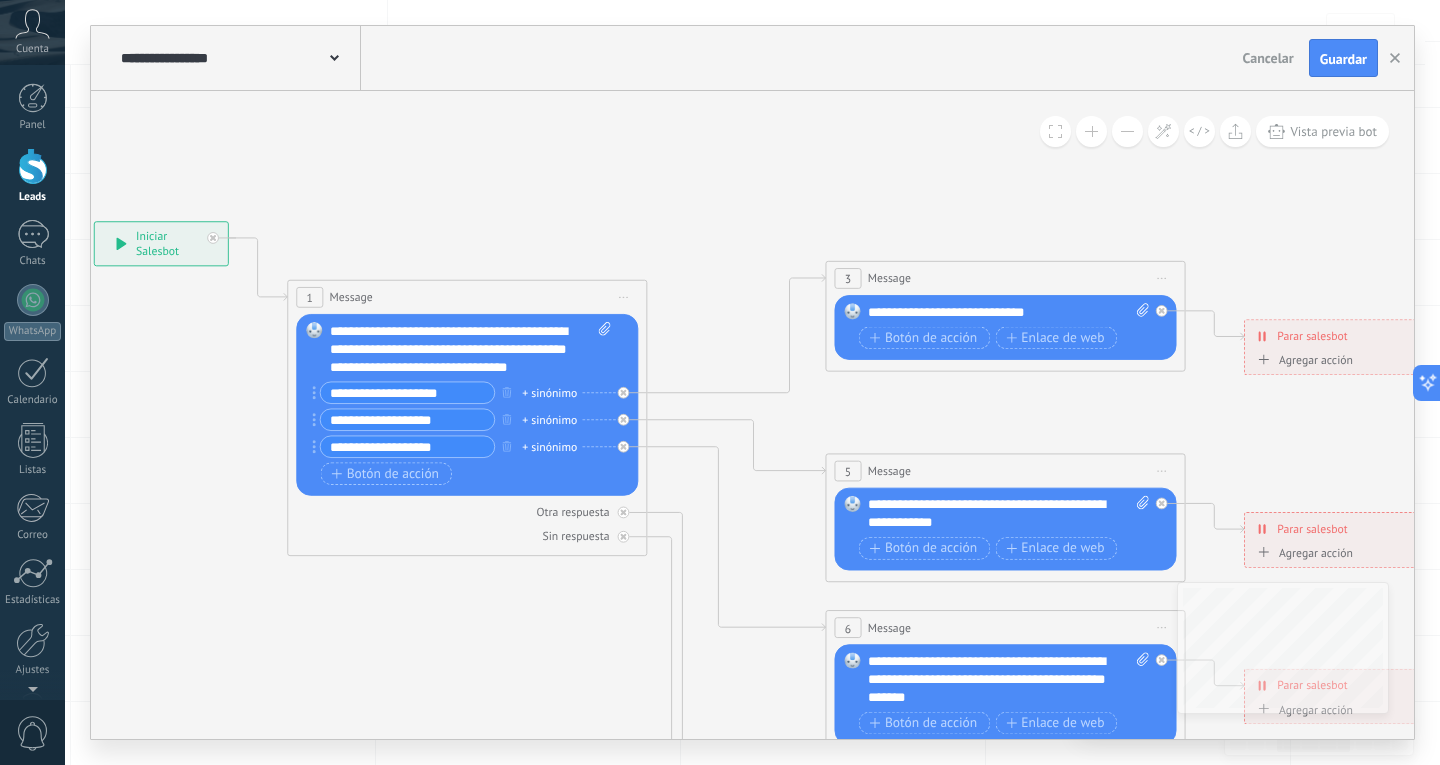 drag, startPoint x: 466, startPoint y: 399, endPoint x: 253, endPoint y: 478, distance: 227.17834 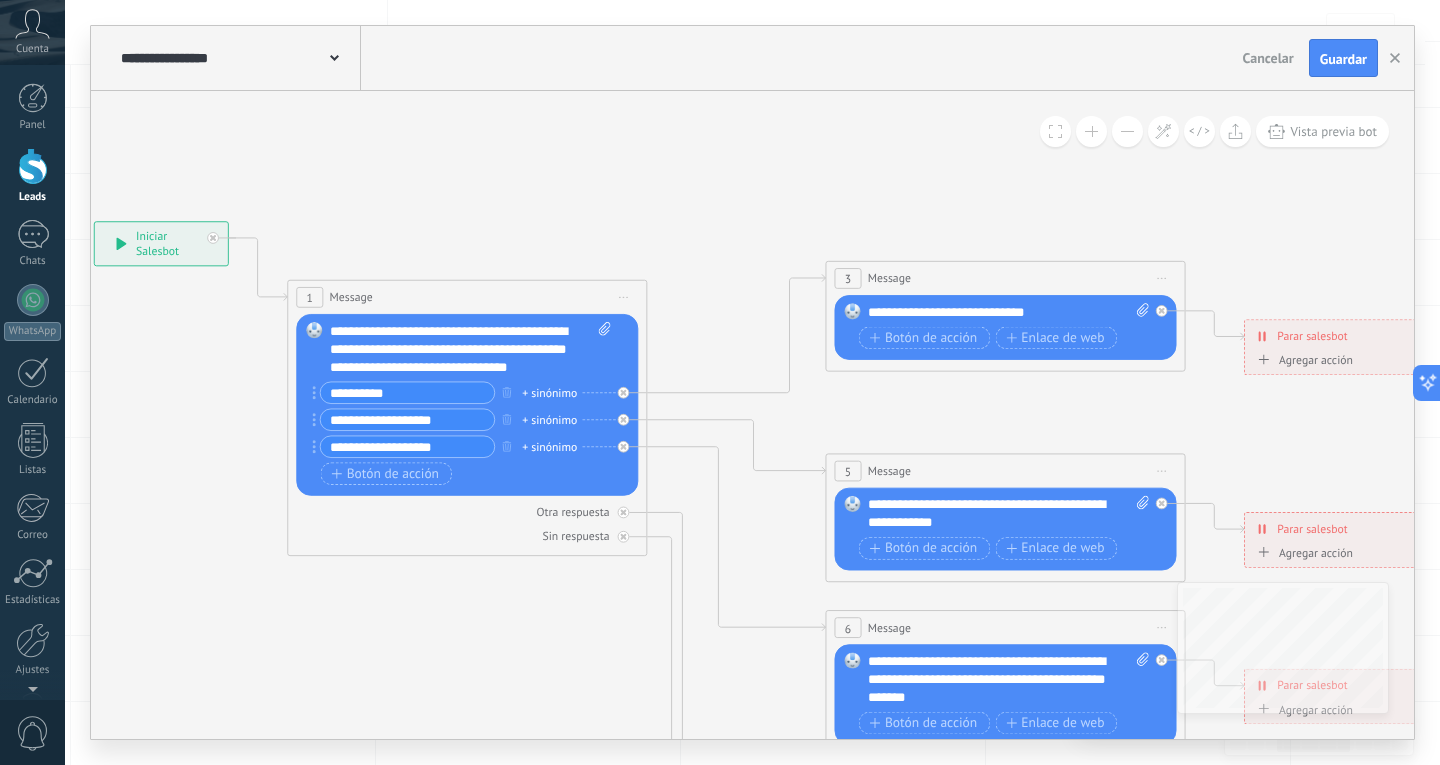 type on "**********" 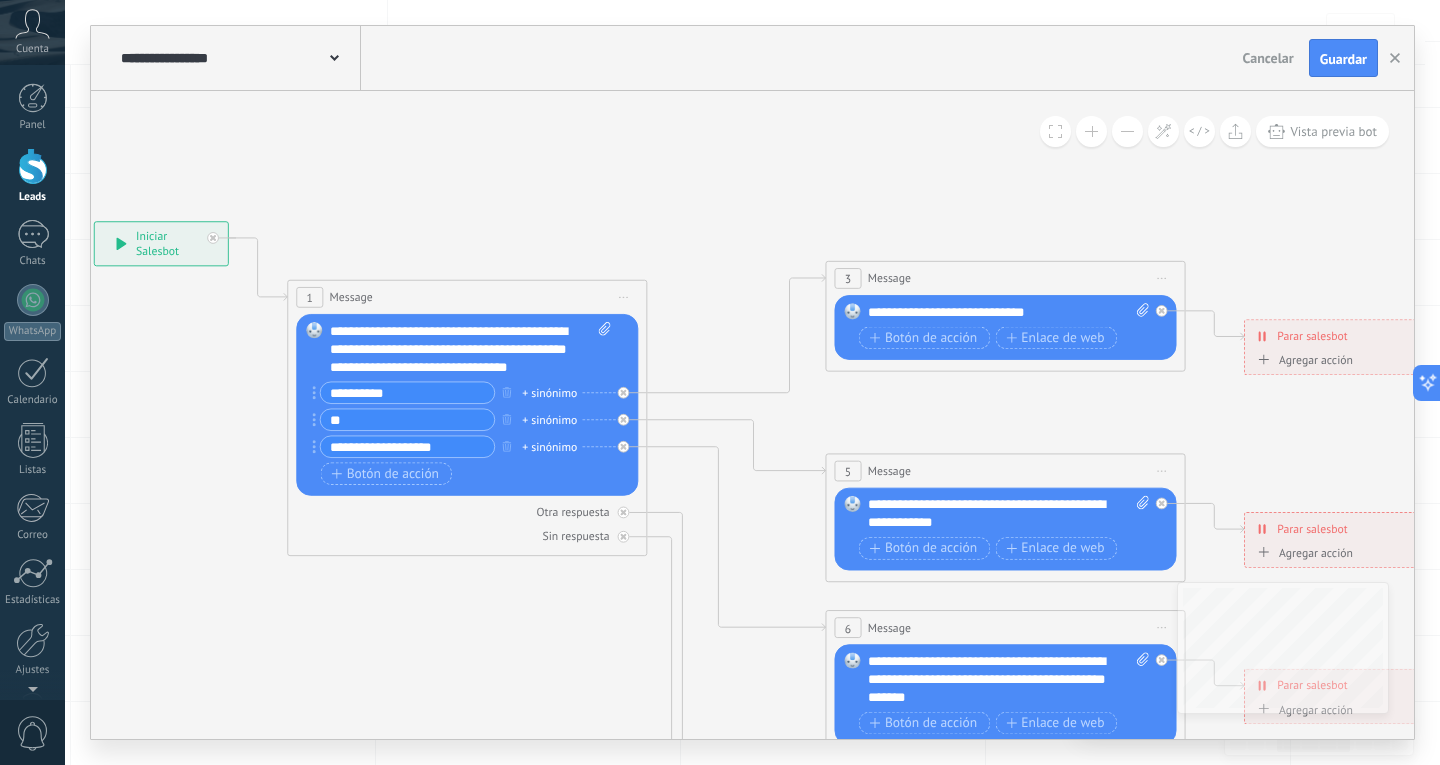 type on "*" 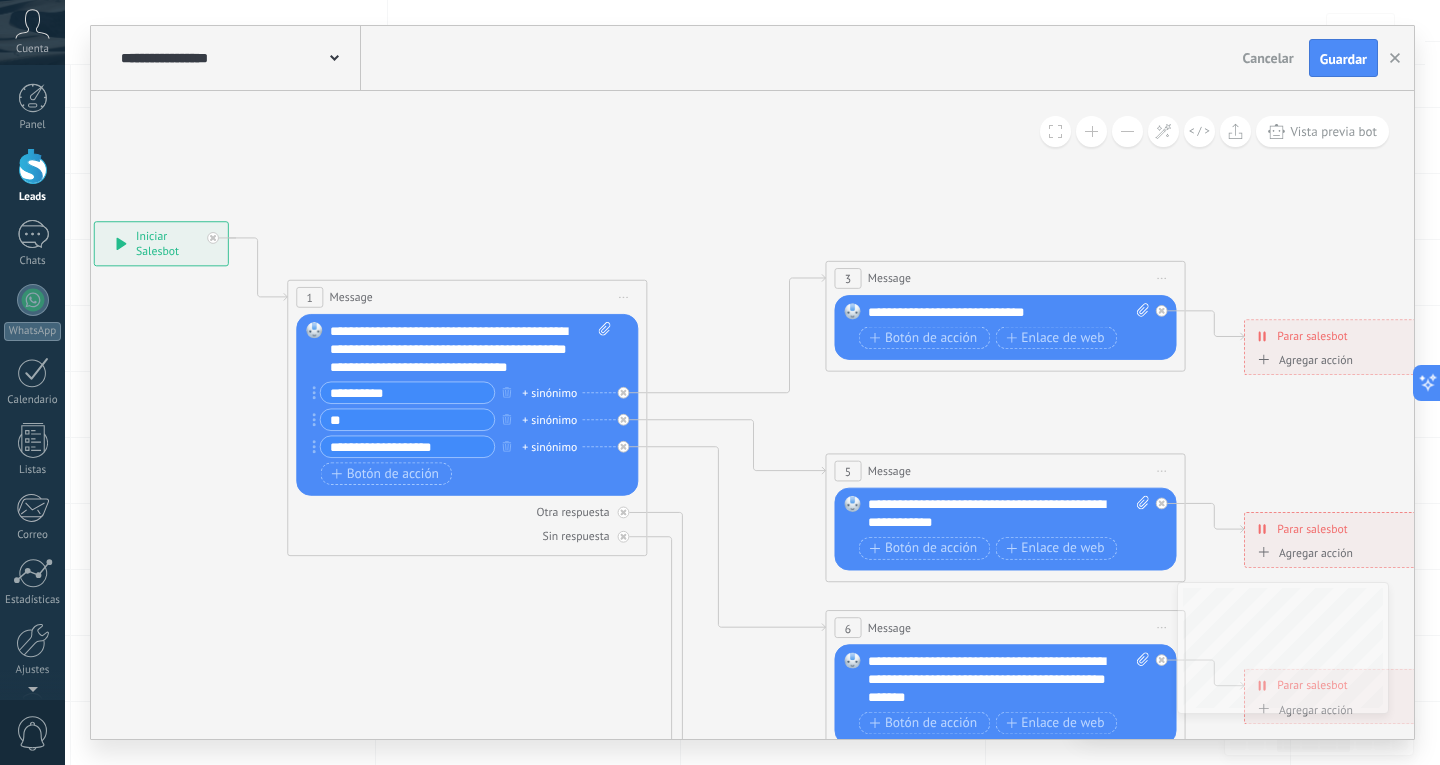 type on "*" 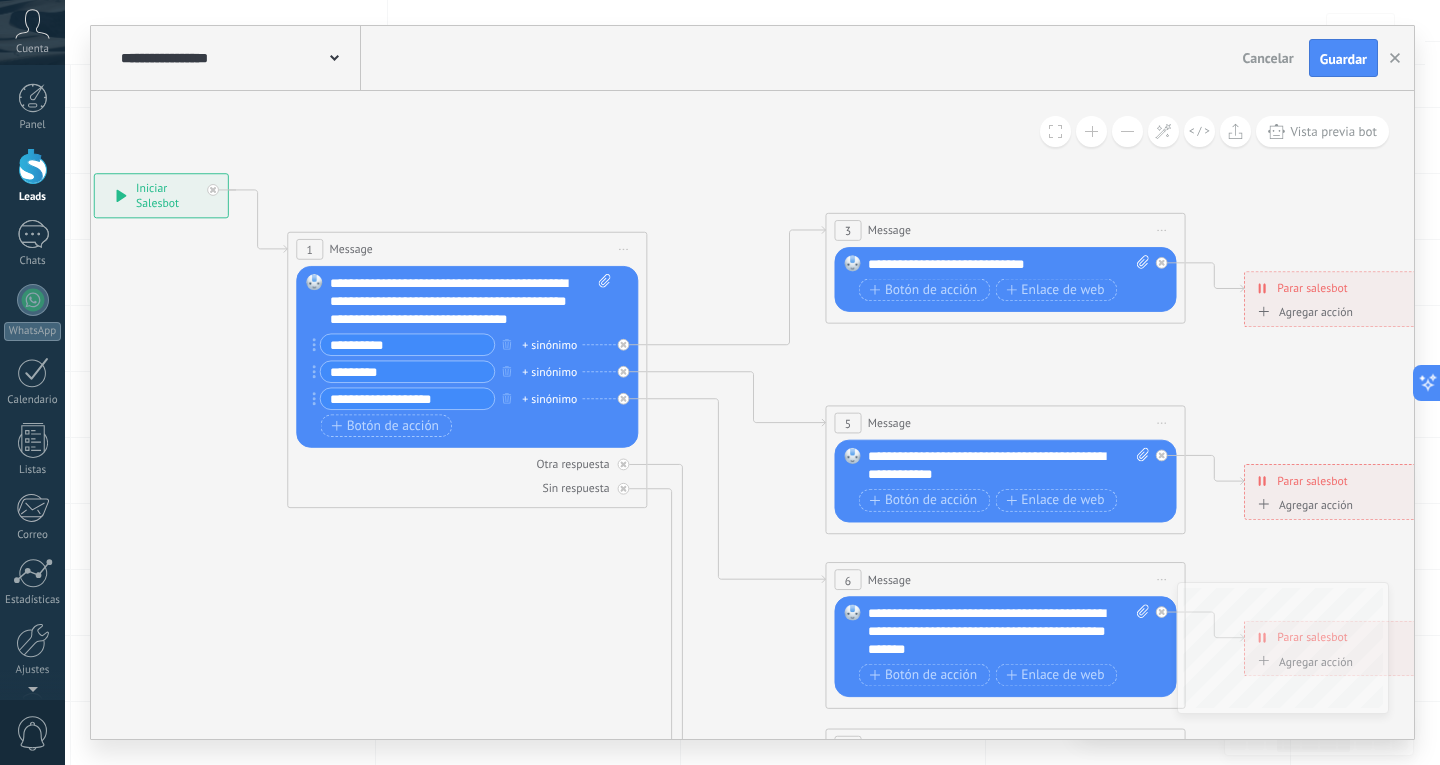 type on "********" 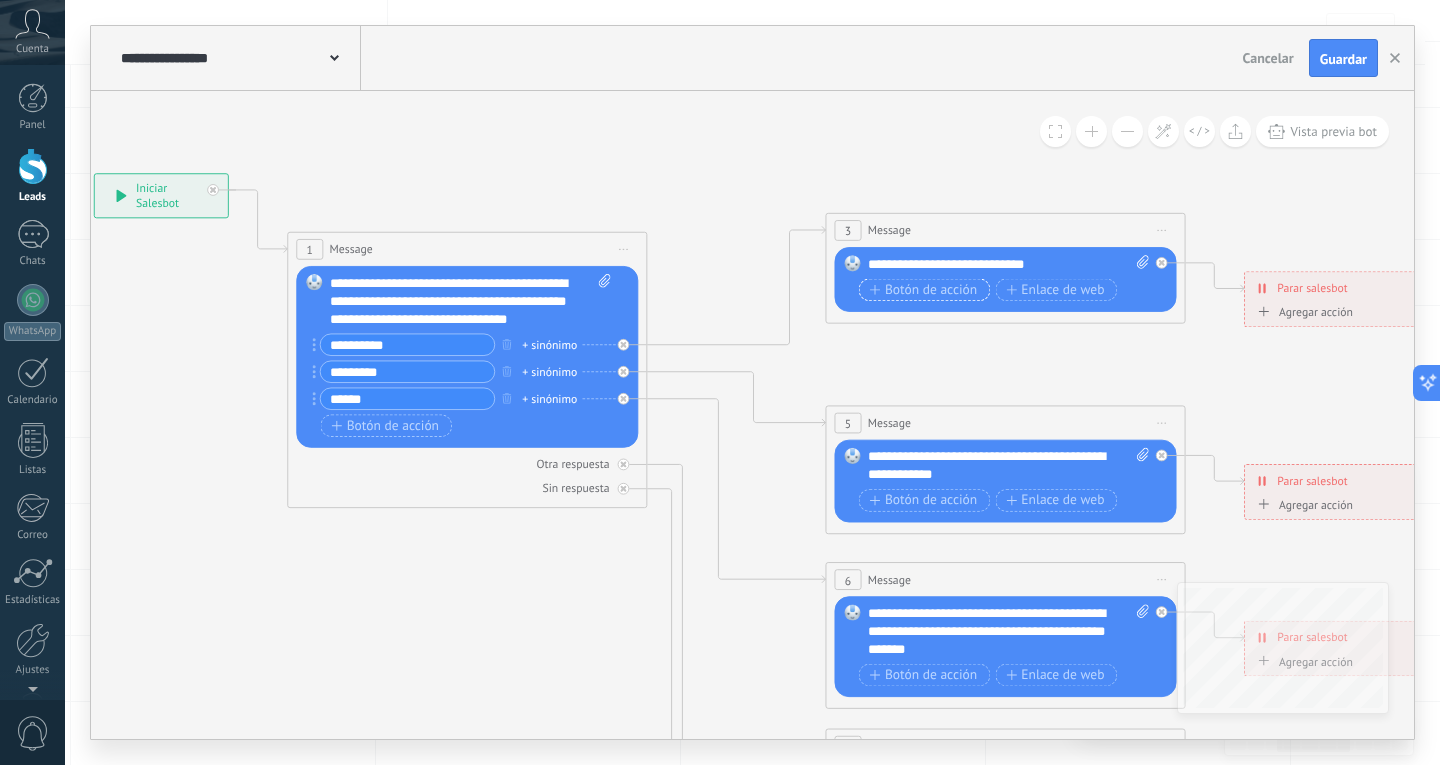 type on "******" 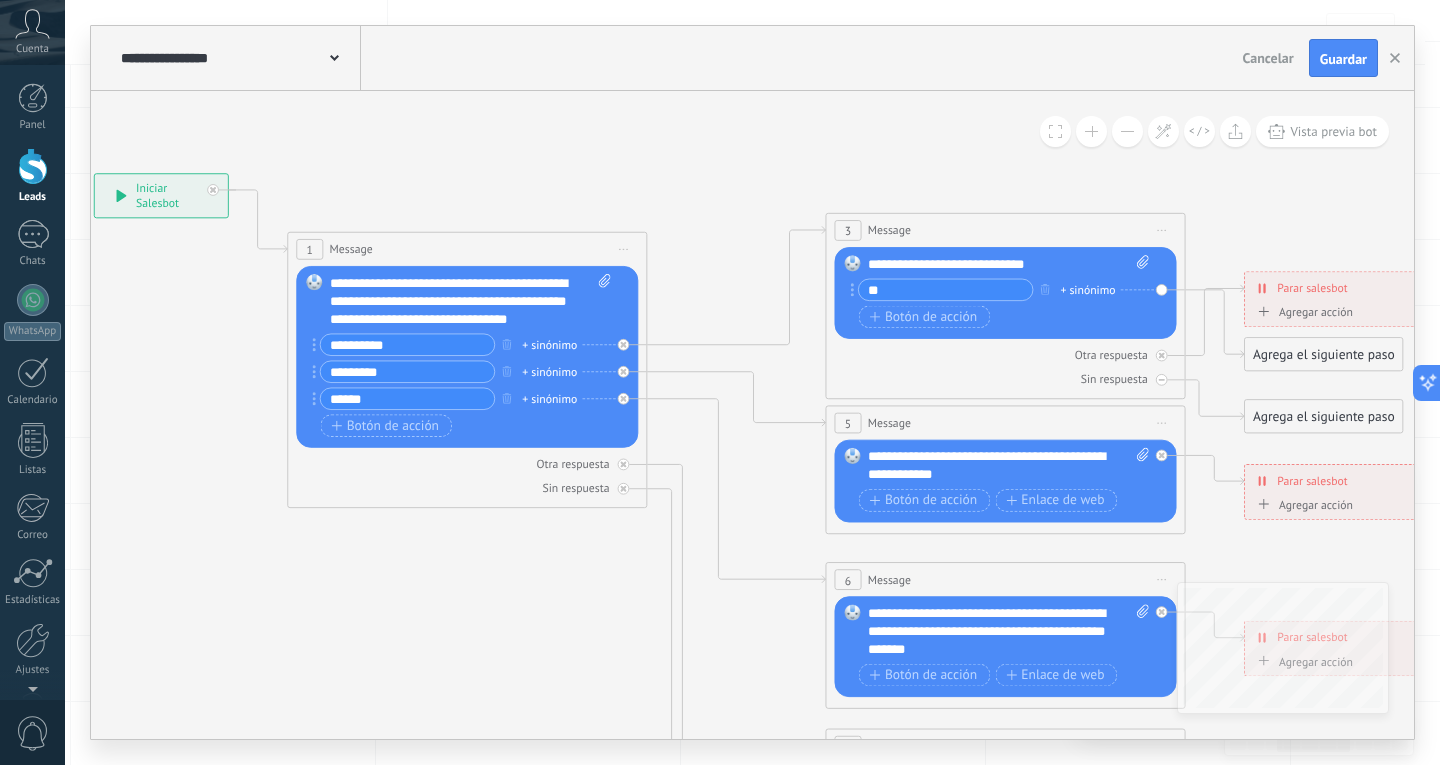 type on "*" 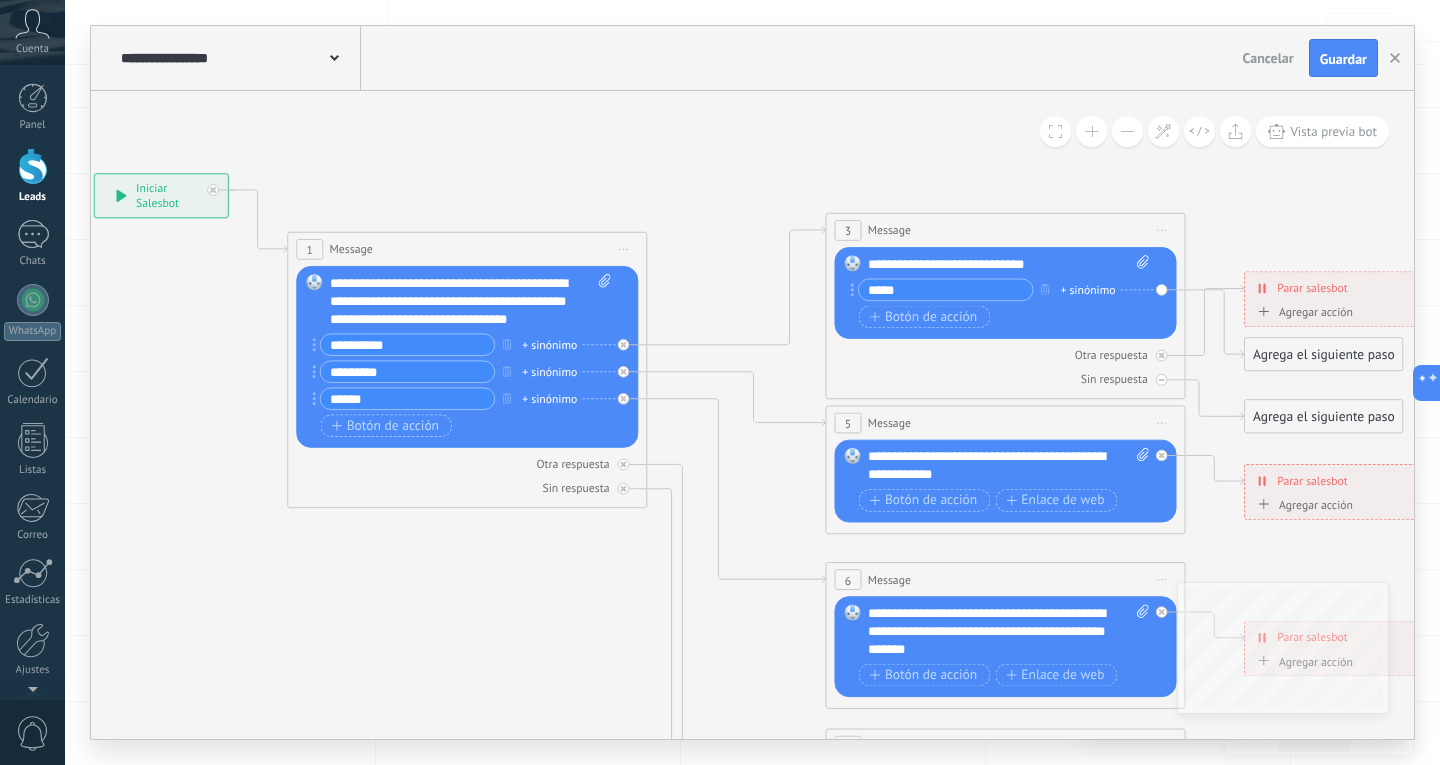 type on "****" 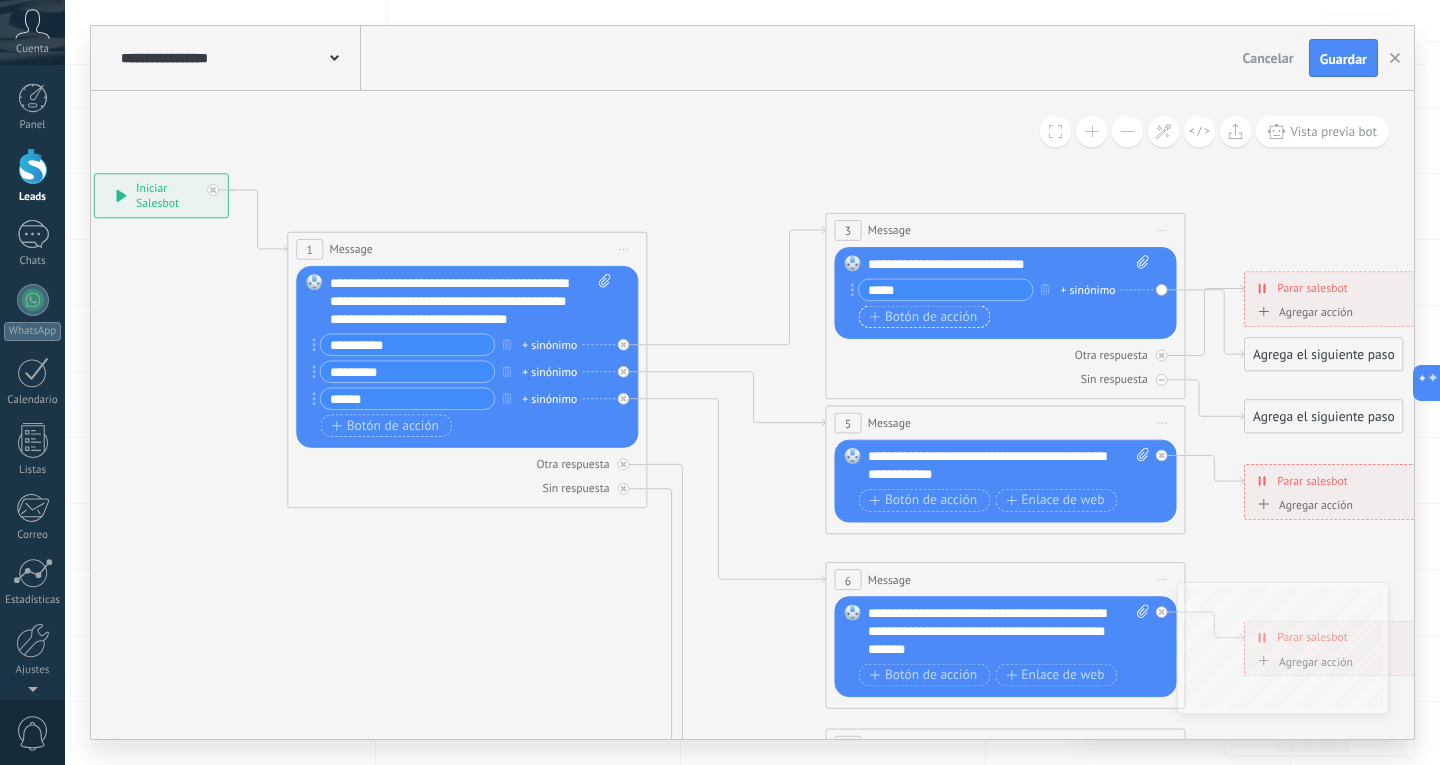 type 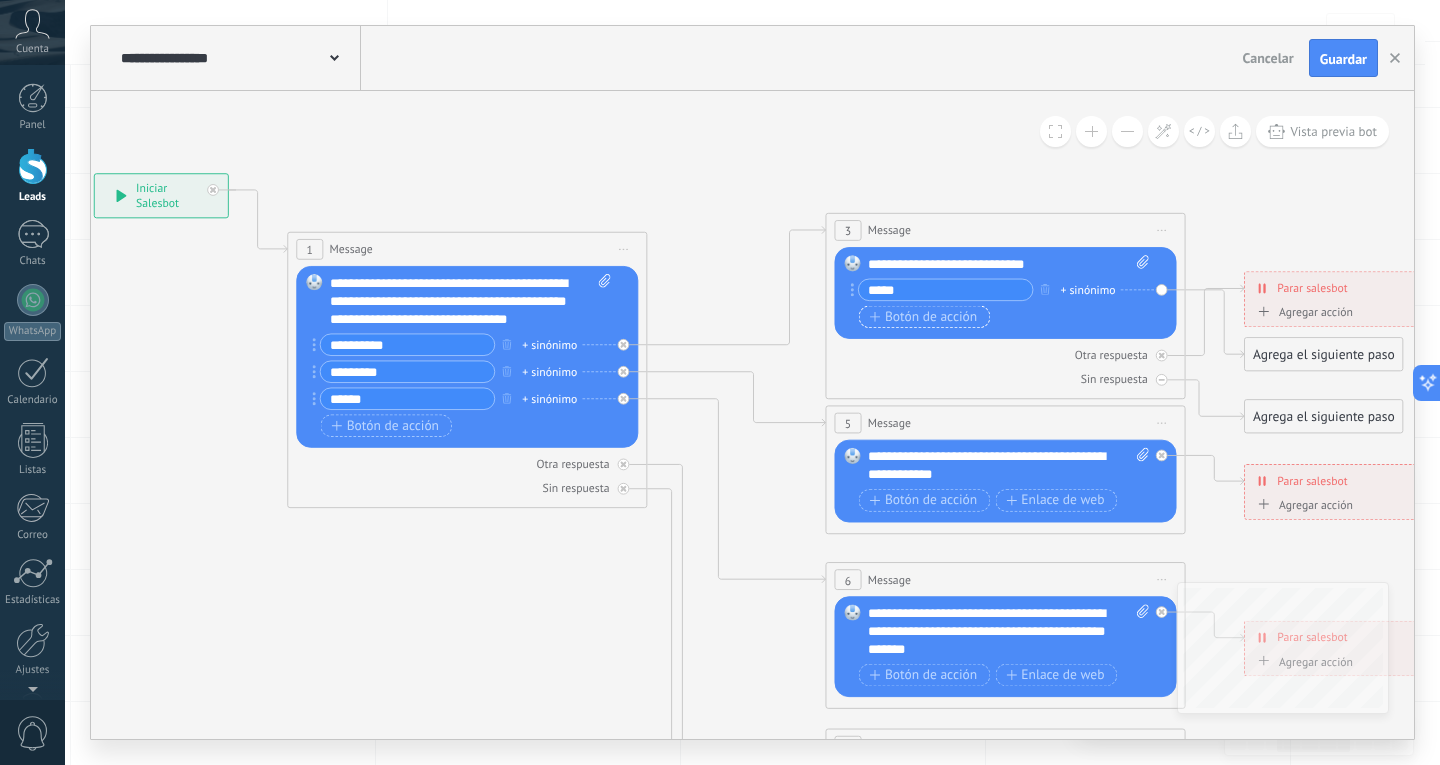 click on "Botón de acción" at bounding box center [924, 317] 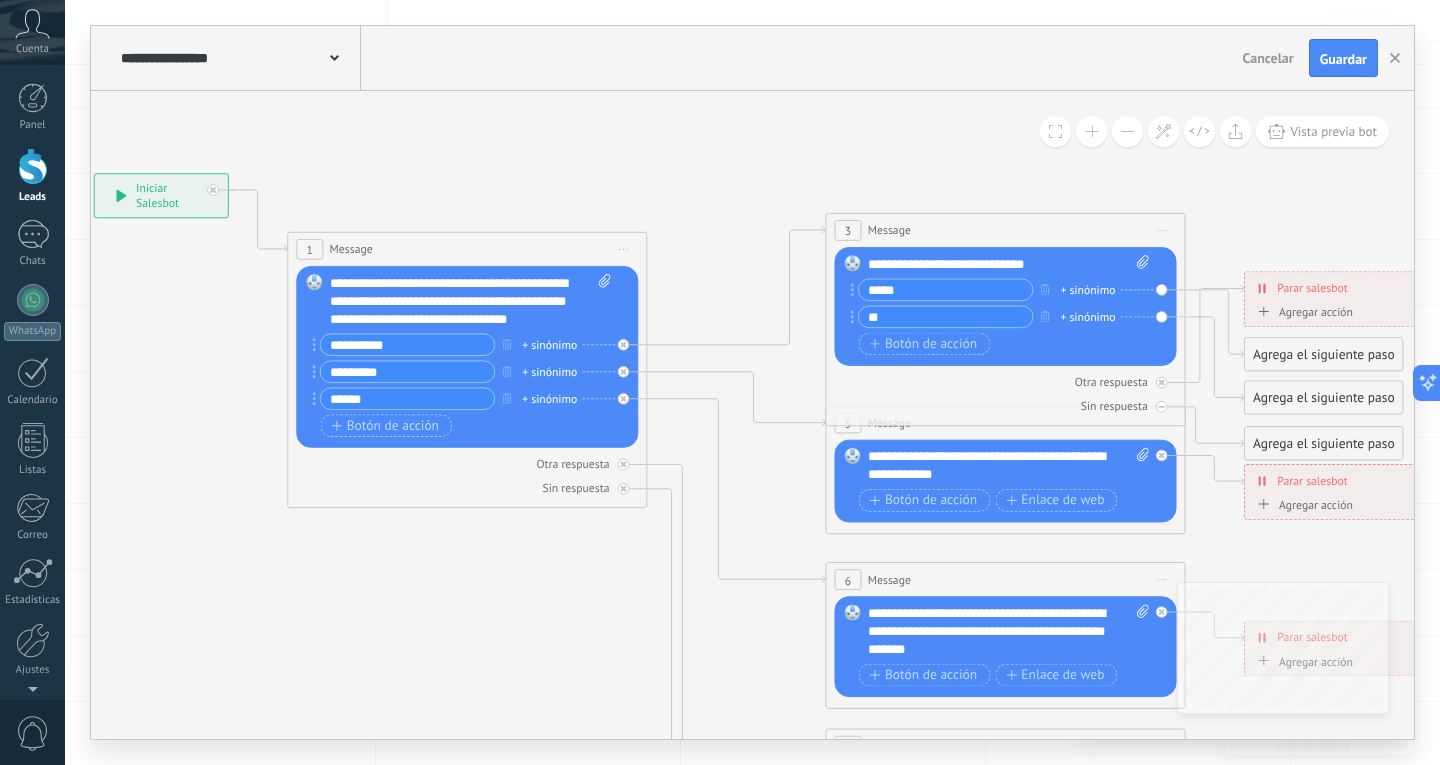 type on "*" 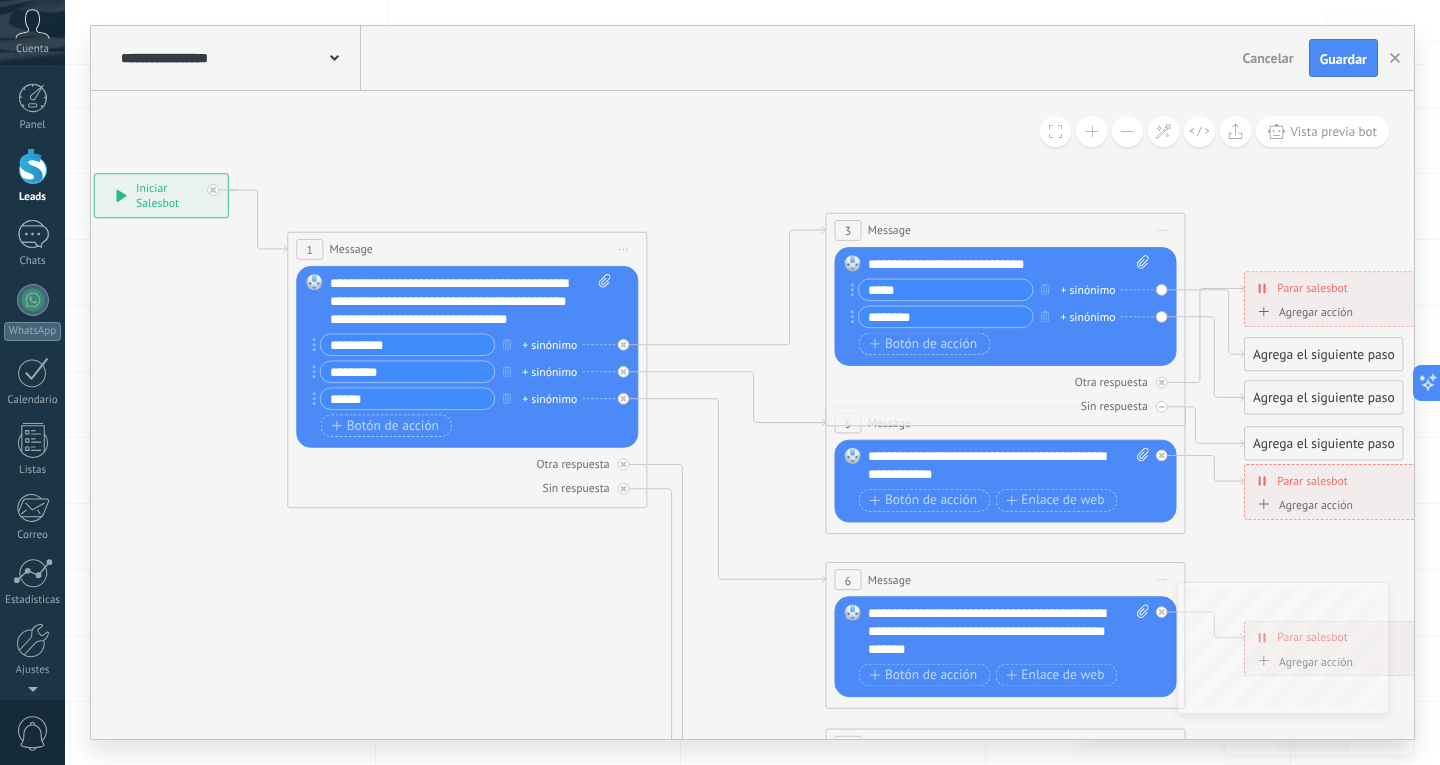 type on "*******" 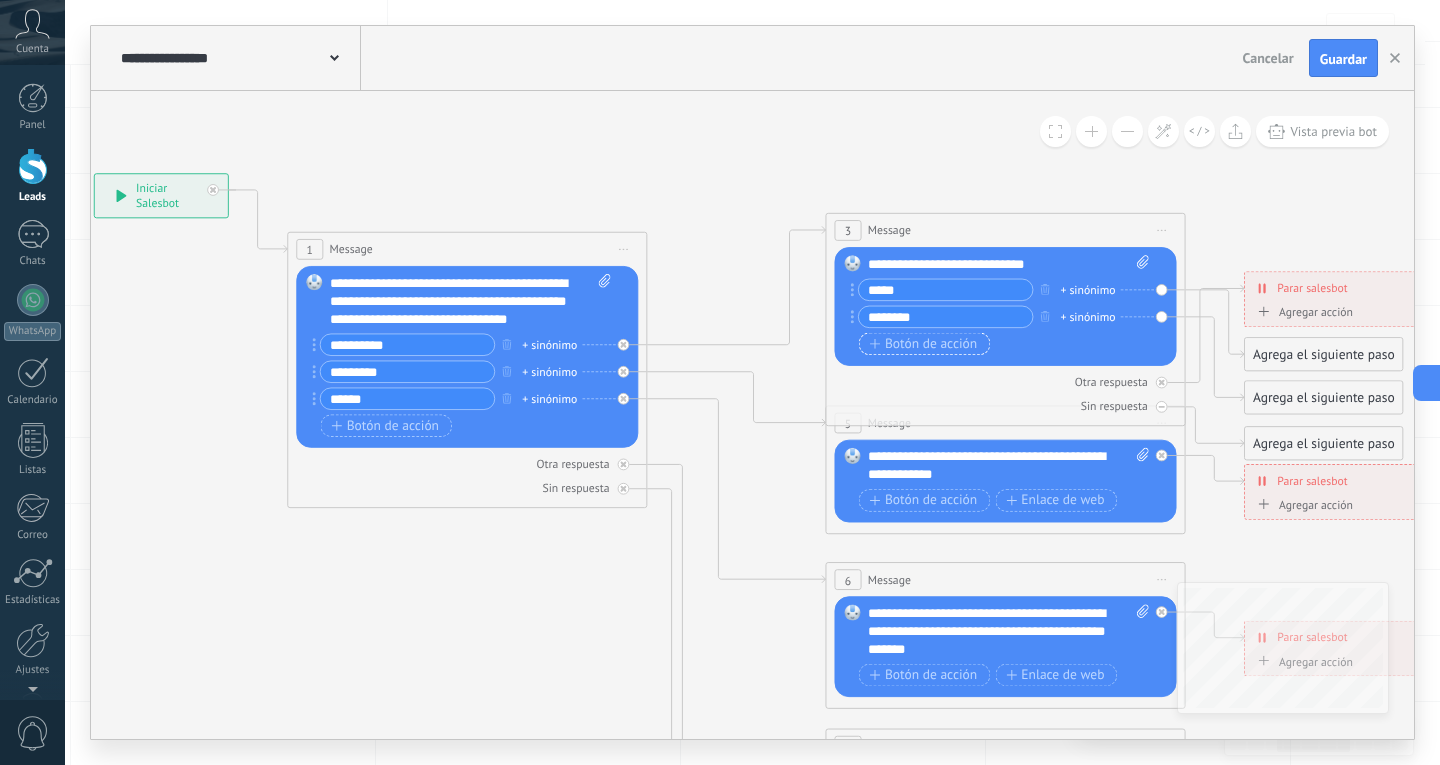 click on "Botón de acción" at bounding box center [924, 344] 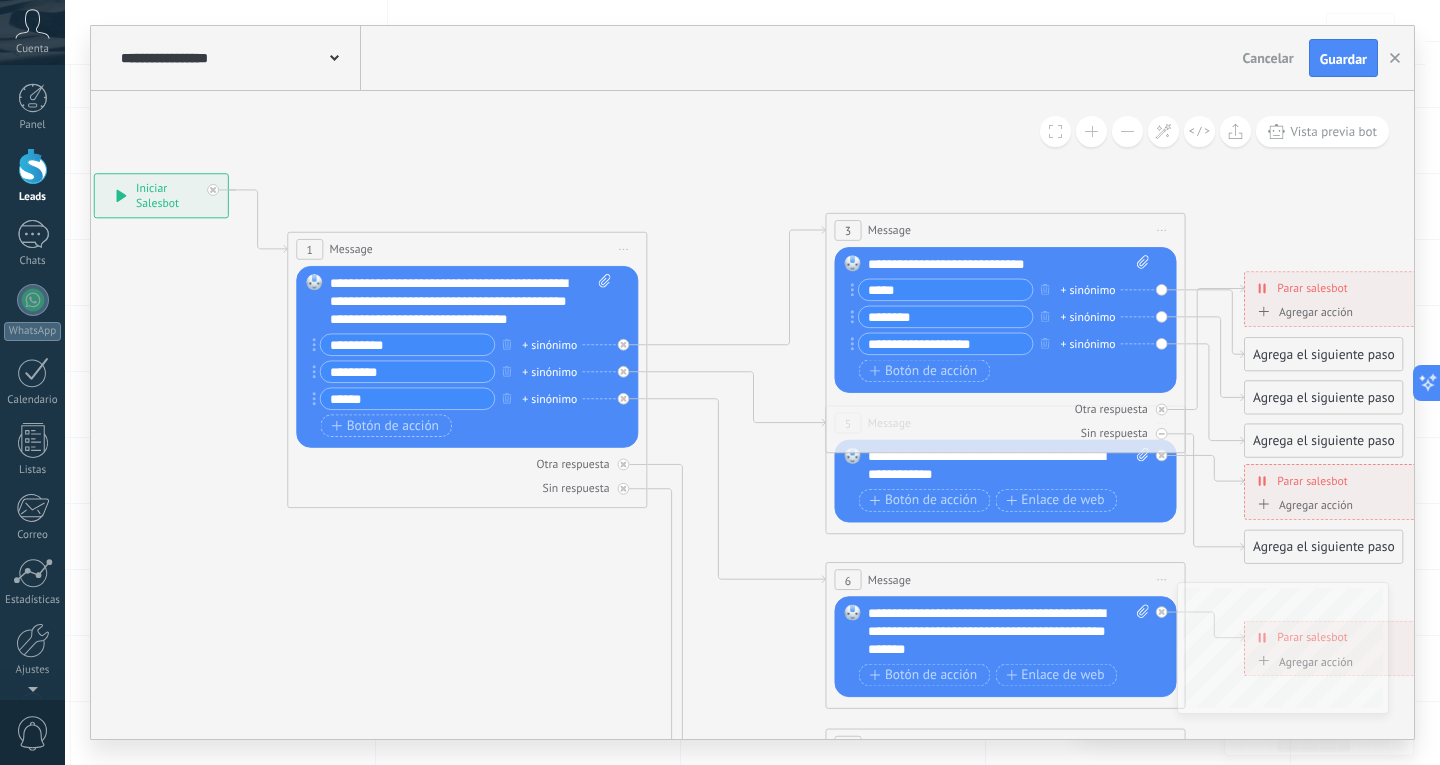 type on "**********" 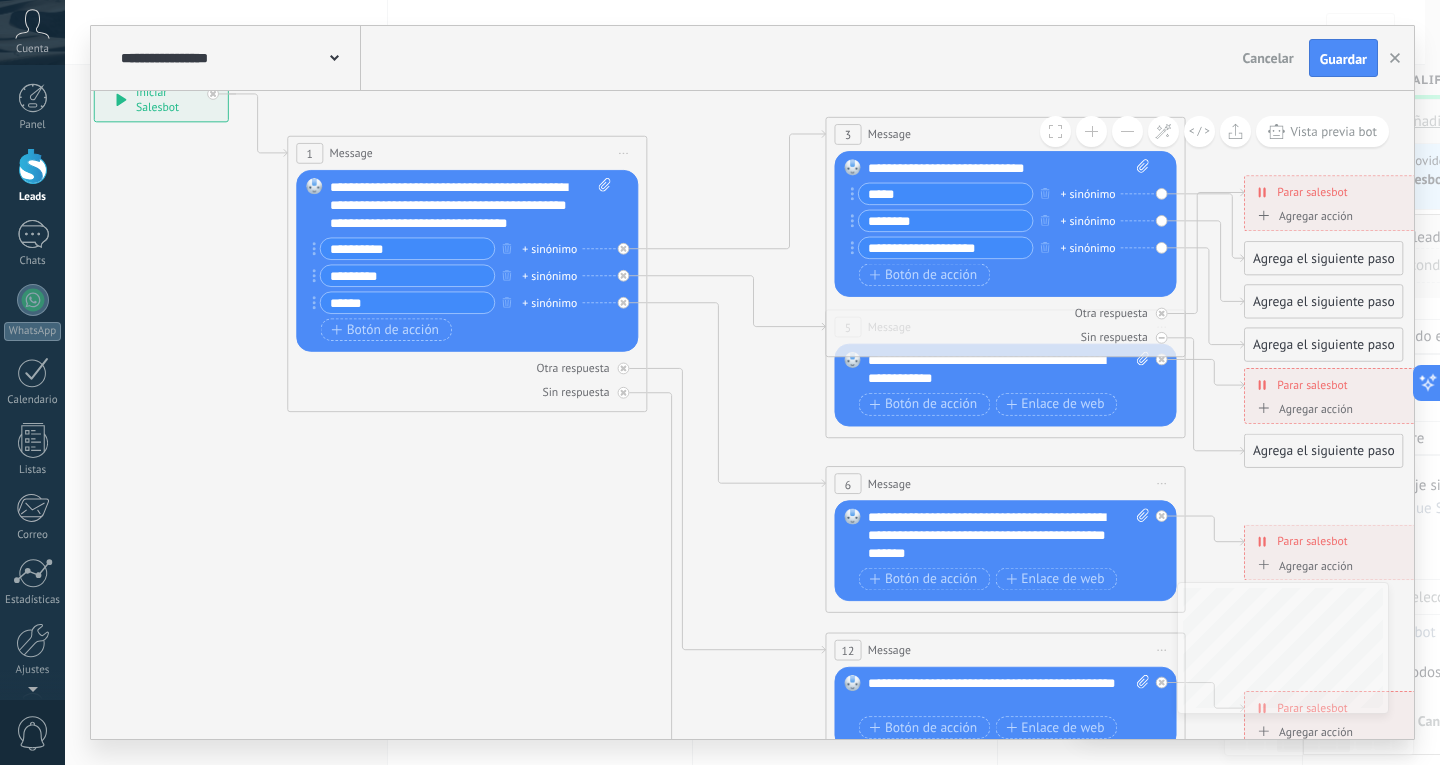 scroll, scrollTop: 300, scrollLeft: 0, axis: vertical 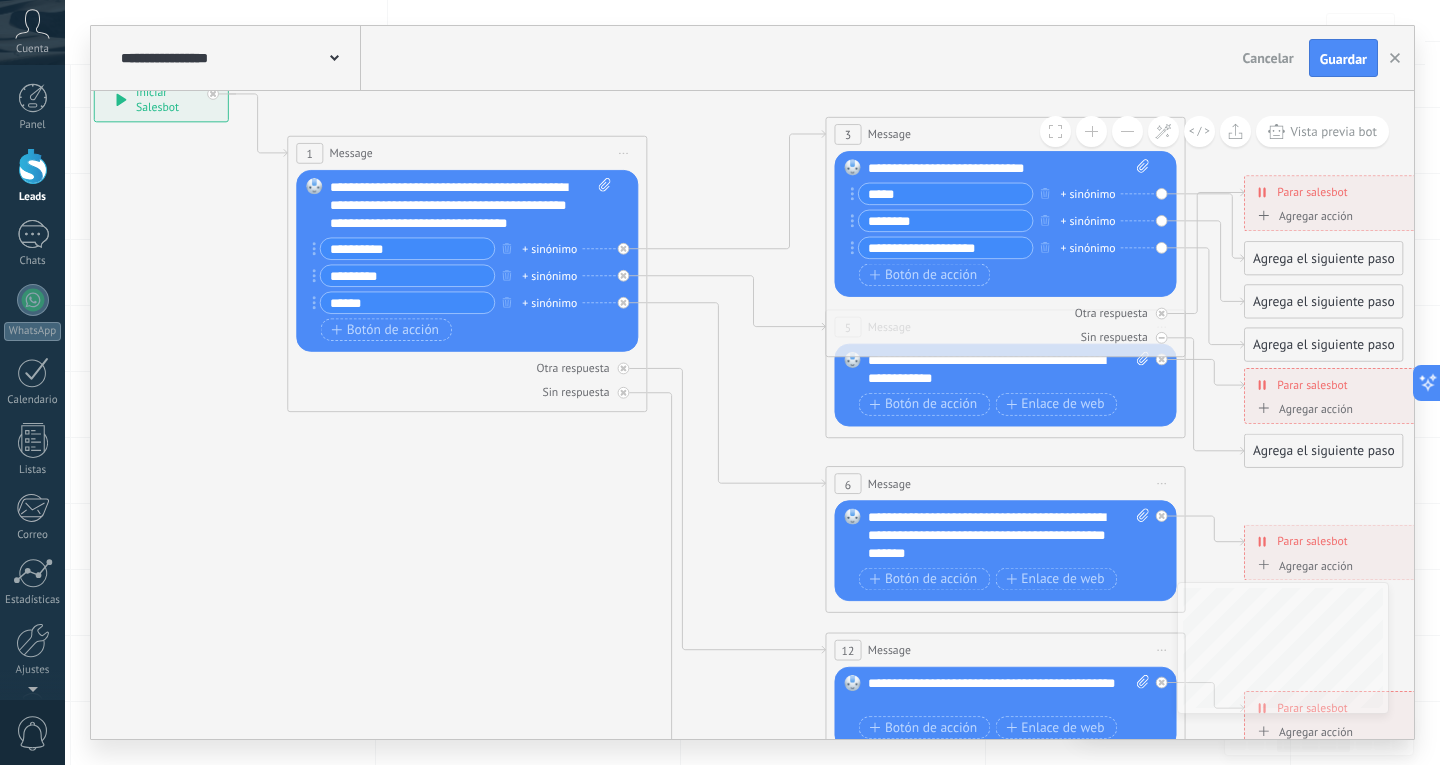 type on "**********" 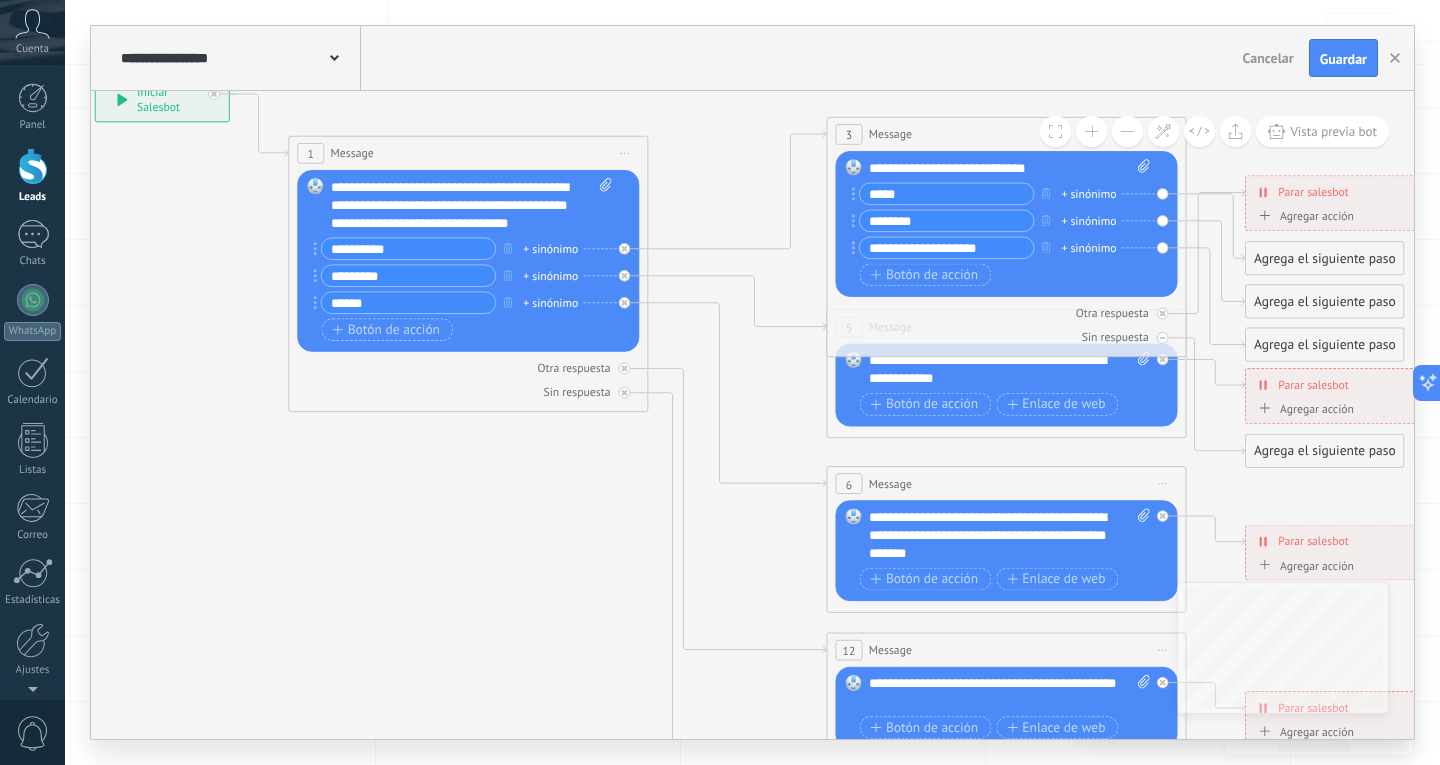 click on "**********" at bounding box center [1010, 370] 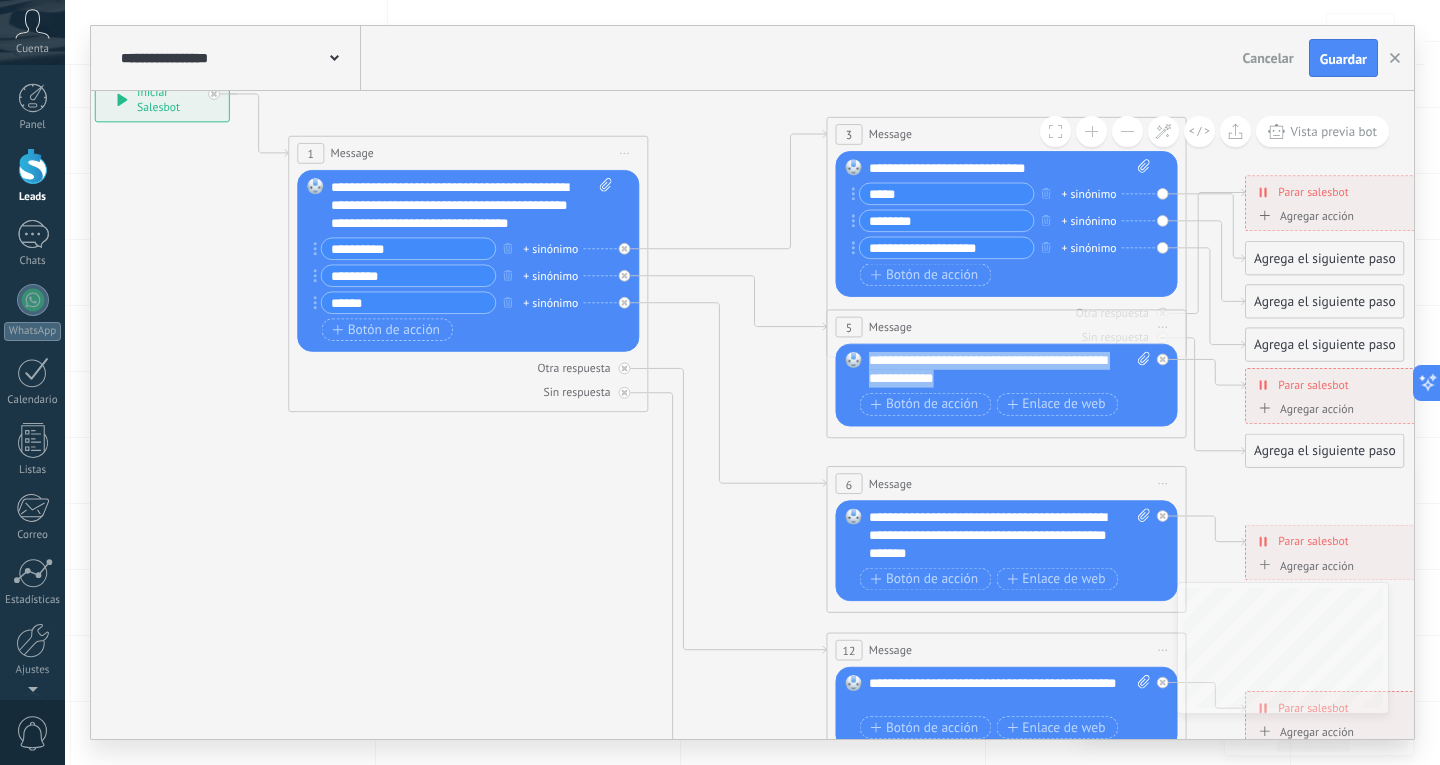 drag, startPoint x: 869, startPoint y: 354, endPoint x: 1047, endPoint y: 438, distance: 196.8248 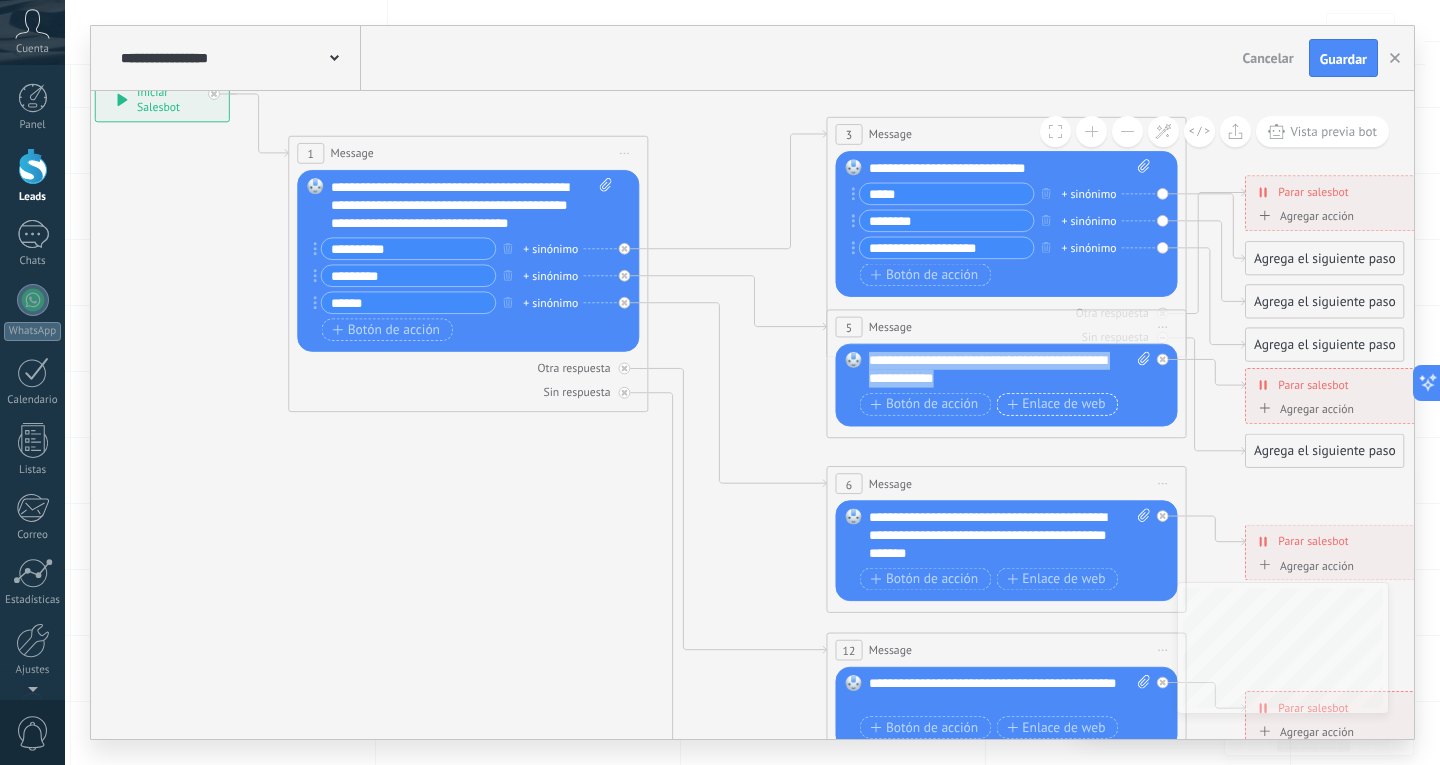 type 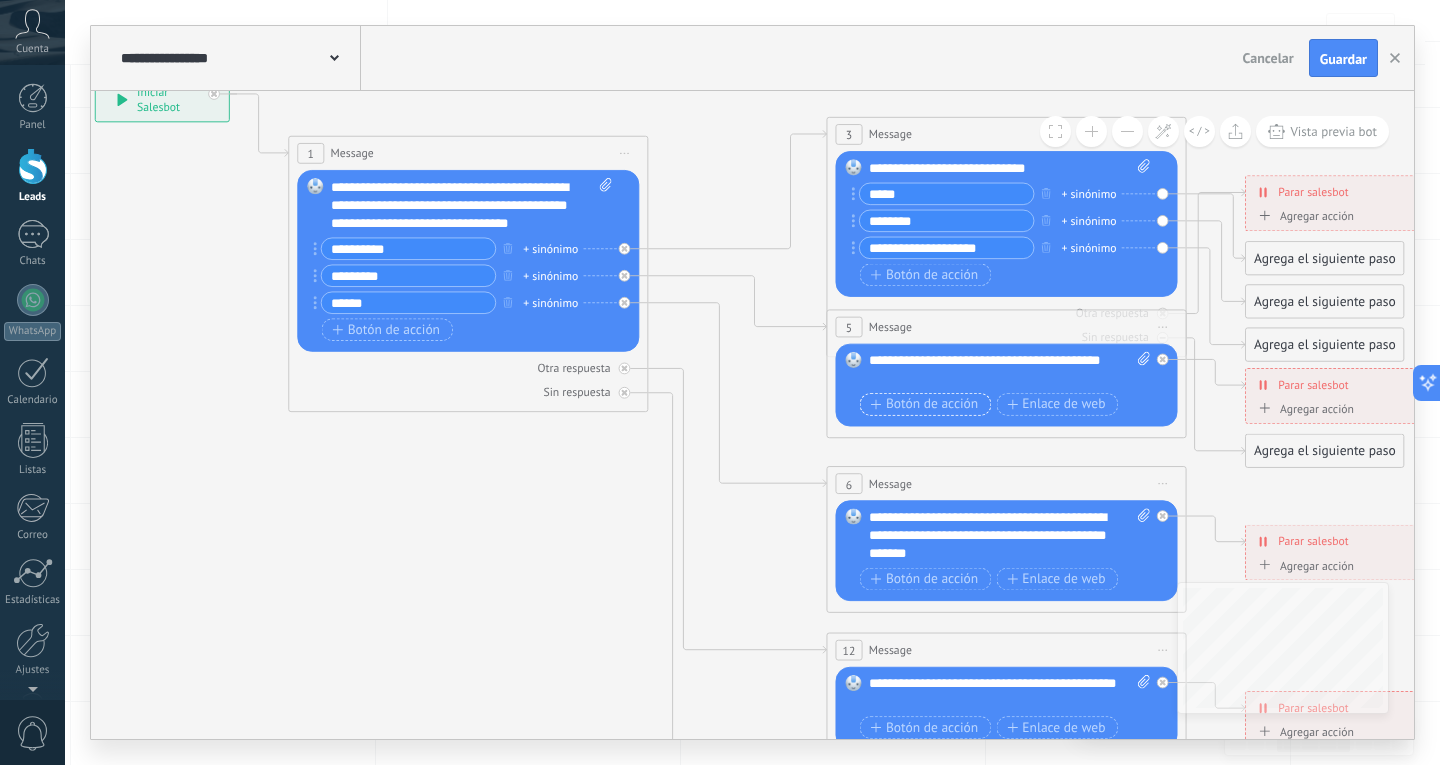 click on "Botón de acción" at bounding box center (925, 404) 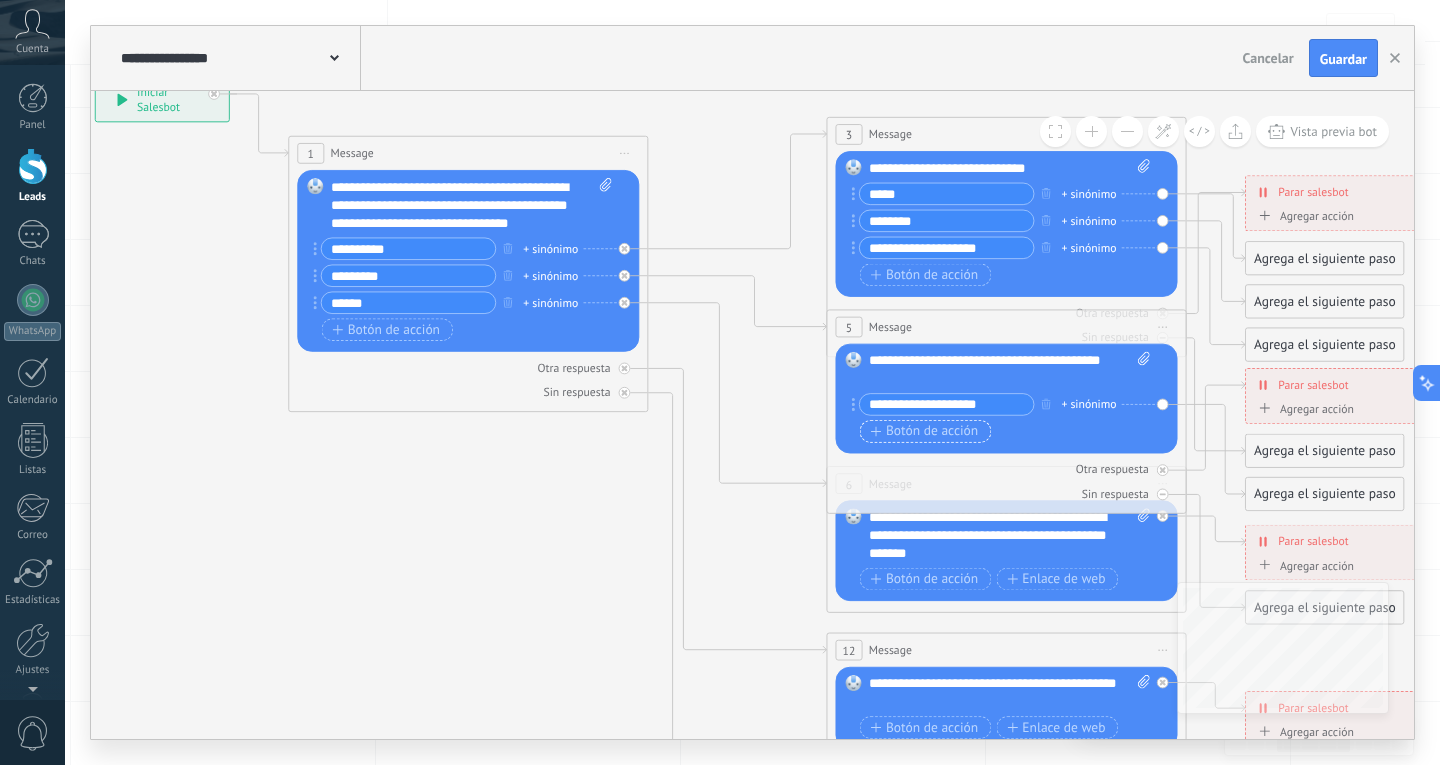 type on "**********" 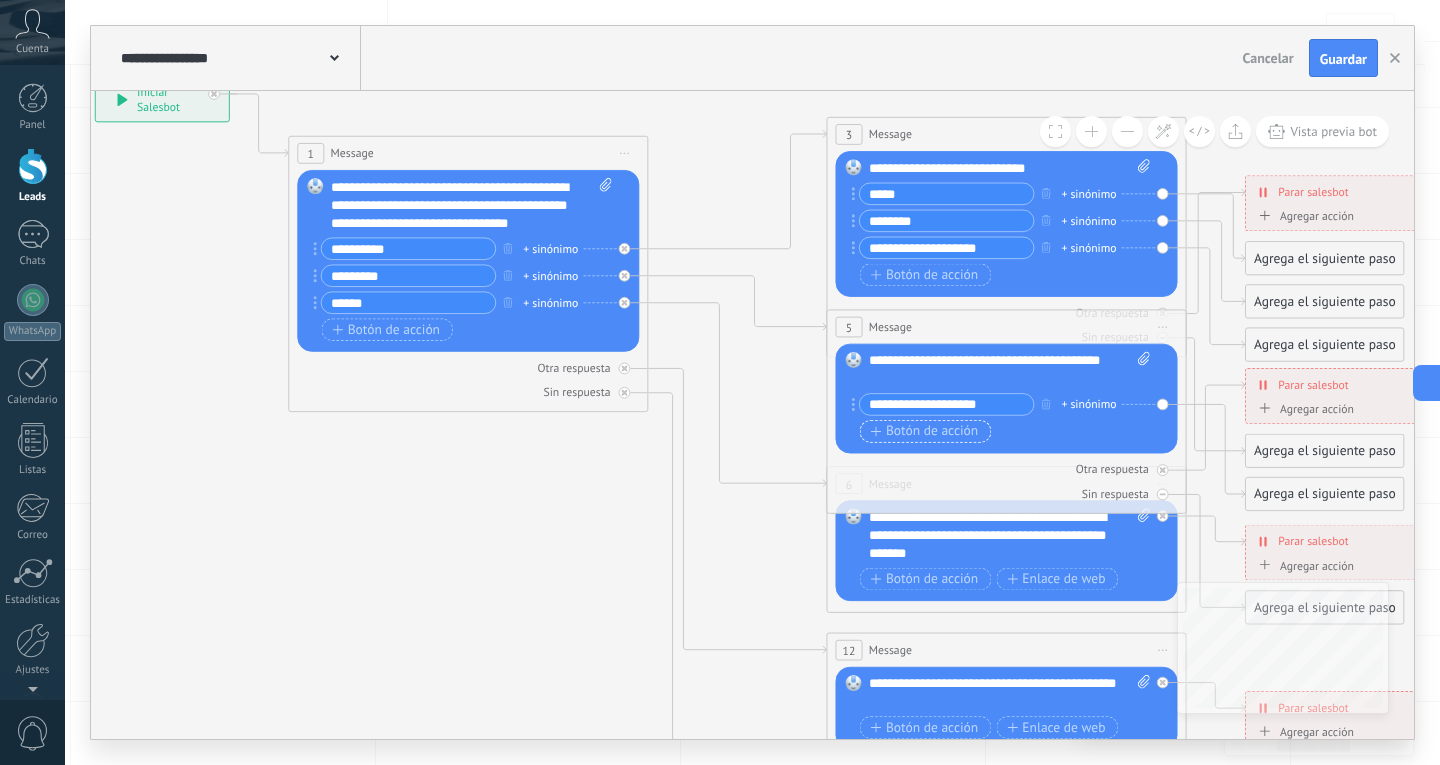 click on "Botón de acción" at bounding box center [925, 431] 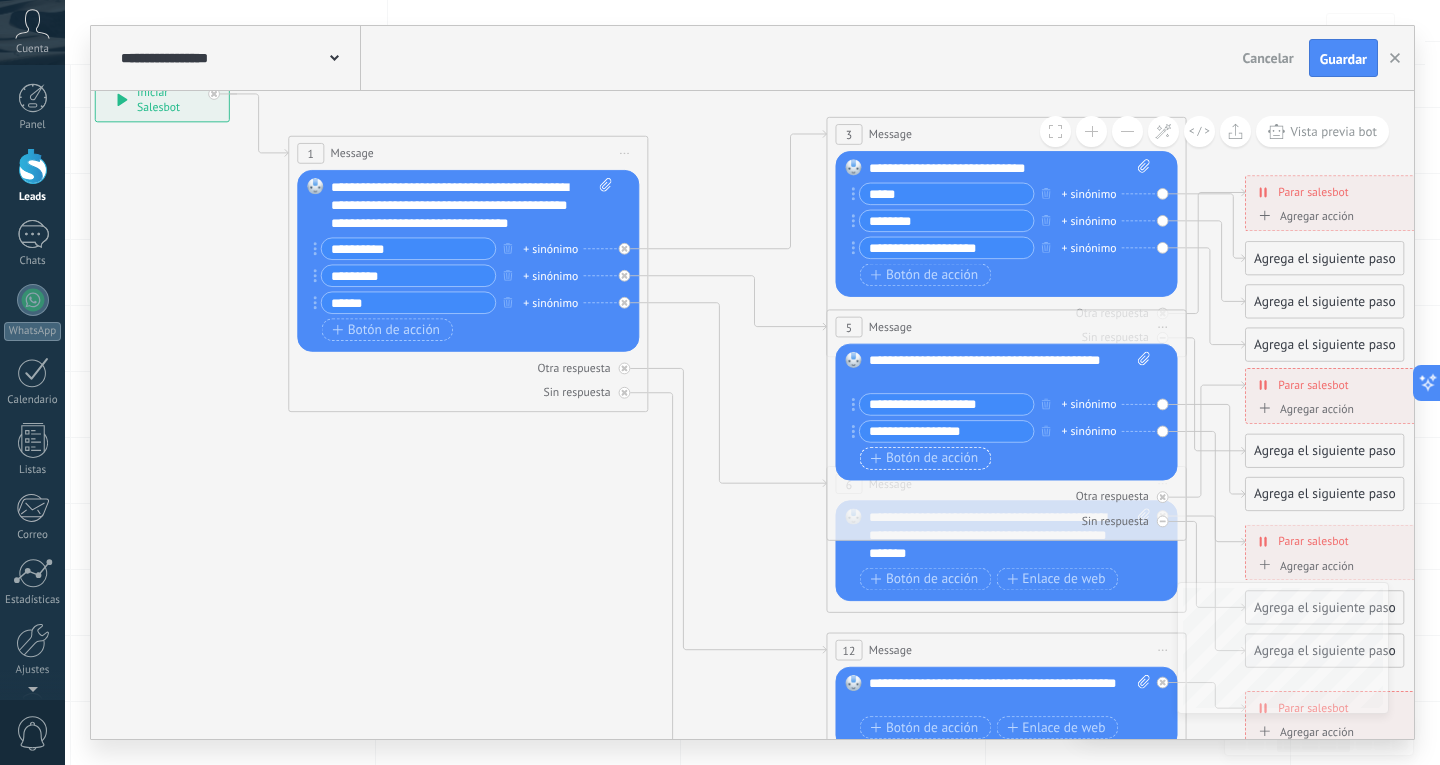 type on "**********" 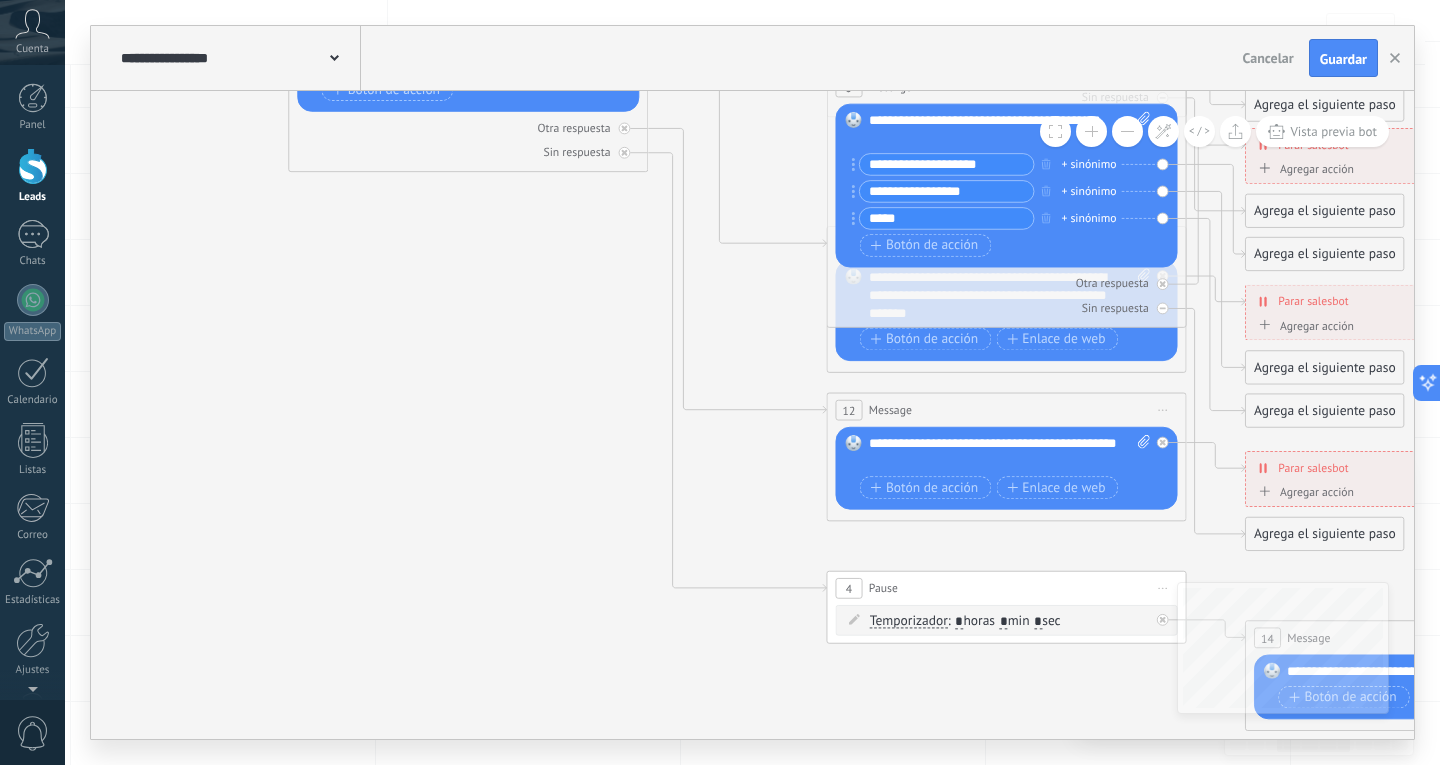 type on "*****" 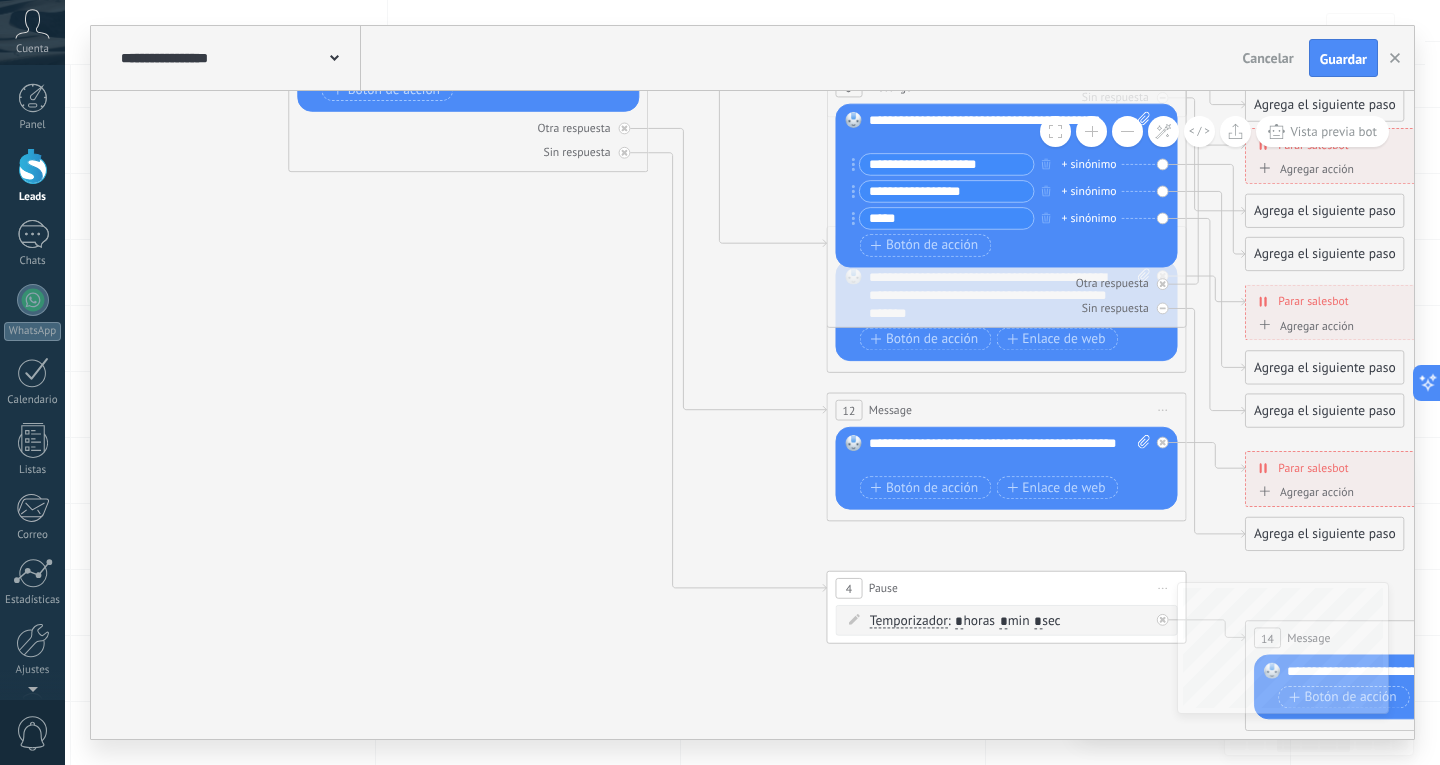 click on "**********" at bounding box center (1010, 453) 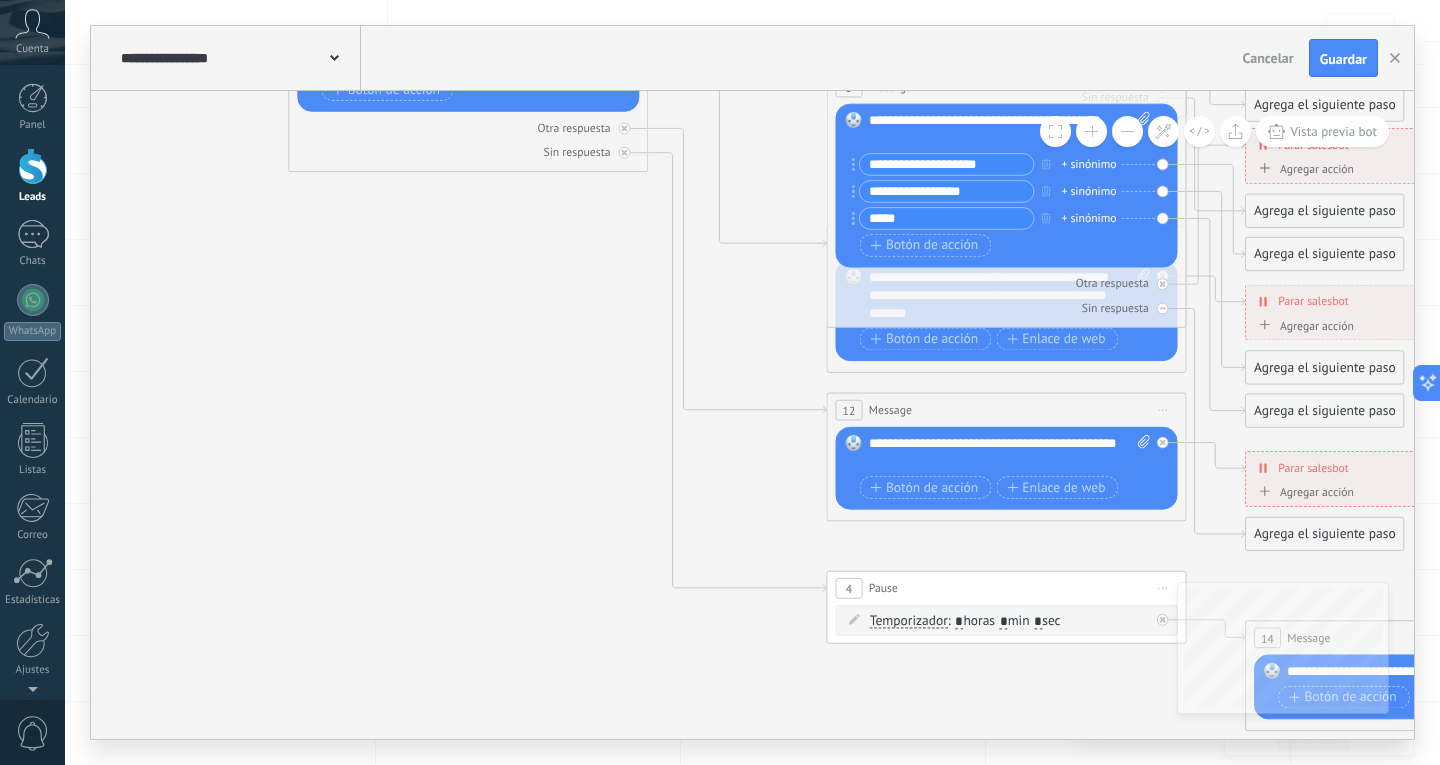 type 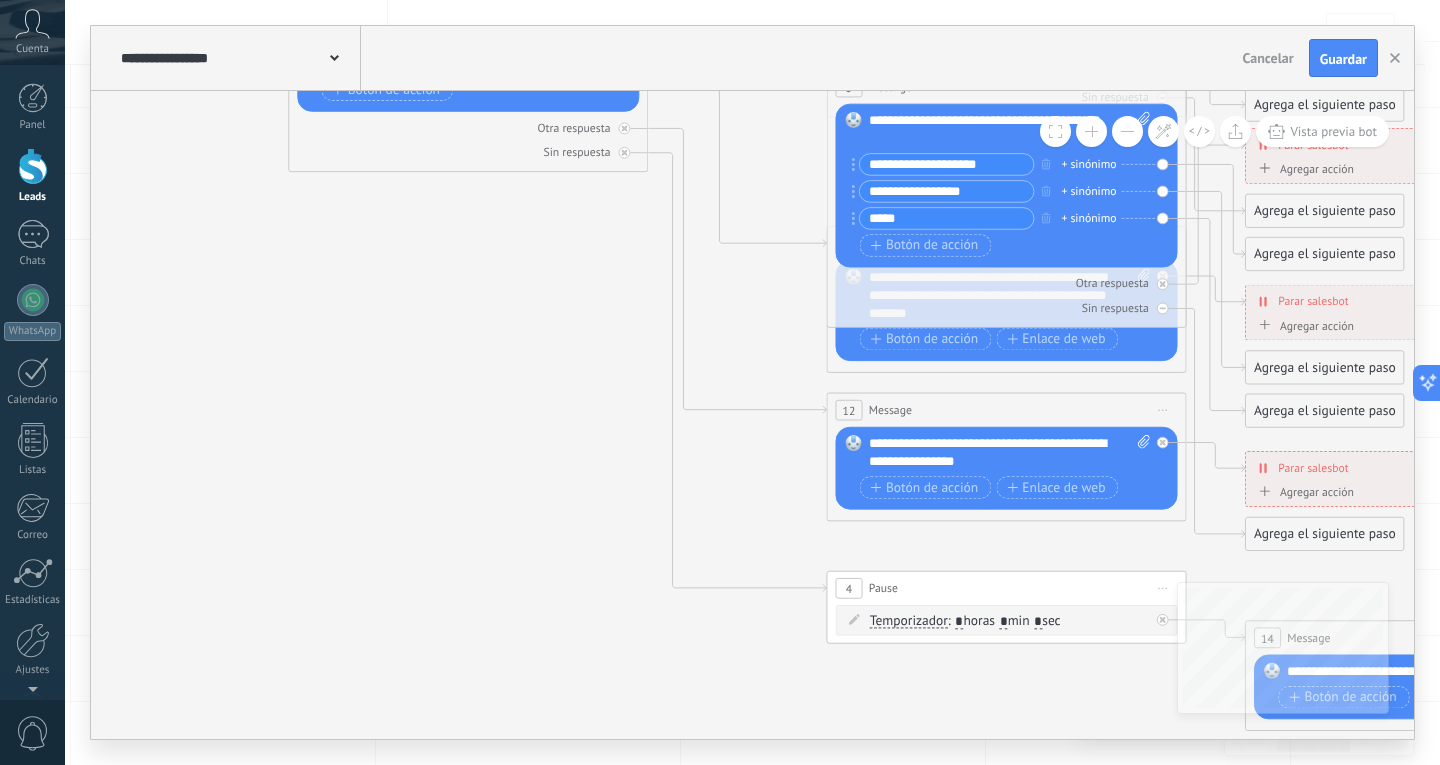 click on "**********" at bounding box center [1010, 453] 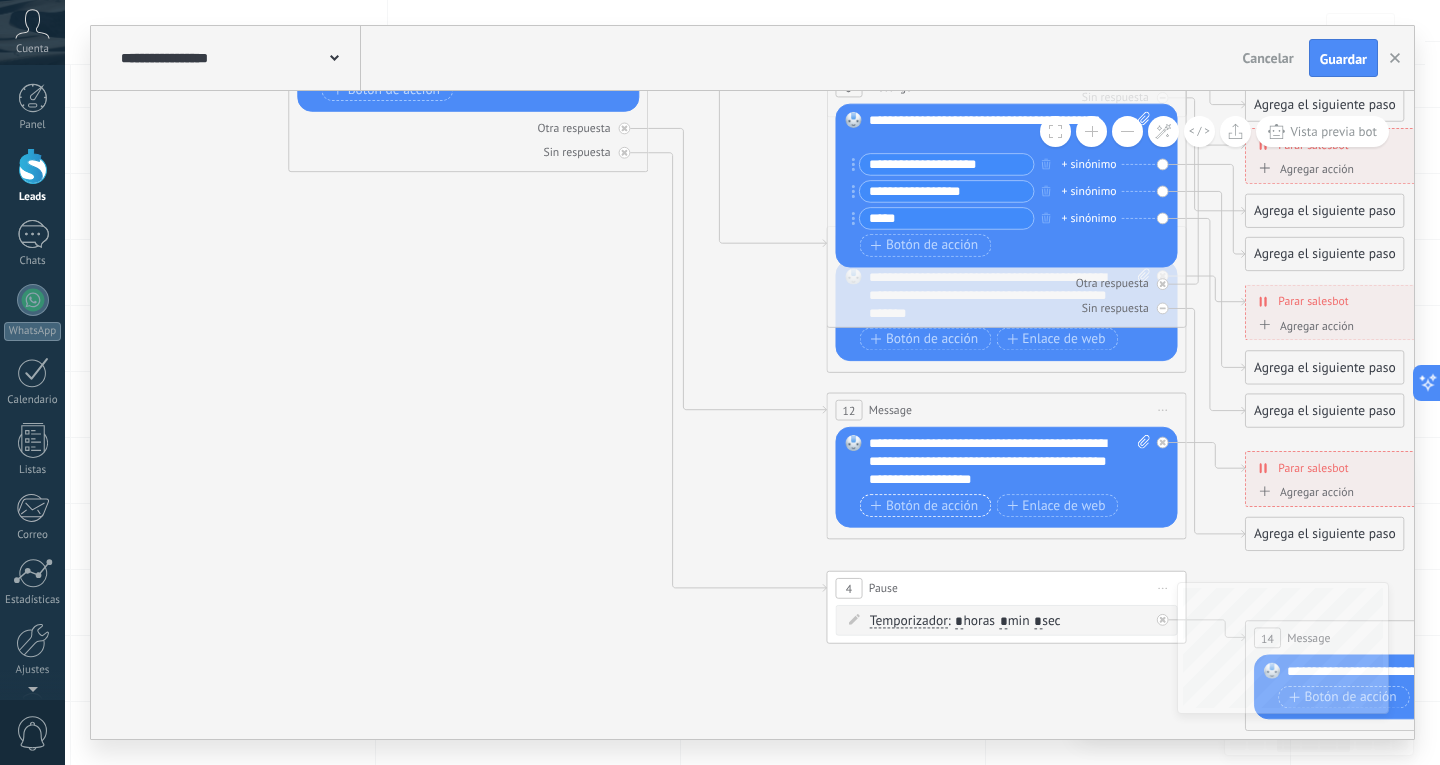 click on "Botón de acción" at bounding box center (925, 505) 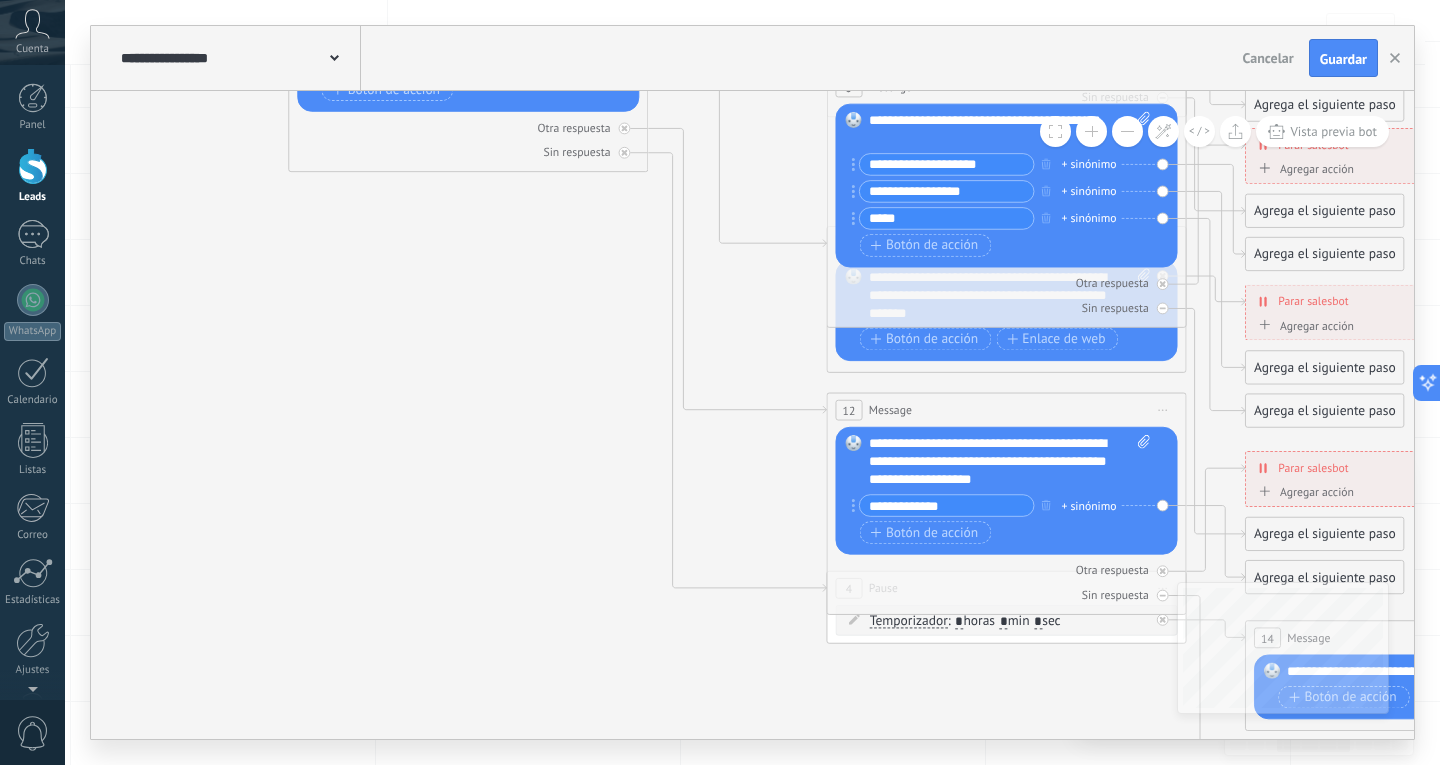 click on "**********" at bounding box center [947, 505] 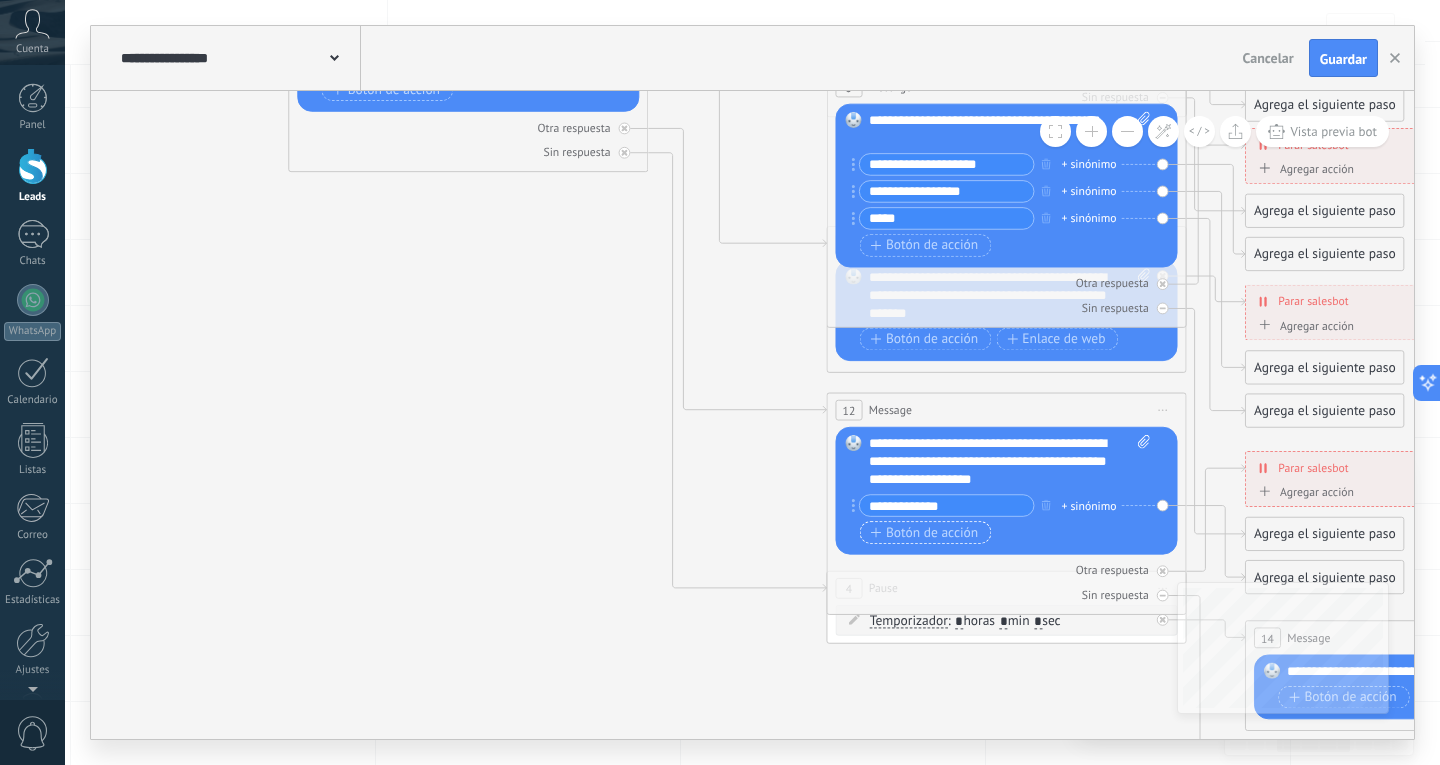 type on "**********" 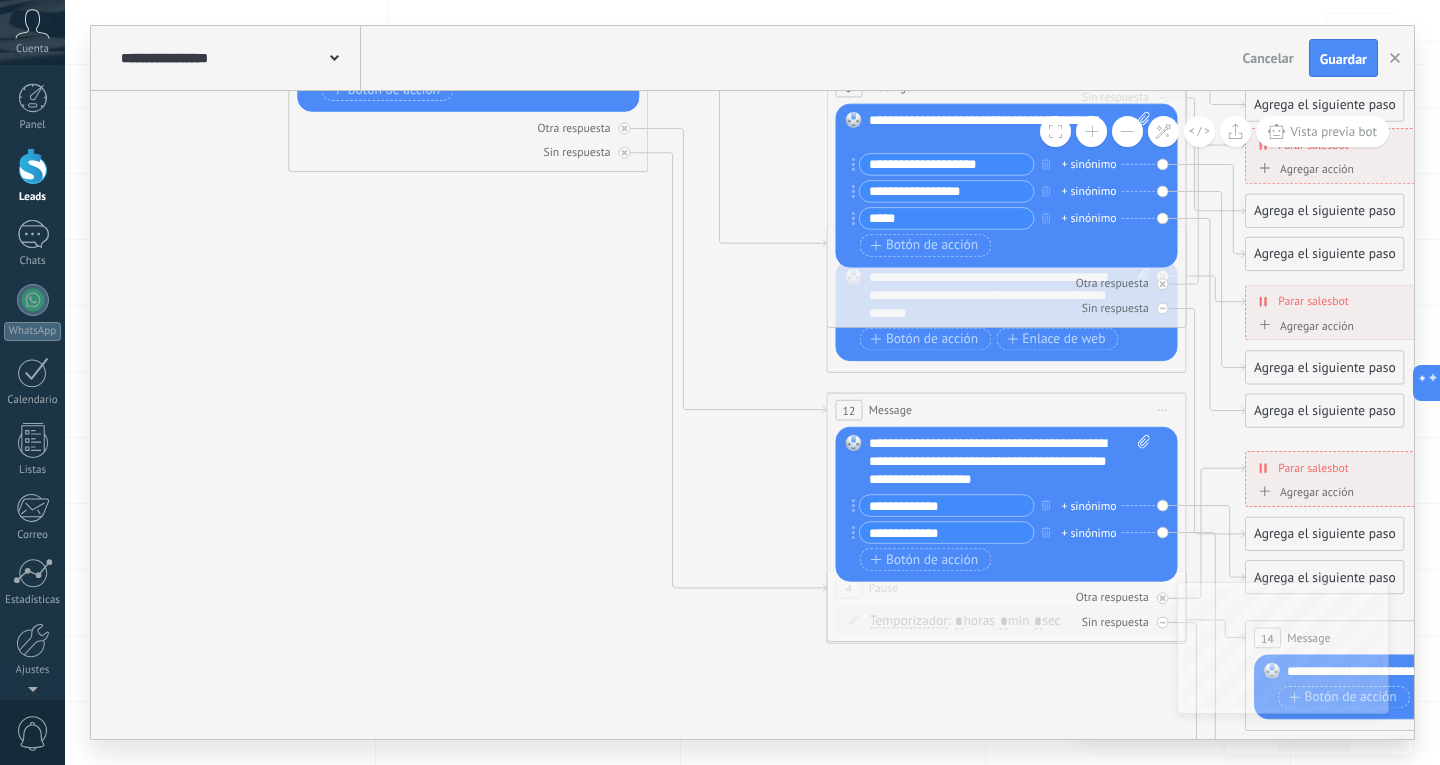 type on "**********" 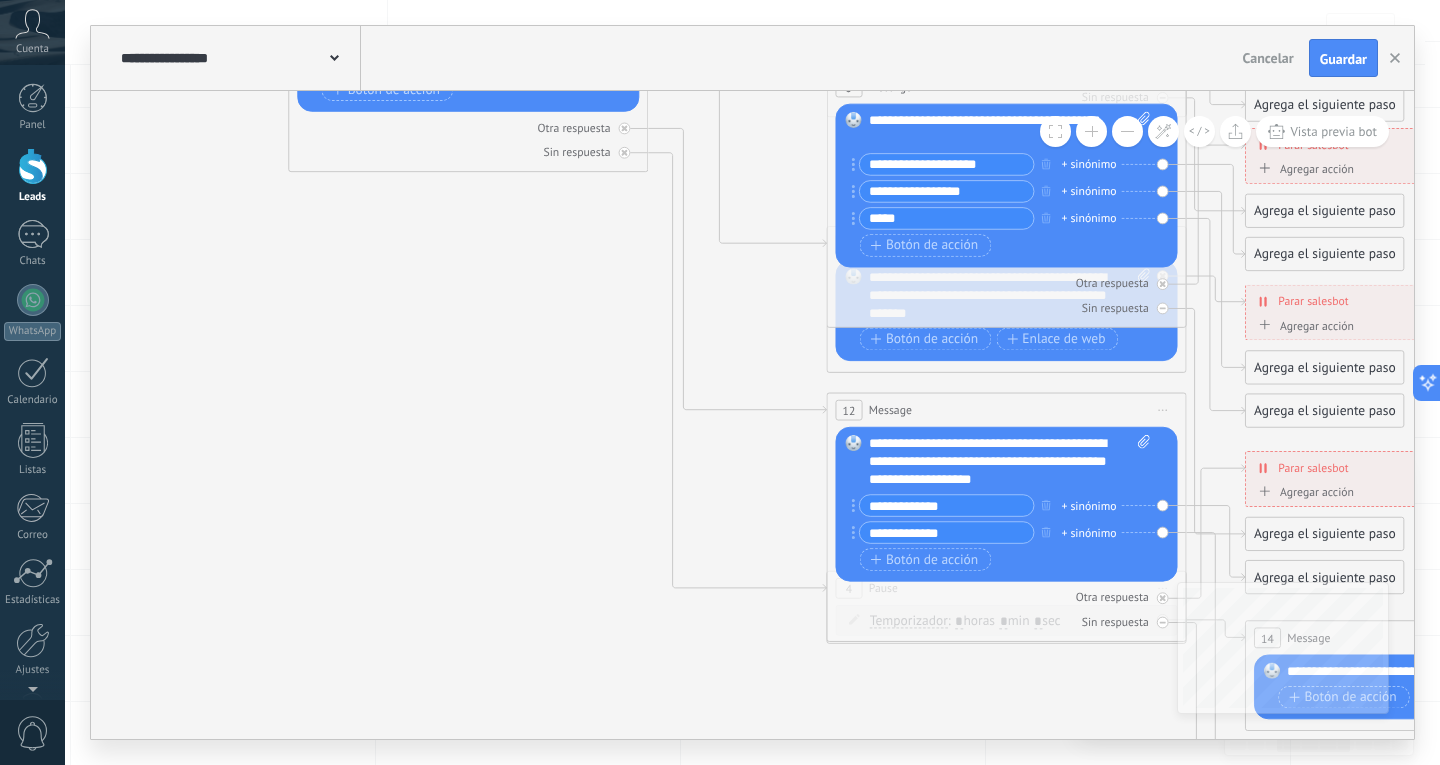 click on "**********" at bounding box center [947, 505] 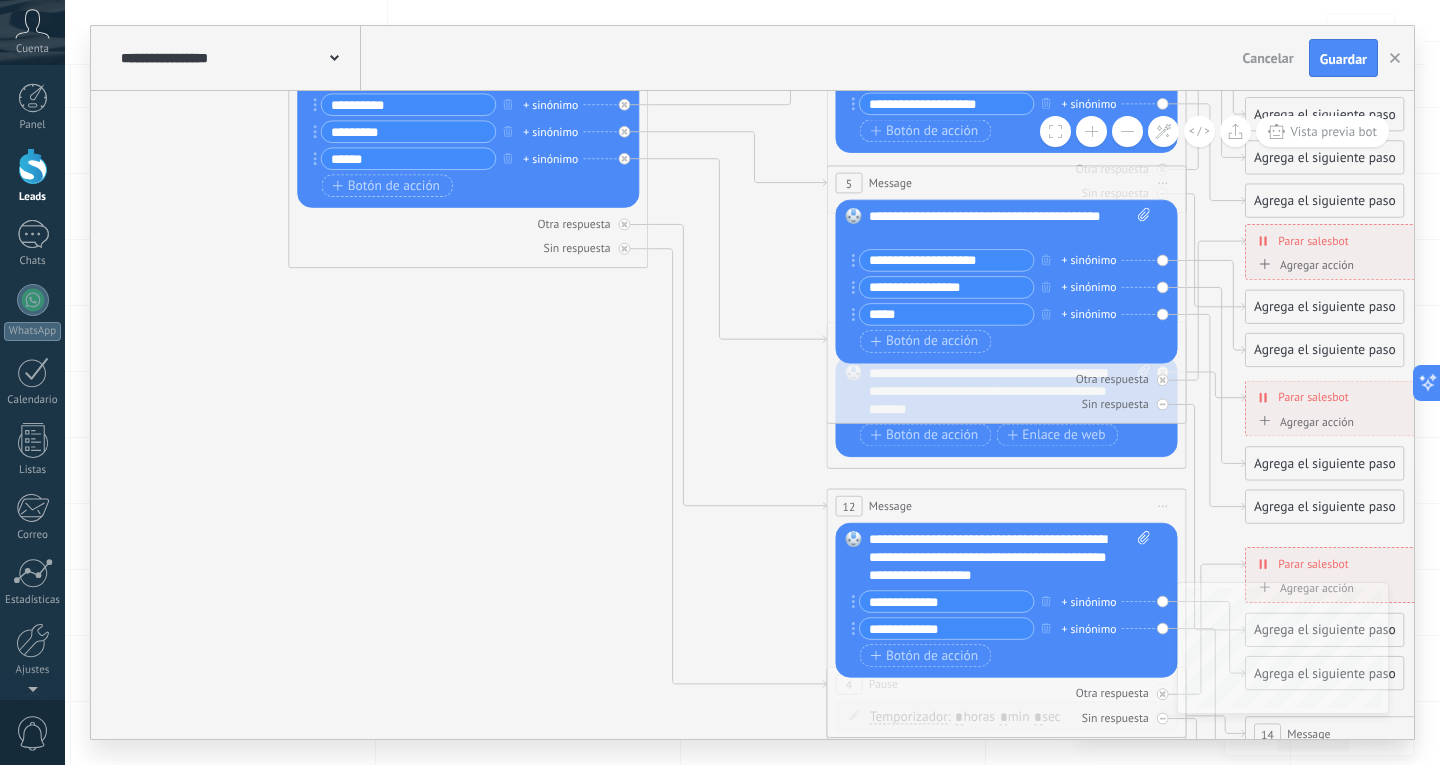 type on "**********" 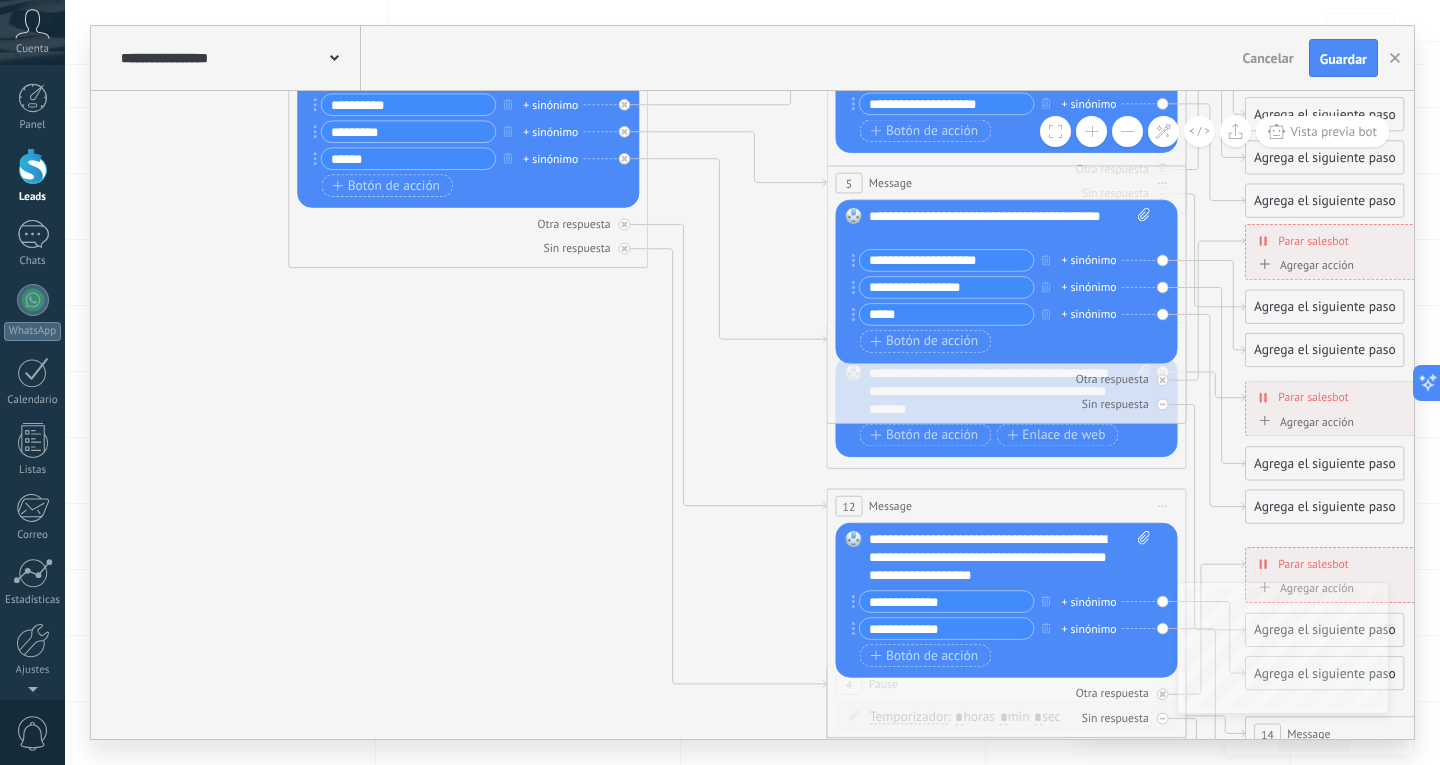 click on "*****" at bounding box center [947, 314] 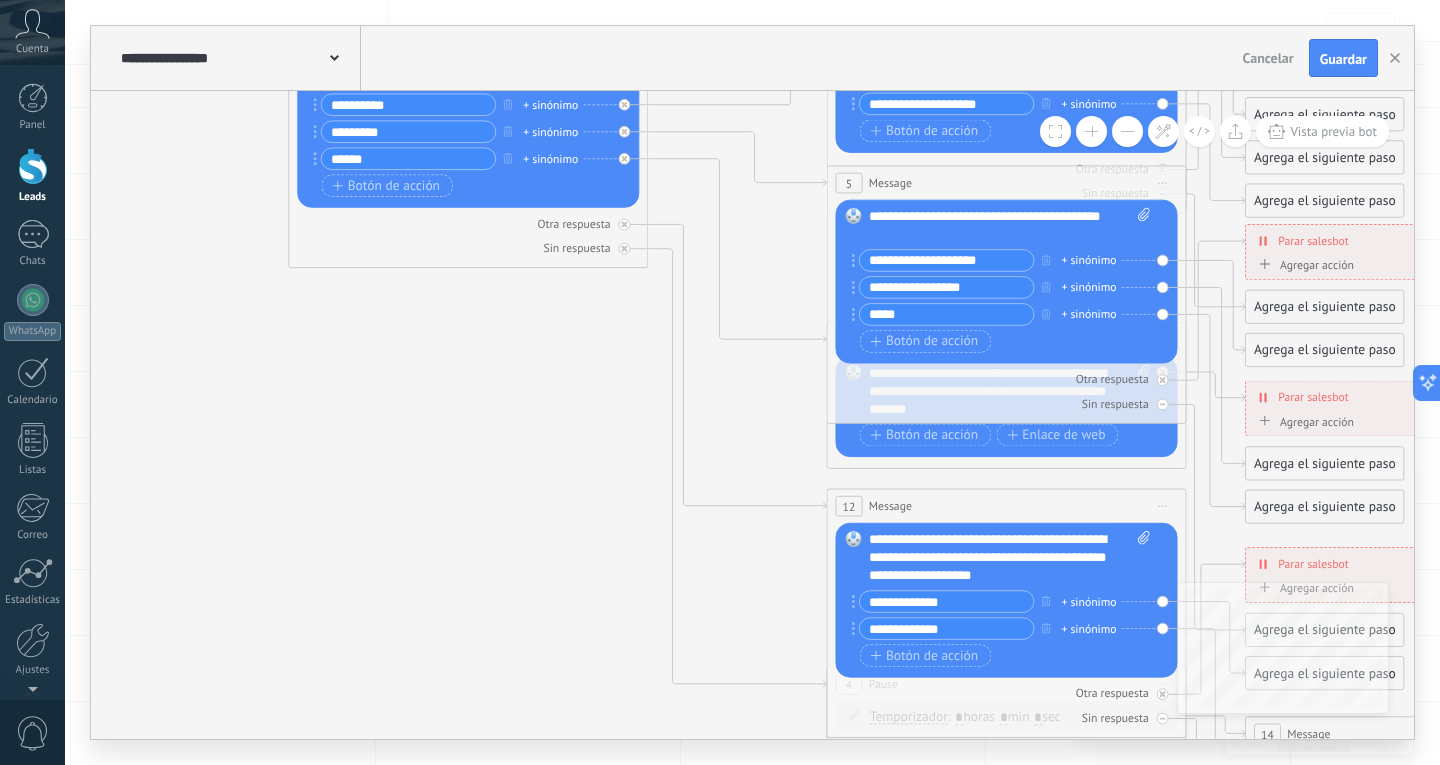 type on "*****" 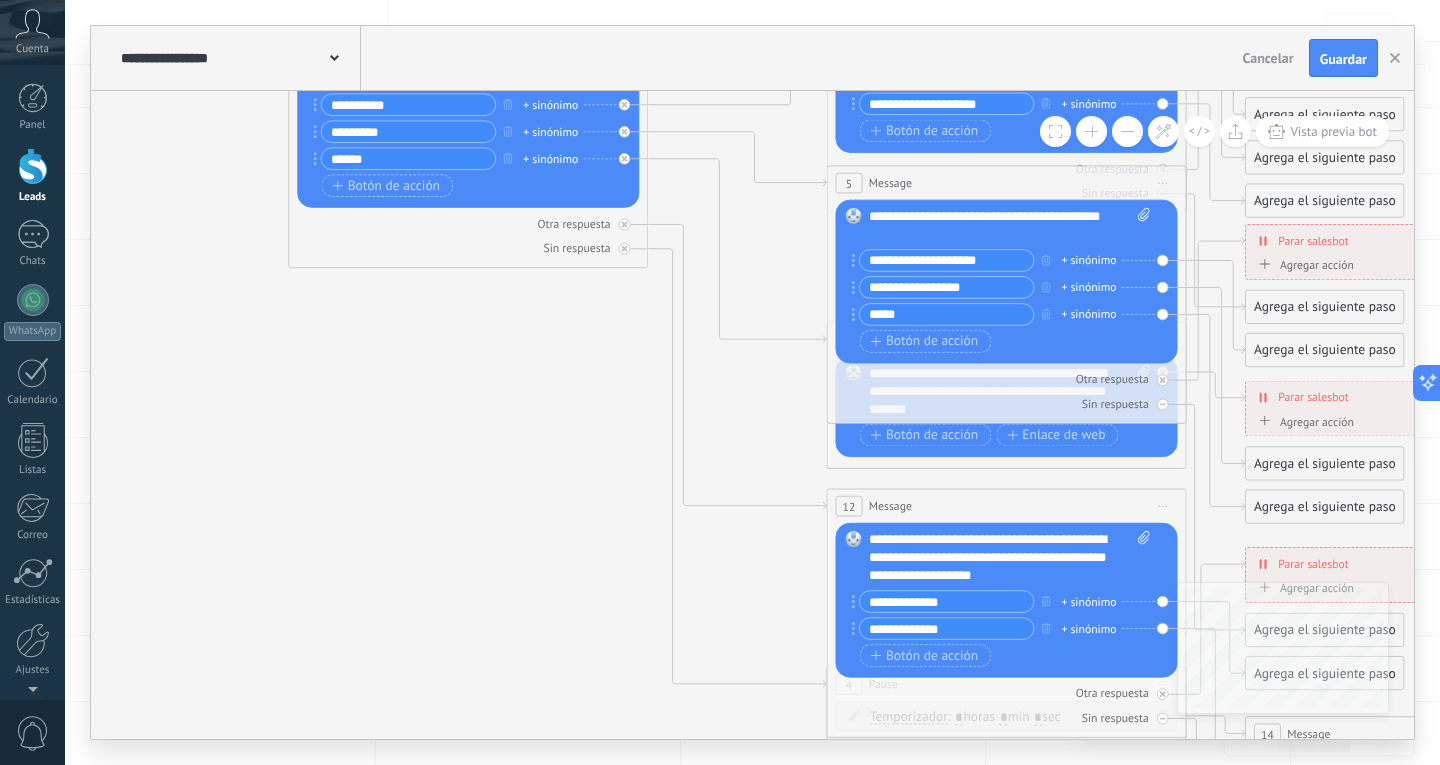 type on "**********" 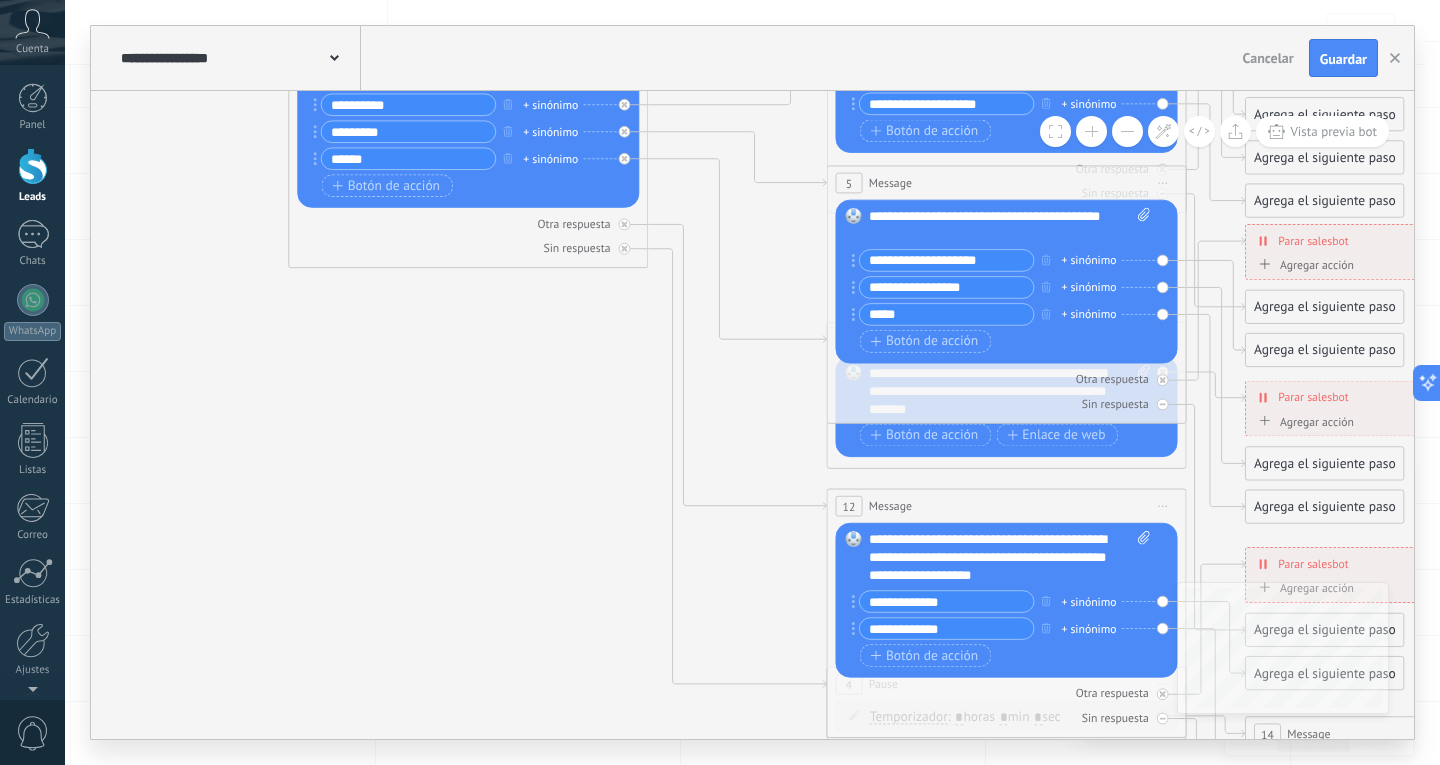 click on "**********" at bounding box center [947, 260] 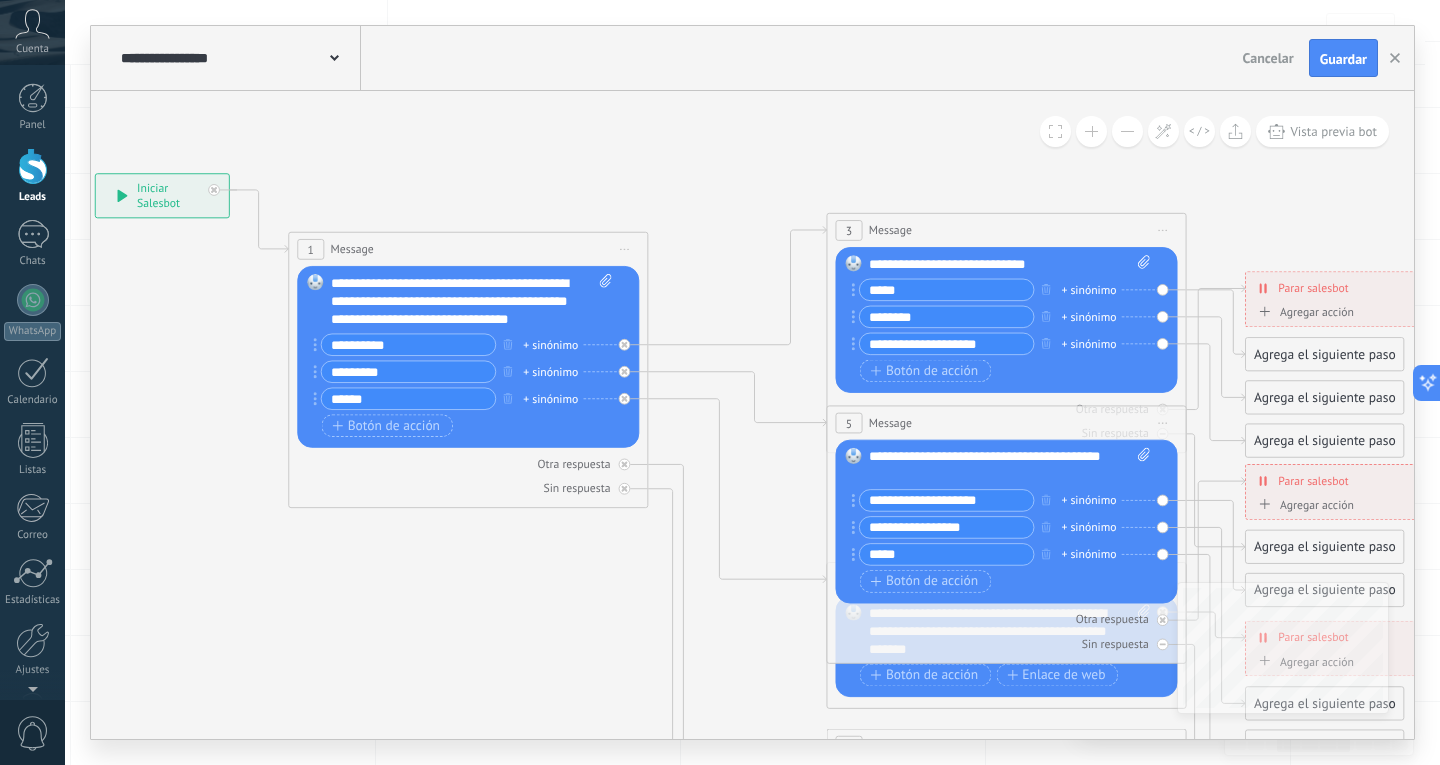 type on "**********" 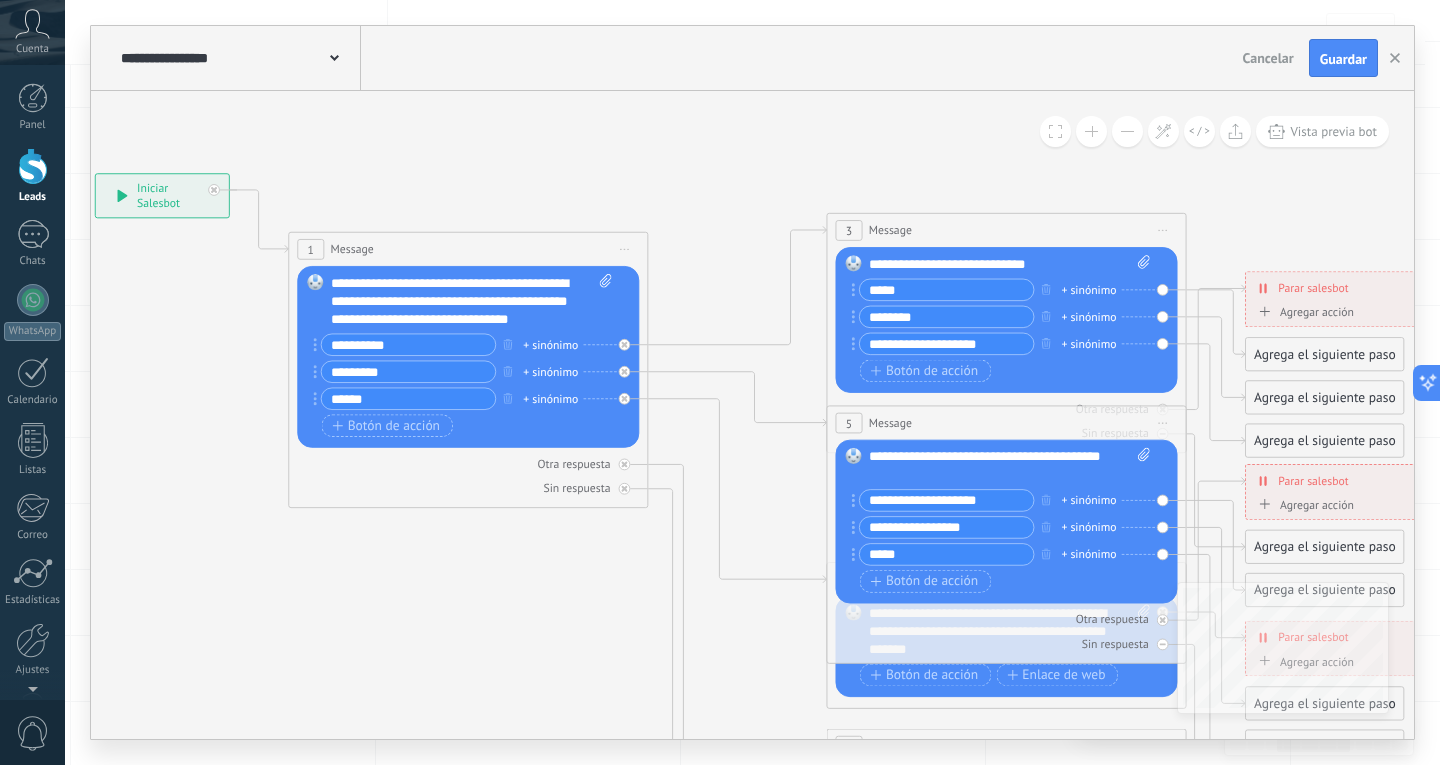 type on "**********" 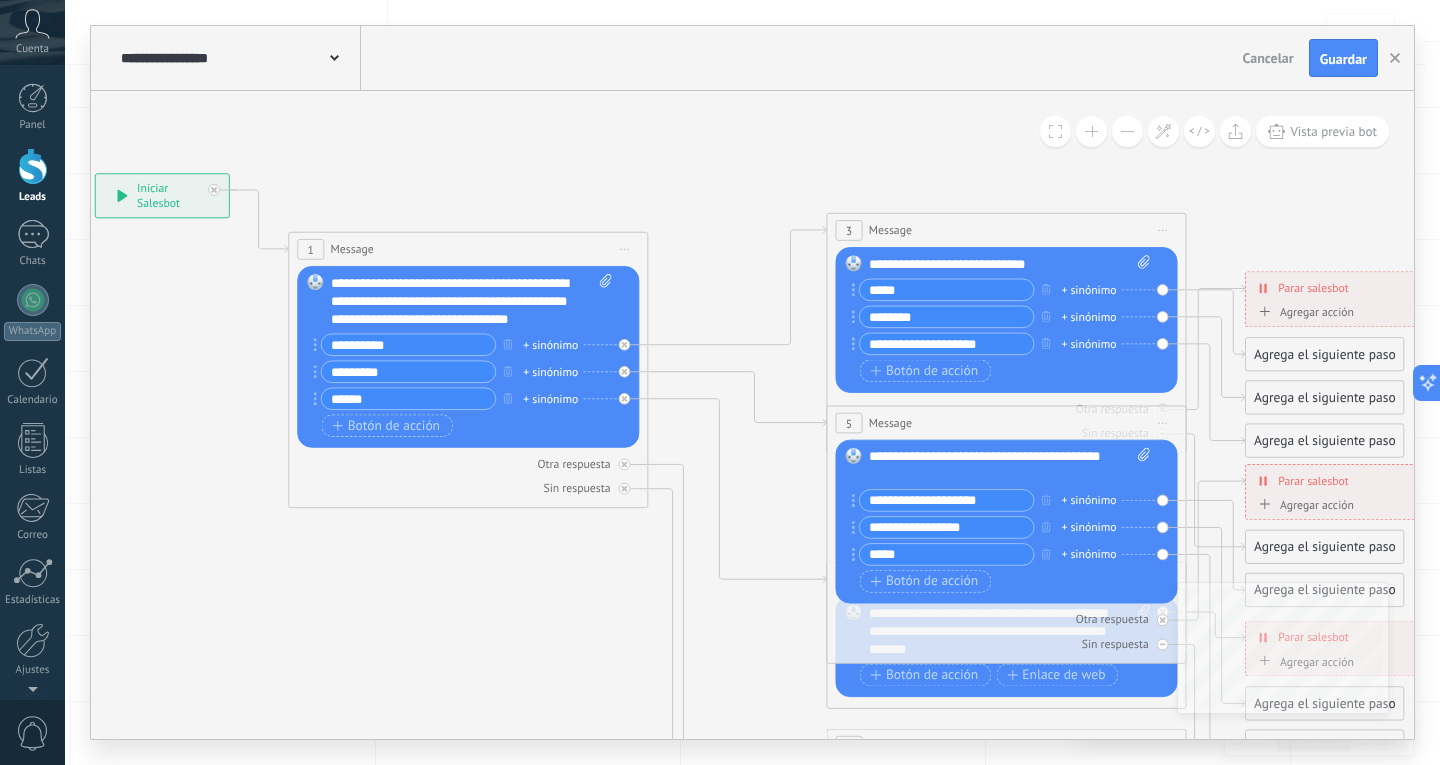 click on "********" at bounding box center (409, 371) 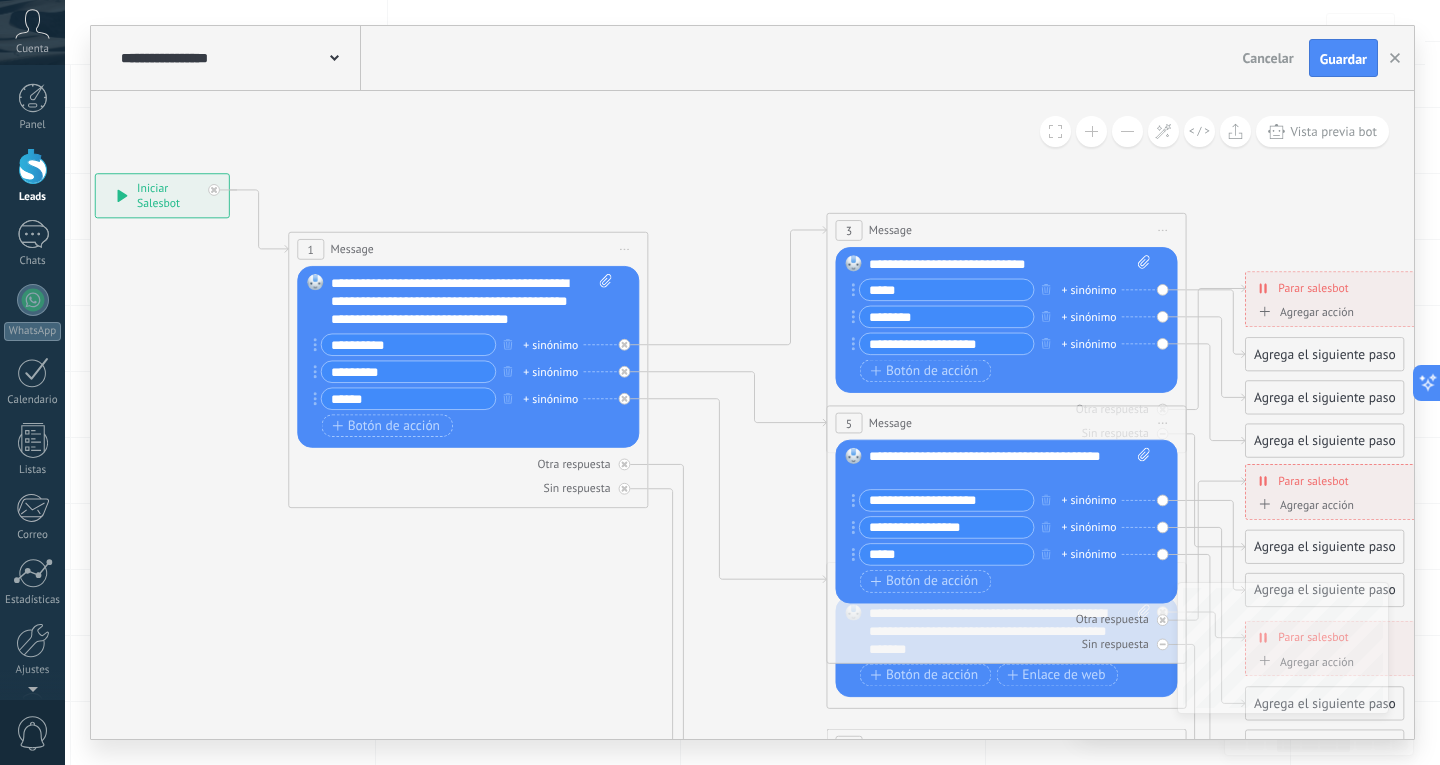 type on "********" 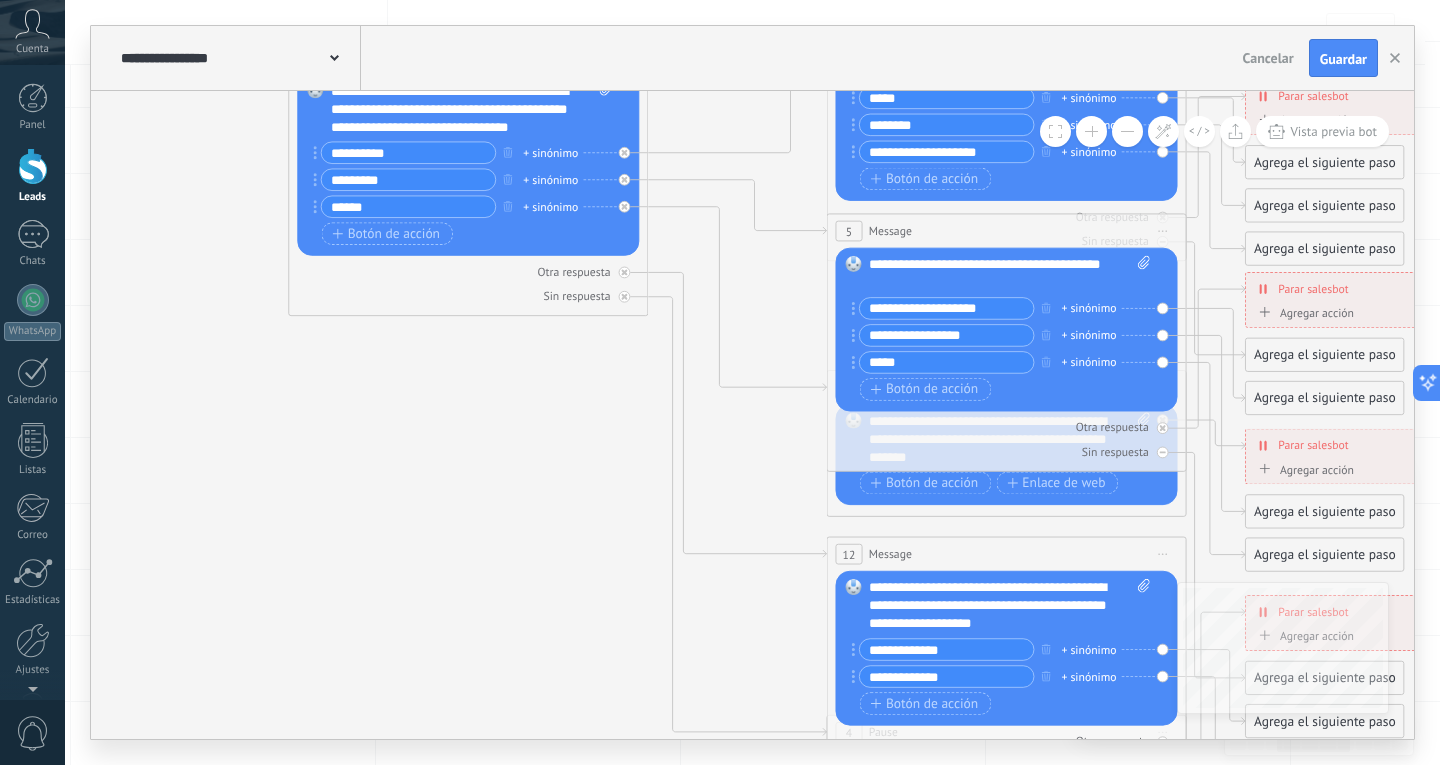 type on "******" 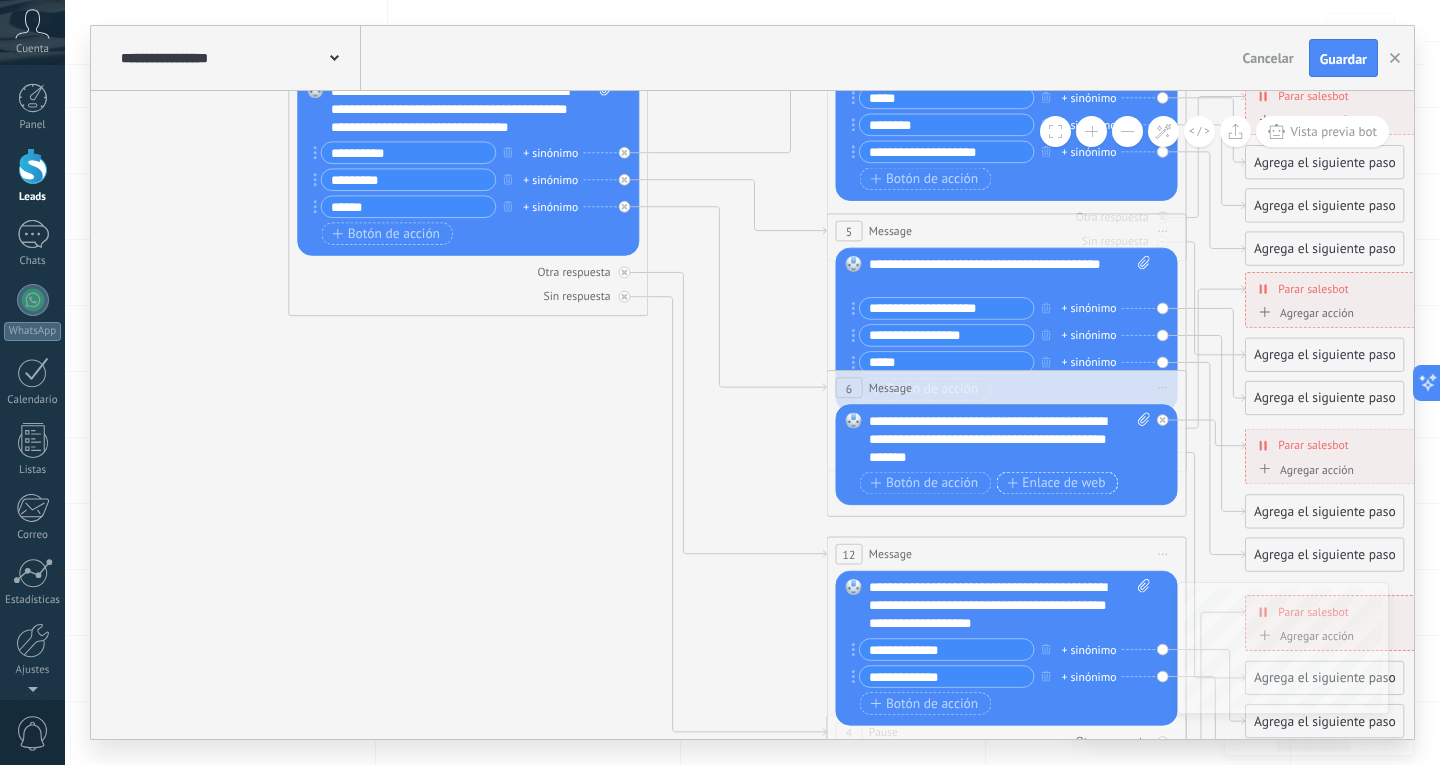 click on "Enlace de web" at bounding box center (1056, 483) 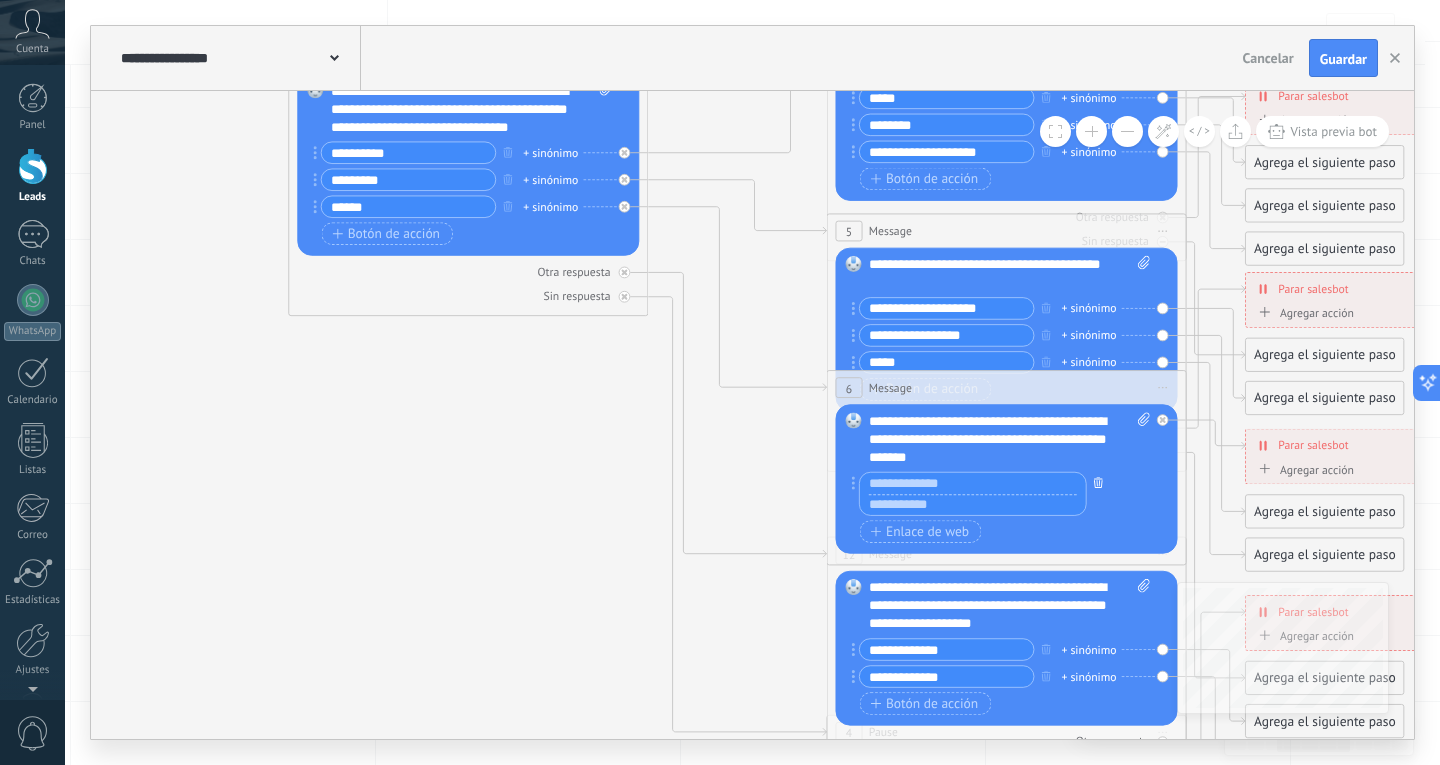 click 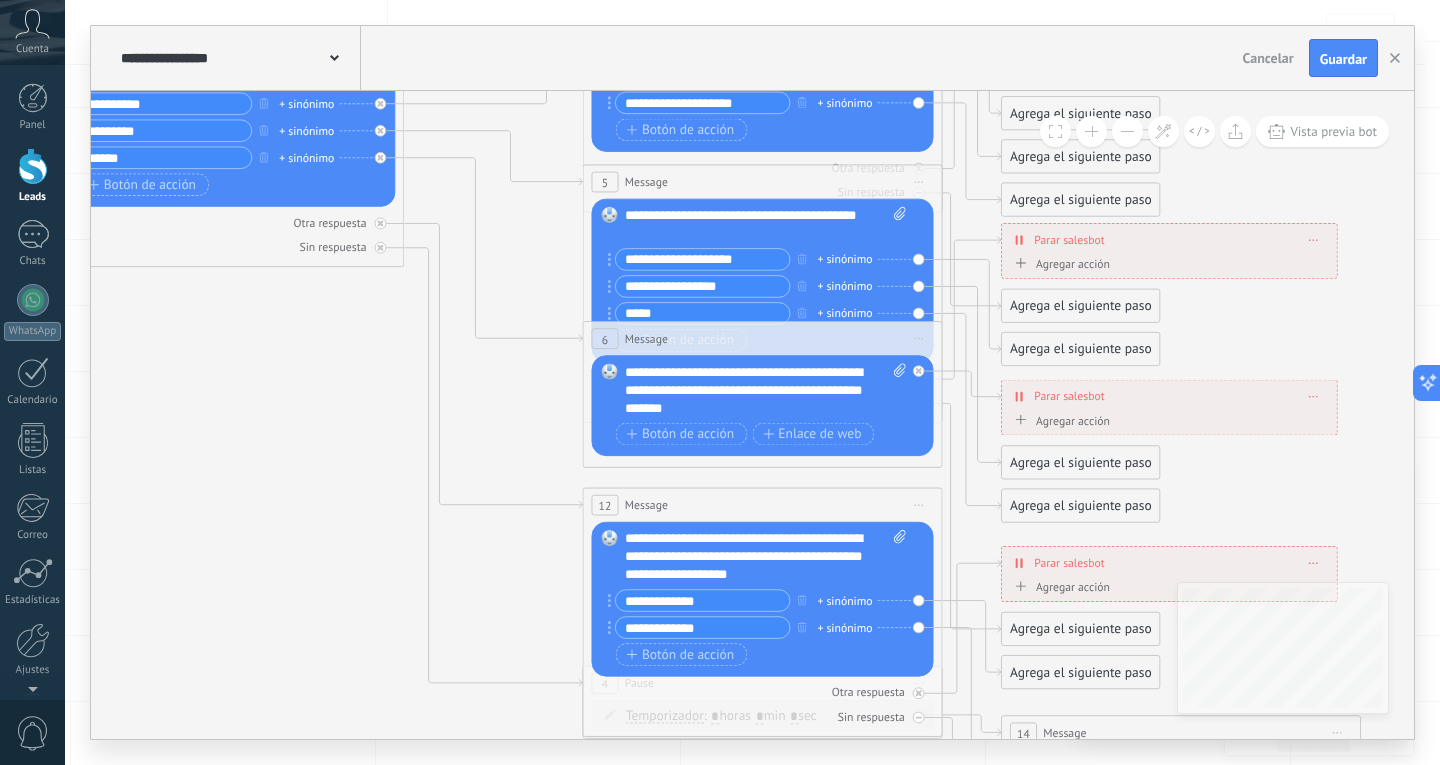 drag, startPoint x: 1252, startPoint y: 217, endPoint x: 1007, endPoint y: -72, distance: 378.87466 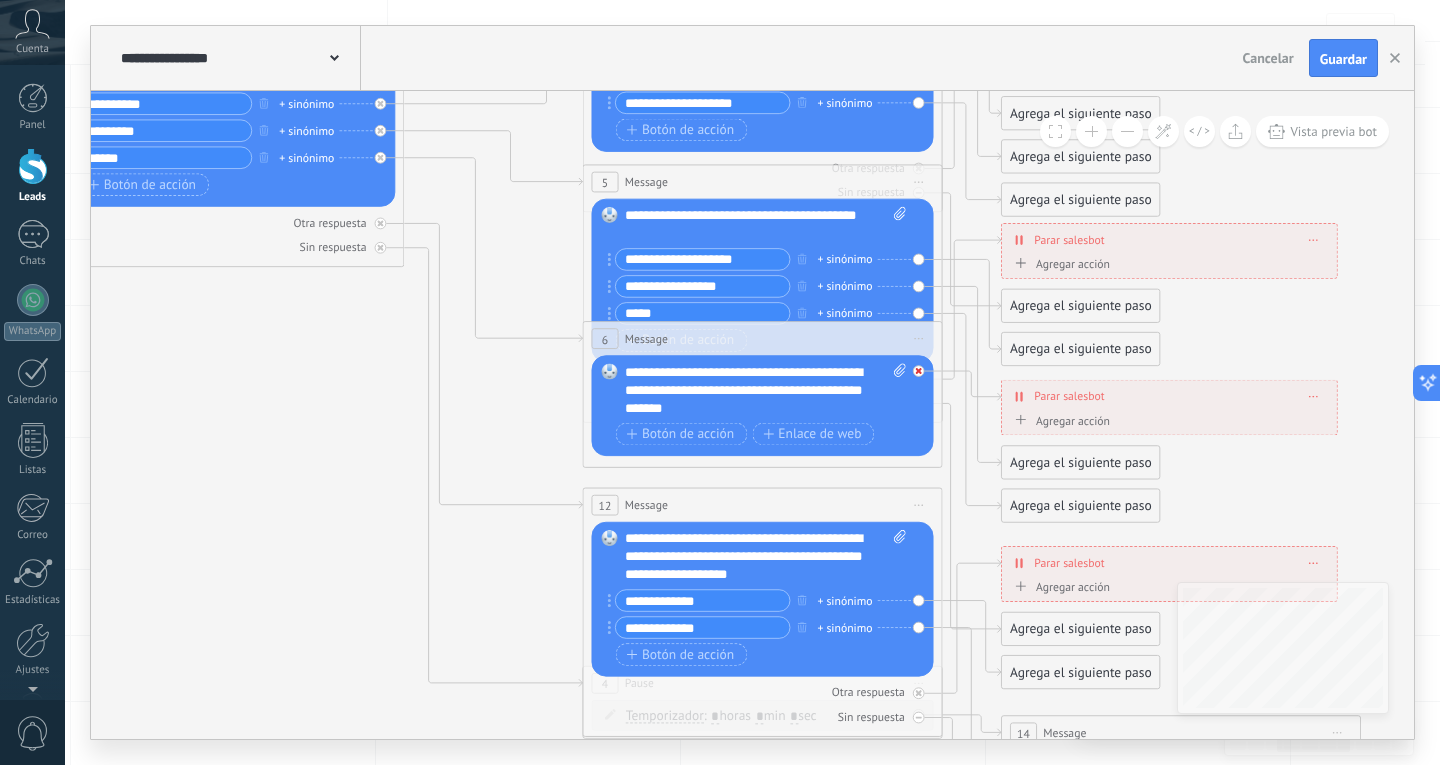 click at bounding box center [919, 371] 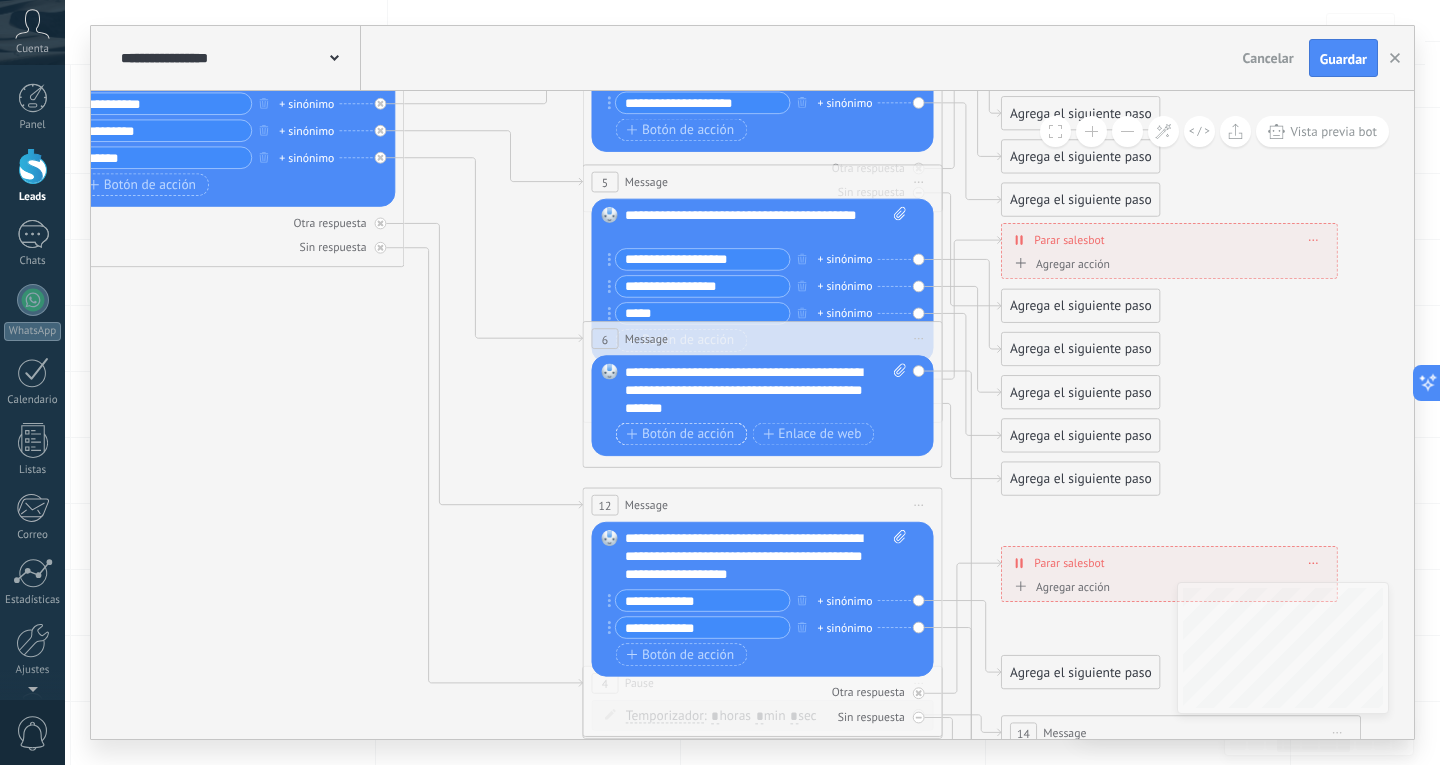 type on "**********" 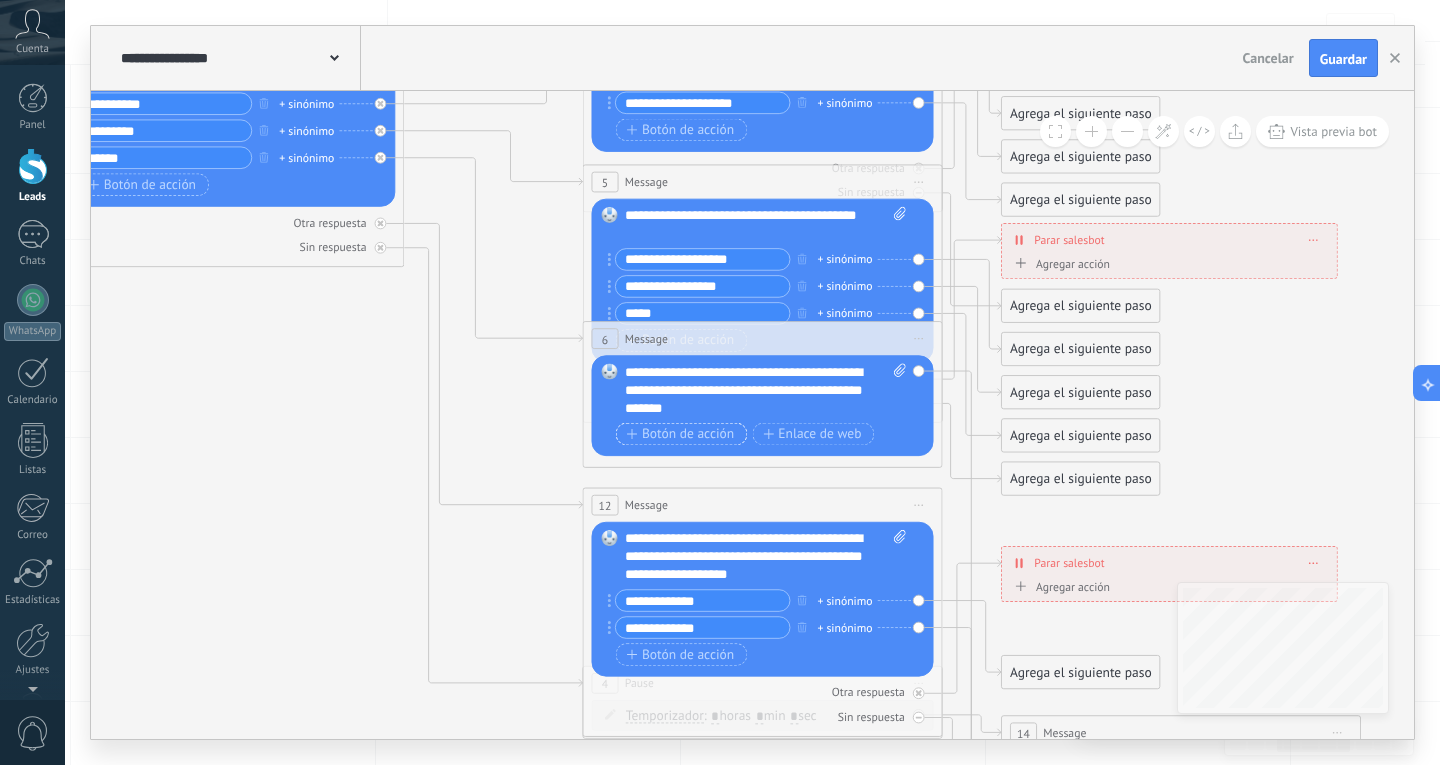click on "Botón de acción" at bounding box center (681, 434) 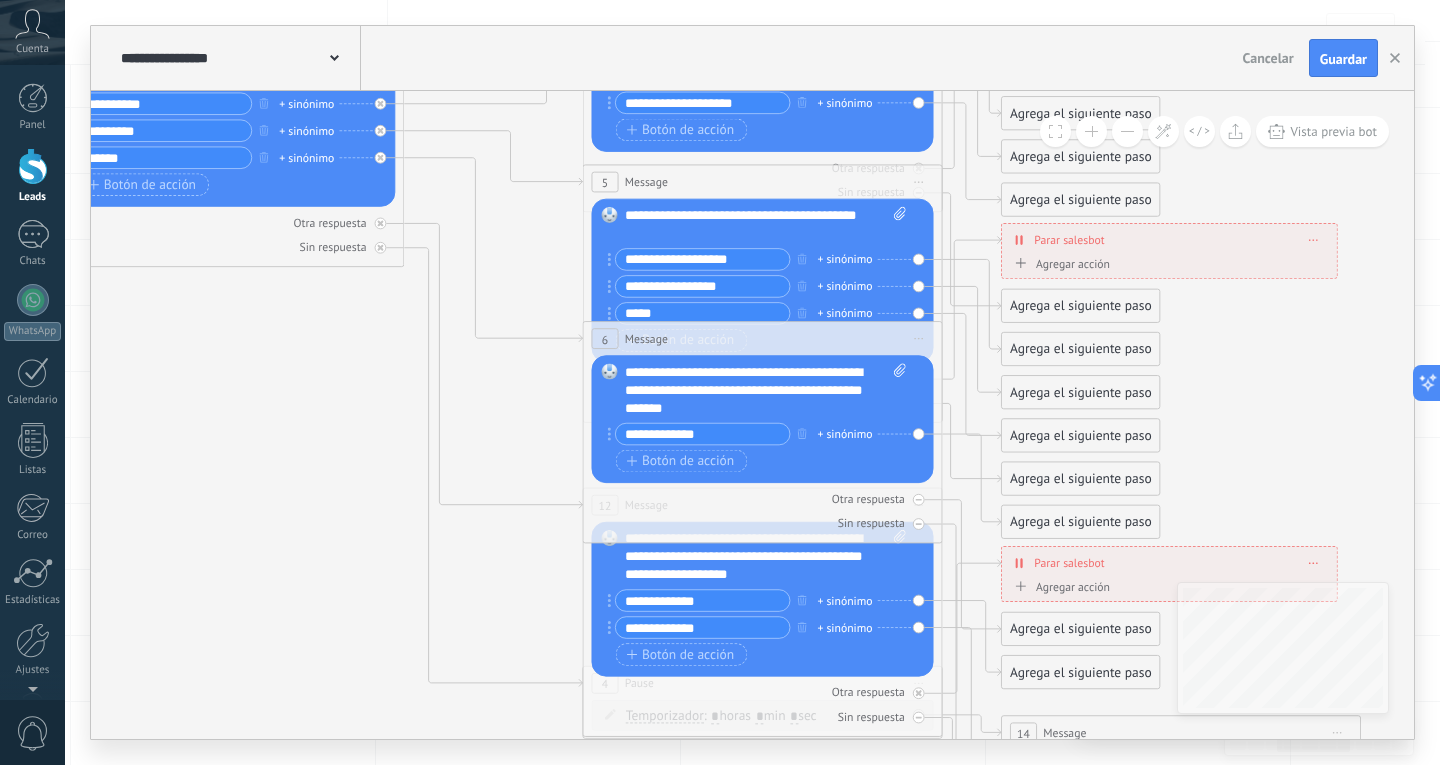 type on "**********" 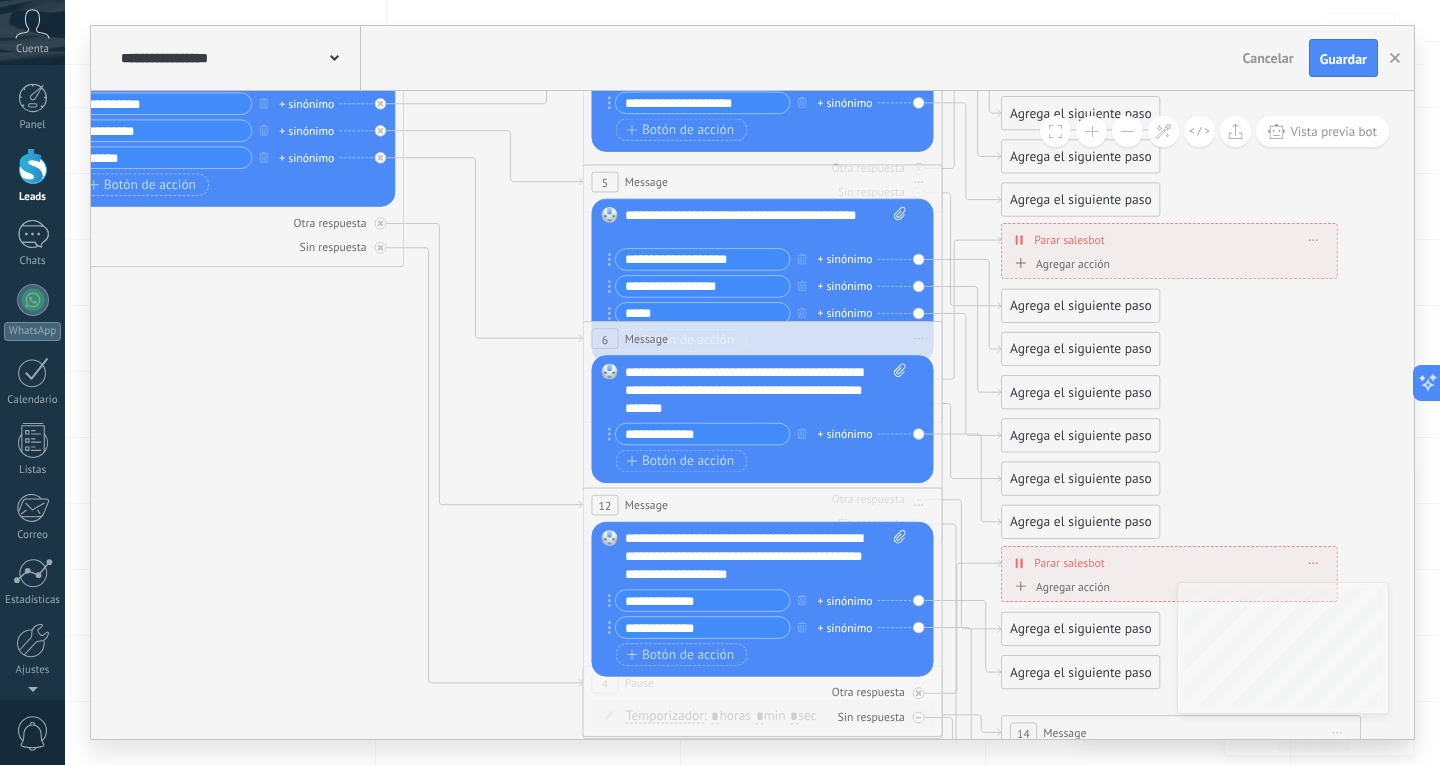 click on "**********" at bounding box center (766, 557) 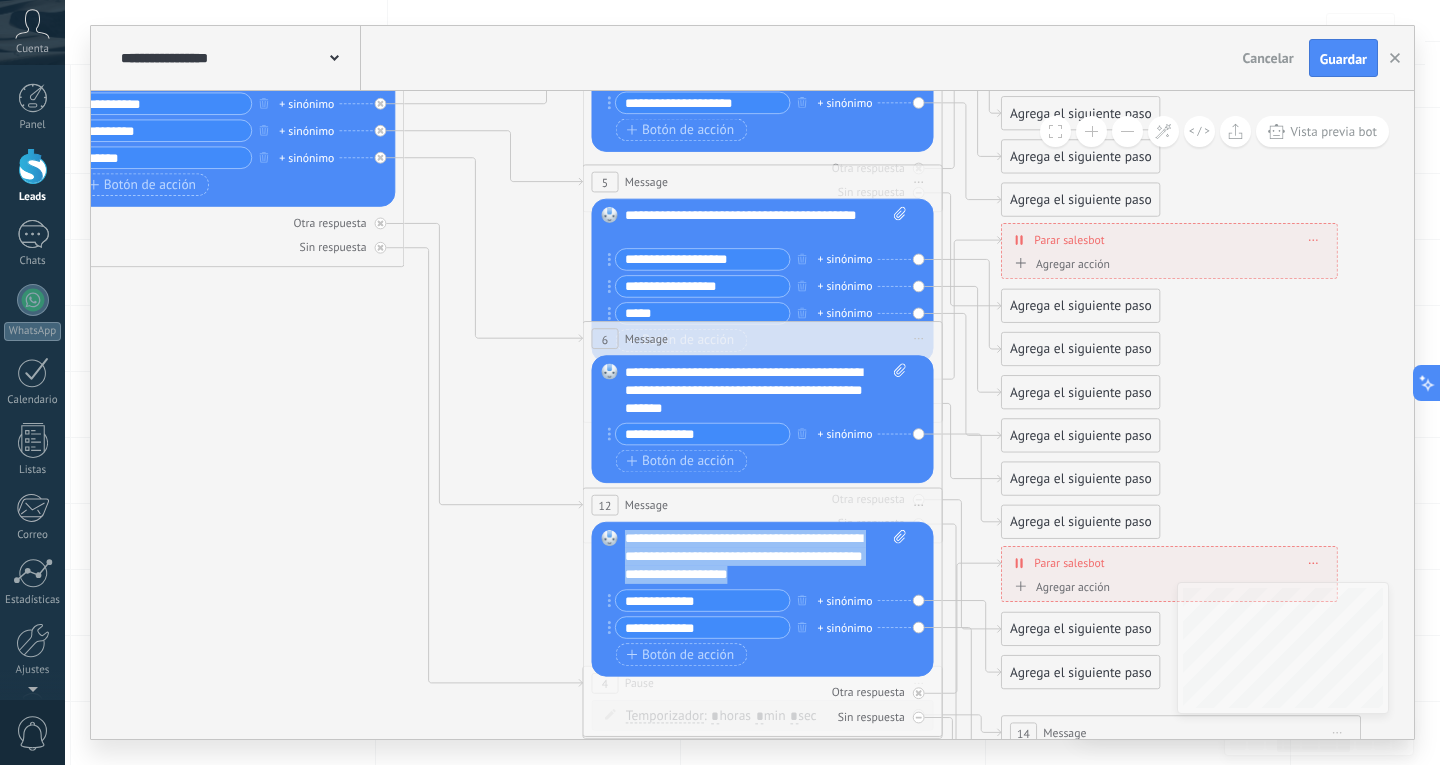 drag, startPoint x: 625, startPoint y: 538, endPoint x: 856, endPoint y: 588, distance: 236.34932 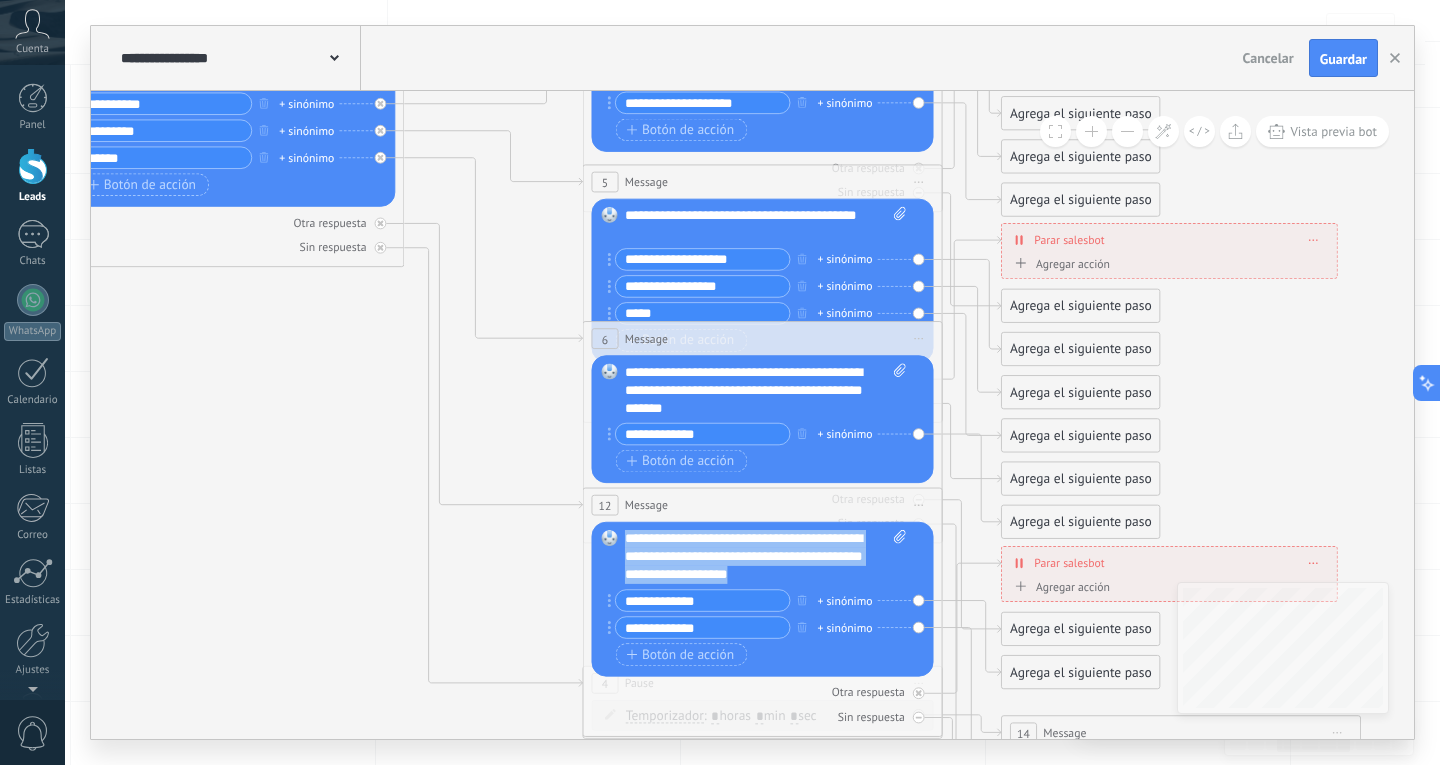 click on "**********" at bounding box center [765, 600] 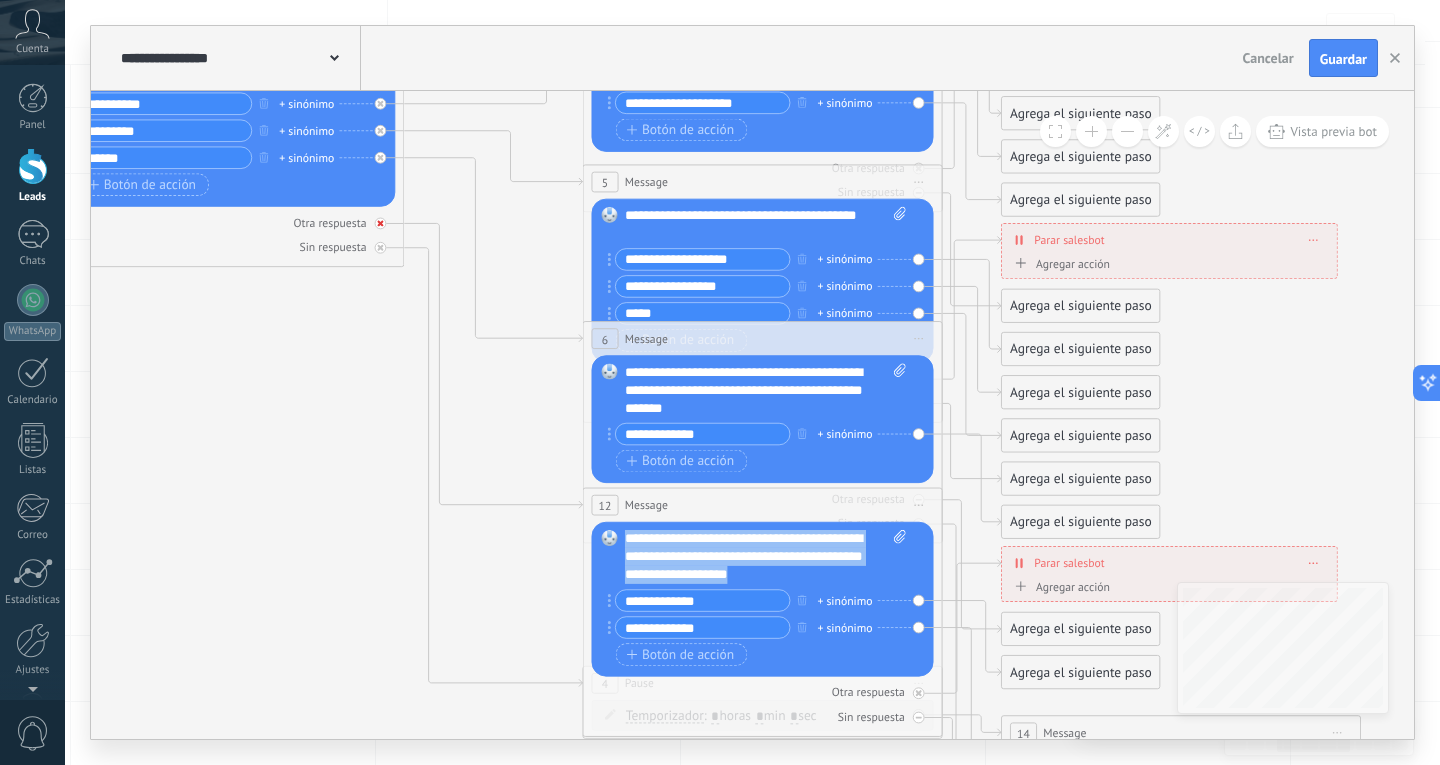 click 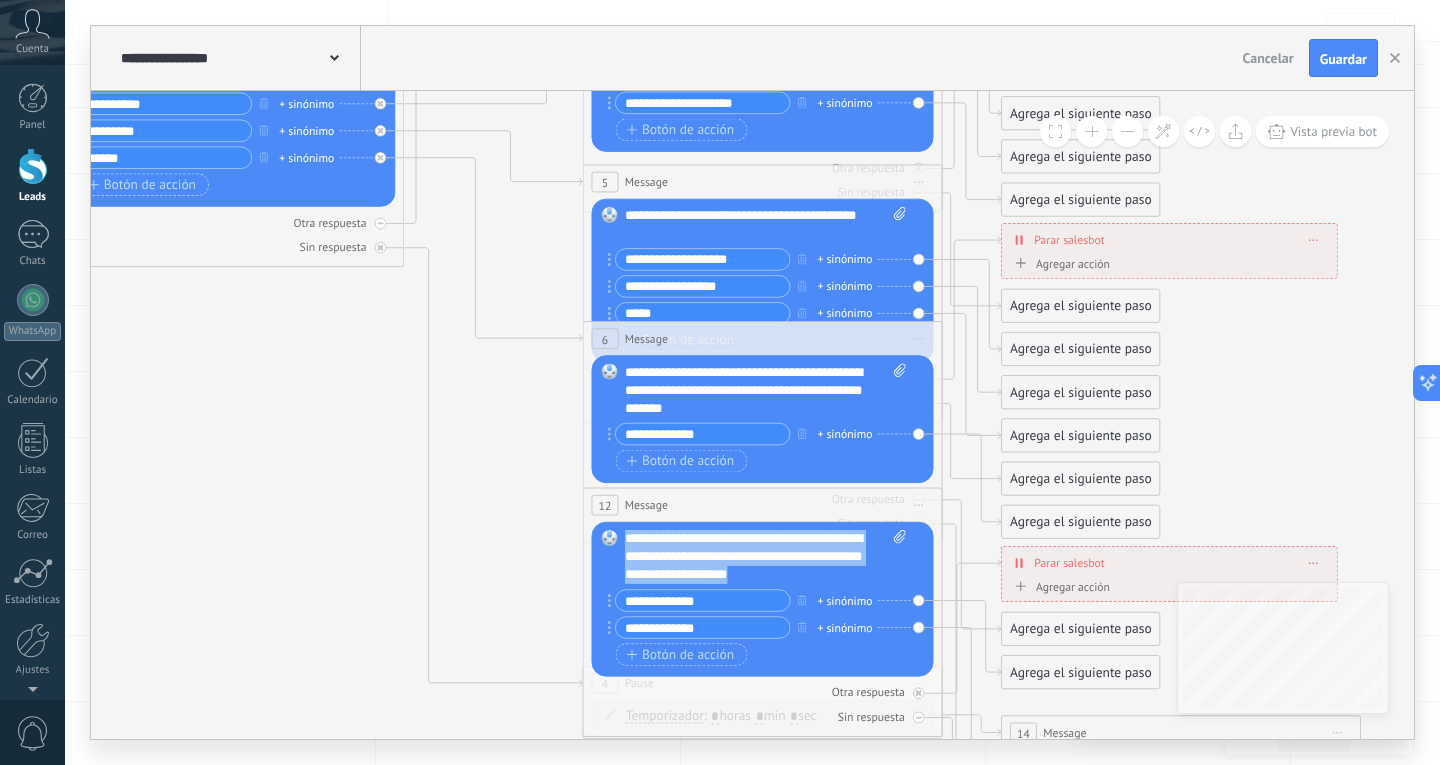 click on "Iniciar vista previa aquí
Cambiar nombre
Duplicar
Borrar" at bounding box center [919, 505] 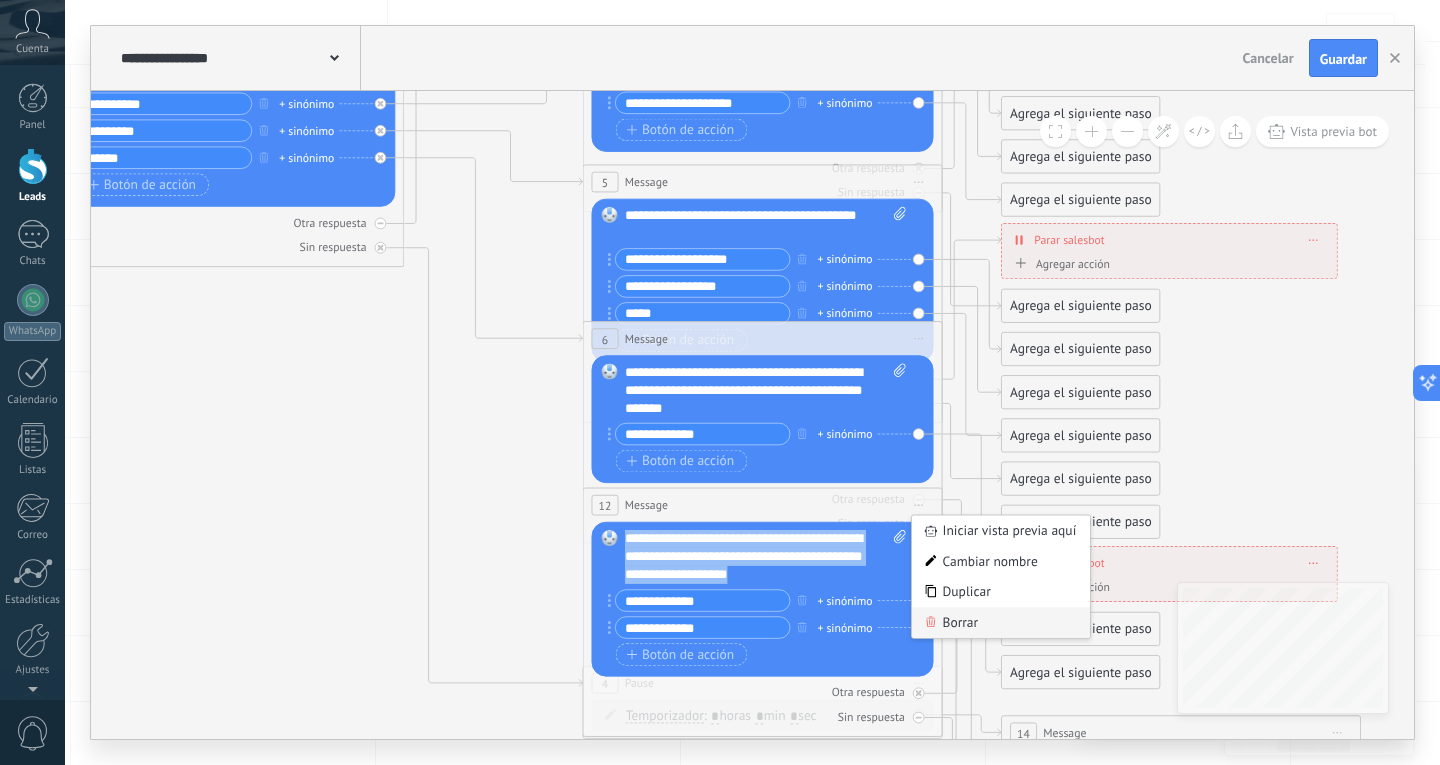 click on "Borrar" at bounding box center (1001, 622) 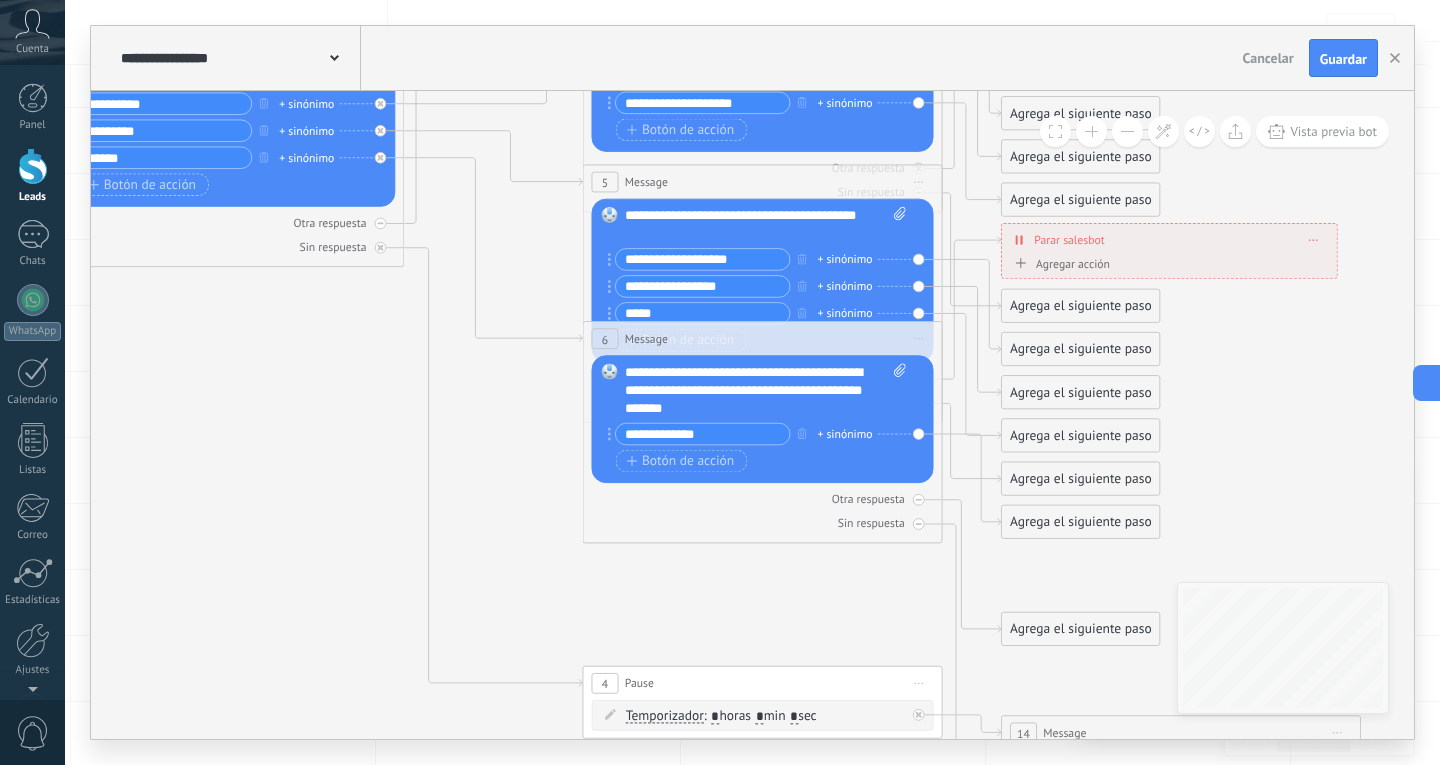 click on "**********" at bounding box center (703, 434) 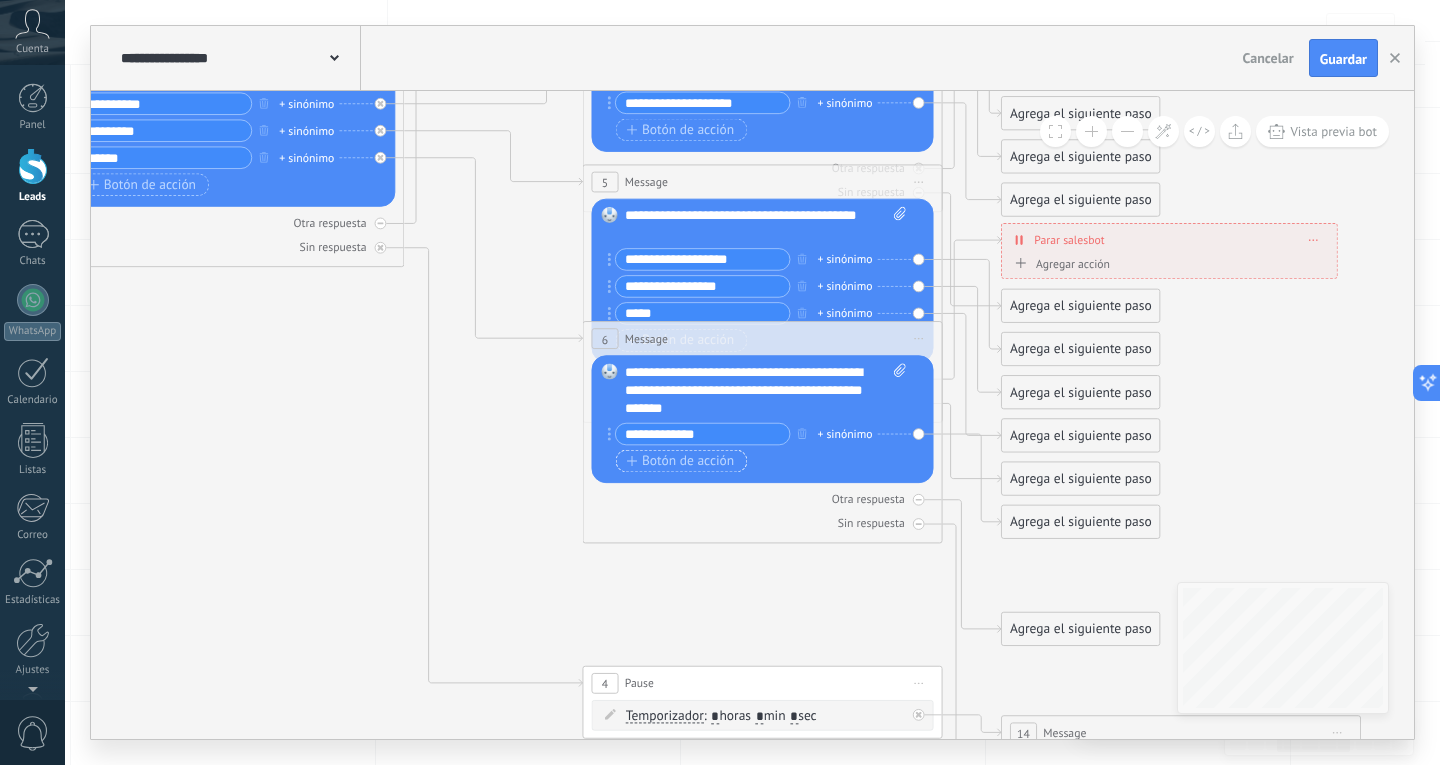 click on "Botón de acción" at bounding box center (681, 461) 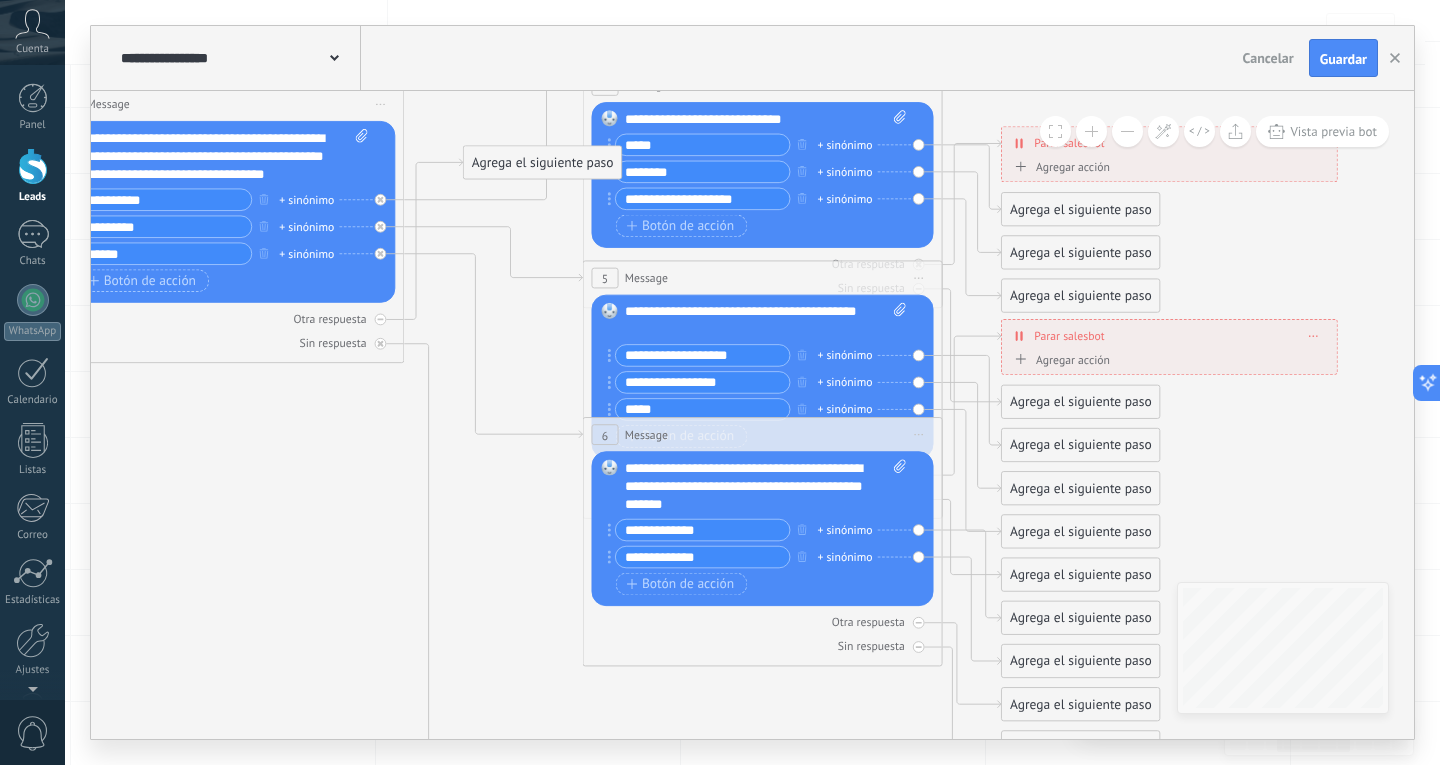type on "**********" 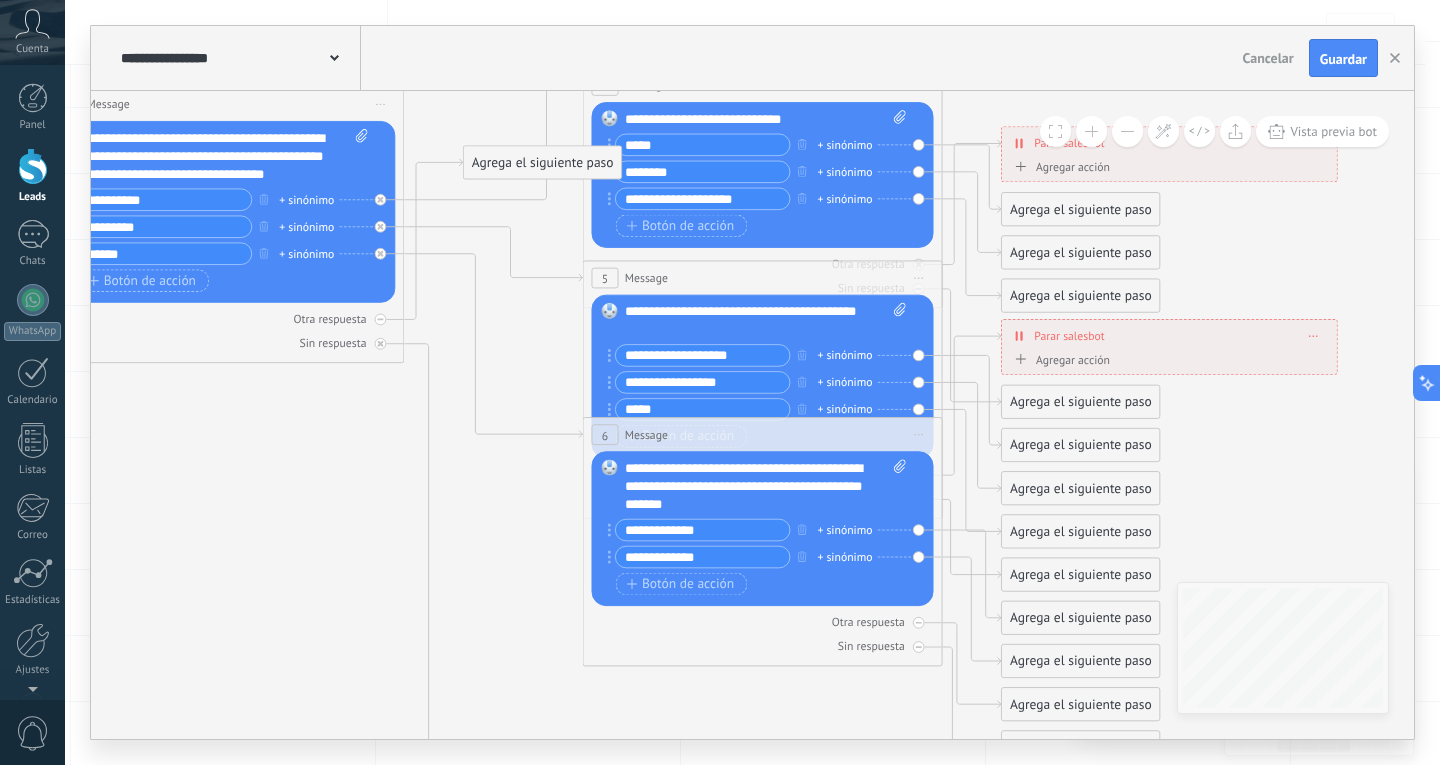 click 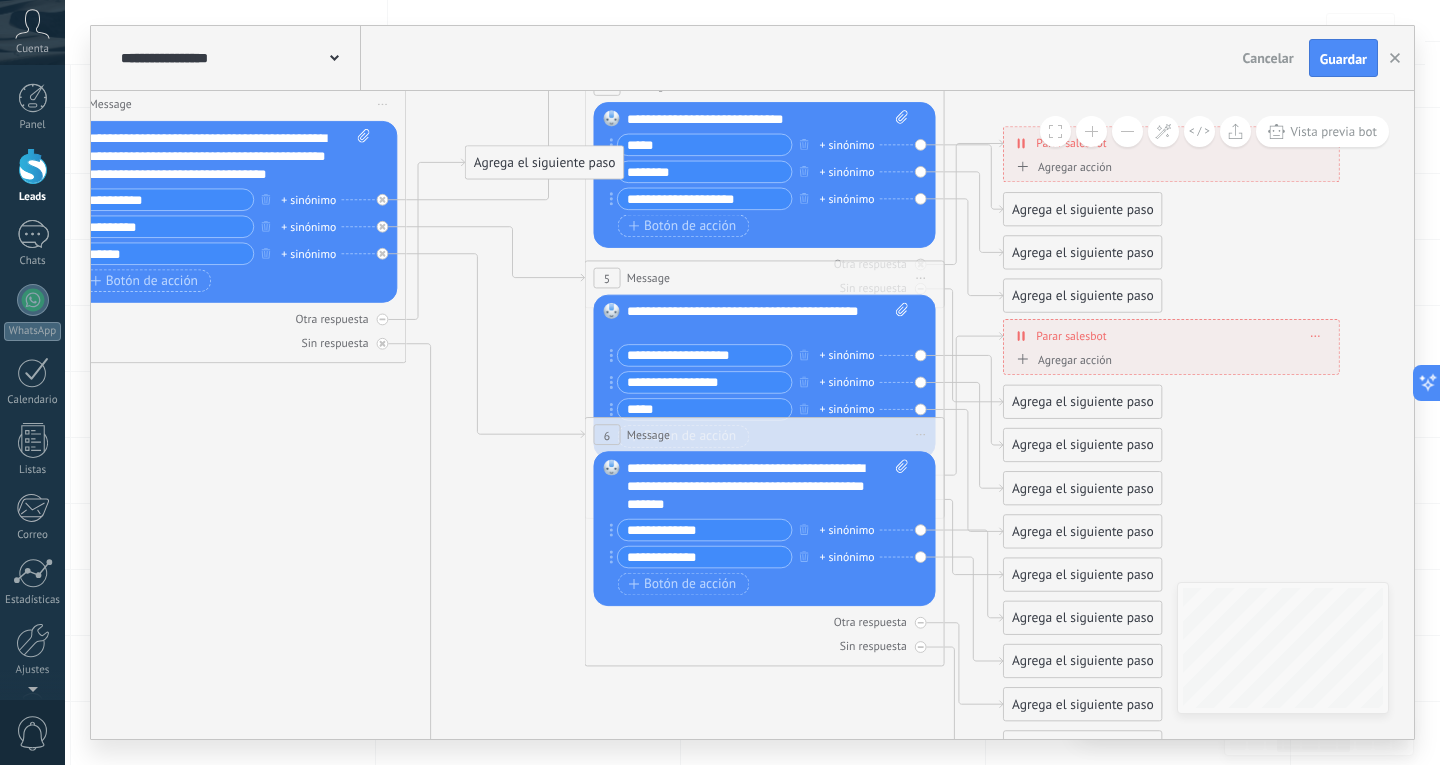 drag, startPoint x: 305, startPoint y: 537, endPoint x: 330, endPoint y: 528, distance: 26.57066 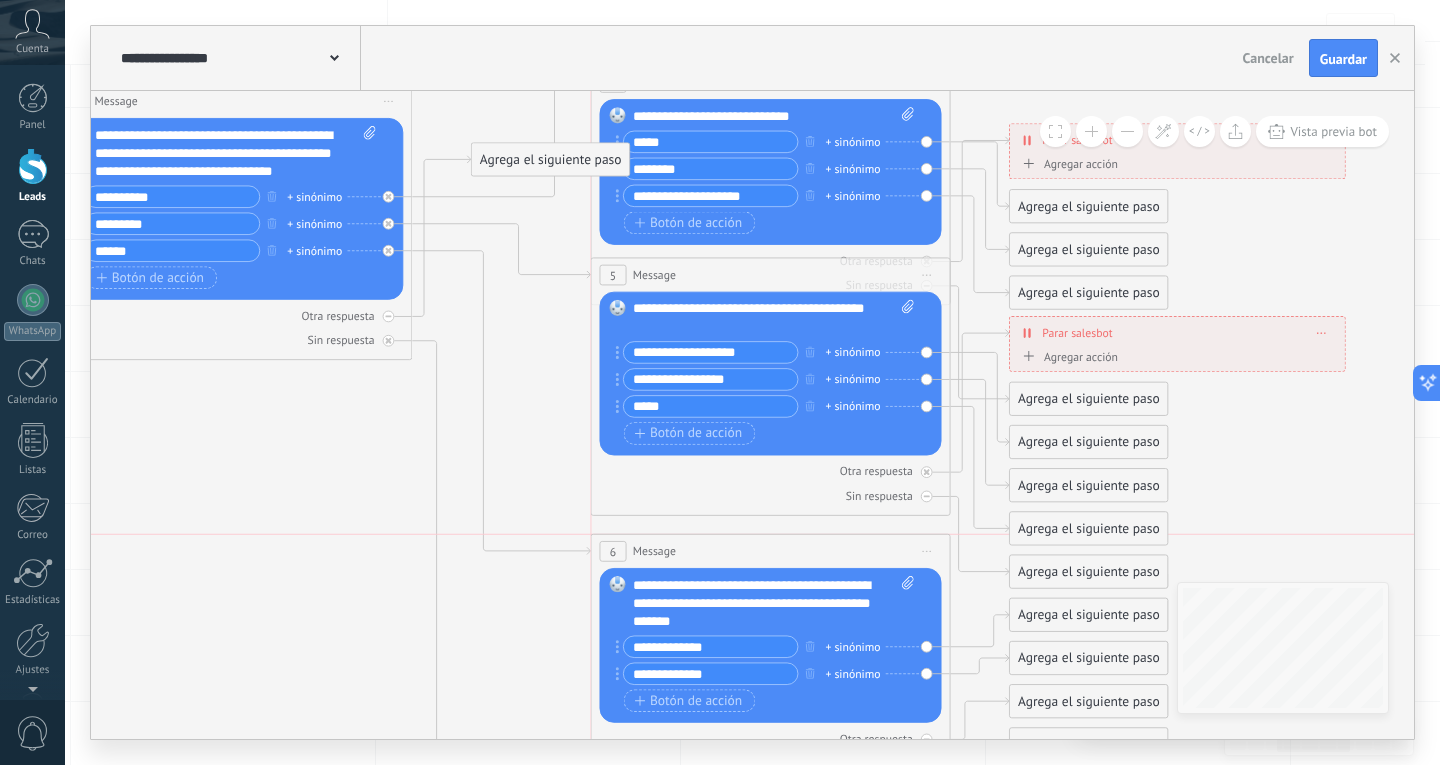 drag, startPoint x: 777, startPoint y: 430, endPoint x: 772, endPoint y: 547, distance: 117.10679 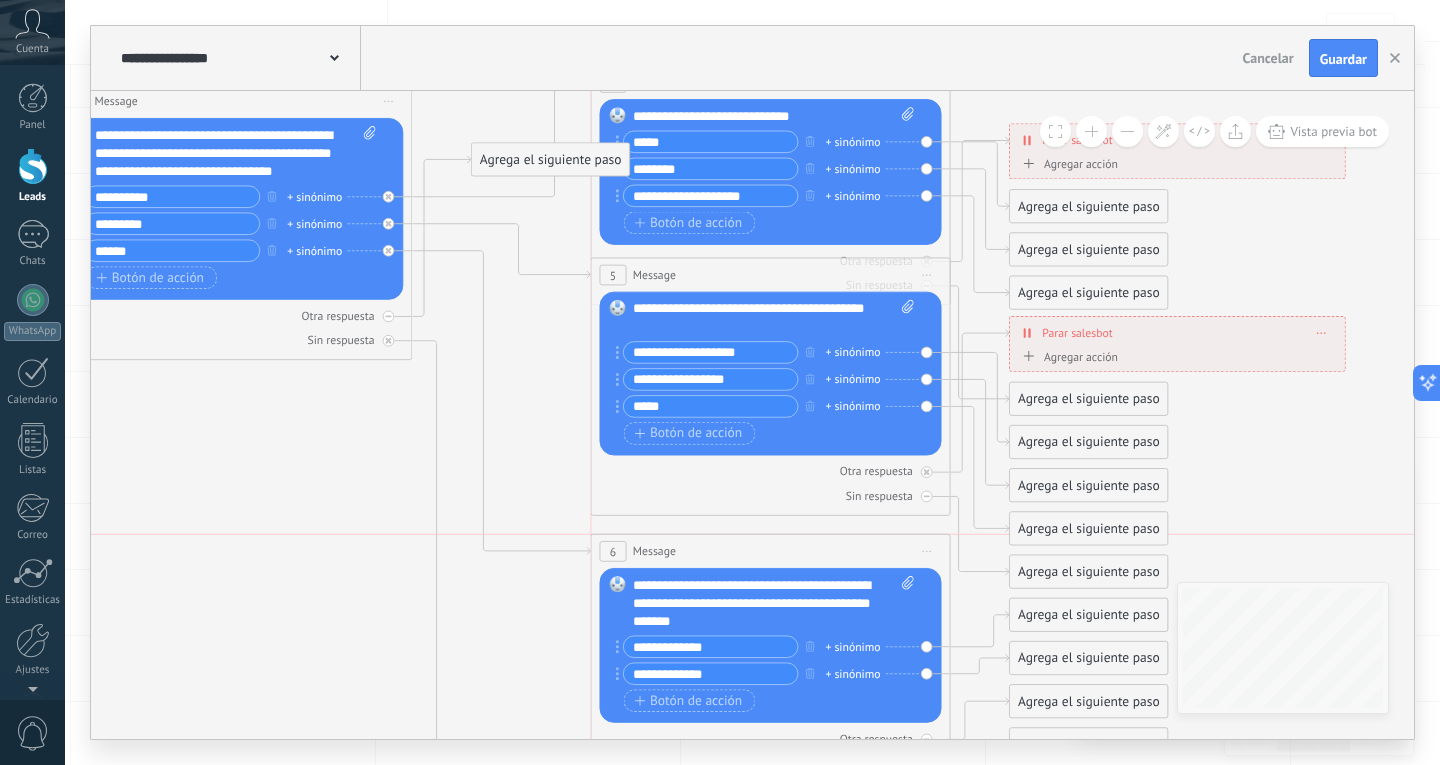 click on "6
Message
*******
(a):
Todos los contactos - canales seleccionados
Todos los contactos - canales seleccionados
Todos los contactos - canal primario
Contacto principal - canales seleccionados
Contacto principal - canal primario
Todos los contactos - canales seleccionados
Todos los contactos - canales seleccionados
Todos los contactos - canal primario
Contacto principal - canales seleccionados" at bounding box center [770, 551] 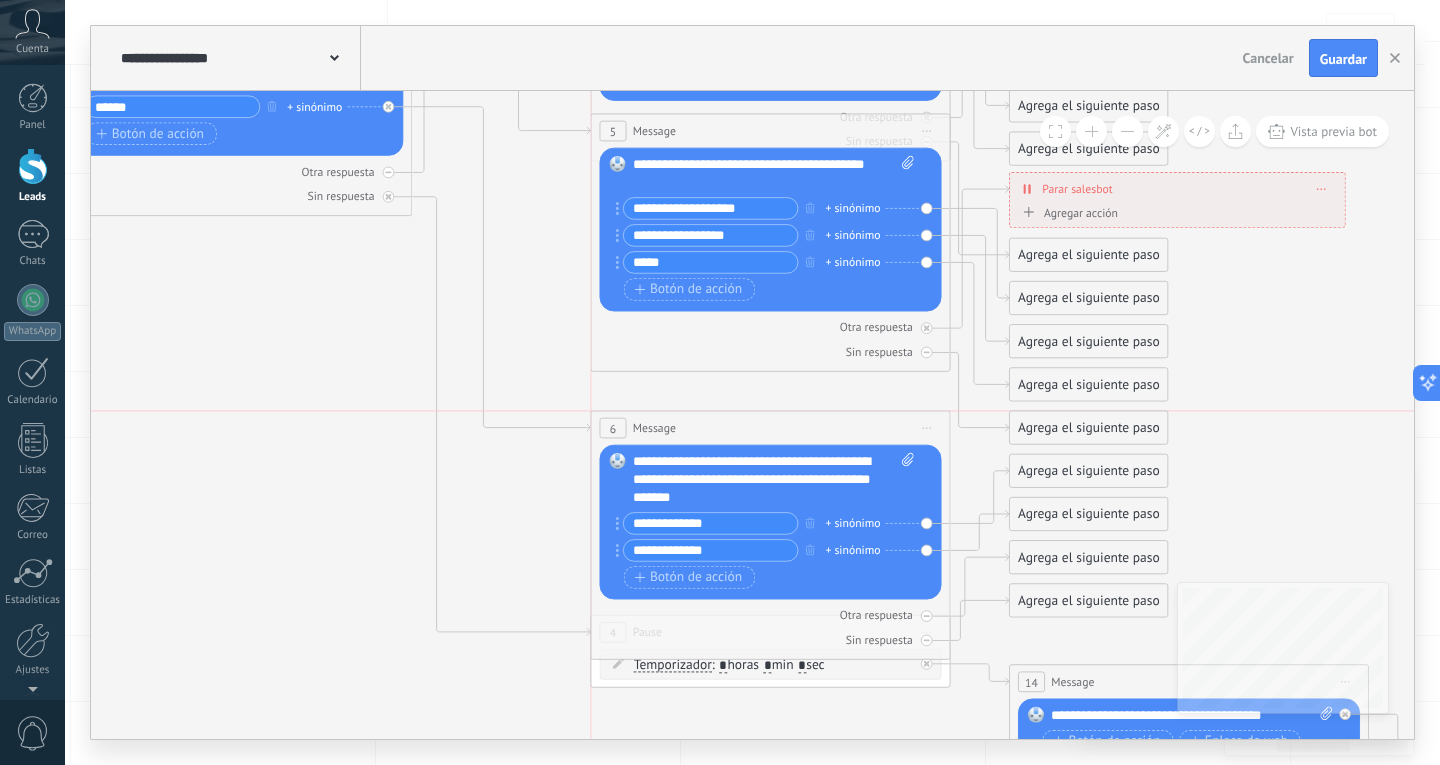 drag, startPoint x: 773, startPoint y: 408, endPoint x: 780, endPoint y: 424, distance: 17.464249 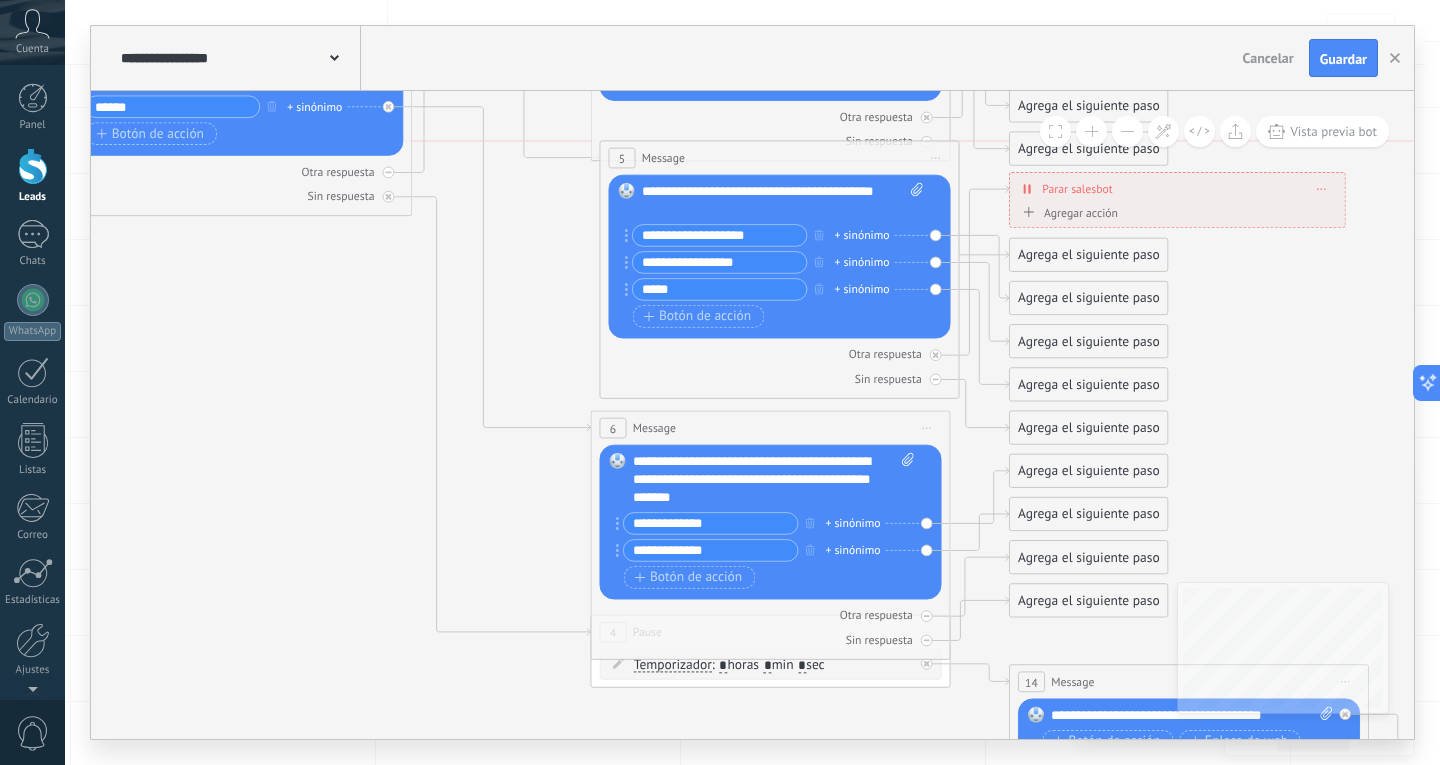 drag, startPoint x: 716, startPoint y: 131, endPoint x: 725, endPoint y: 160, distance: 30.364452 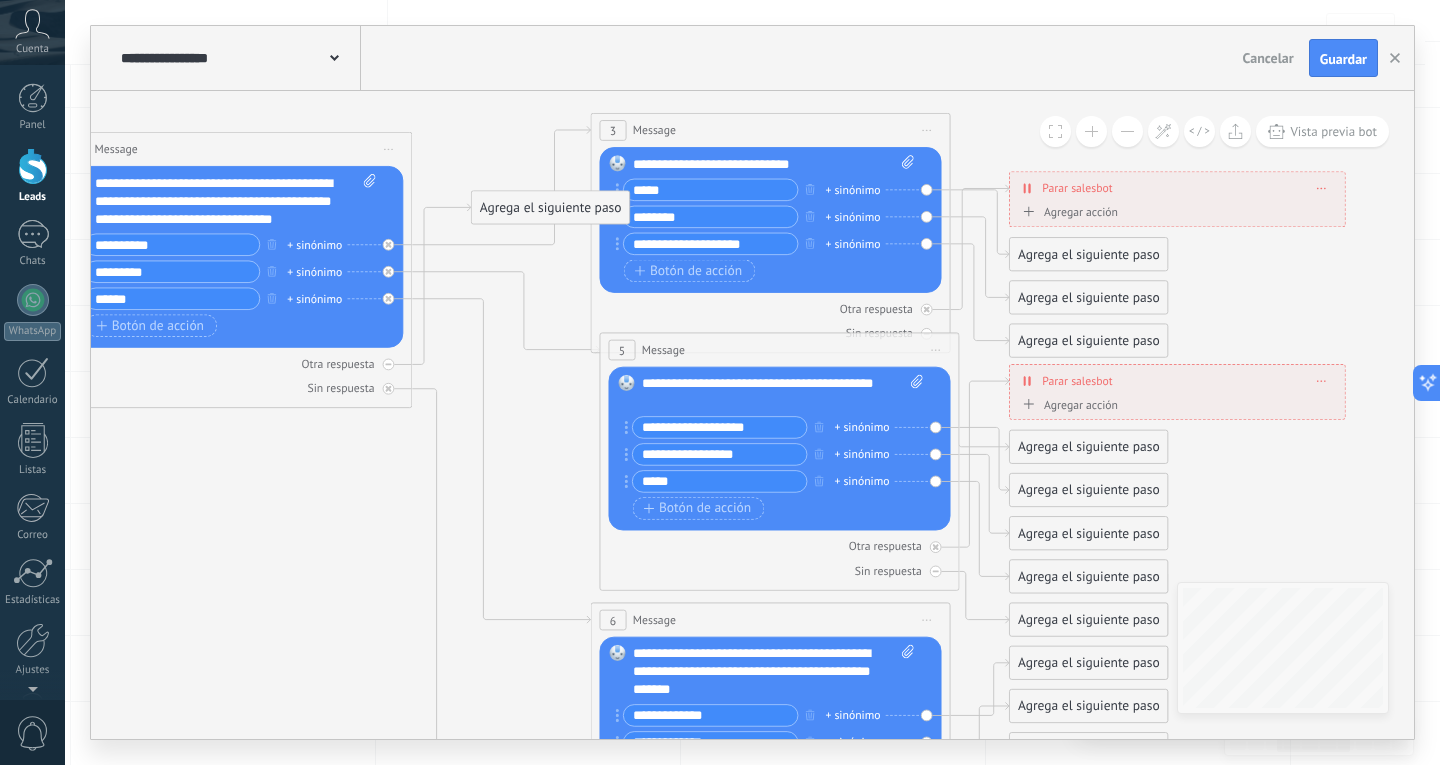 click 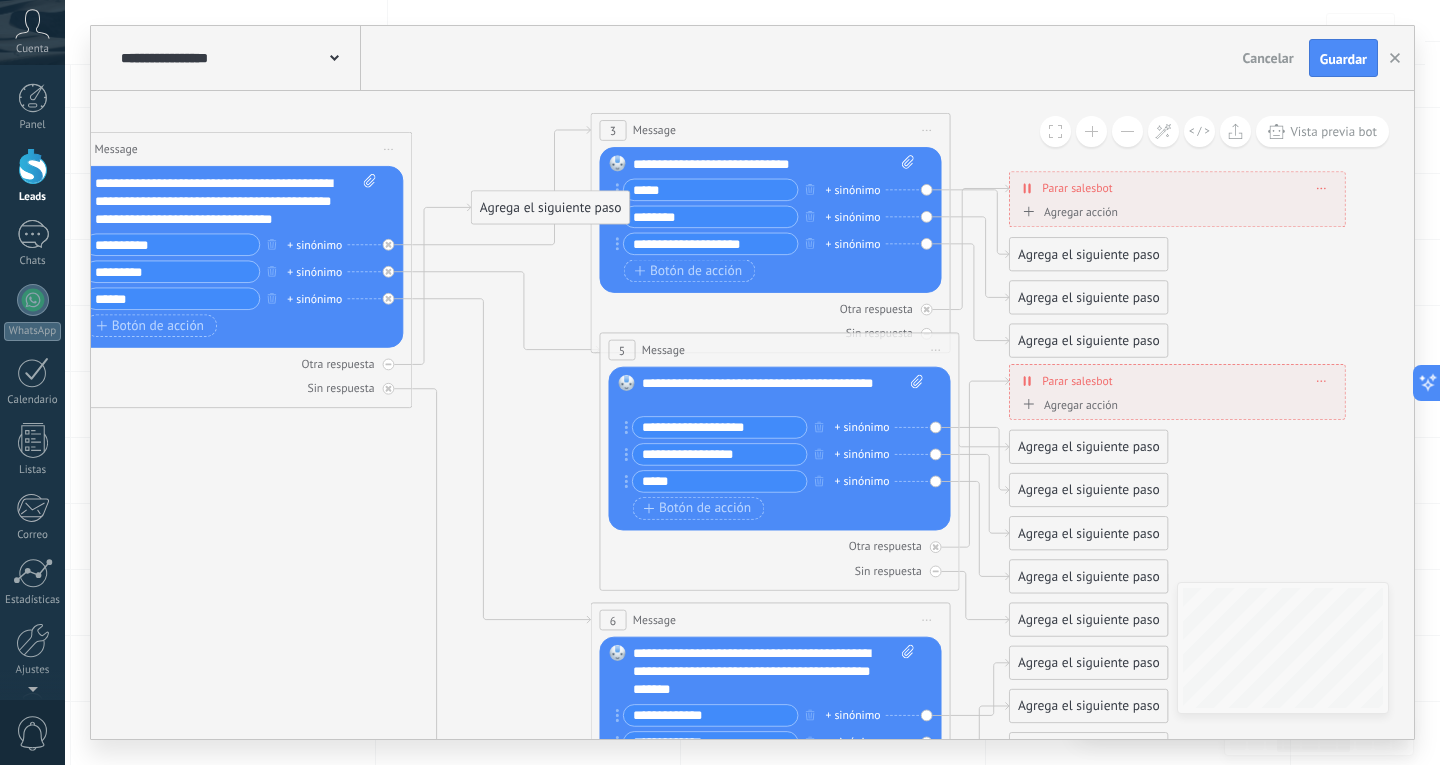 click on "3
Message
*******
(a):
Todos los contactos - canales seleccionados
Todos los contactos - canales seleccionados
Todos los contactos - canal primario
Contacto principal - canales seleccionados
Contacto principal - canal primario
Todos los contactos - canales seleccionados
Todos los contactos - canales seleccionados
Todos los contactos - canal primario
Contacto principal - canales seleccionados" at bounding box center (770, 130) 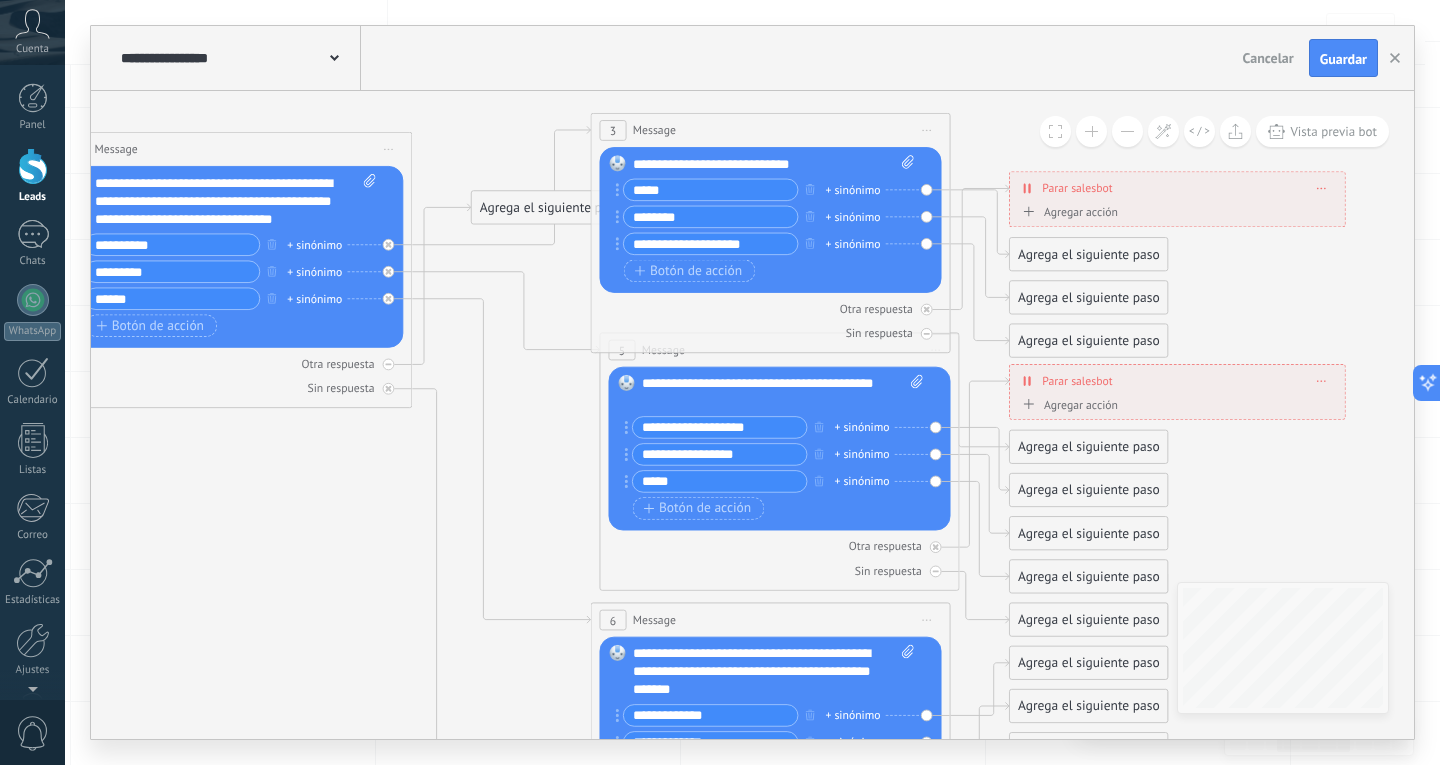 click on "1
Message
*******
(a):
Todos los contactos - canales seleccionados
Todos los contactos - canales seleccionados
Todos los contactos - canal primario
Contacto principal - canales seleccionados
Contacto principal - canal primario
Todos los contactos - canales seleccionados
Todos los contactos - canales seleccionados
Todos los contactos - canal primario
Contacto principal - canales seleccionados" at bounding box center (232, 149) 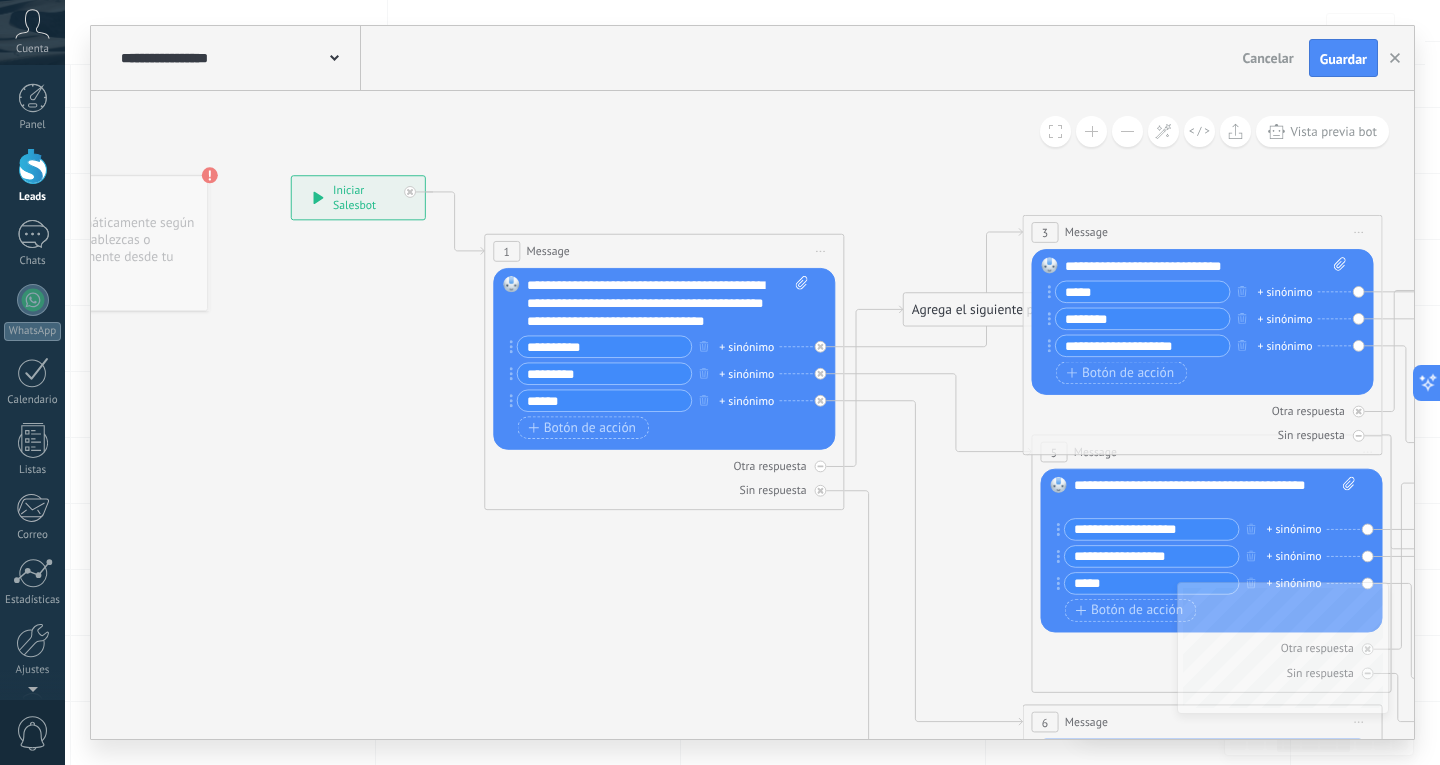 drag, startPoint x: 391, startPoint y: 621, endPoint x: 830, endPoint y: 722, distance: 450.46866 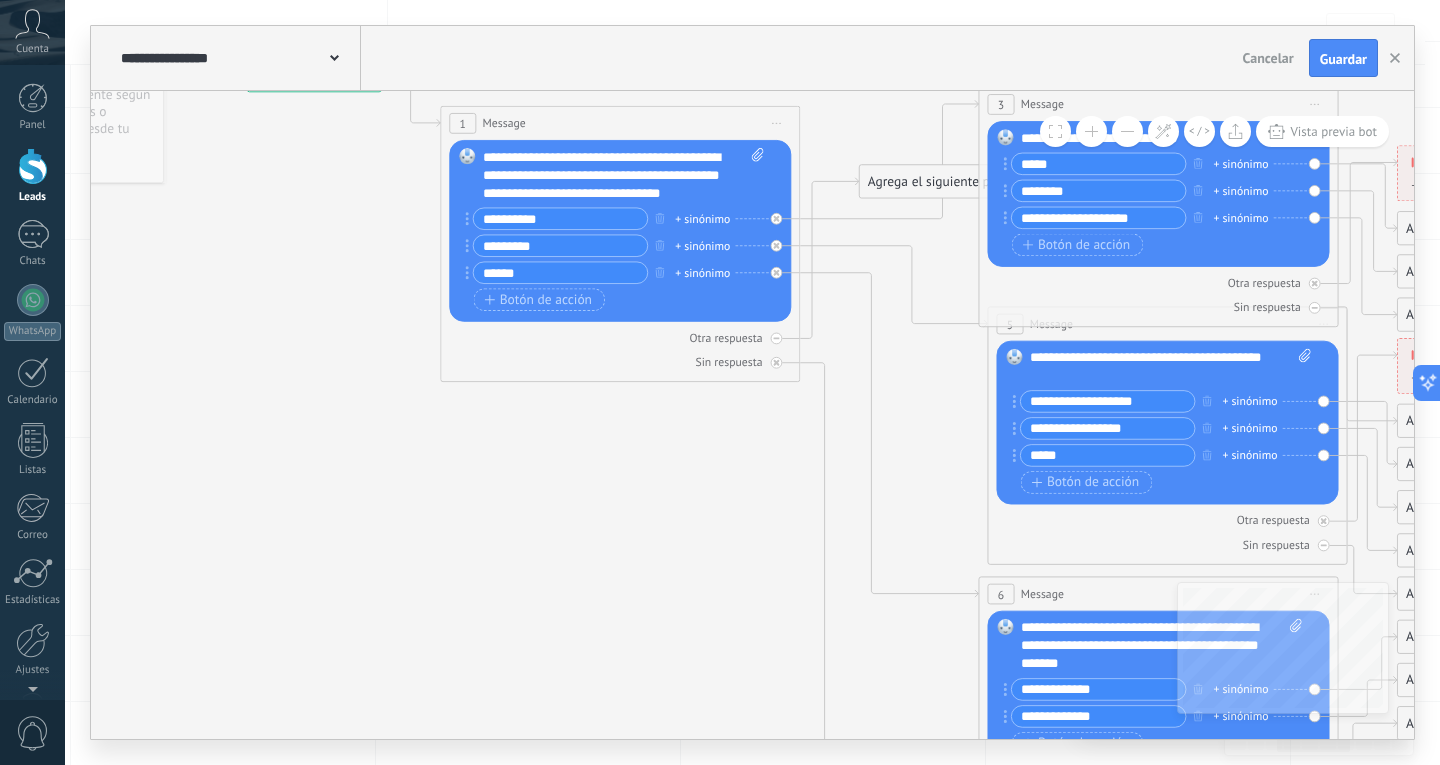 drag, startPoint x: 762, startPoint y: 643, endPoint x: 593, endPoint y: 549, distance: 193.38304 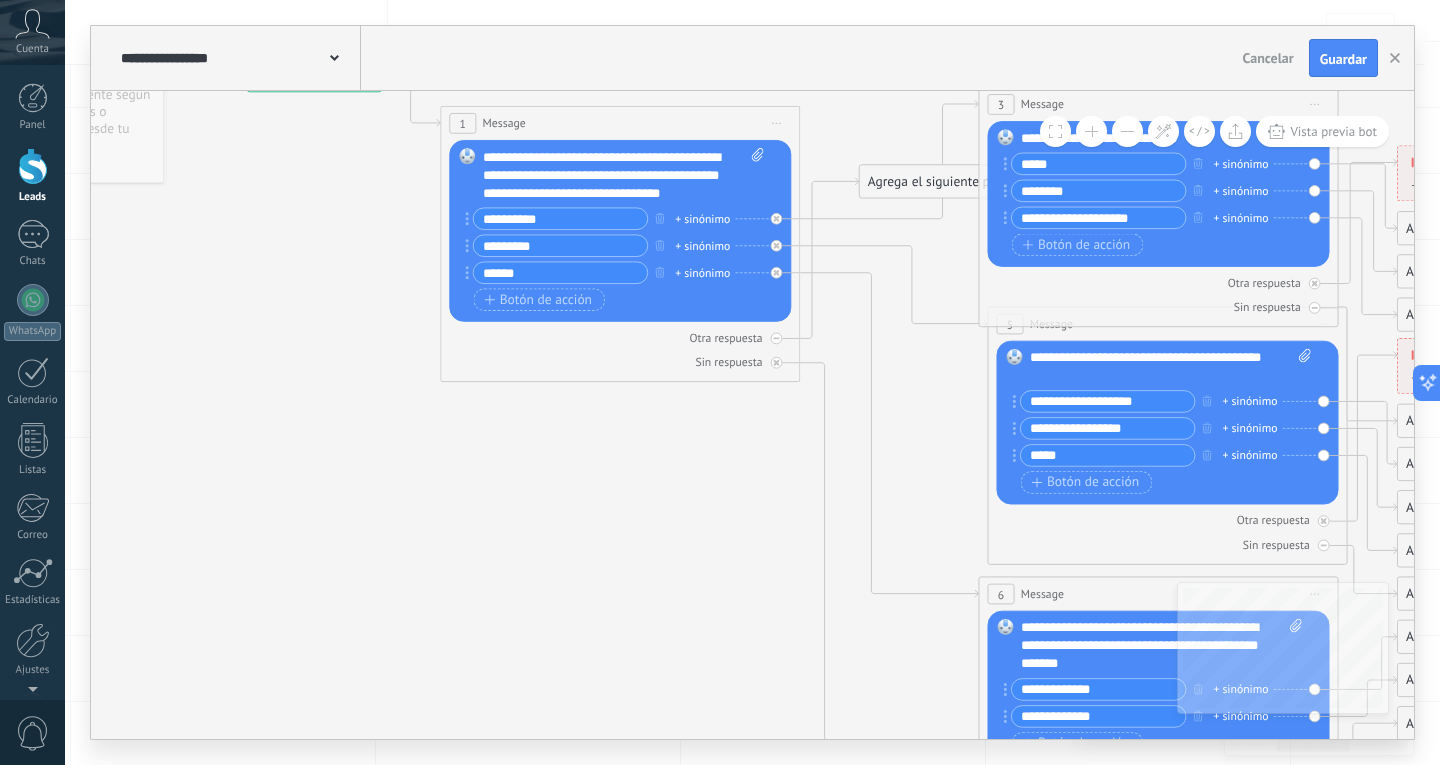 click 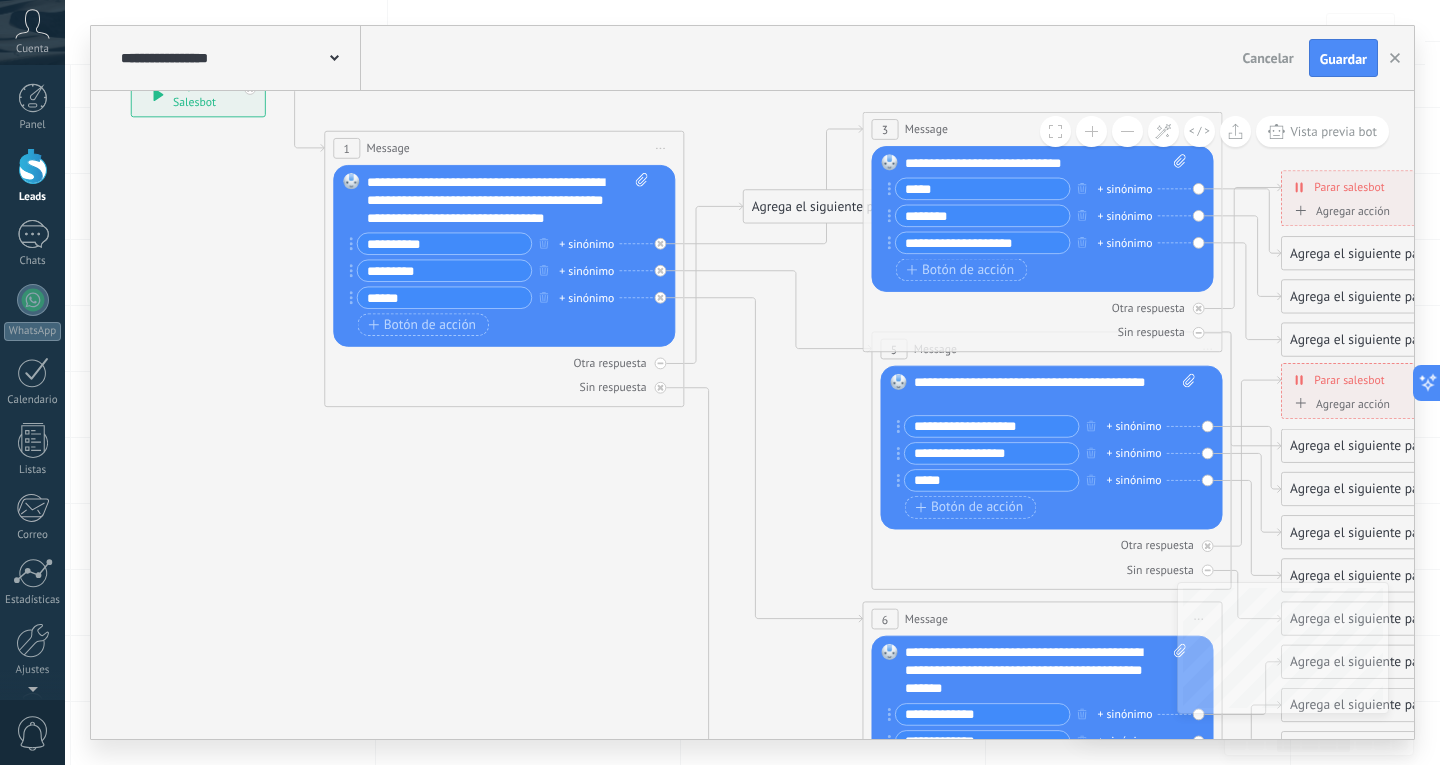 click at bounding box center (1127, 131) 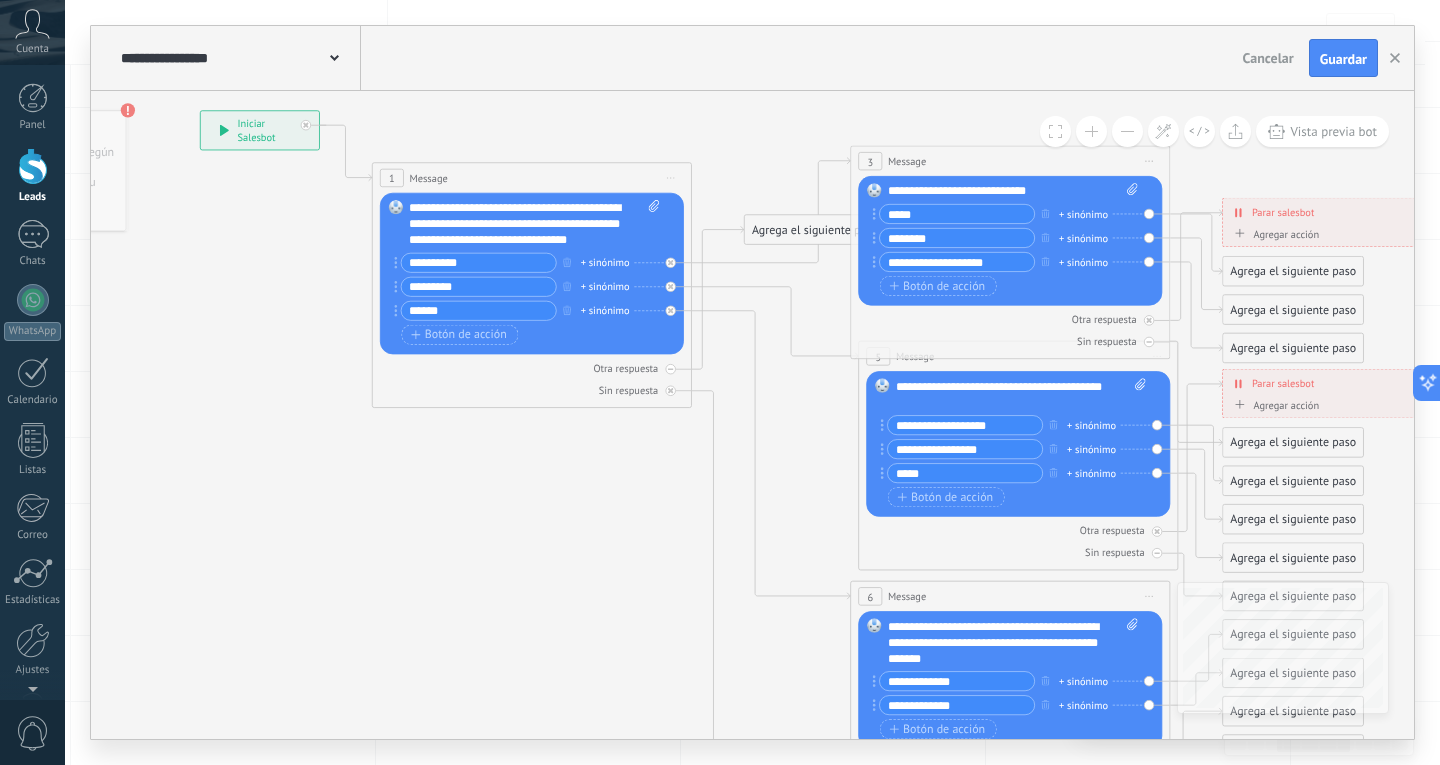 click at bounding box center [1127, 131] 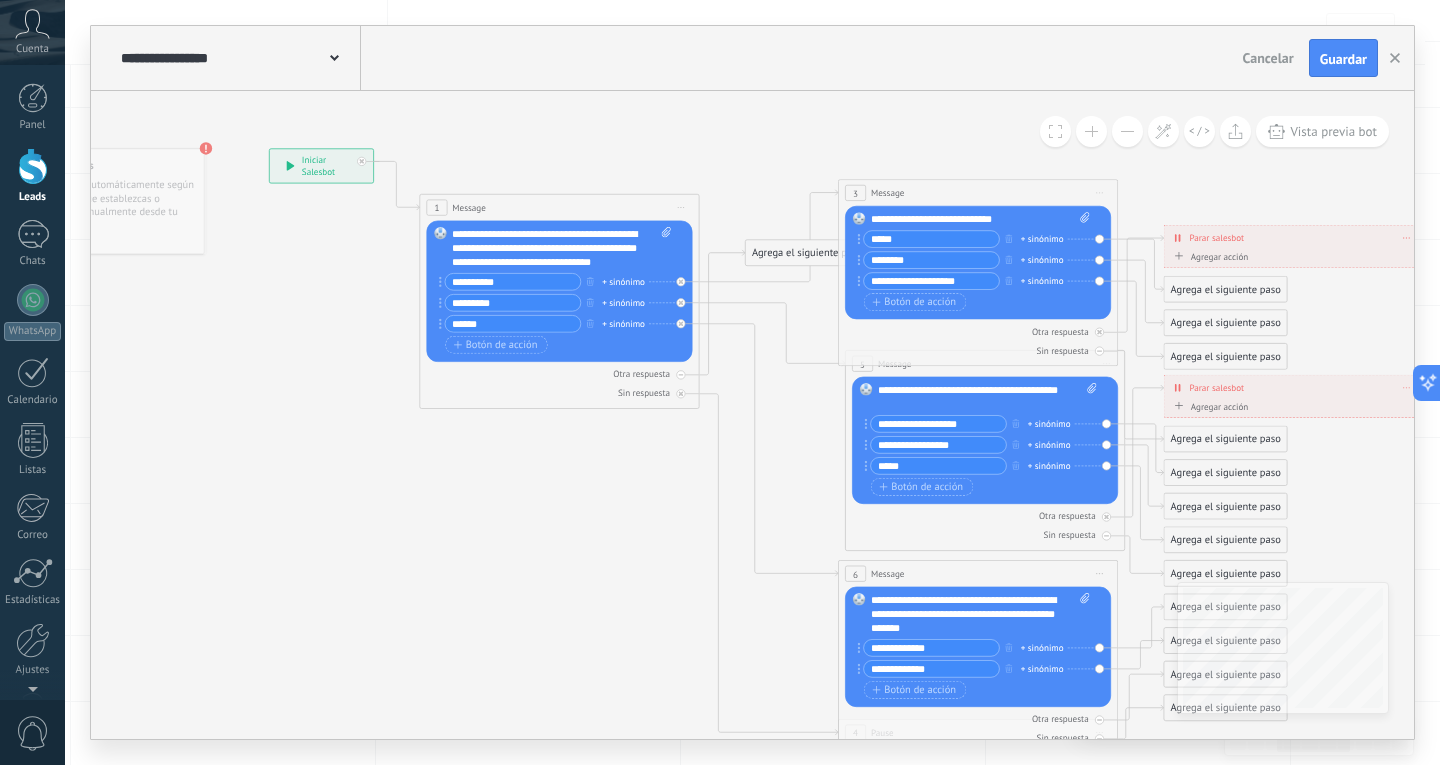 click at bounding box center [1127, 131] 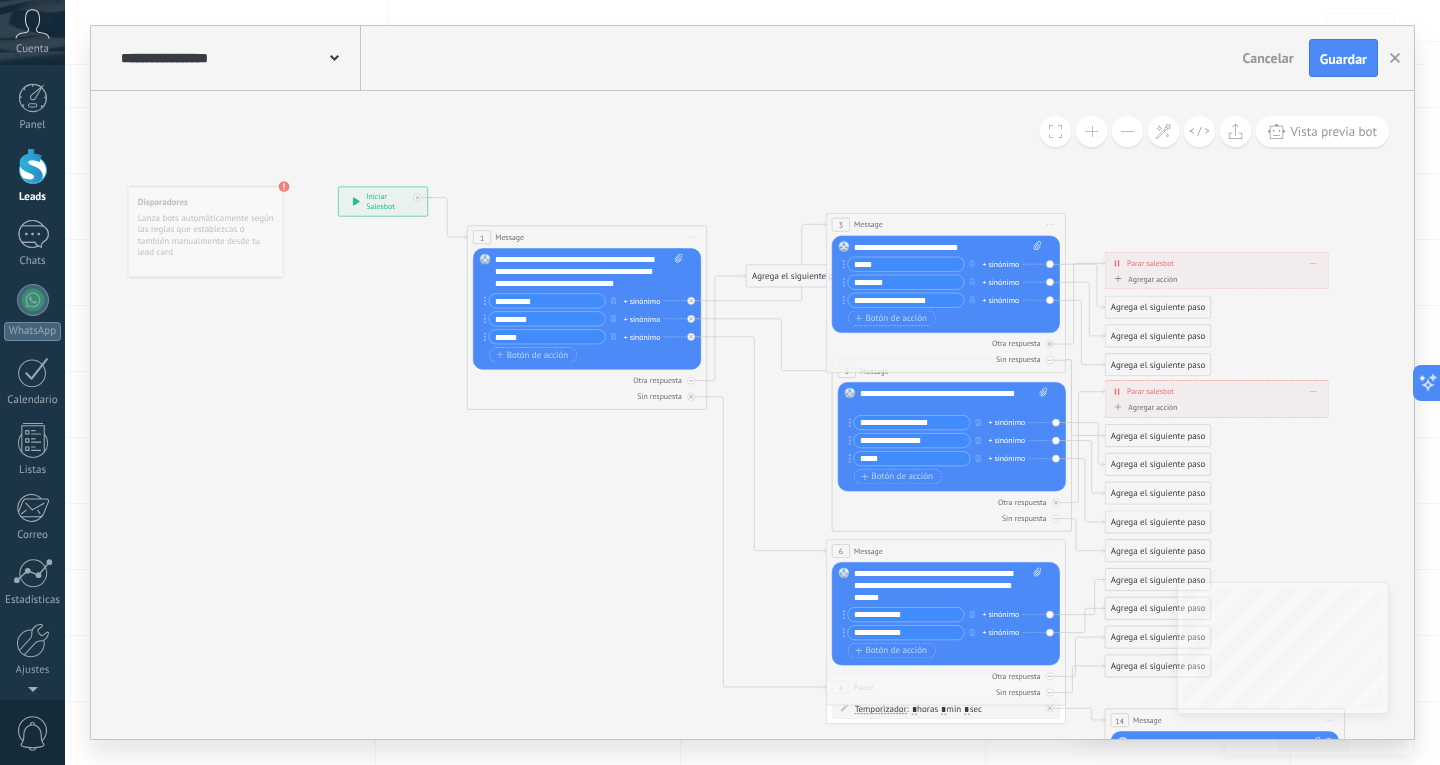 click at bounding box center (1127, 131) 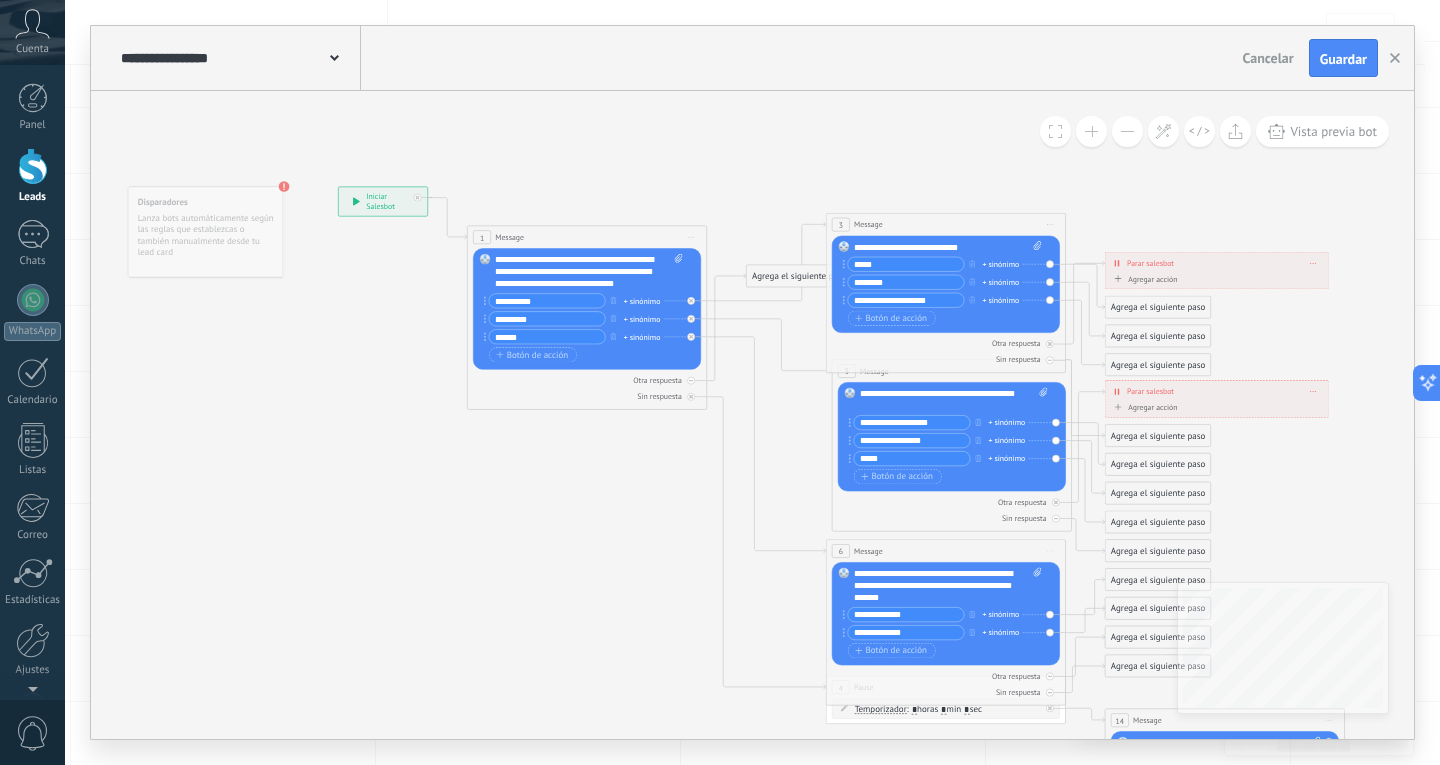 click at bounding box center (1127, 131) 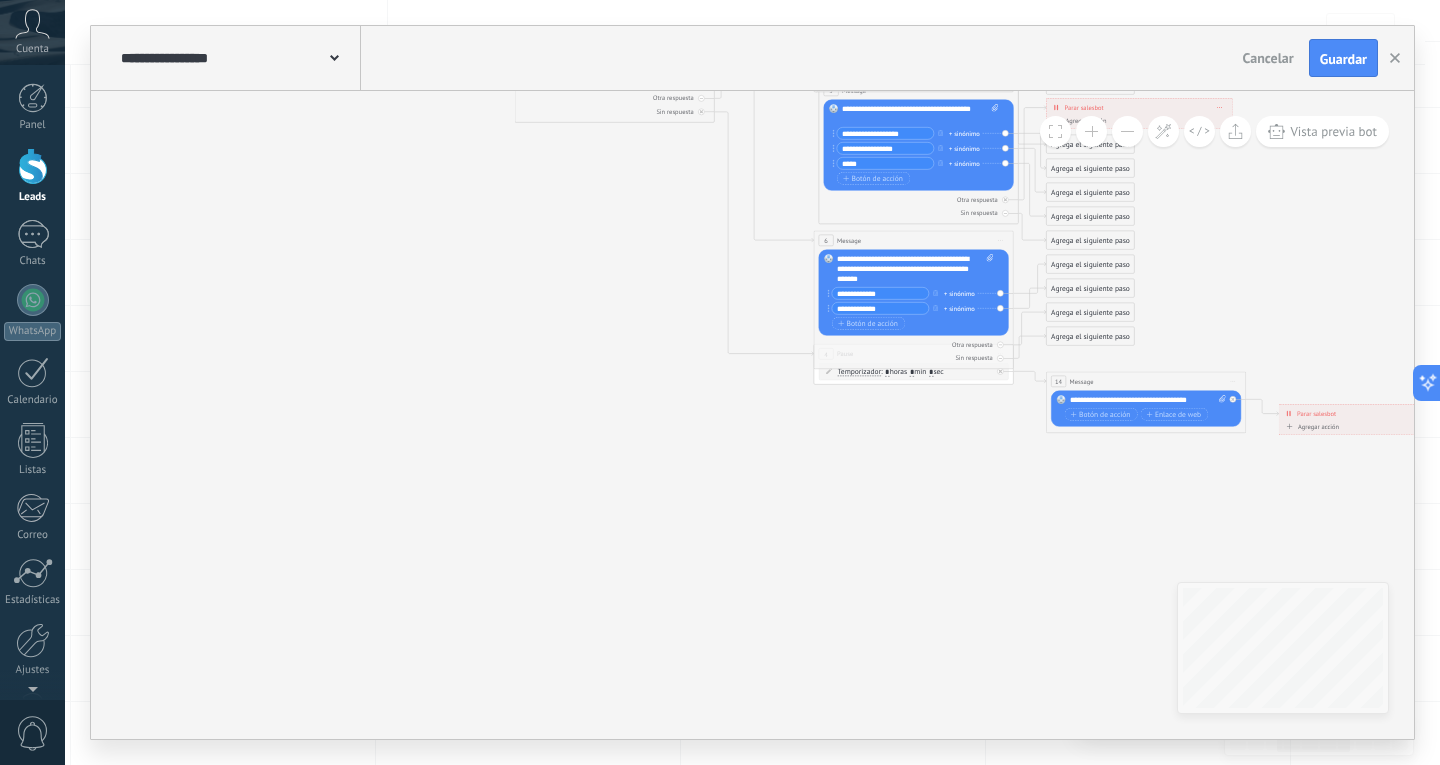 click at bounding box center [1127, 131] 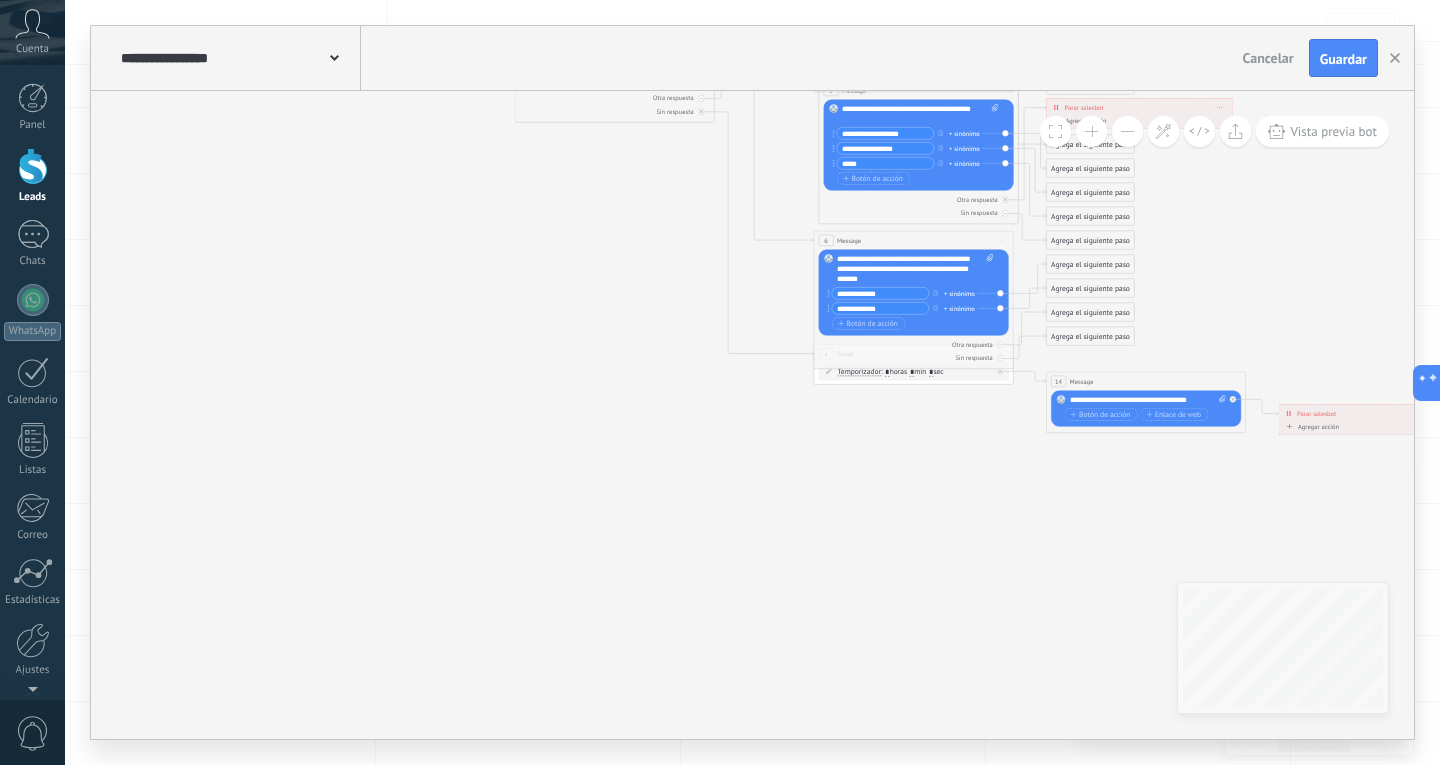 click at bounding box center [1091, 131] 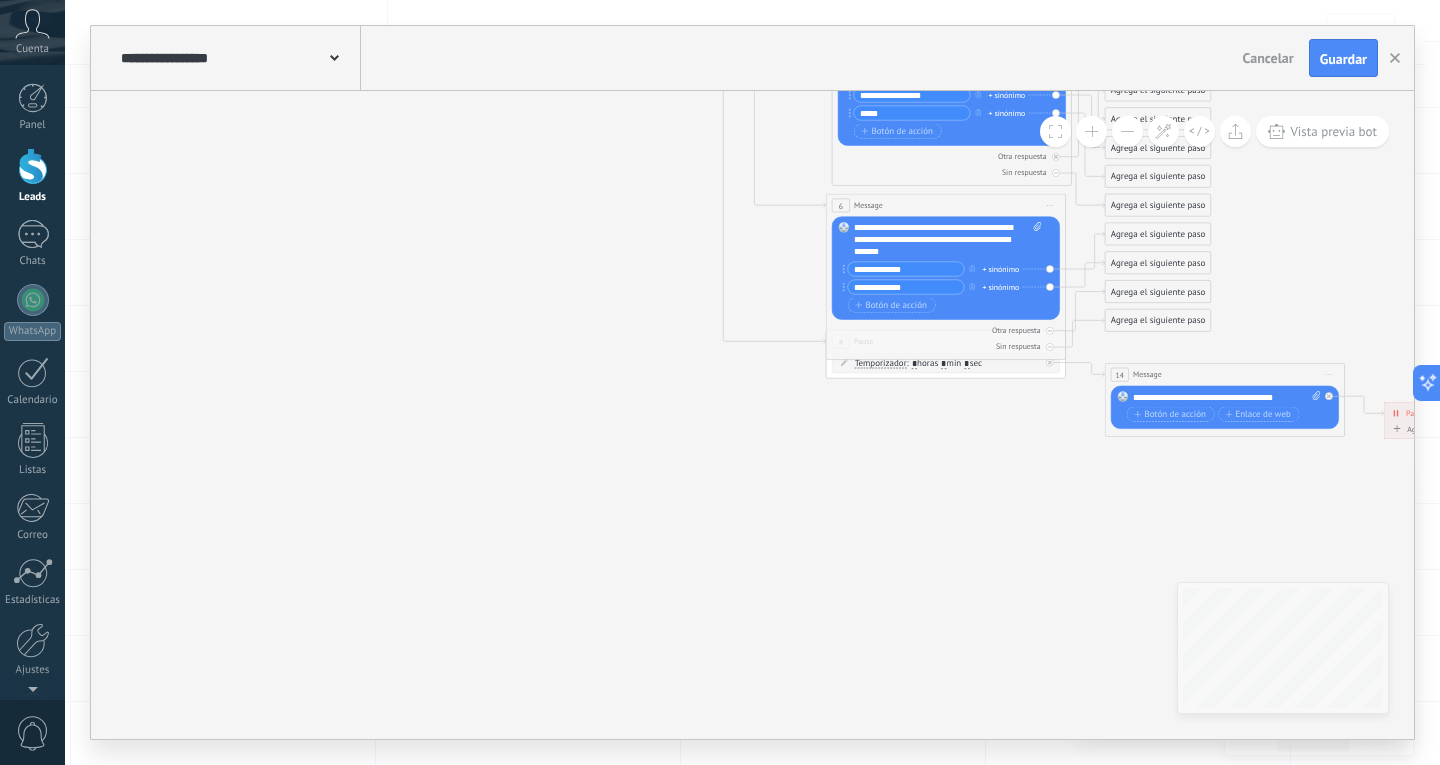 click at bounding box center (1091, 131) 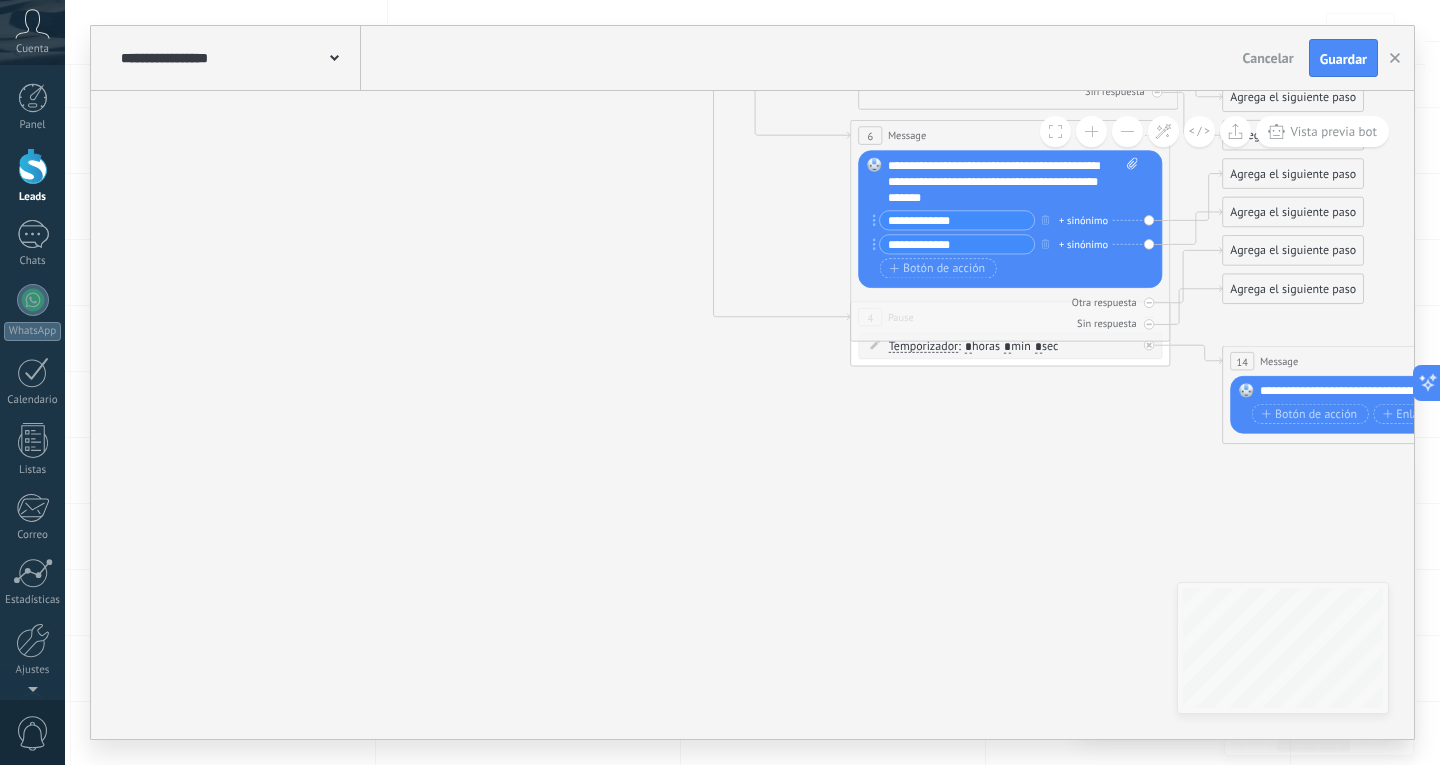 click at bounding box center [1091, 131] 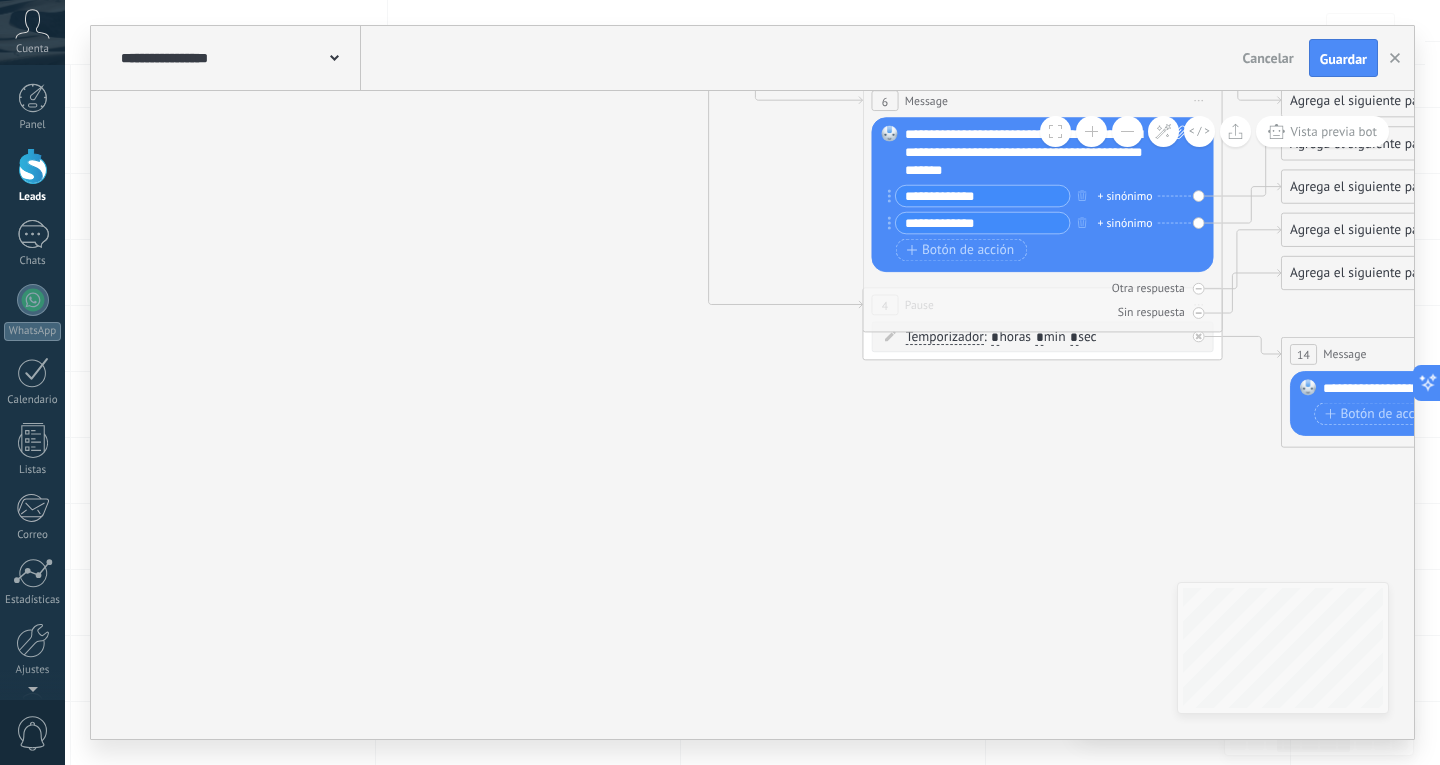 click at bounding box center (1091, 131) 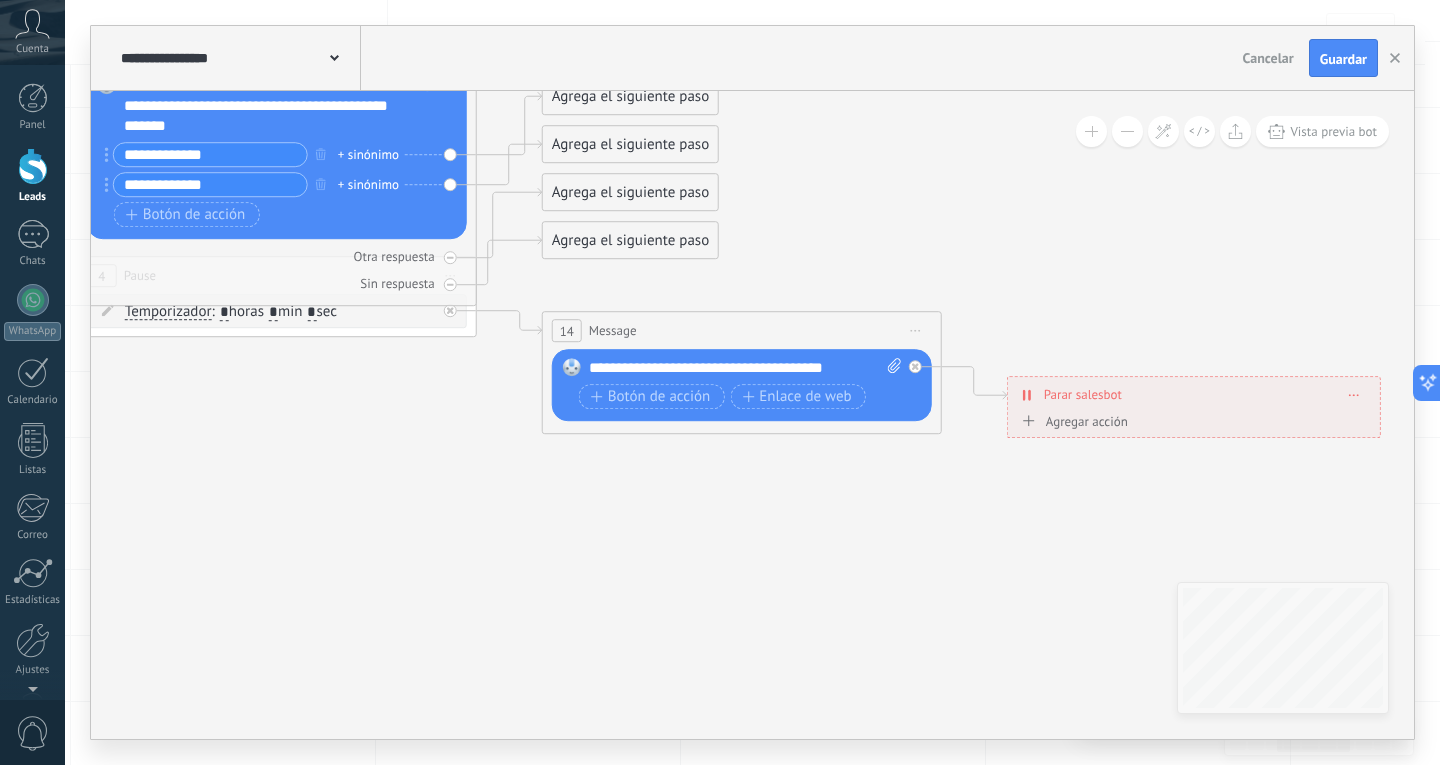 drag, startPoint x: 494, startPoint y: 473, endPoint x: 360, endPoint y: 460, distance: 134.62912 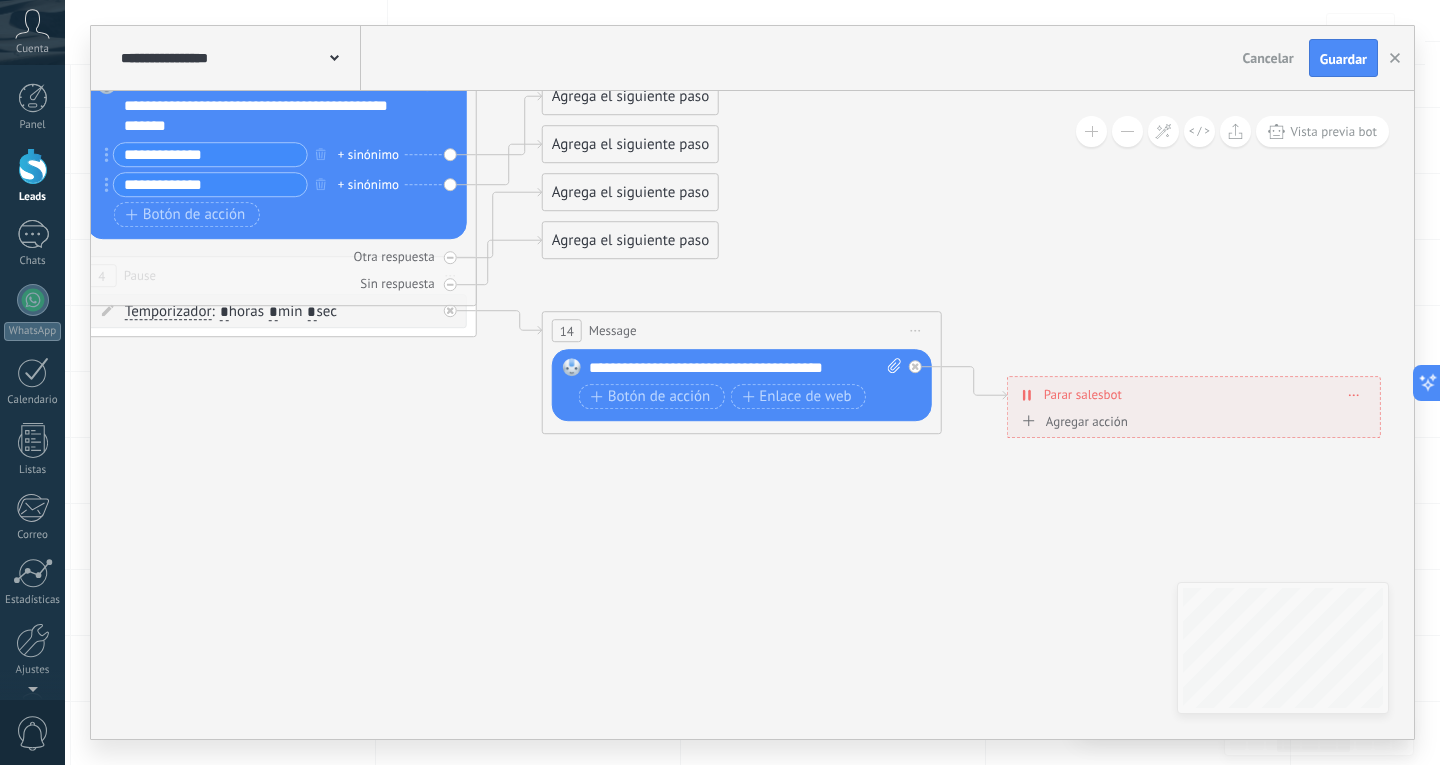 click 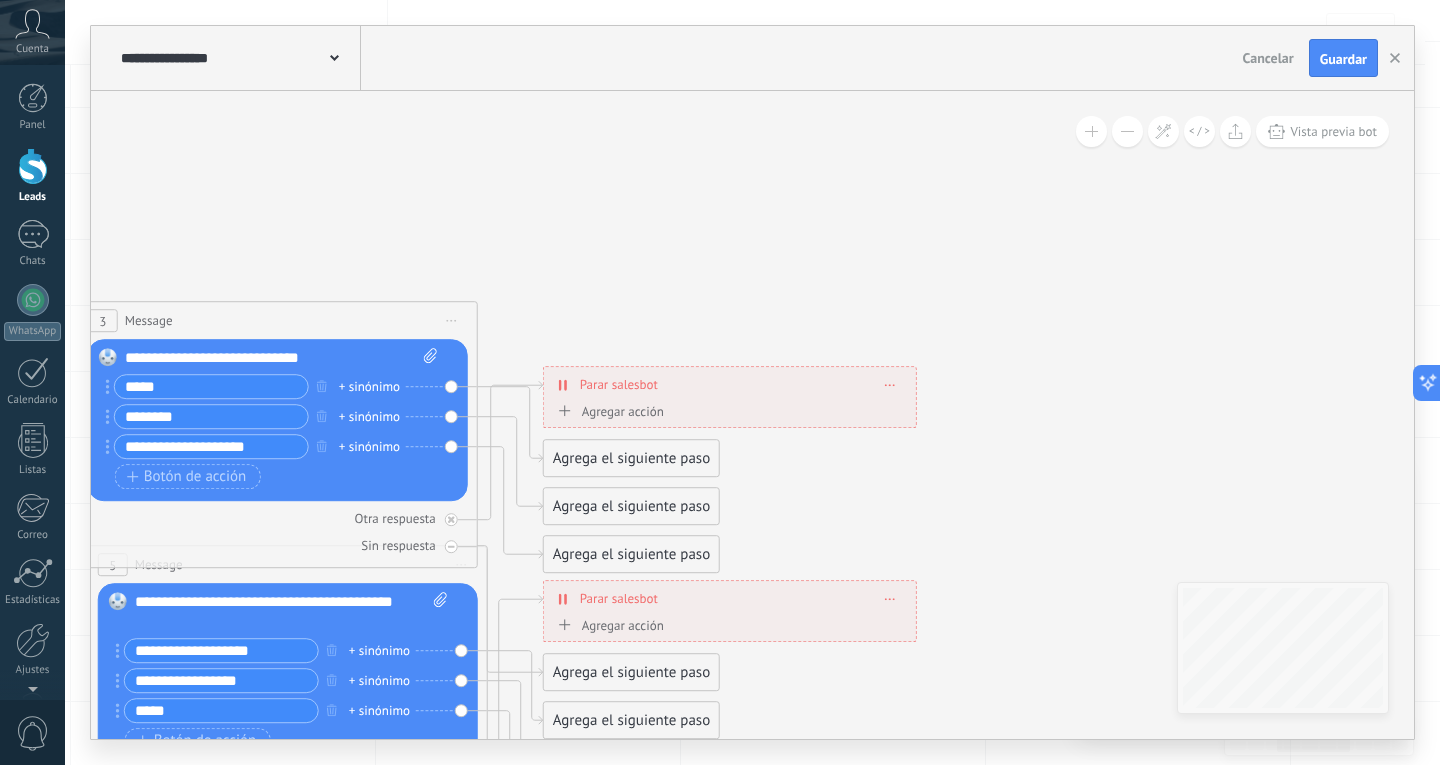 click on "Agregar acción" at bounding box center [608, 411] 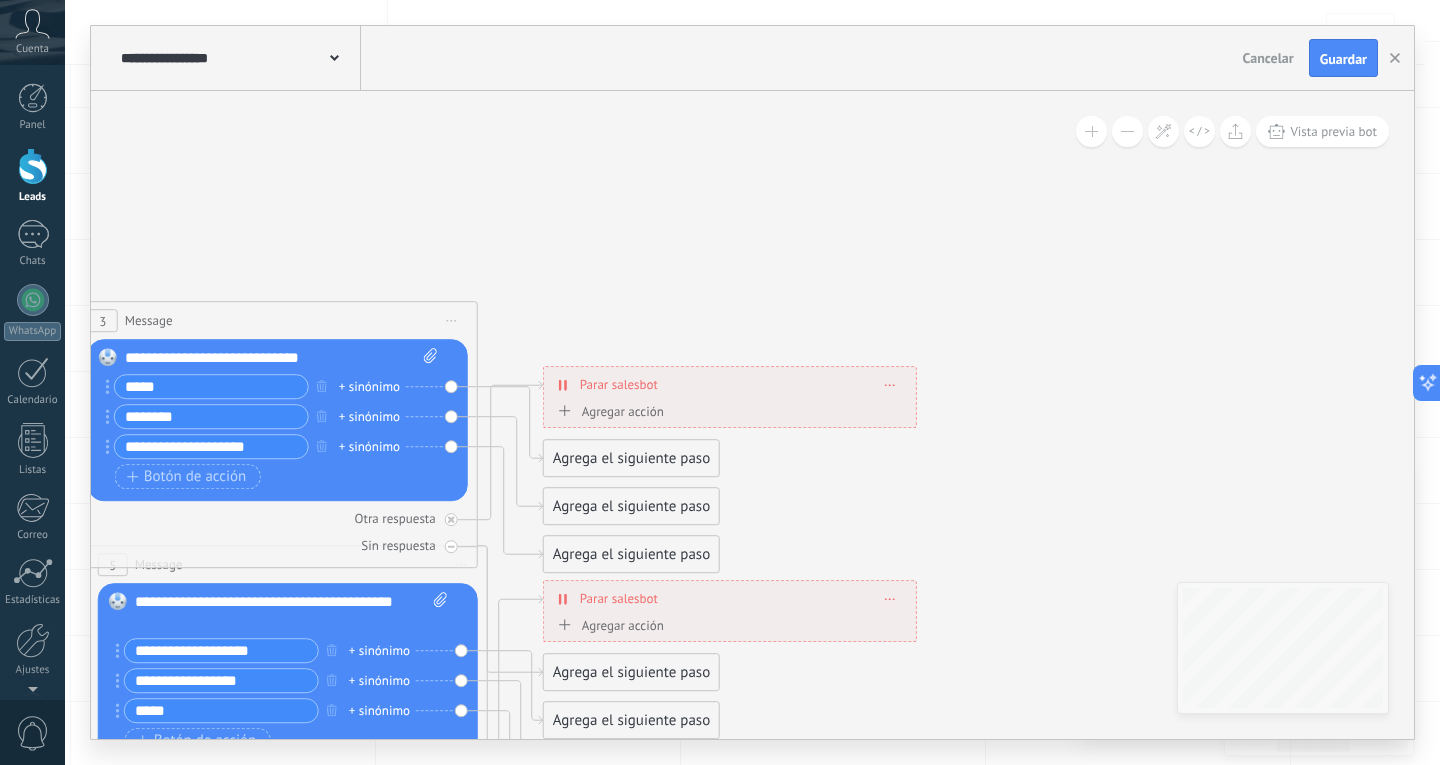 click on "Conversación marcada como cerrada" at bounding box center (668, 412) 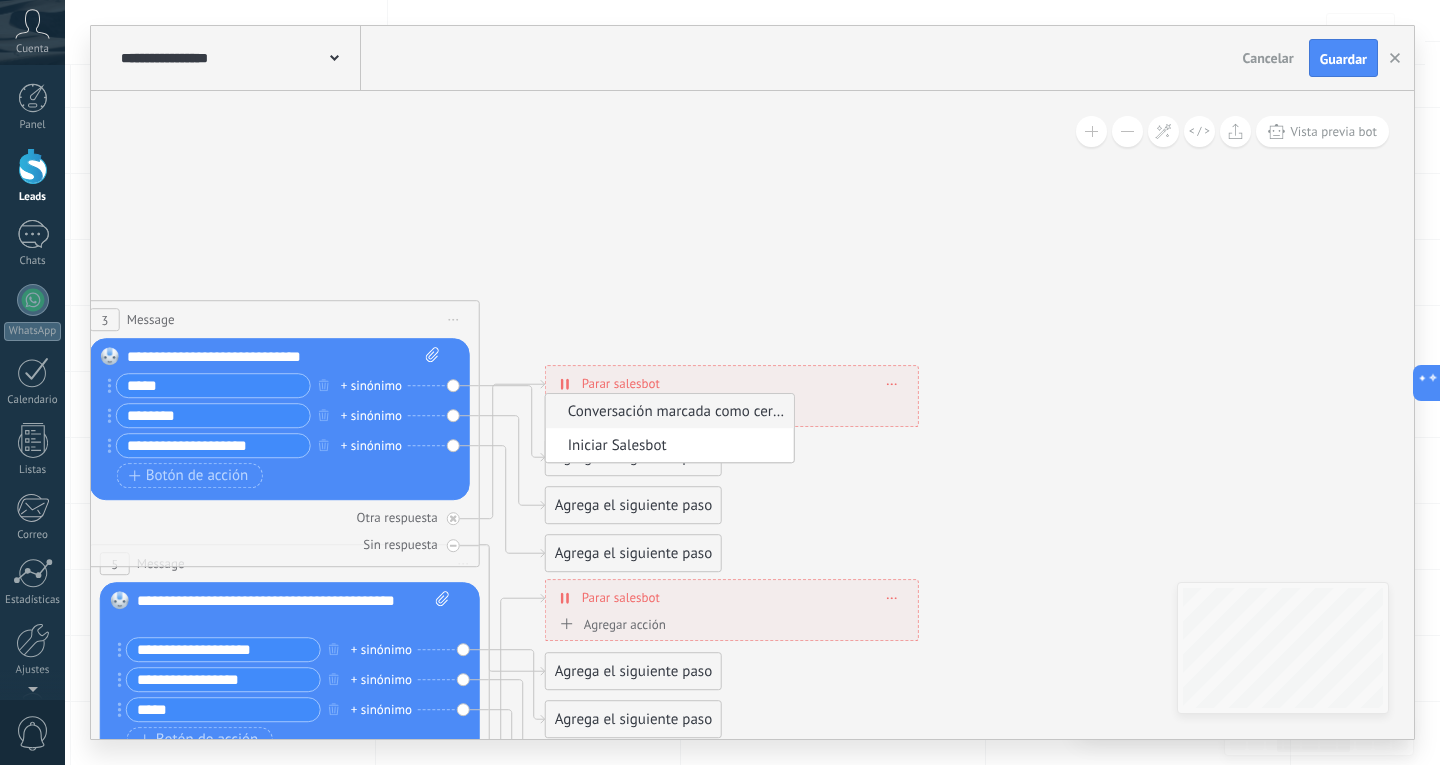 click 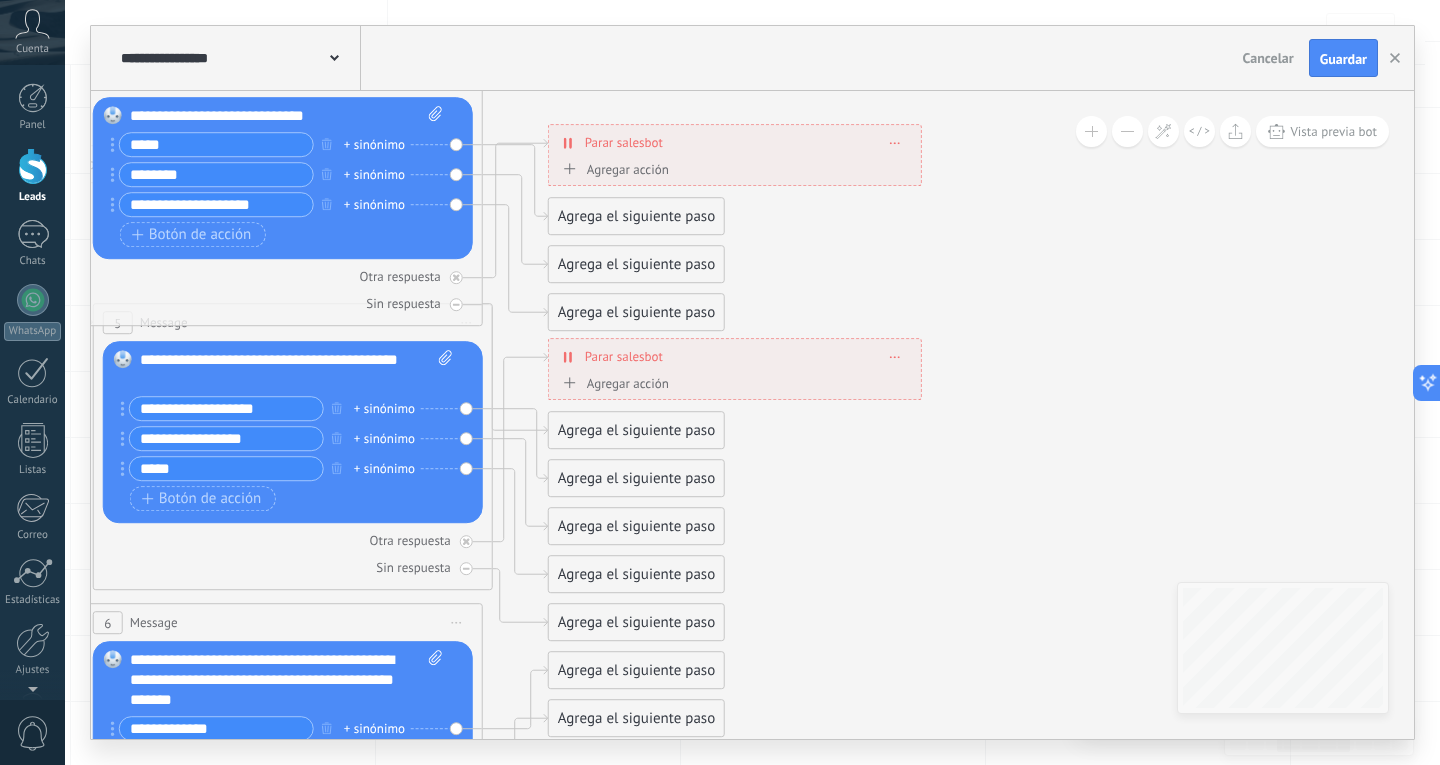click at bounding box center [895, 142] 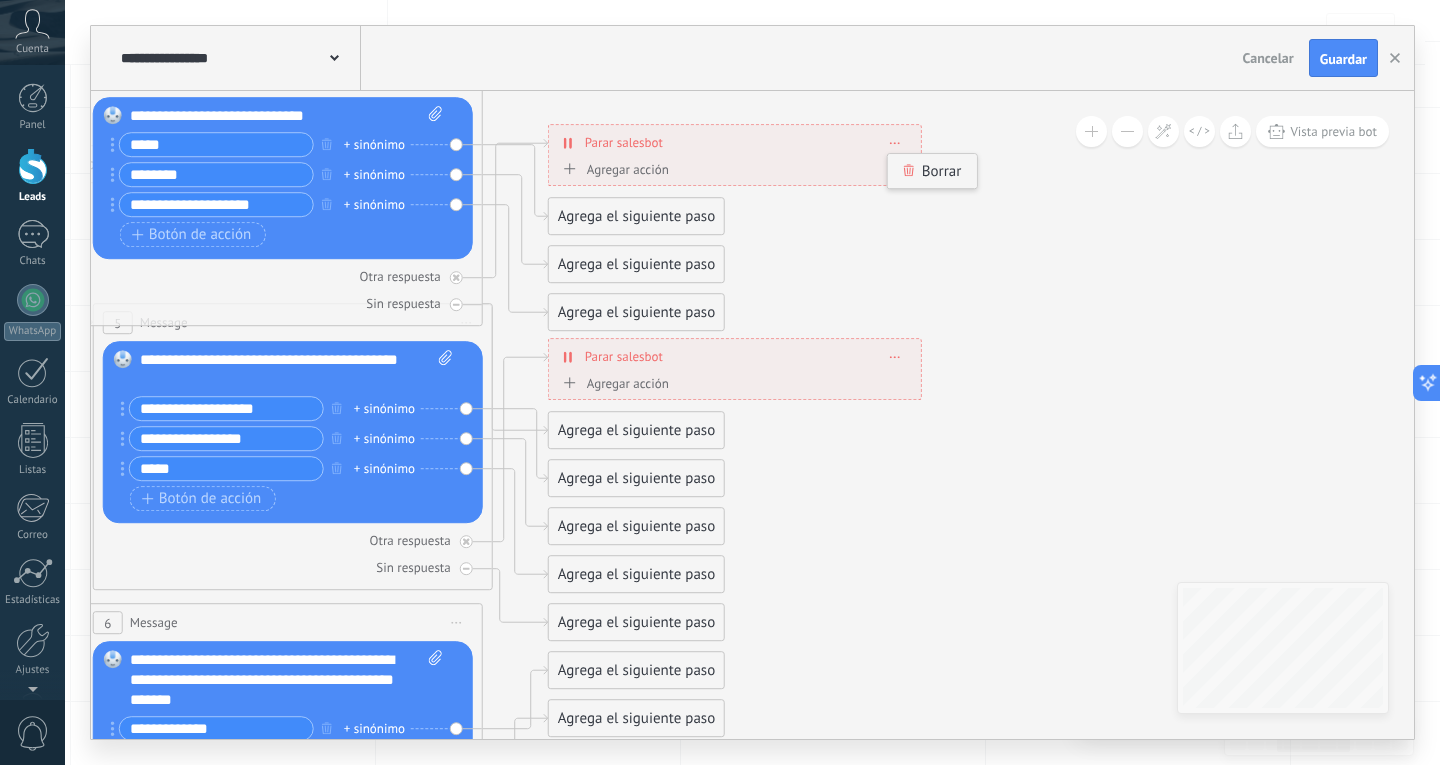 click on "Borrar" at bounding box center [932, 171] 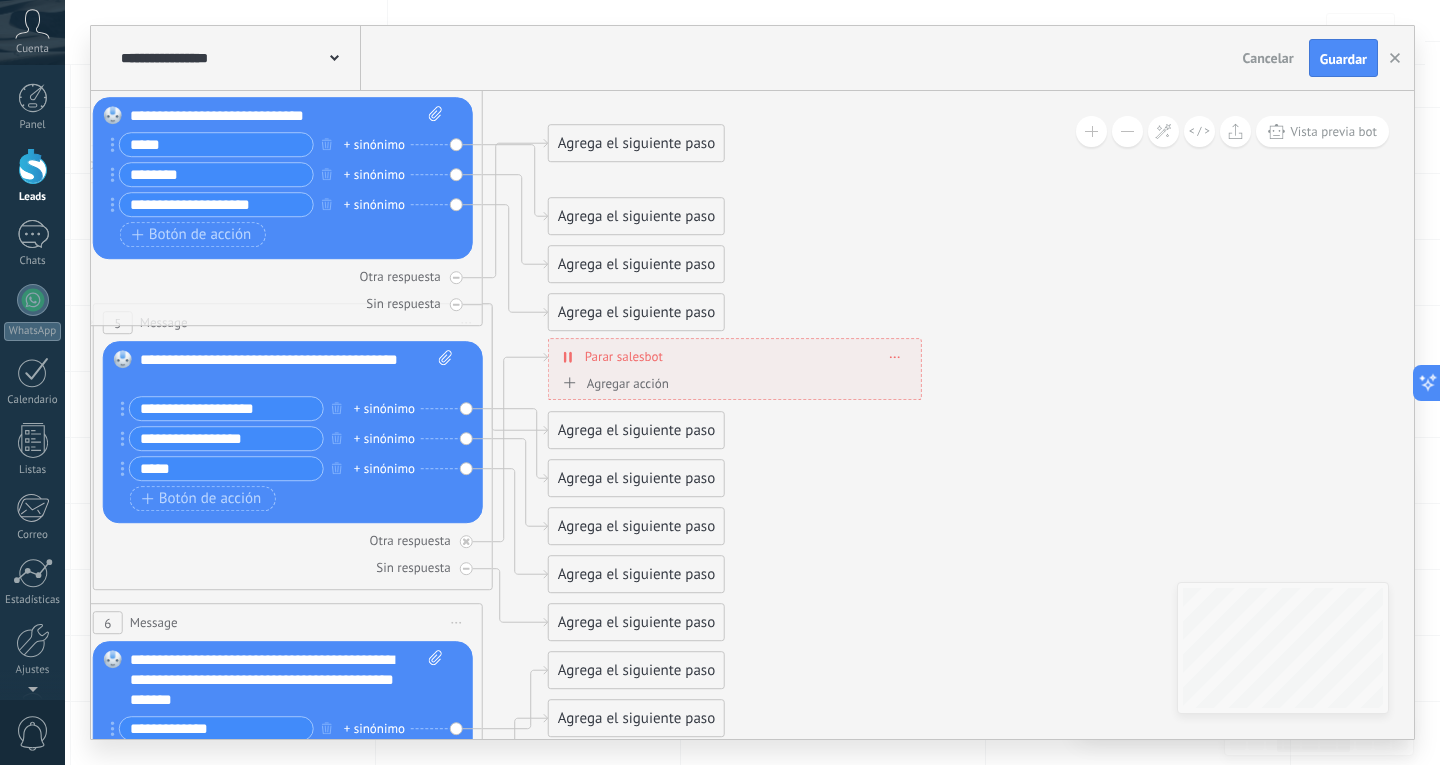 click on "Agrega el siguiente paso" at bounding box center (636, 143) 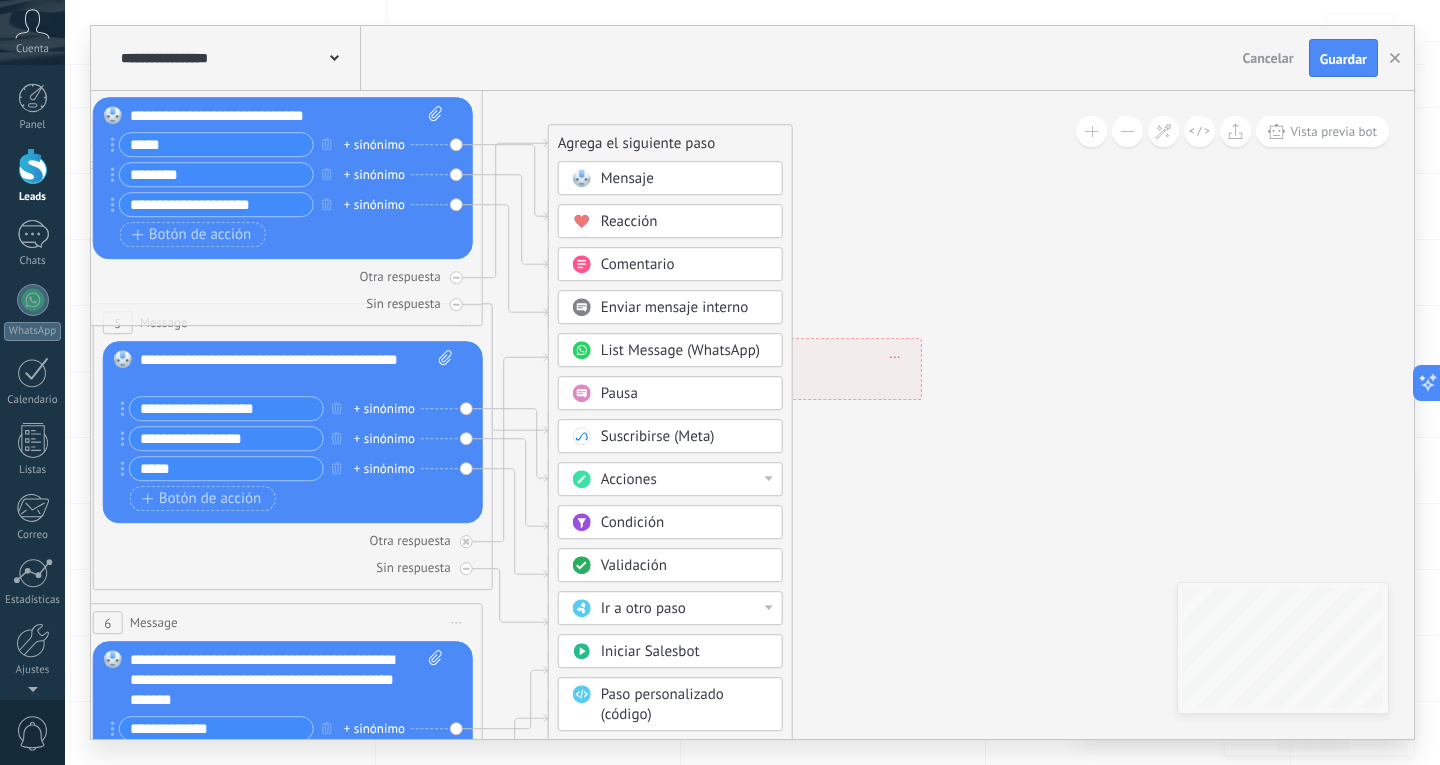 click on "Mensaje" at bounding box center [627, 178] 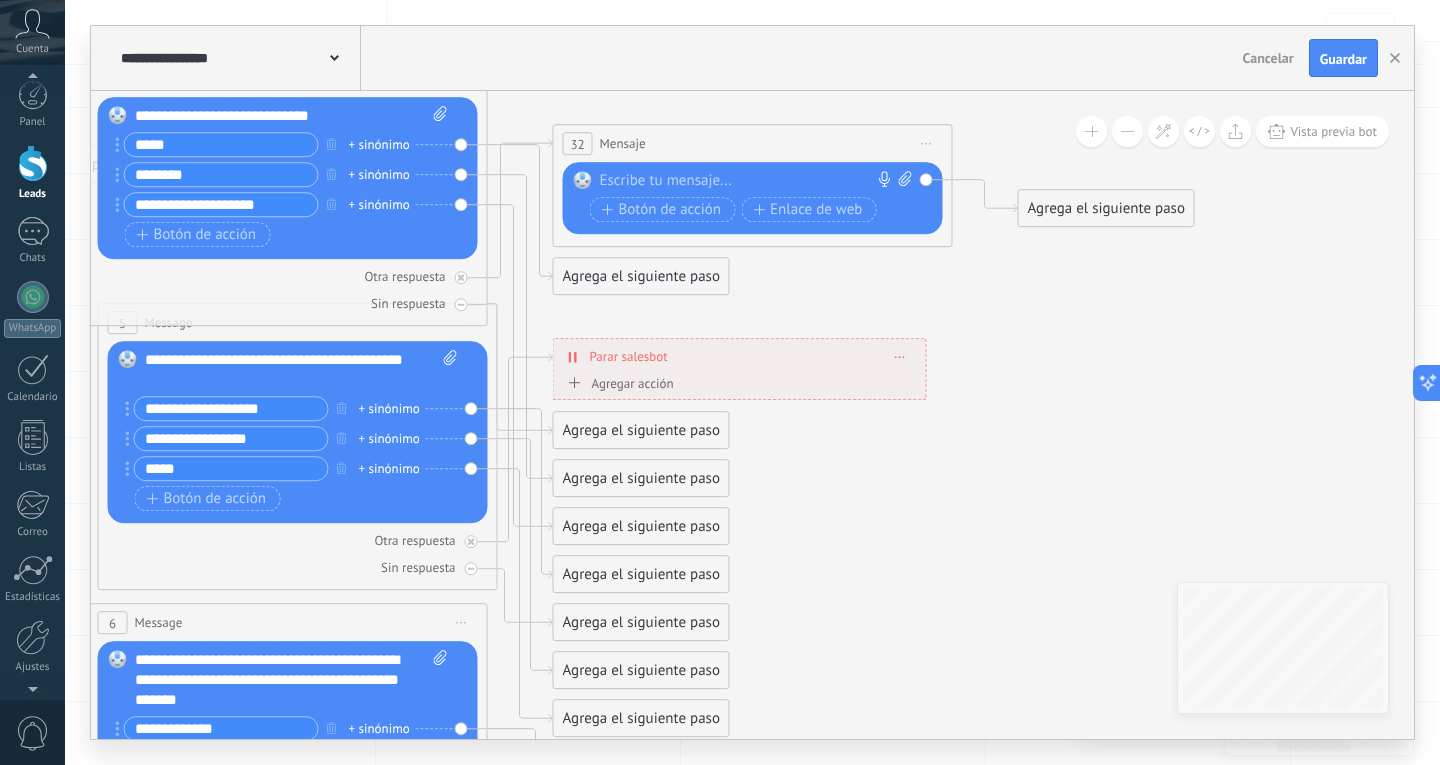 scroll, scrollTop: 0, scrollLeft: 0, axis: both 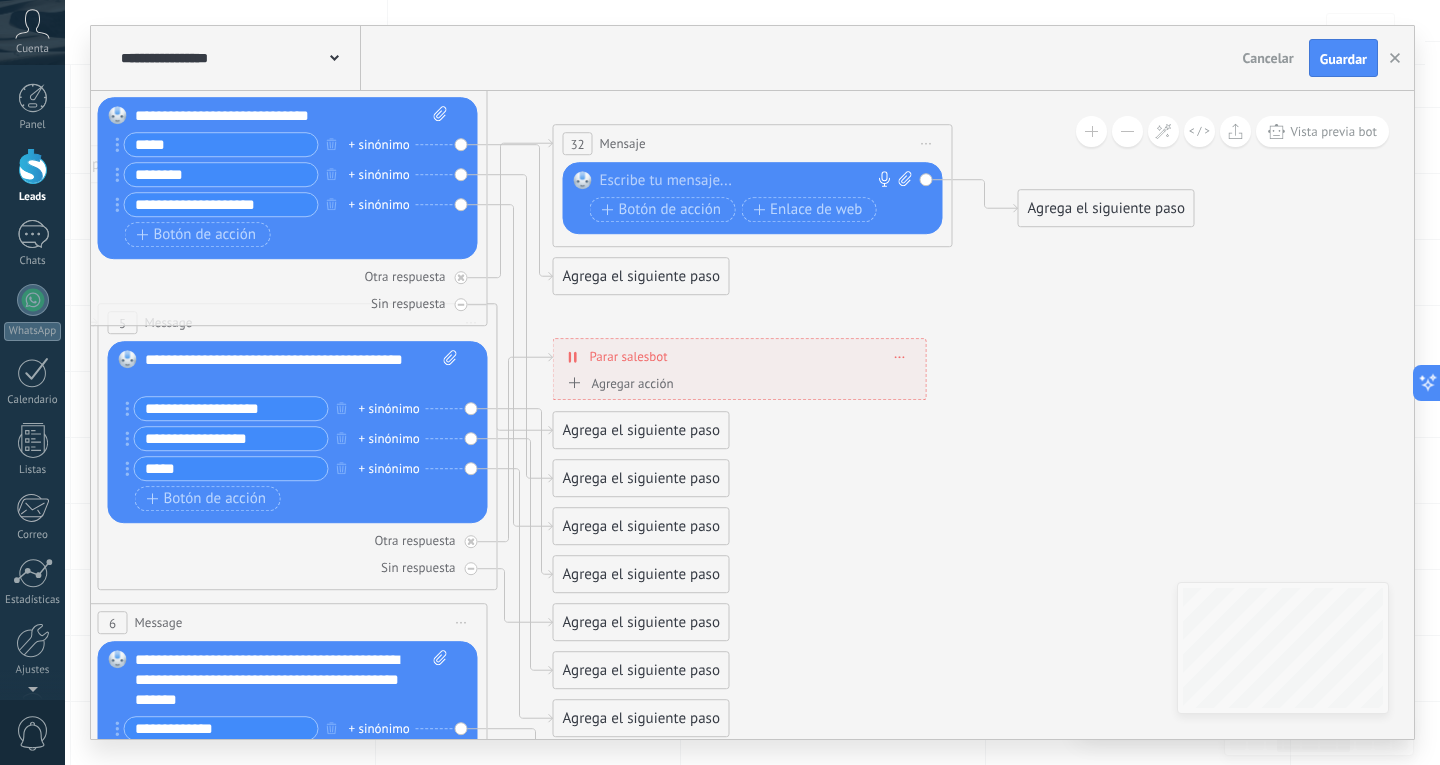 click at bounding box center [1127, 131] 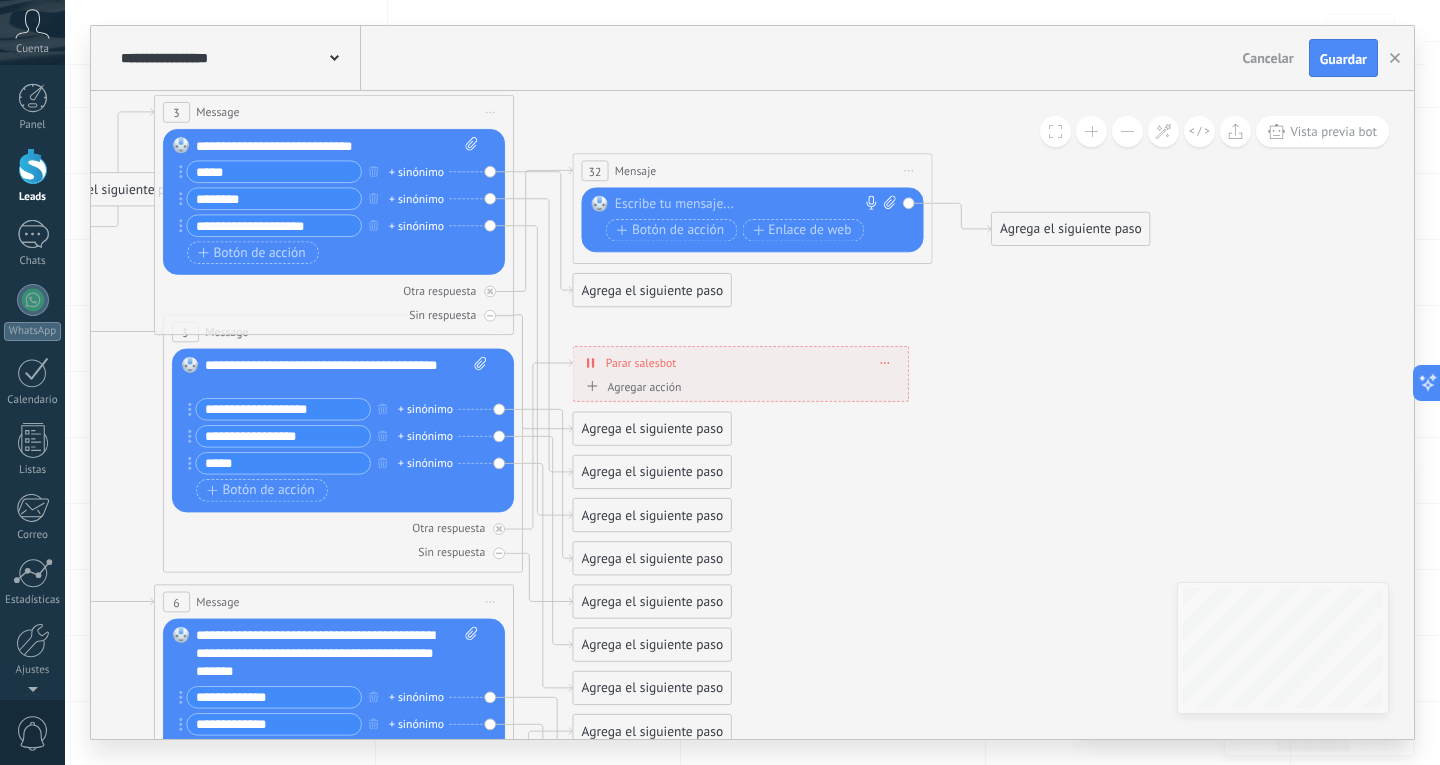 click at bounding box center (1127, 131) 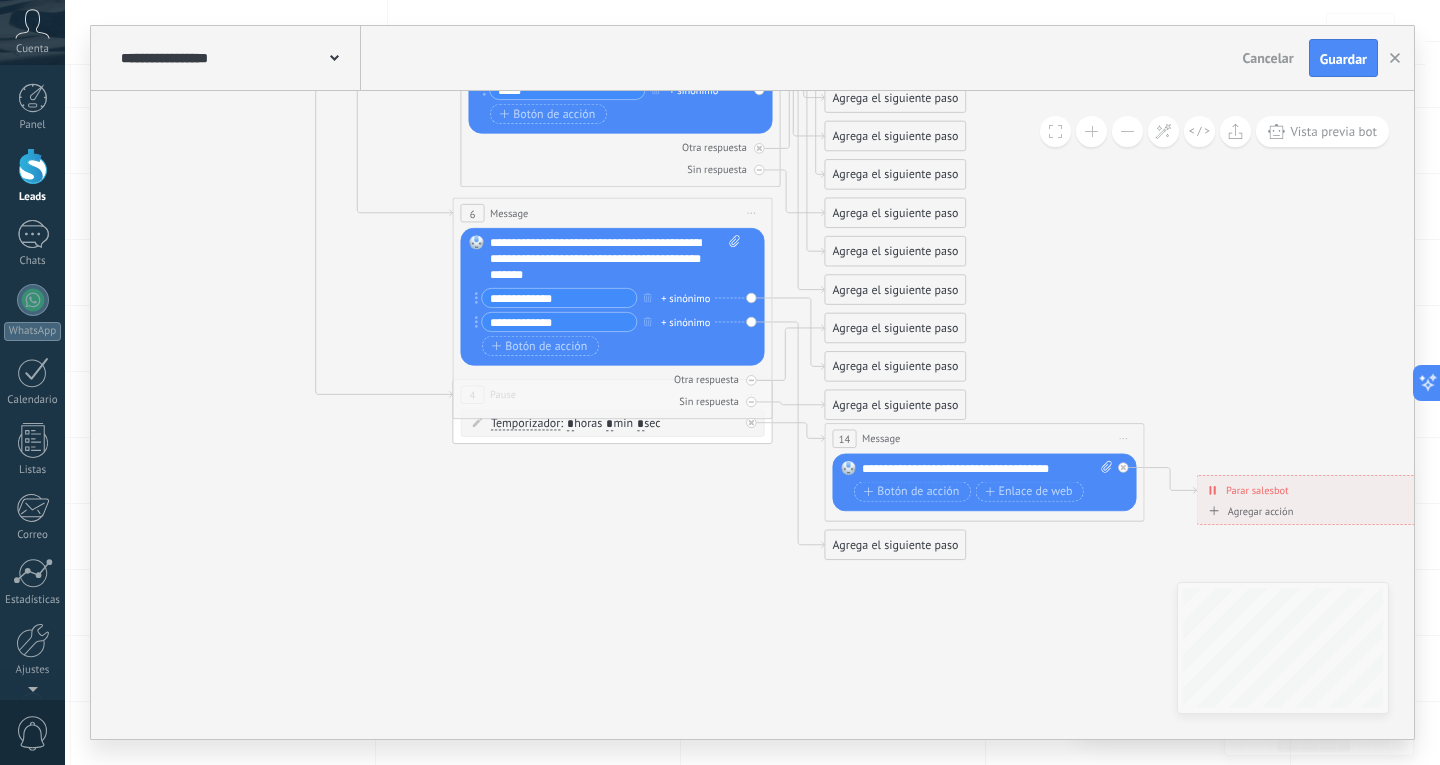 drag, startPoint x: 906, startPoint y: 553, endPoint x: 1138, endPoint y: 185, distance: 435.02643 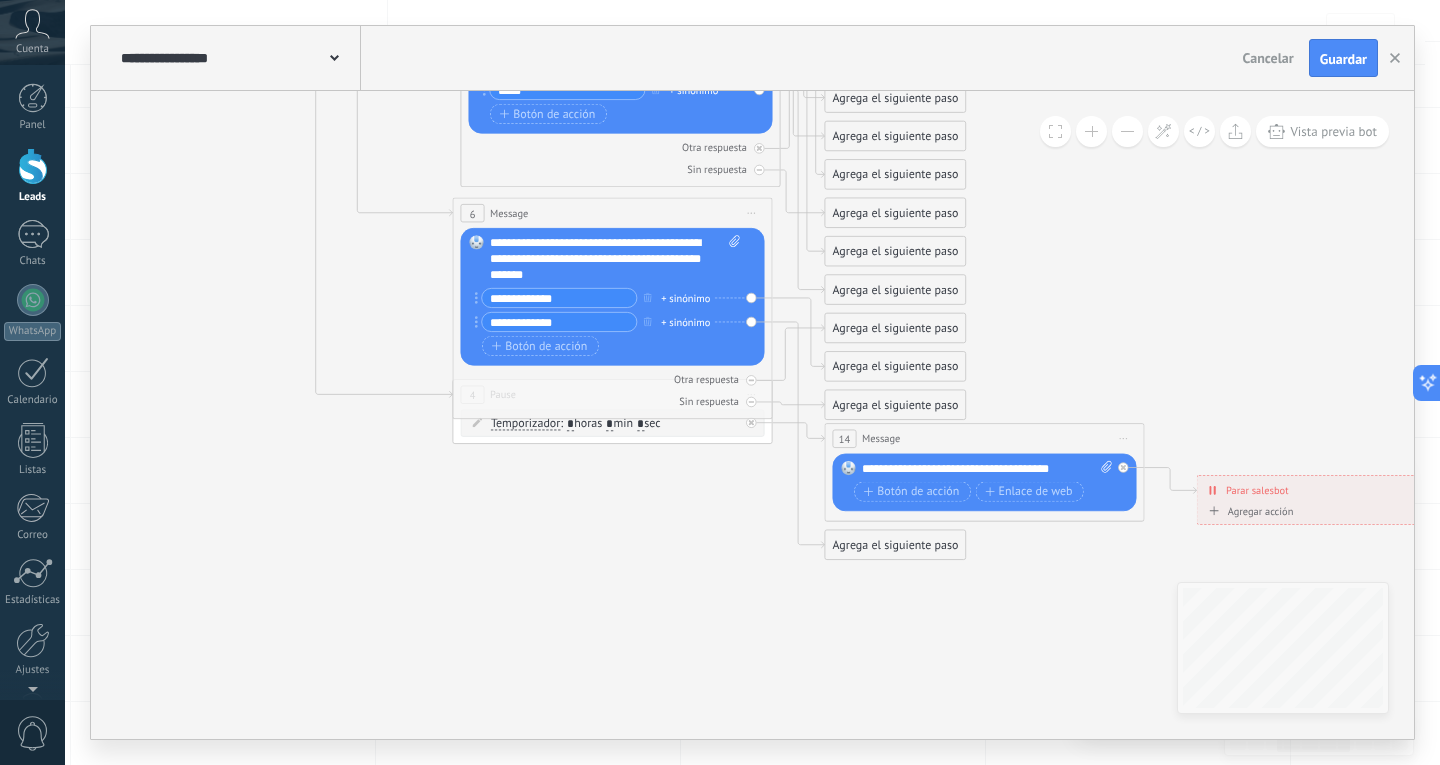 click 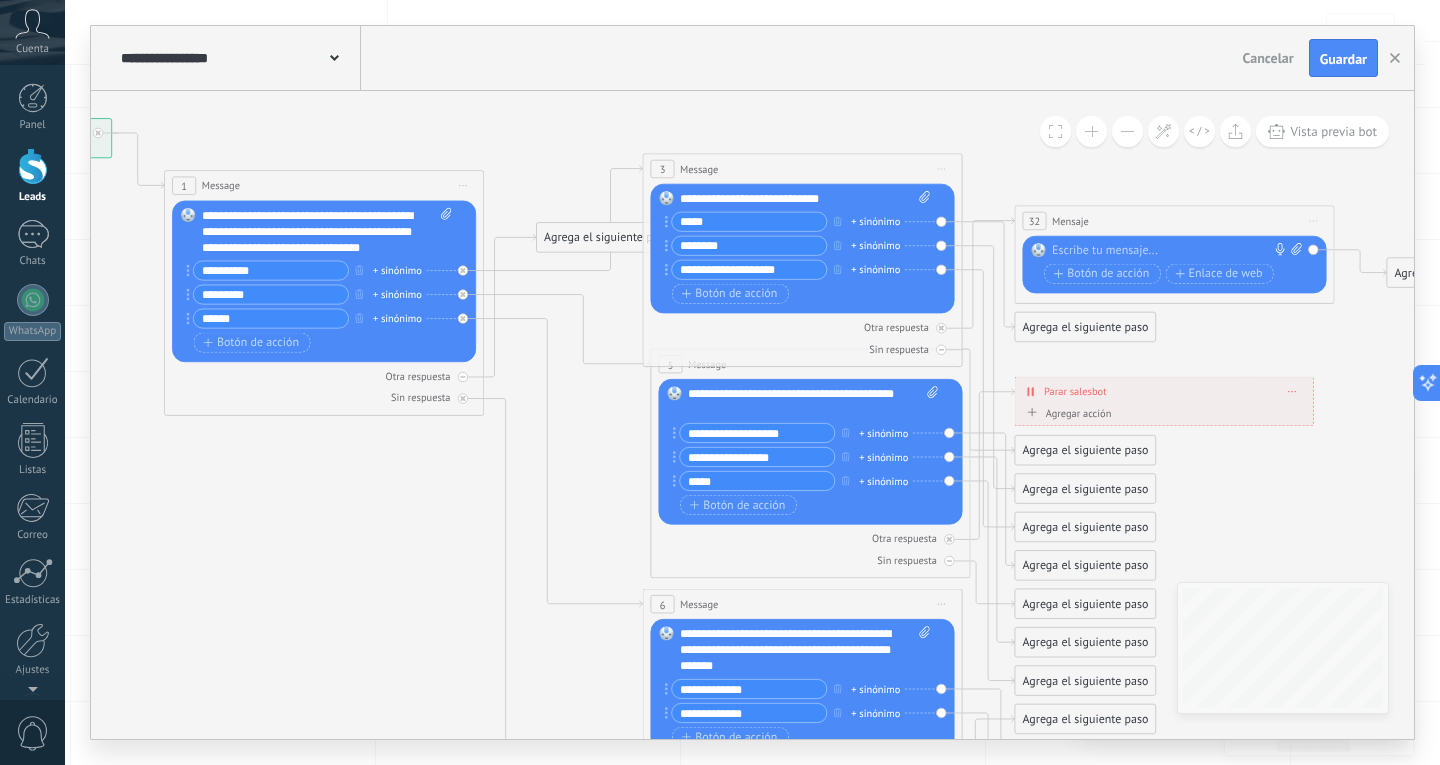 drag, startPoint x: 249, startPoint y: 428, endPoint x: 439, endPoint y: 531, distance: 216.12265 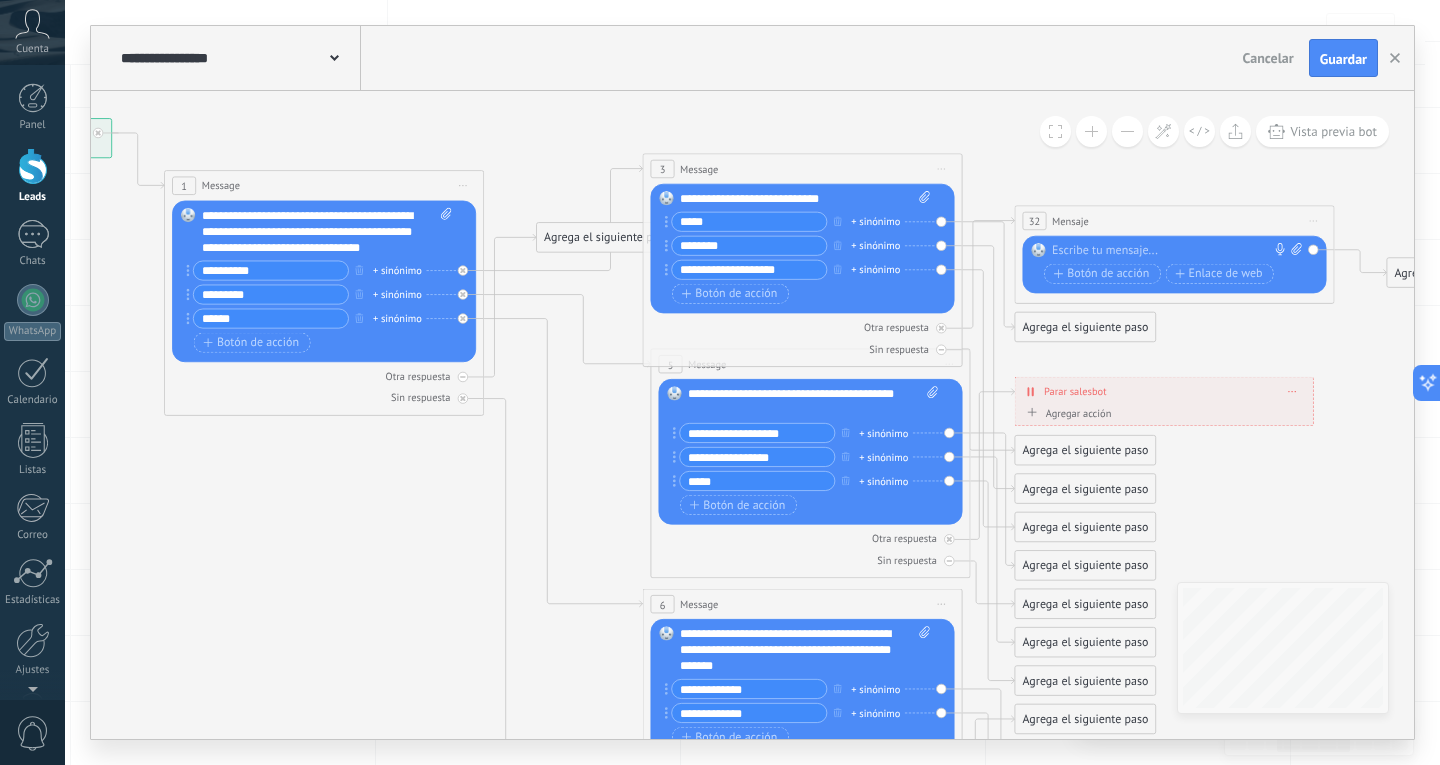 click 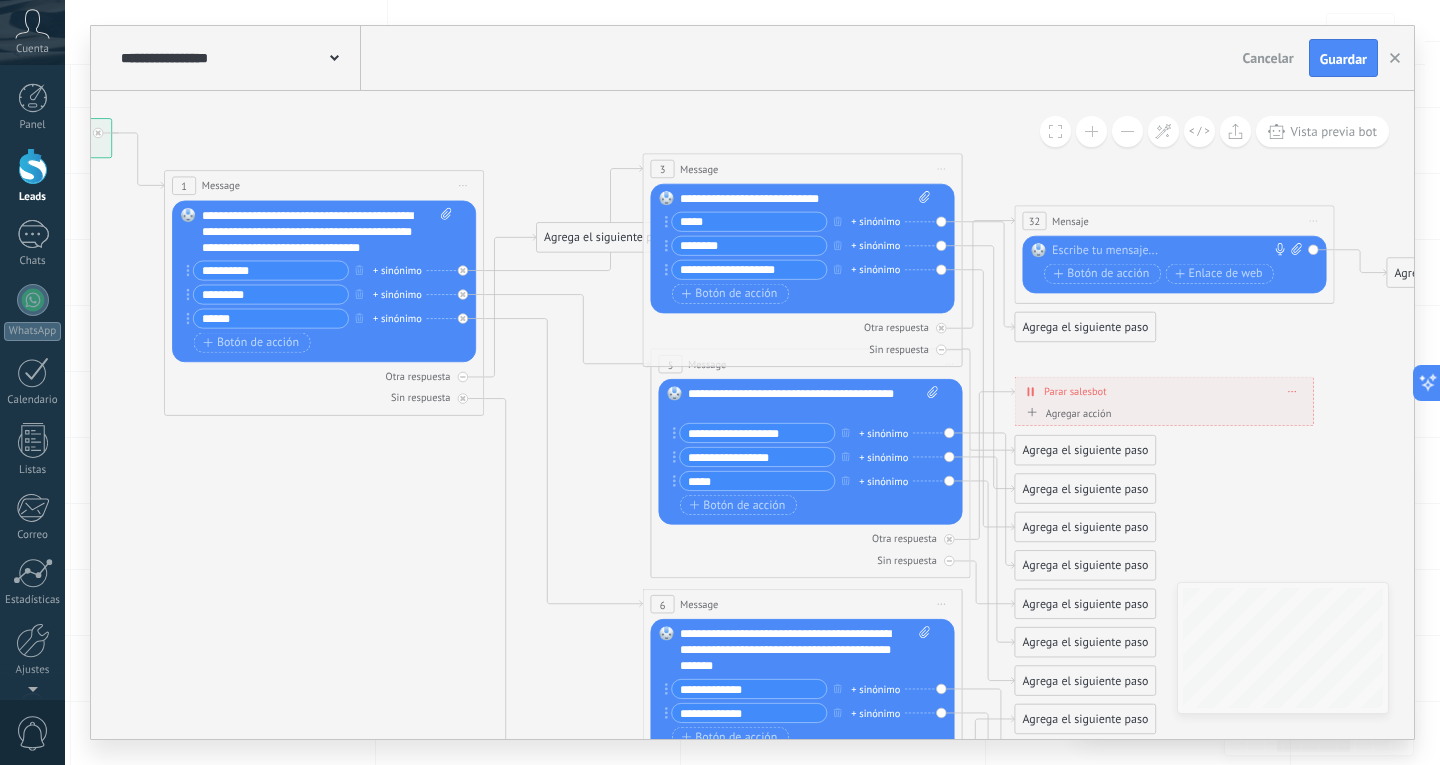 click 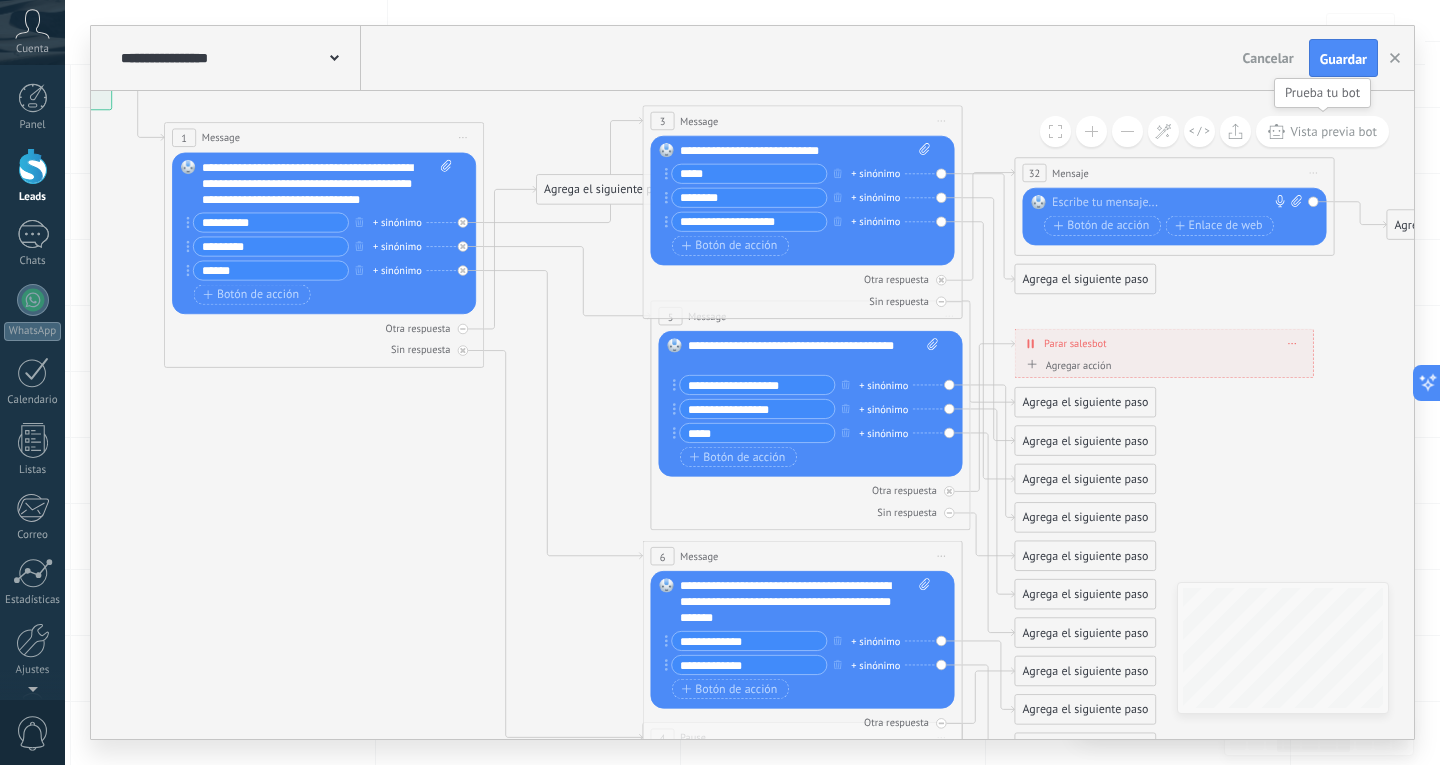 click on "Vista previa bot" at bounding box center [1333, 131] 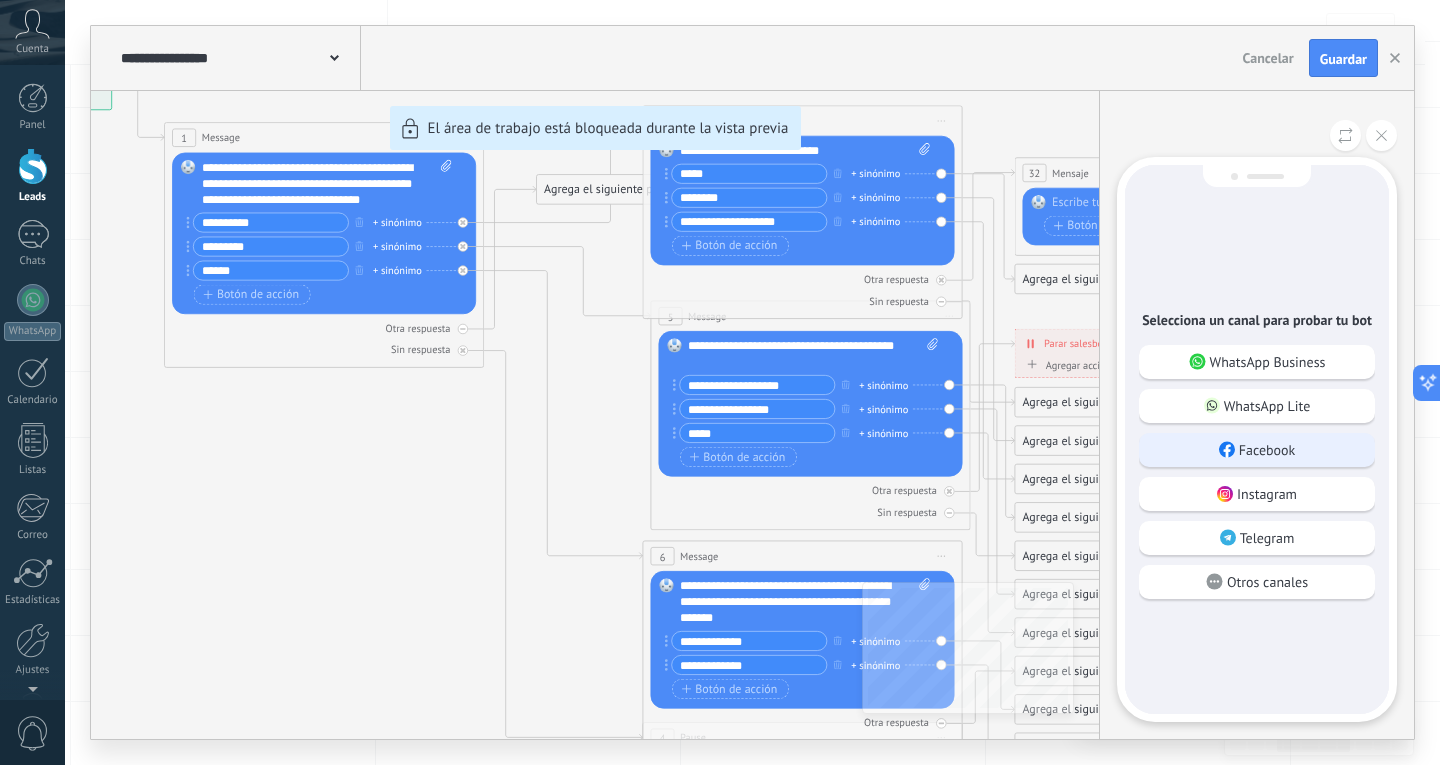 click on "Facebook" at bounding box center [1267, 450] 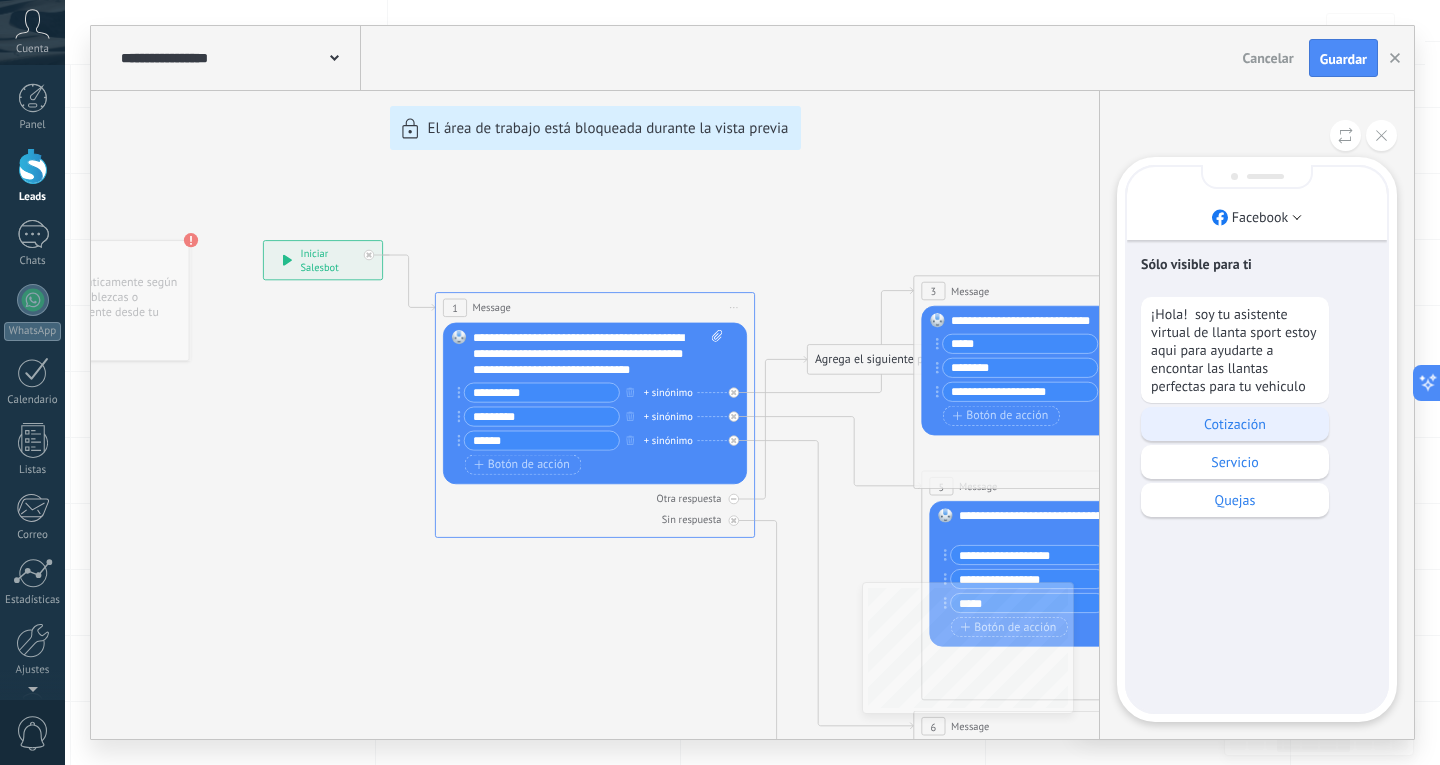 click on "Cotización" at bounding box center (1235, 424) 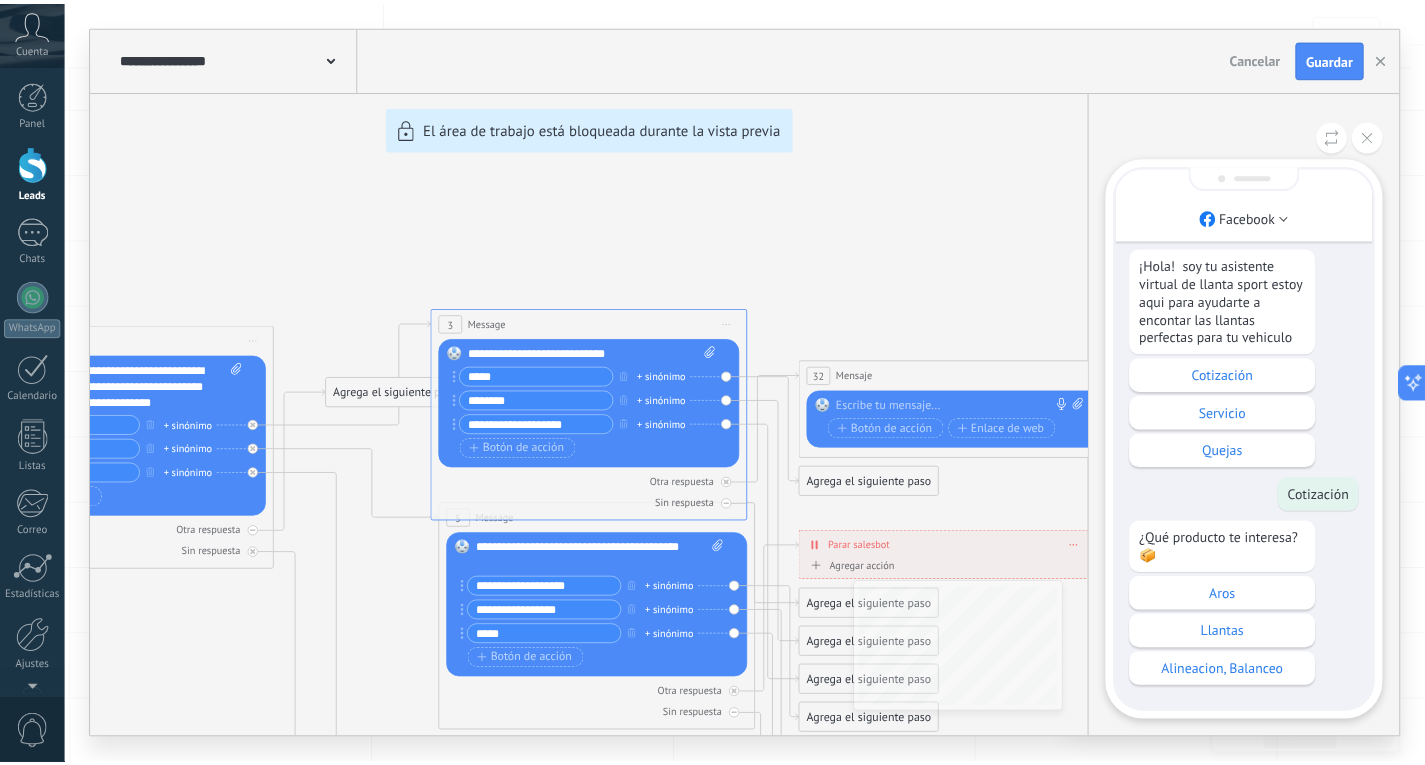 scroll, scrollTop: 0, scrollLeft: 0, axis: both 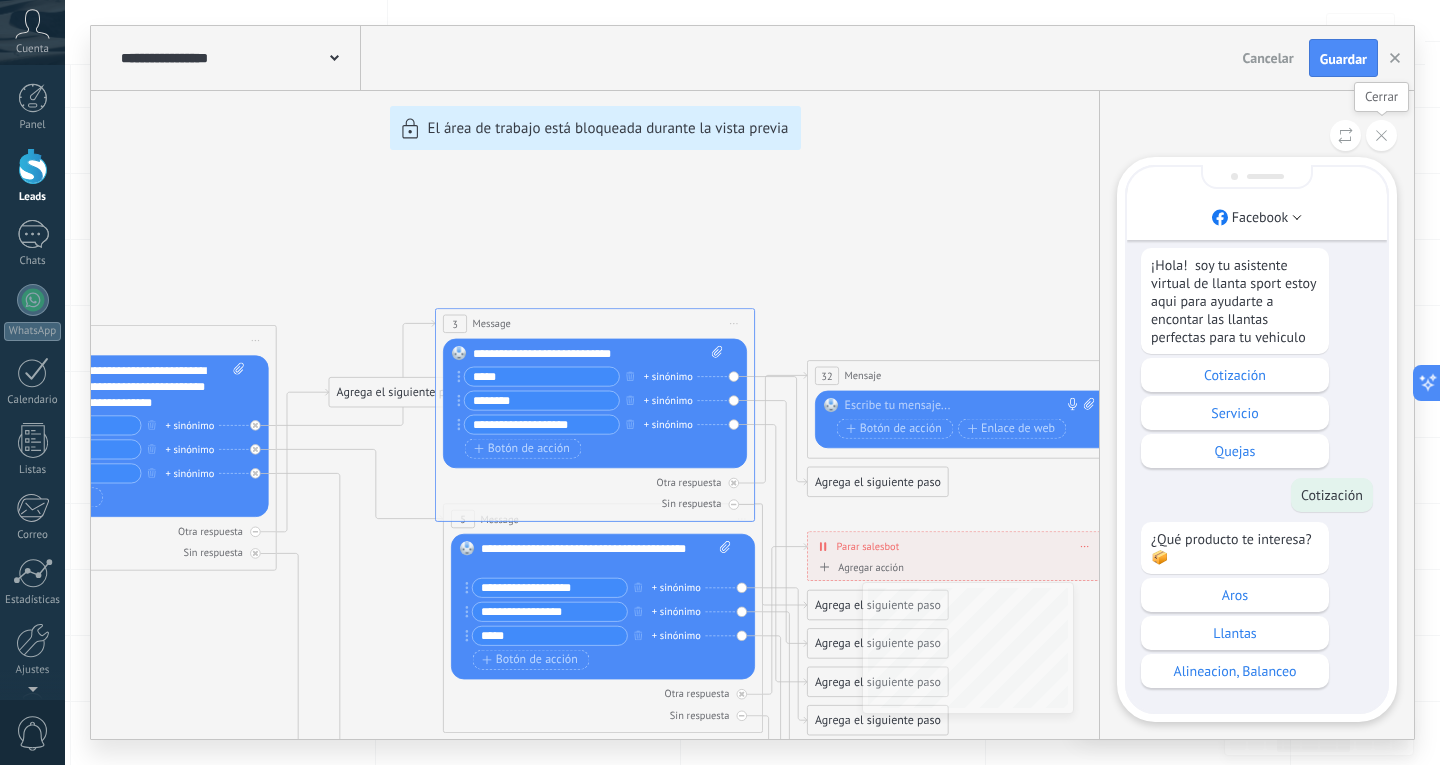 click 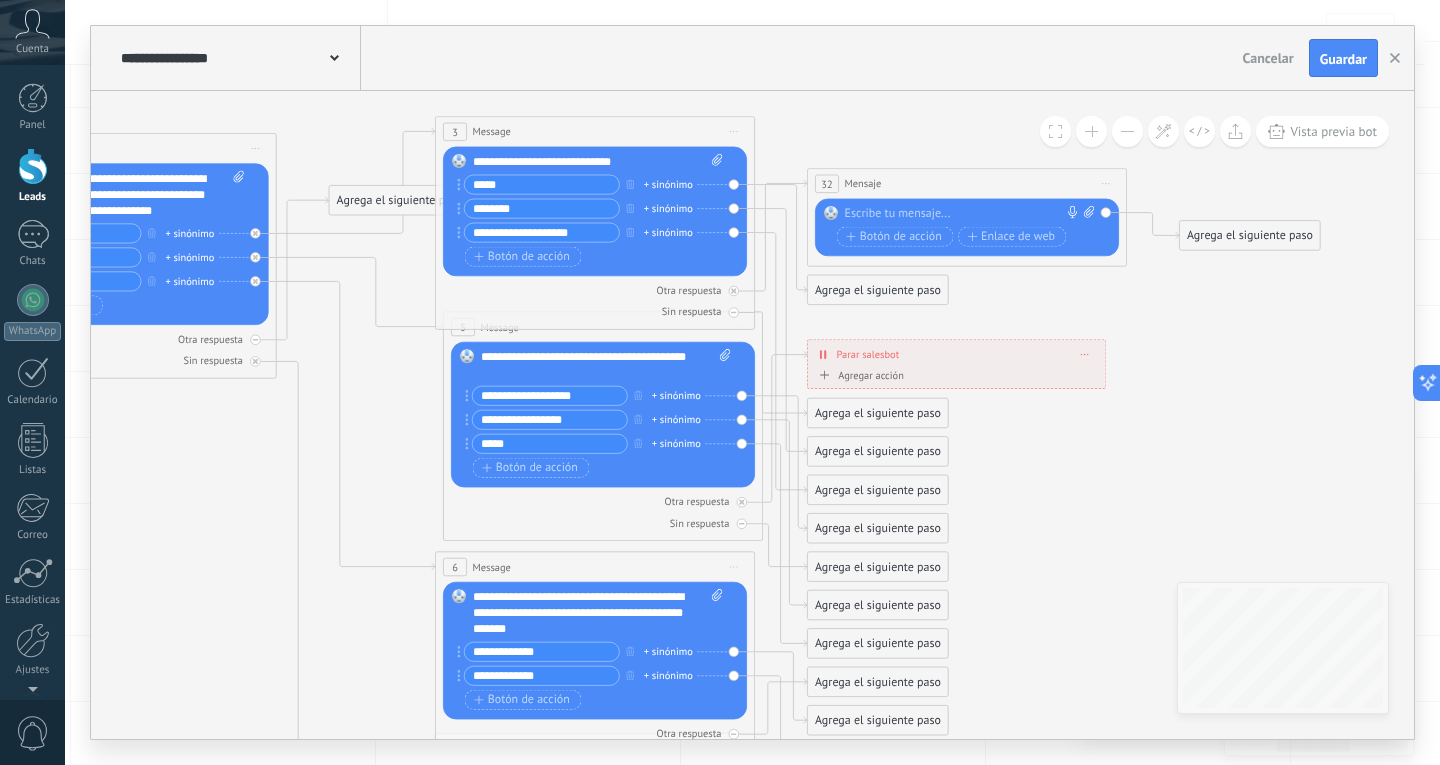 click at bounding box center [964, 214] 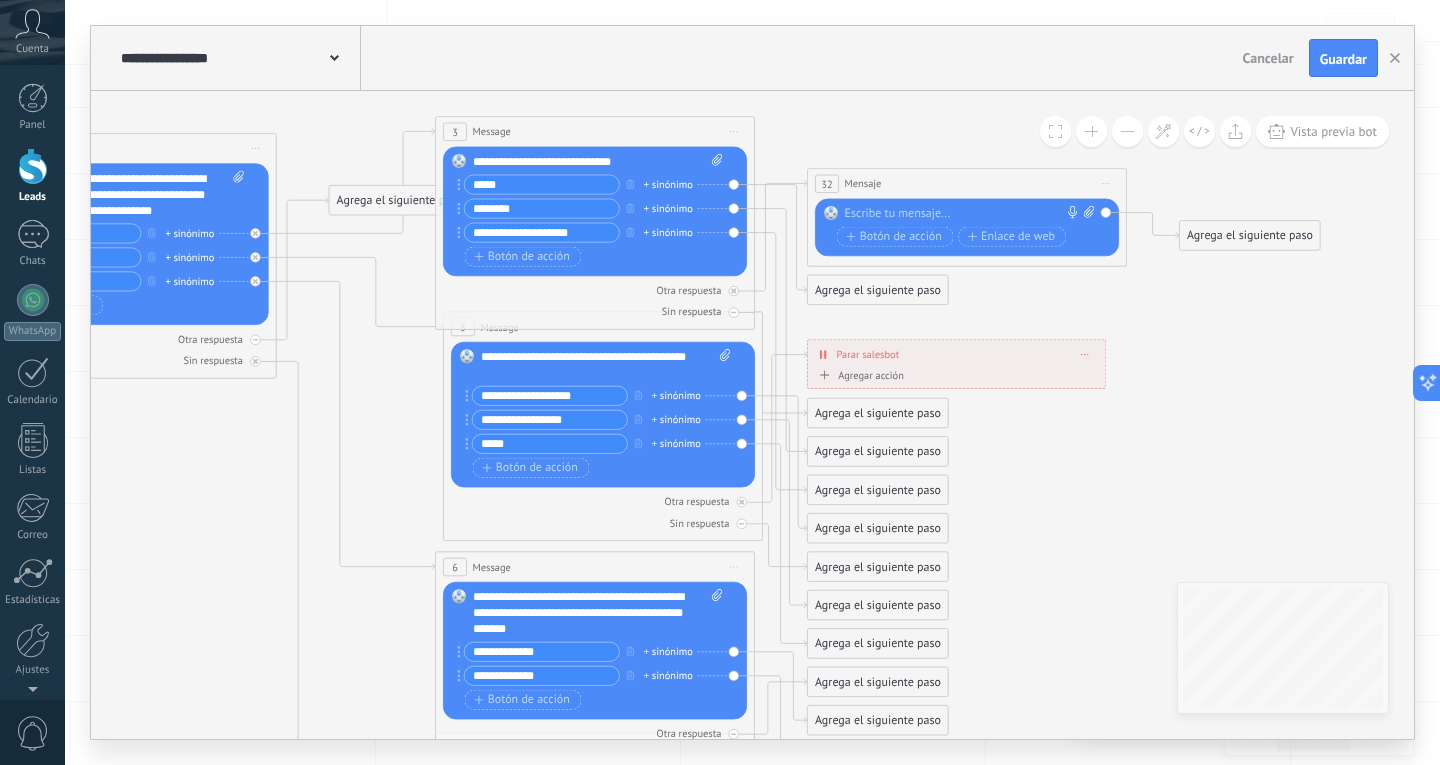 click on "Agrega el siguiente paso" at bounding box center (878, 452) 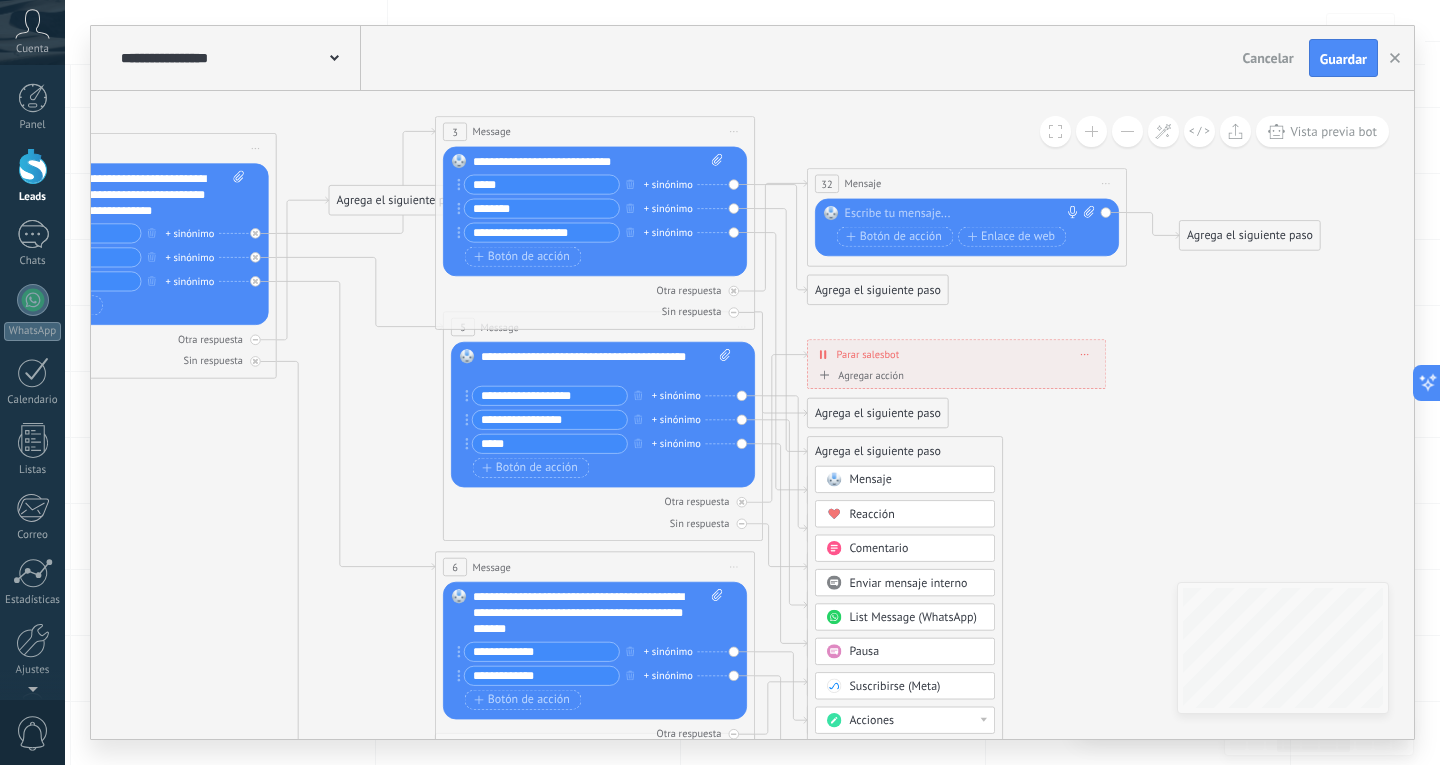 click on "Mensaje" at bounding box center (870, 479) 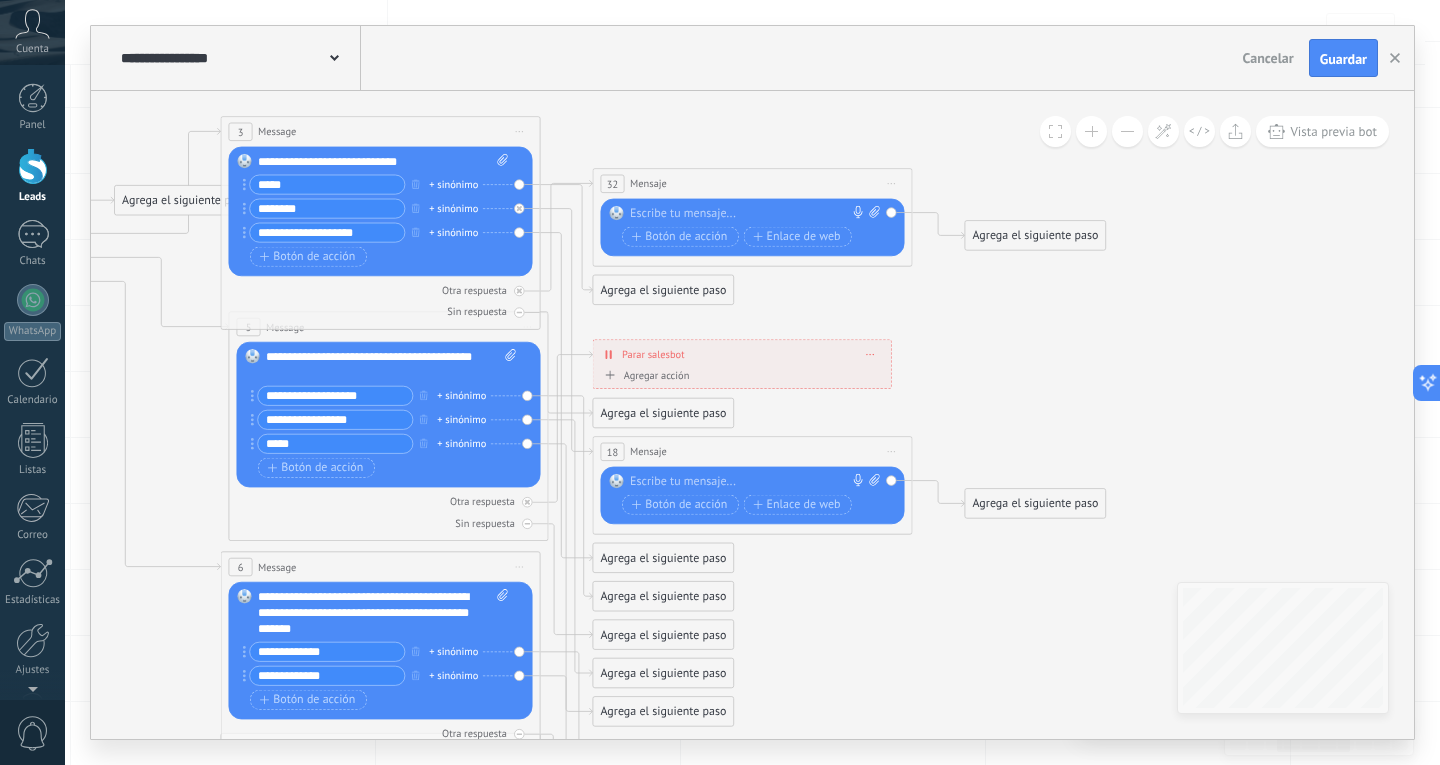 click on "Agrega el siguiente paso" at bounding box center [663, 558] 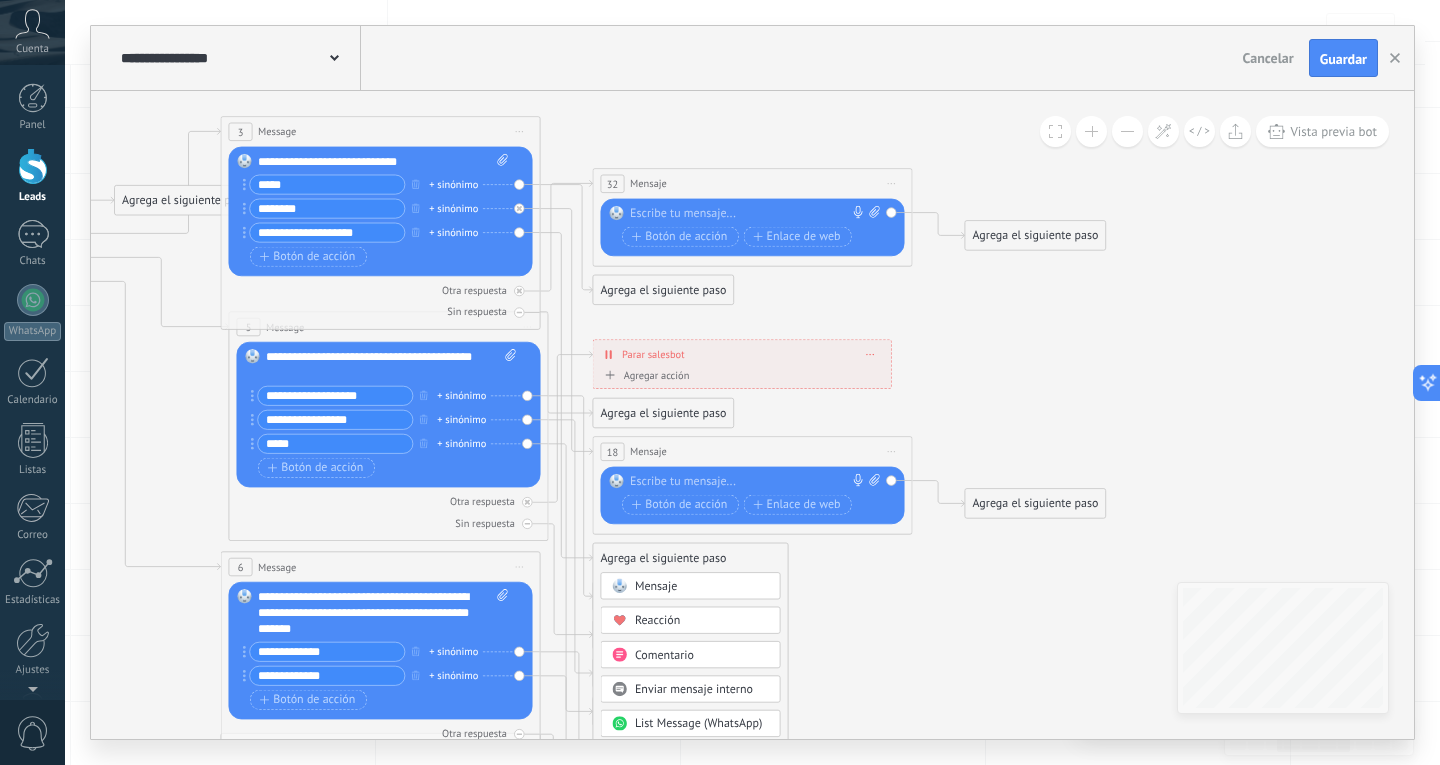 click on "Mensaje" at bounding box center [656, 586] 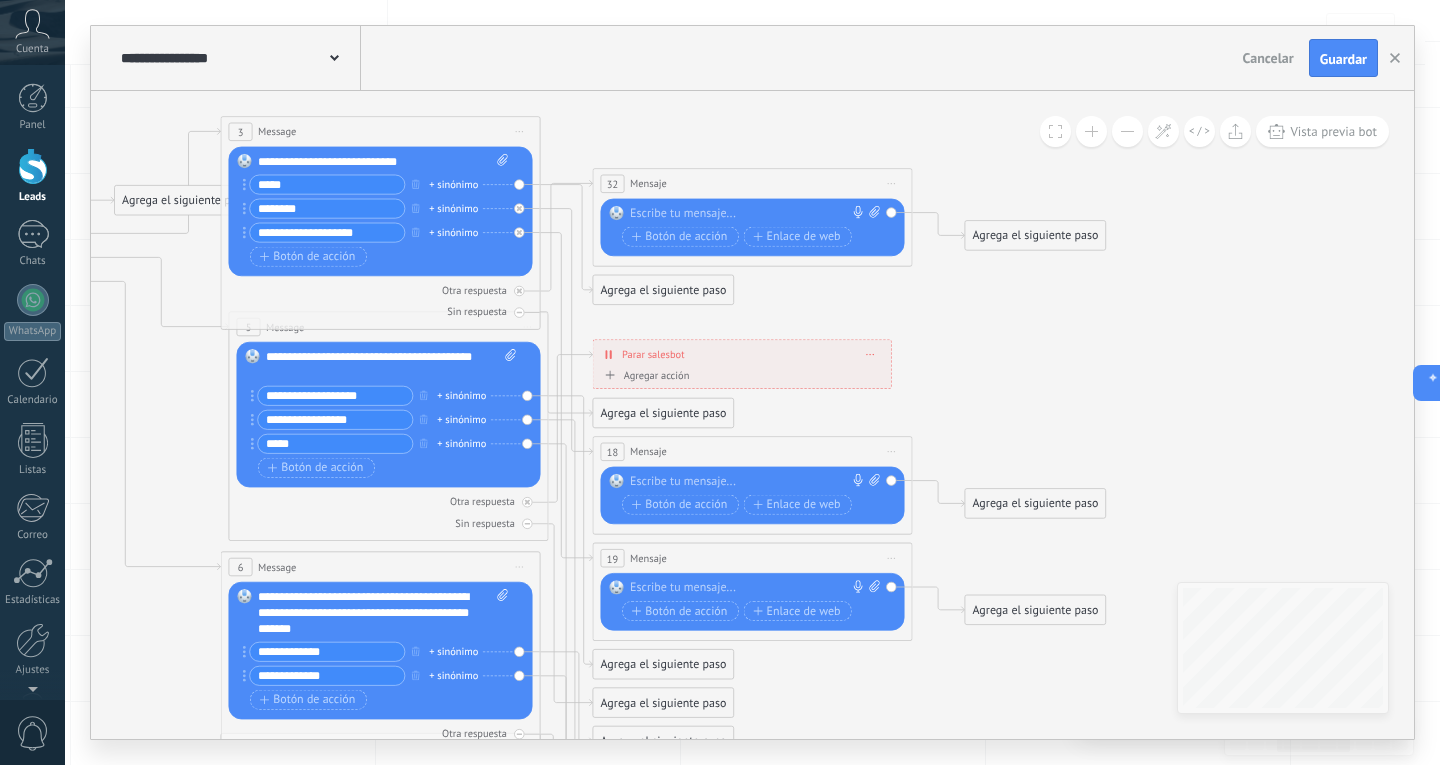 click at bounding box center (749, 214) 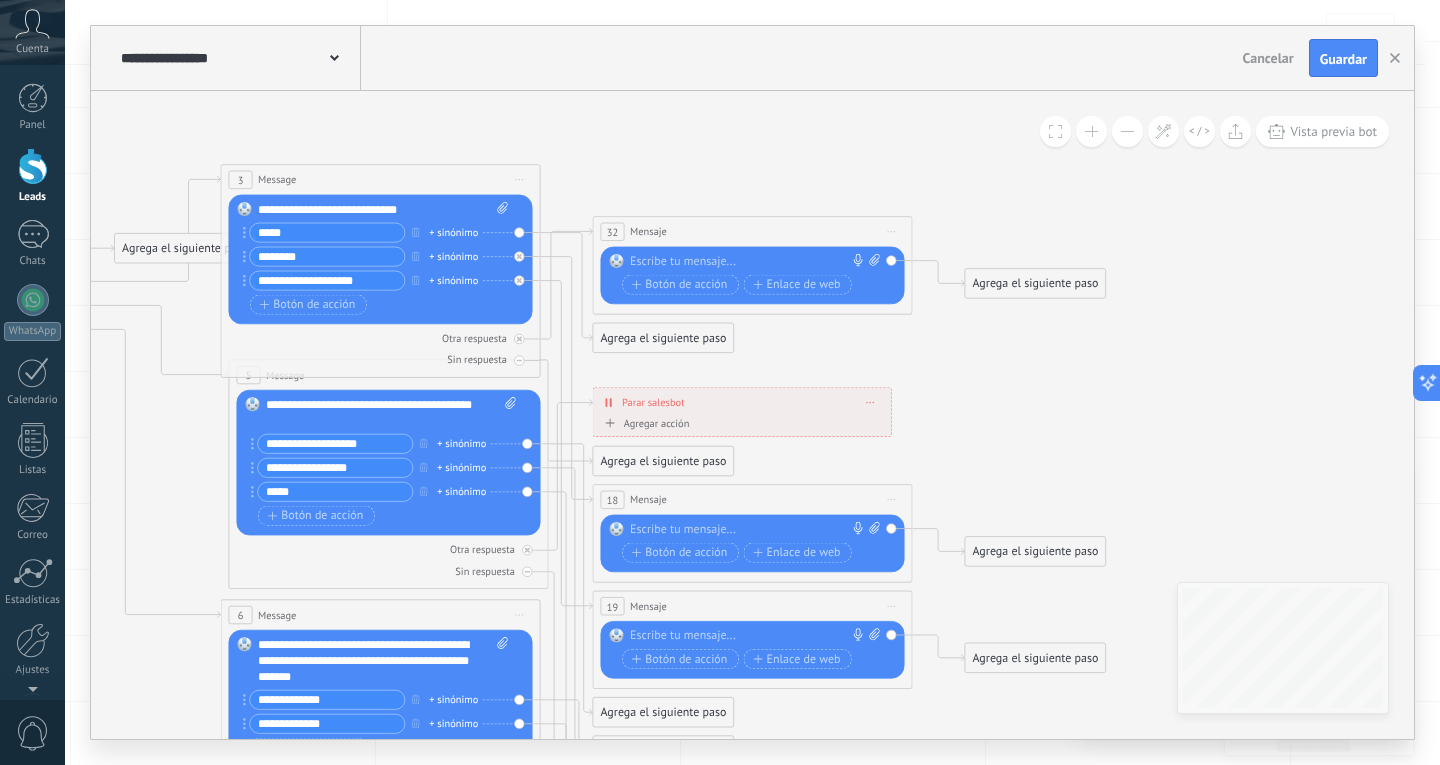click on "Iniciar vista previa aquí
Cambiar nombre
Duplicar
Borrar" at bounding box center (892, 231) 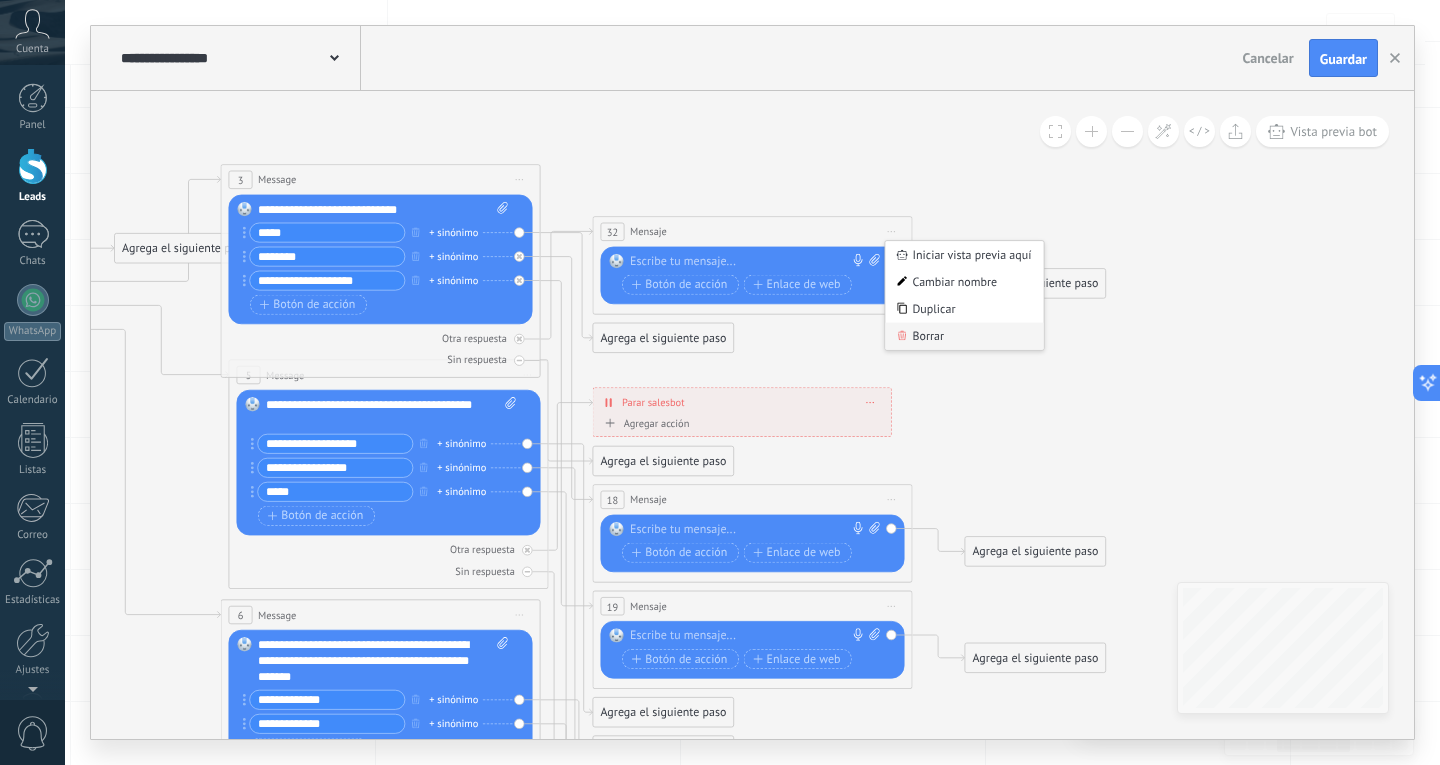 click on "Borrar" at bounding box center [964, 336] 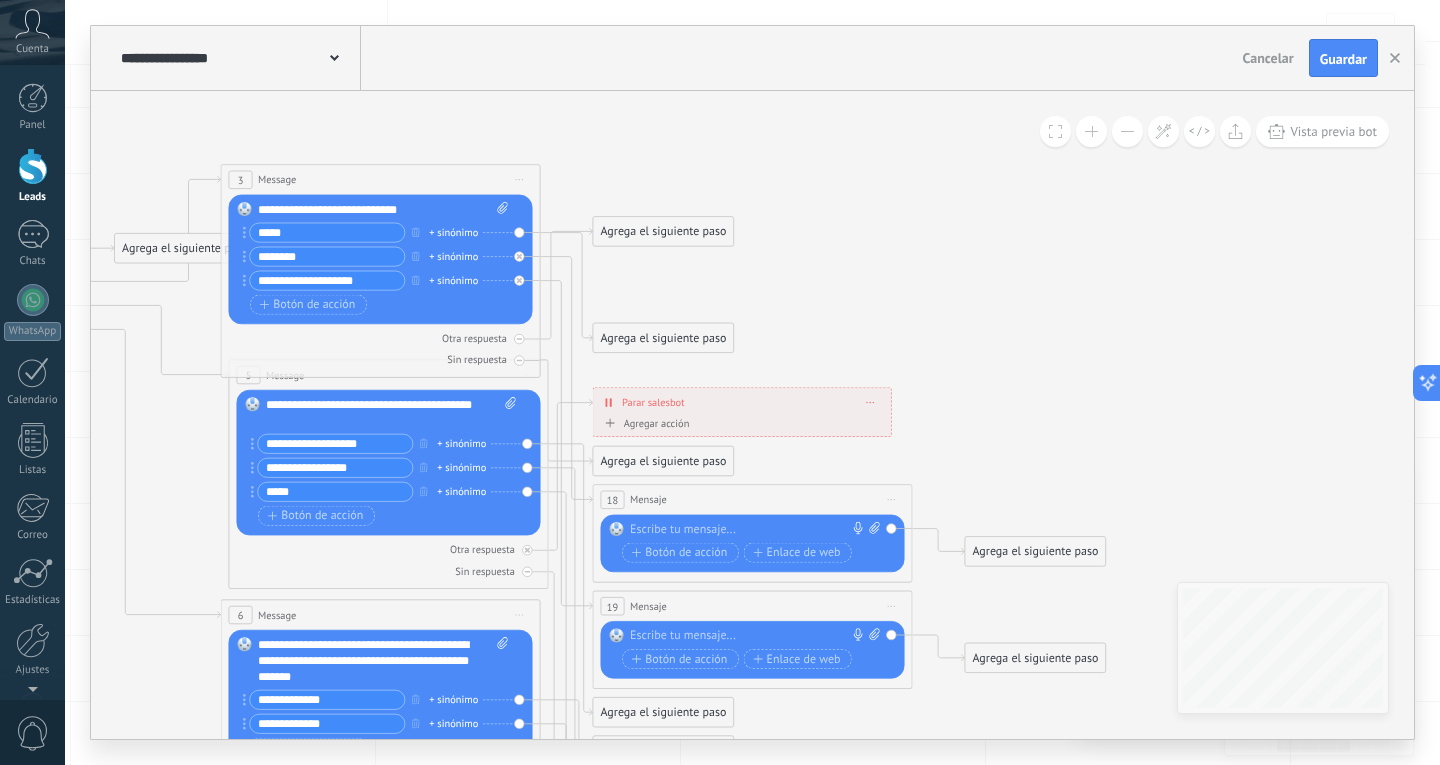 click on "Agrega el siguiente paso" at bounding box center [663, 338] 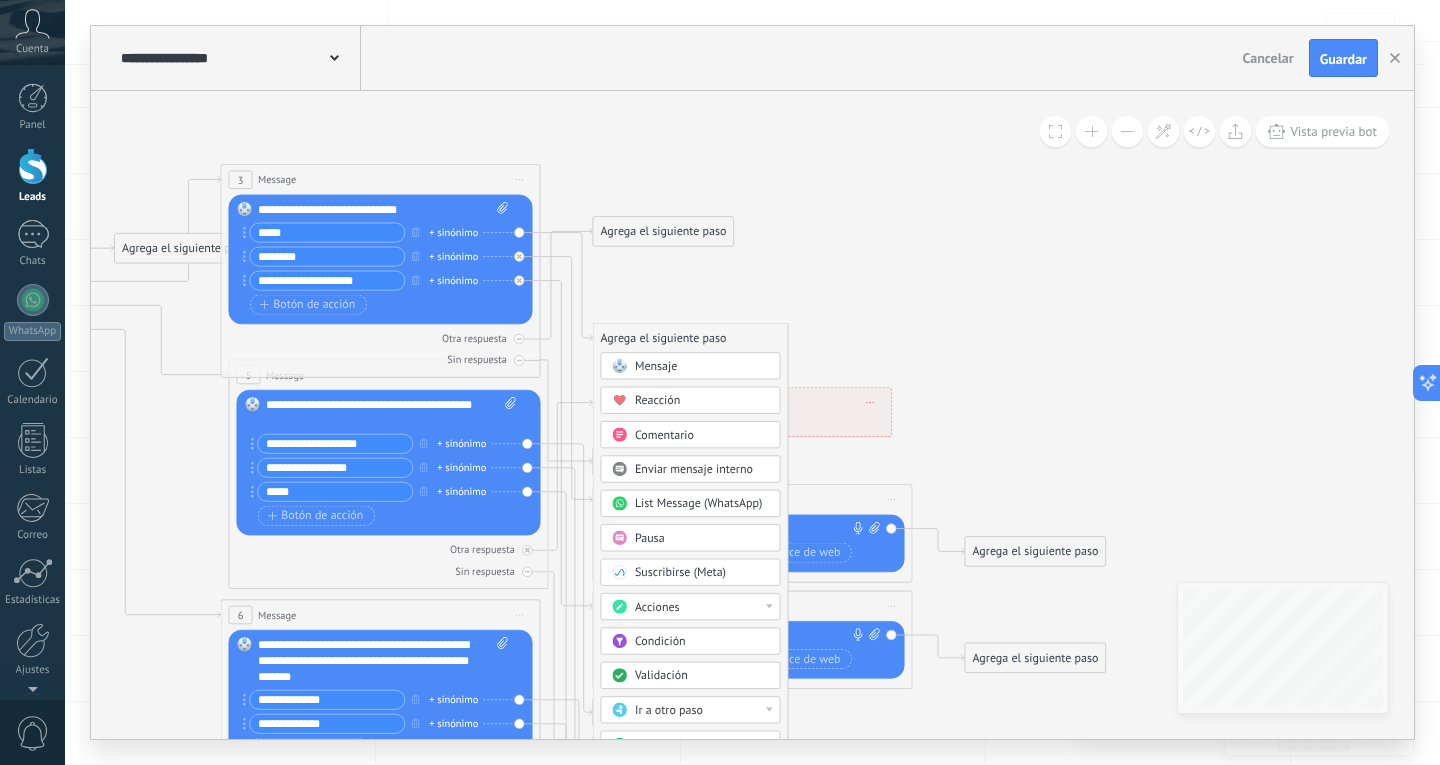 click on "Mensaje" at bounding box center (656, 366) 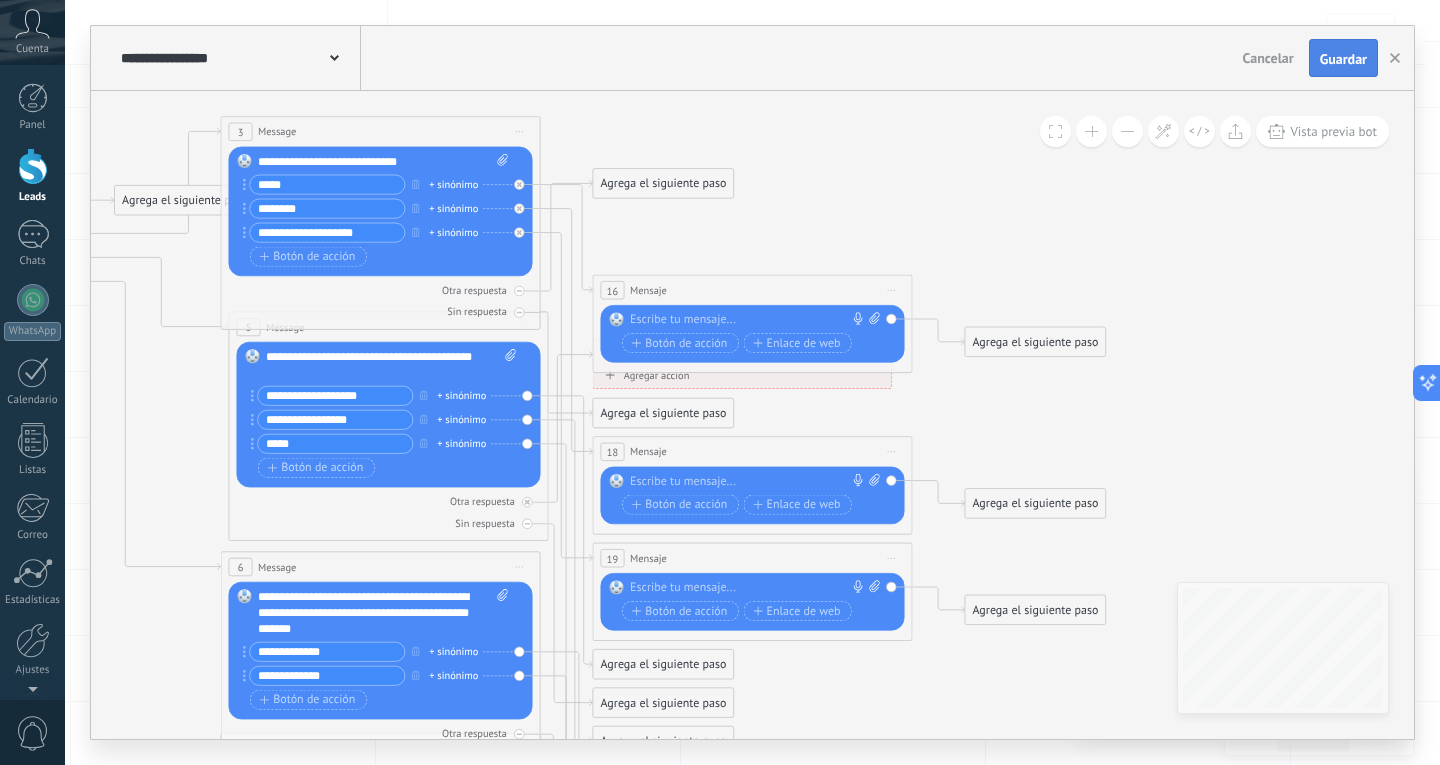 click on "Guardar" at bounding box center [1343, 59] 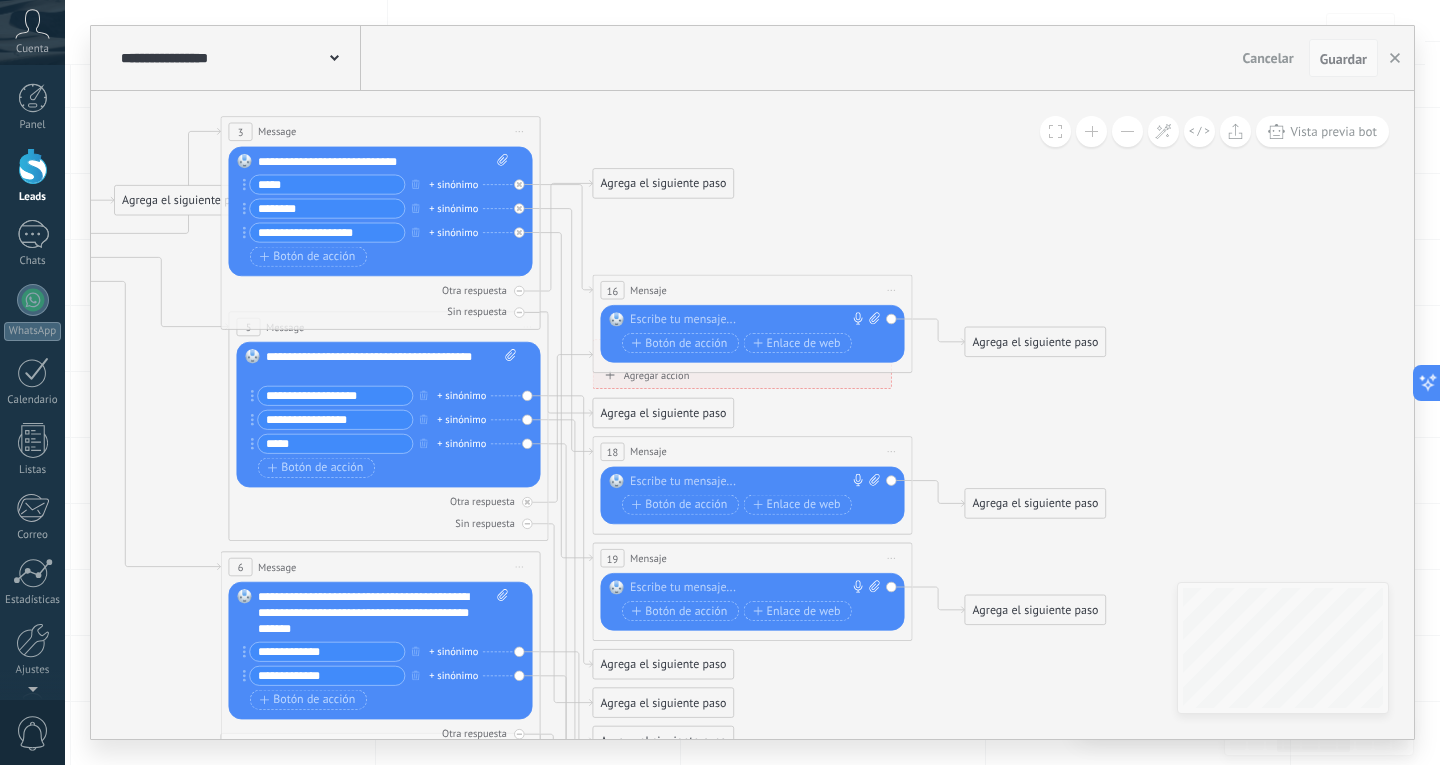 click on "Guardar" at bounding box center (1343, 59) 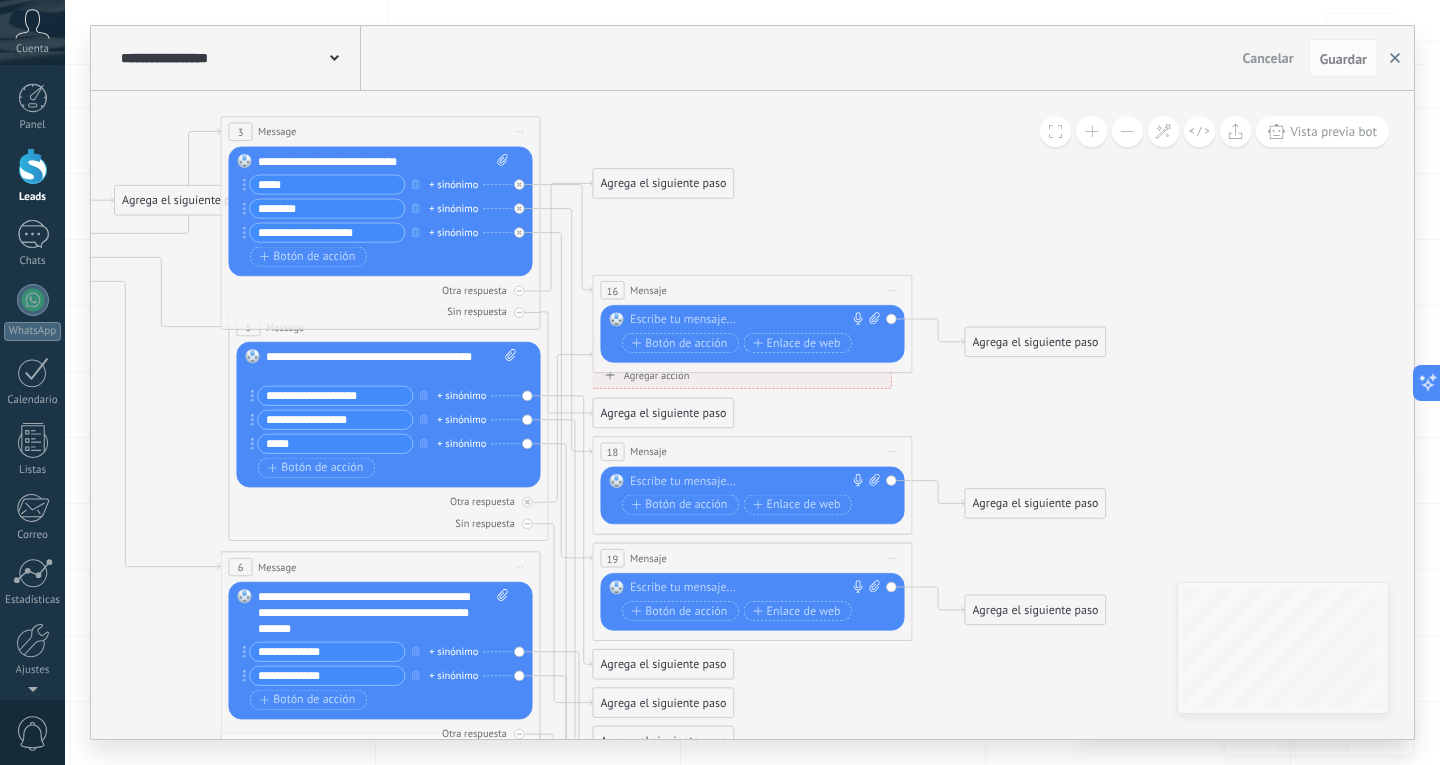 click 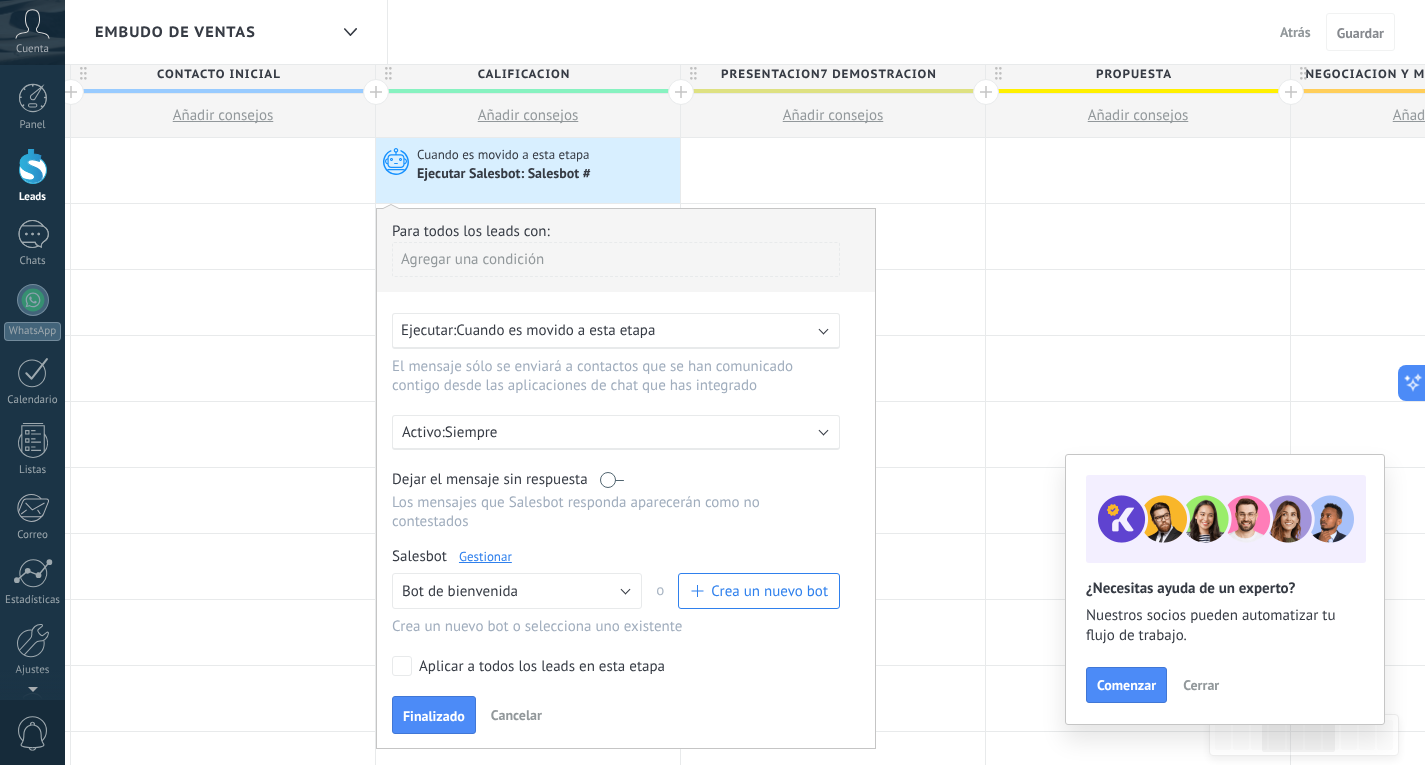scroll, scrollTop: 0, scrollLeft: 0, axis: both 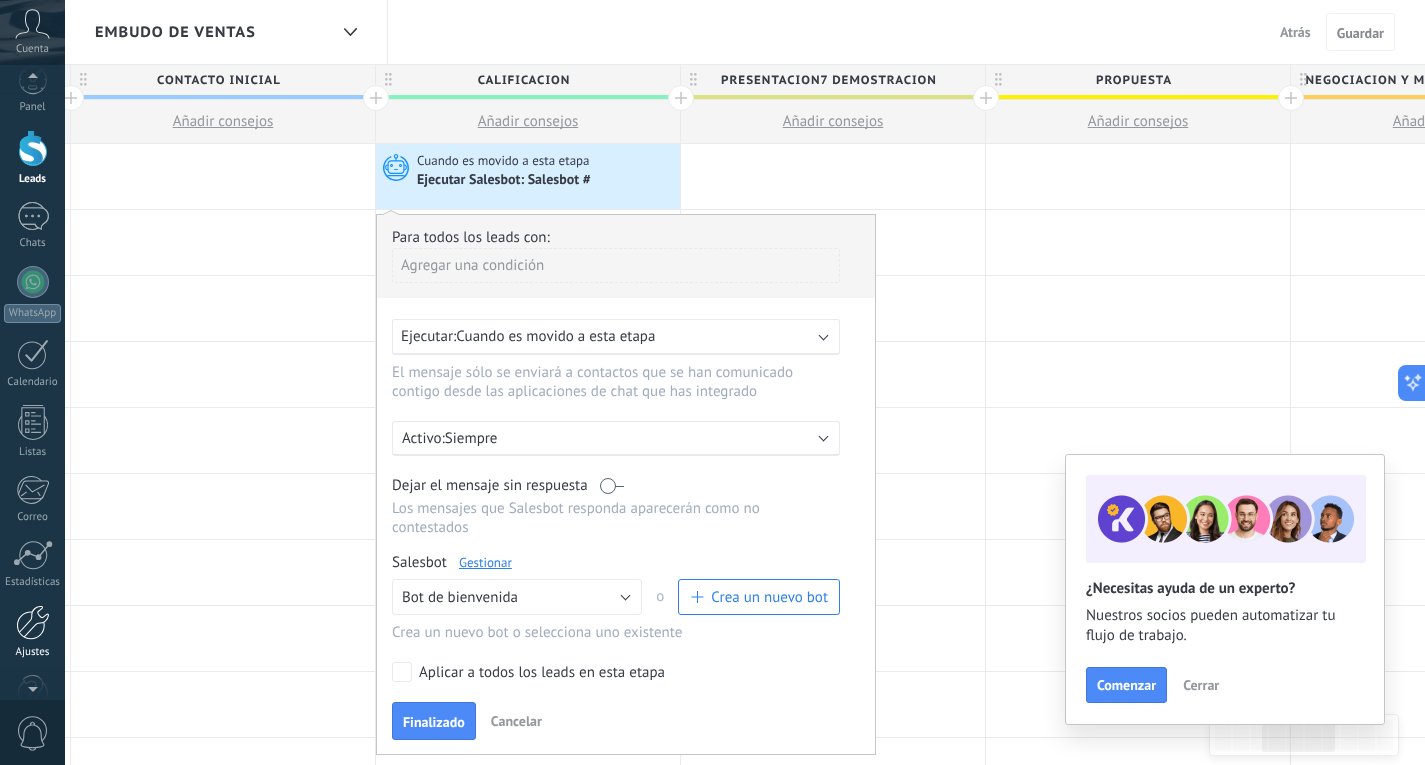 click at bounding box center (33, 622) 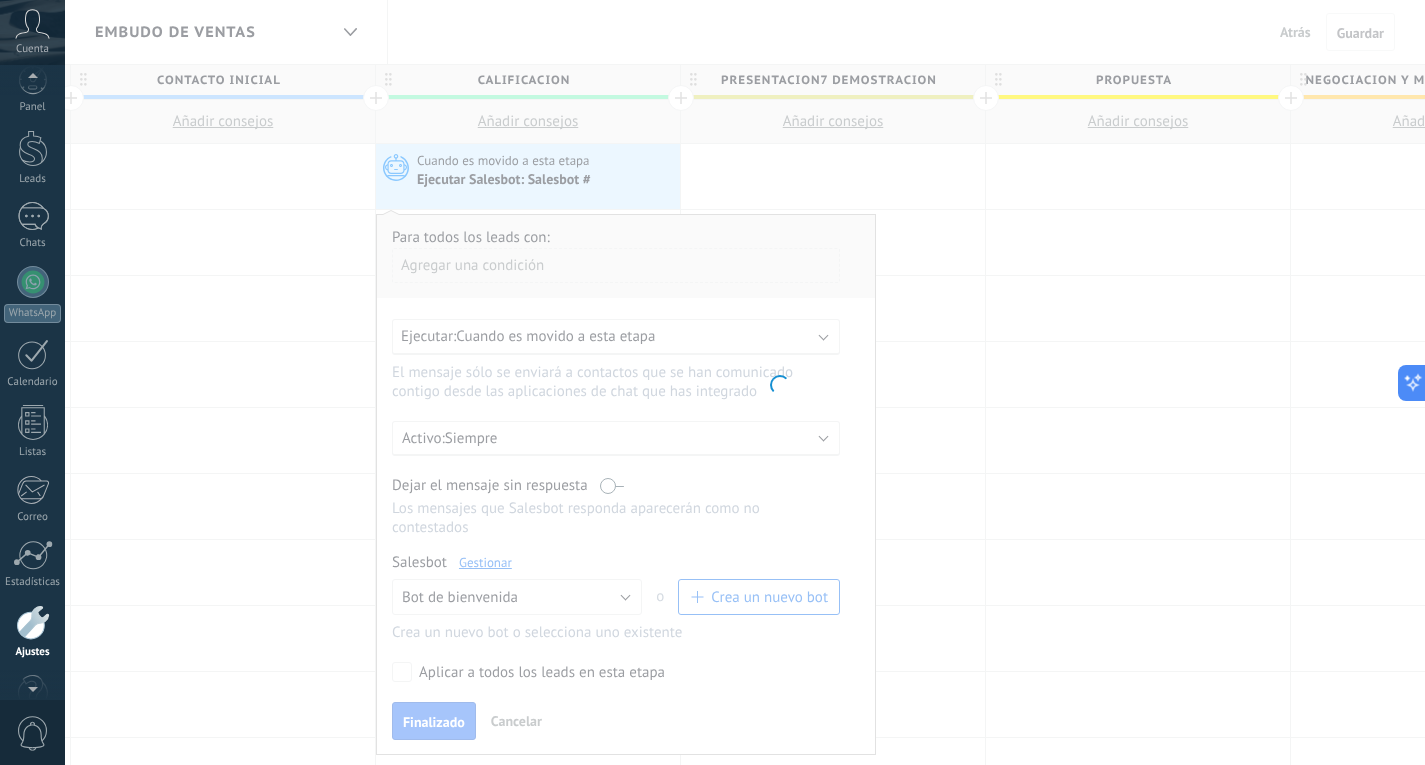 scroll, scrollTop: 67, scrollLeft: 0, axis: vertical 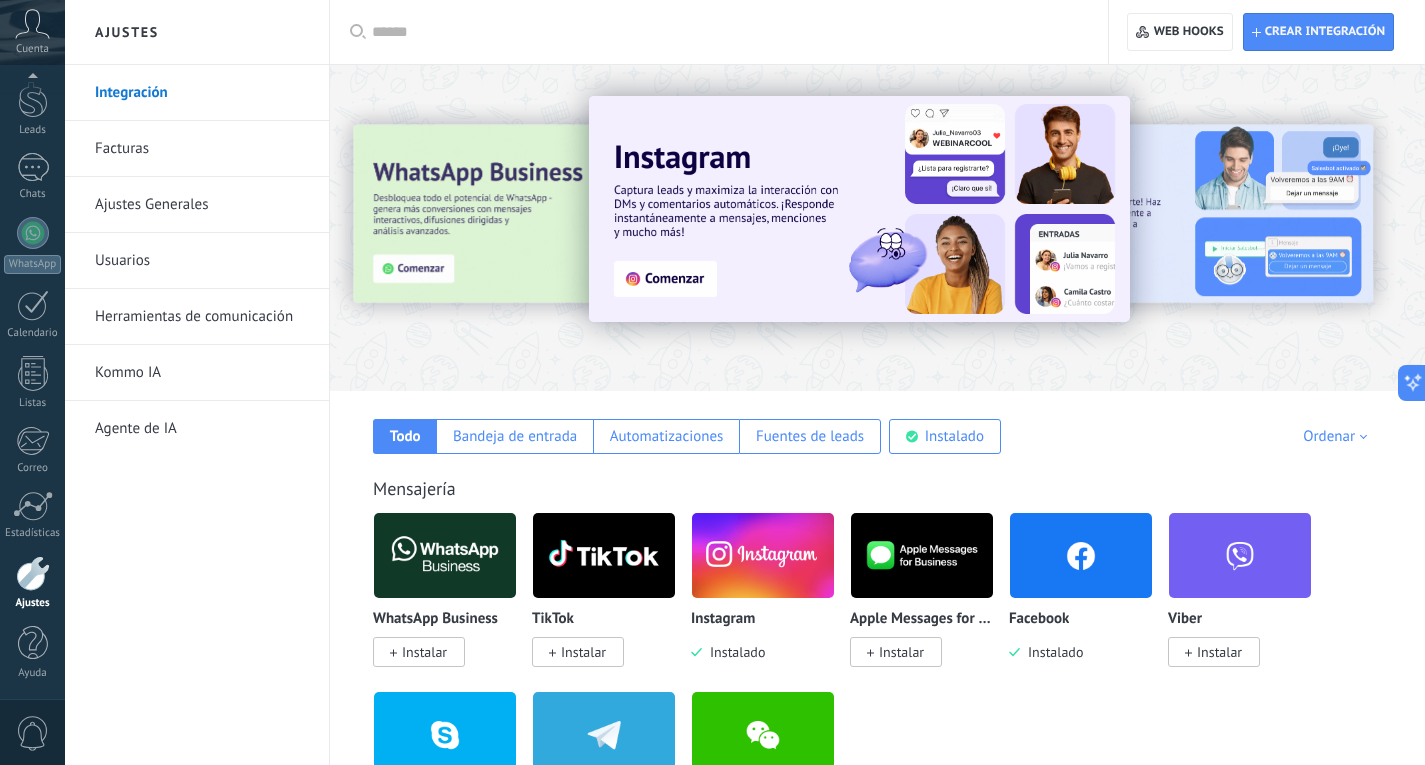 click on "Herramientas de comunicación" at bounding box center (202, 317) 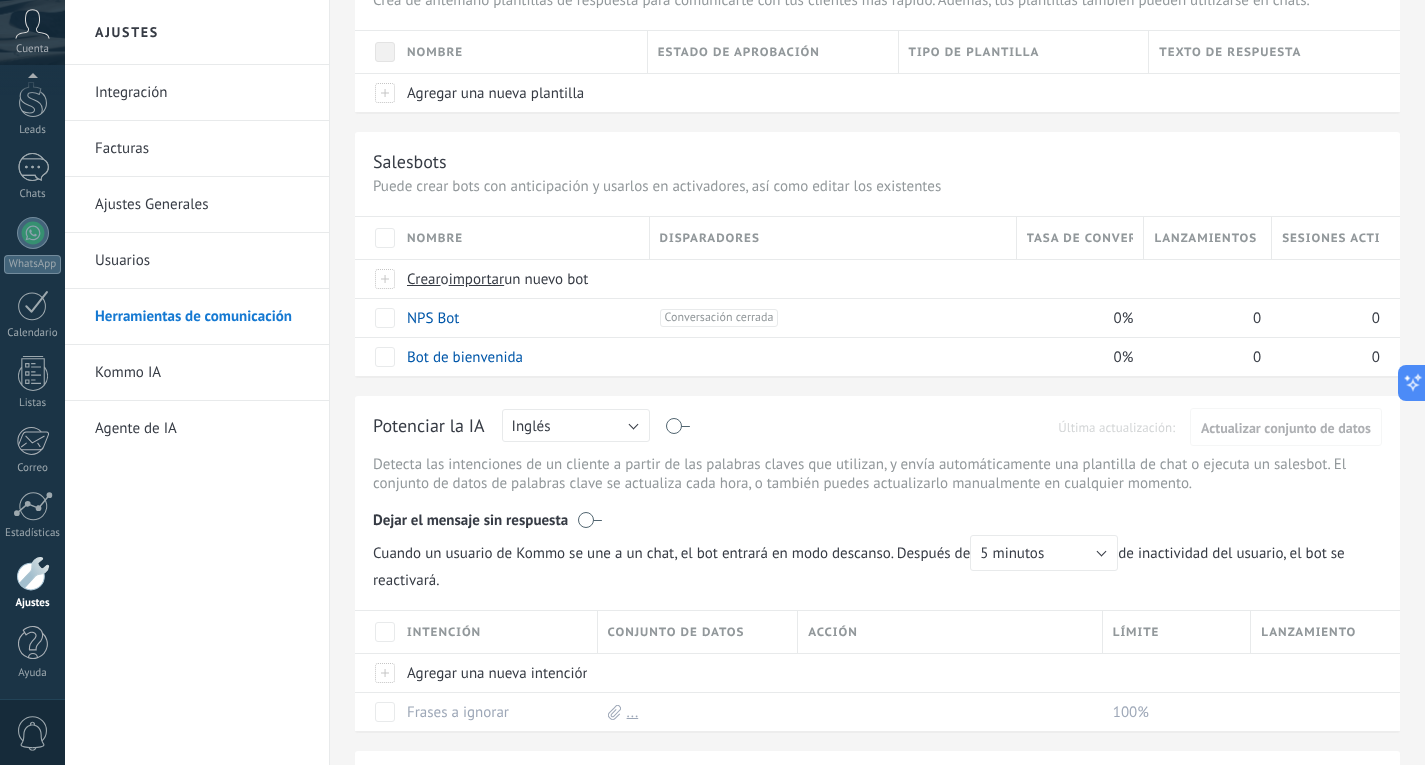 scroll, scrollTop: 0, scrollLeft: 0, axis: both 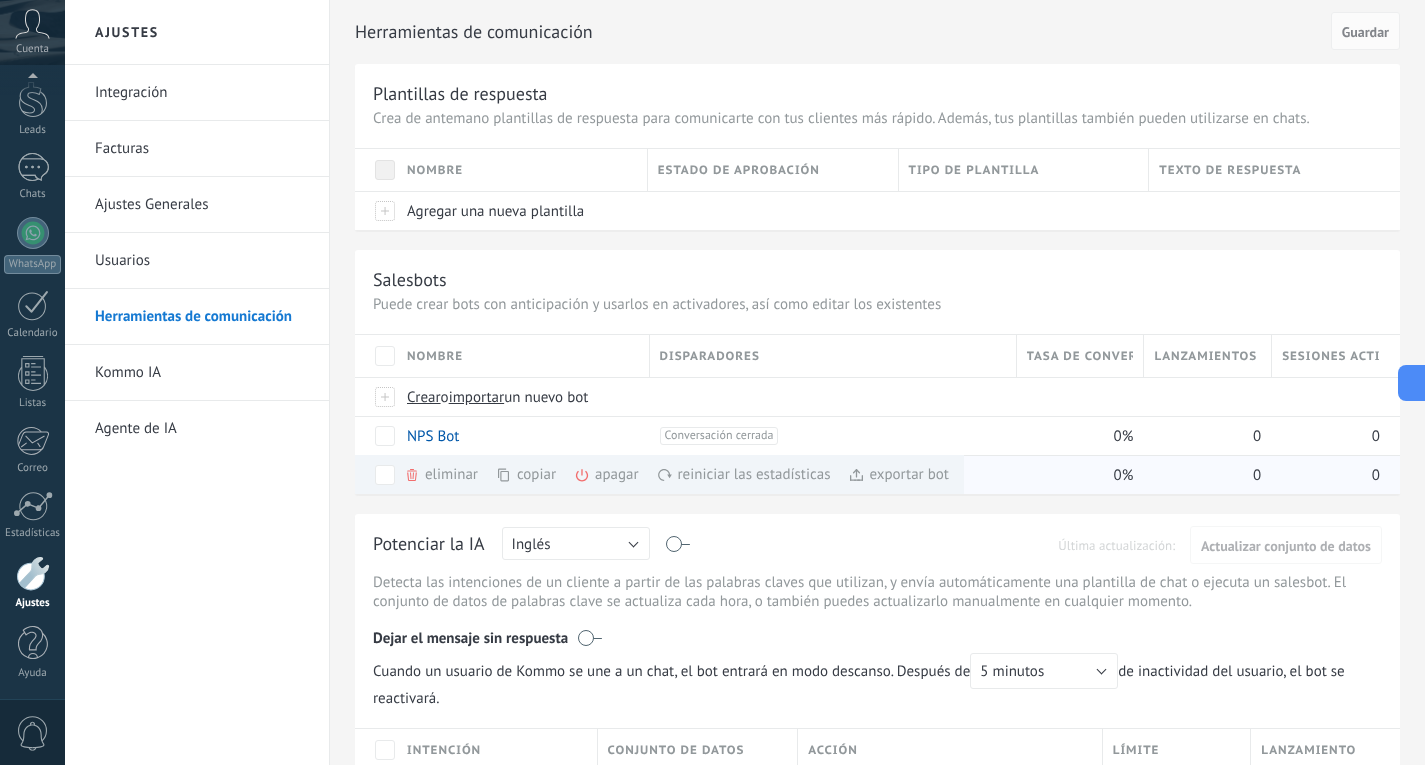 click on "apagar màs" at bounding box center (640, 474) 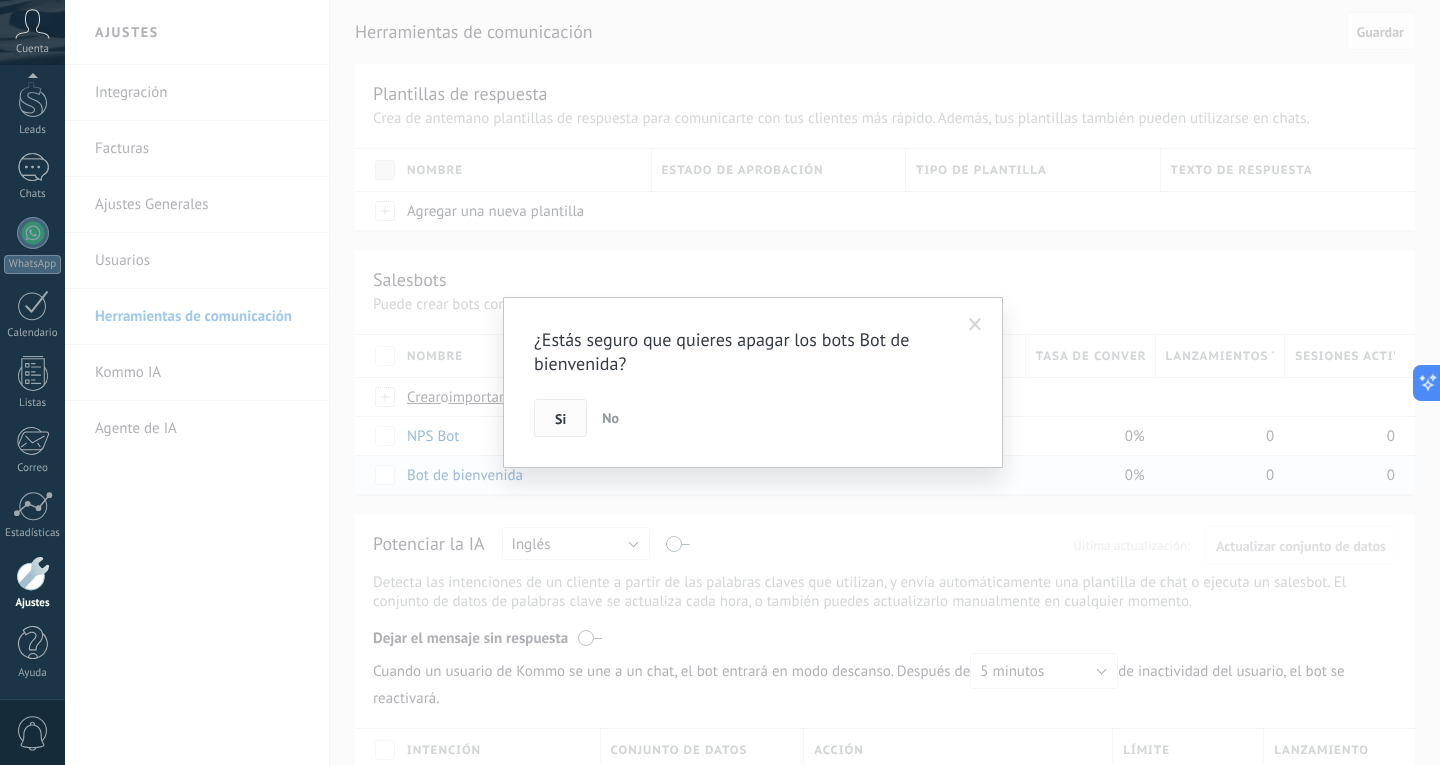 click on "Si" at bounding box center [560, 419] 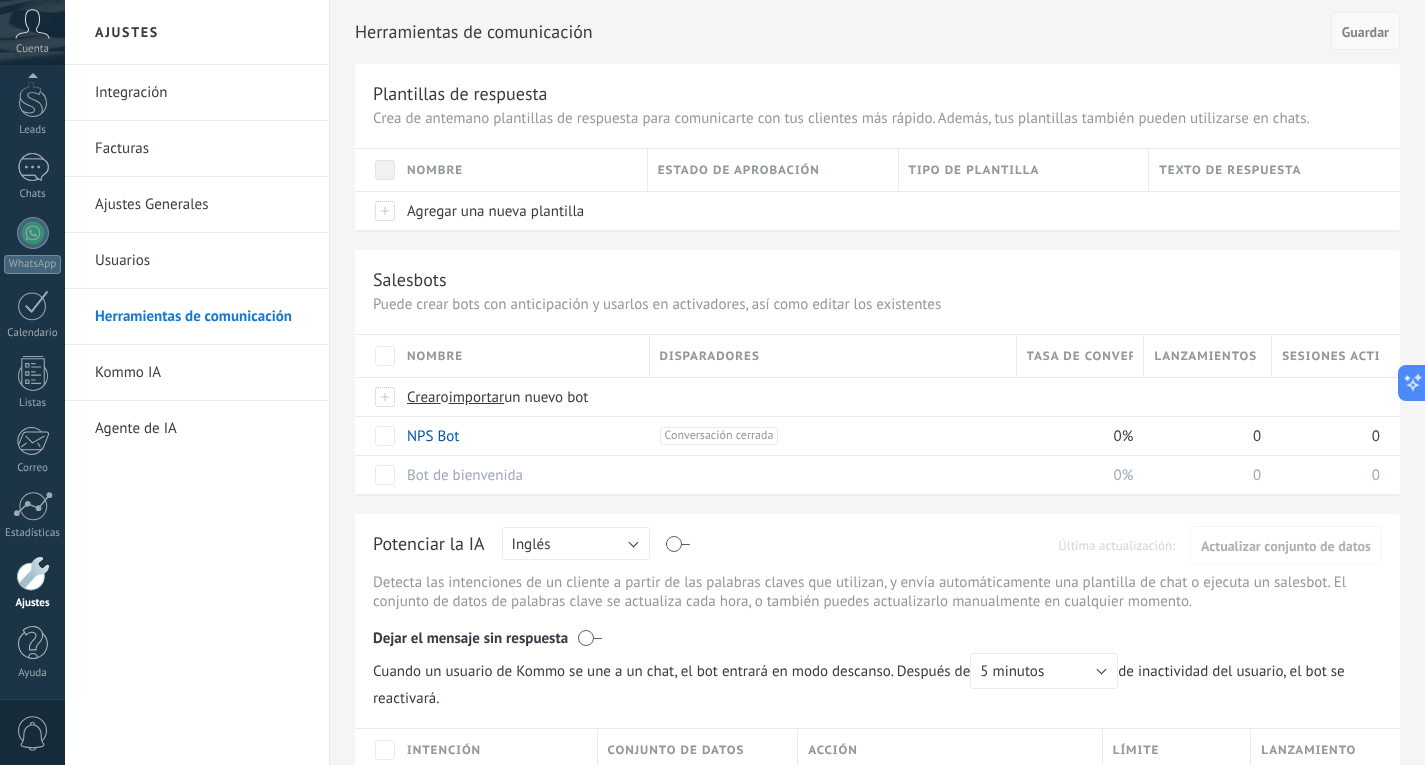 click on "Guardar" at bounding box center [1365, 31] 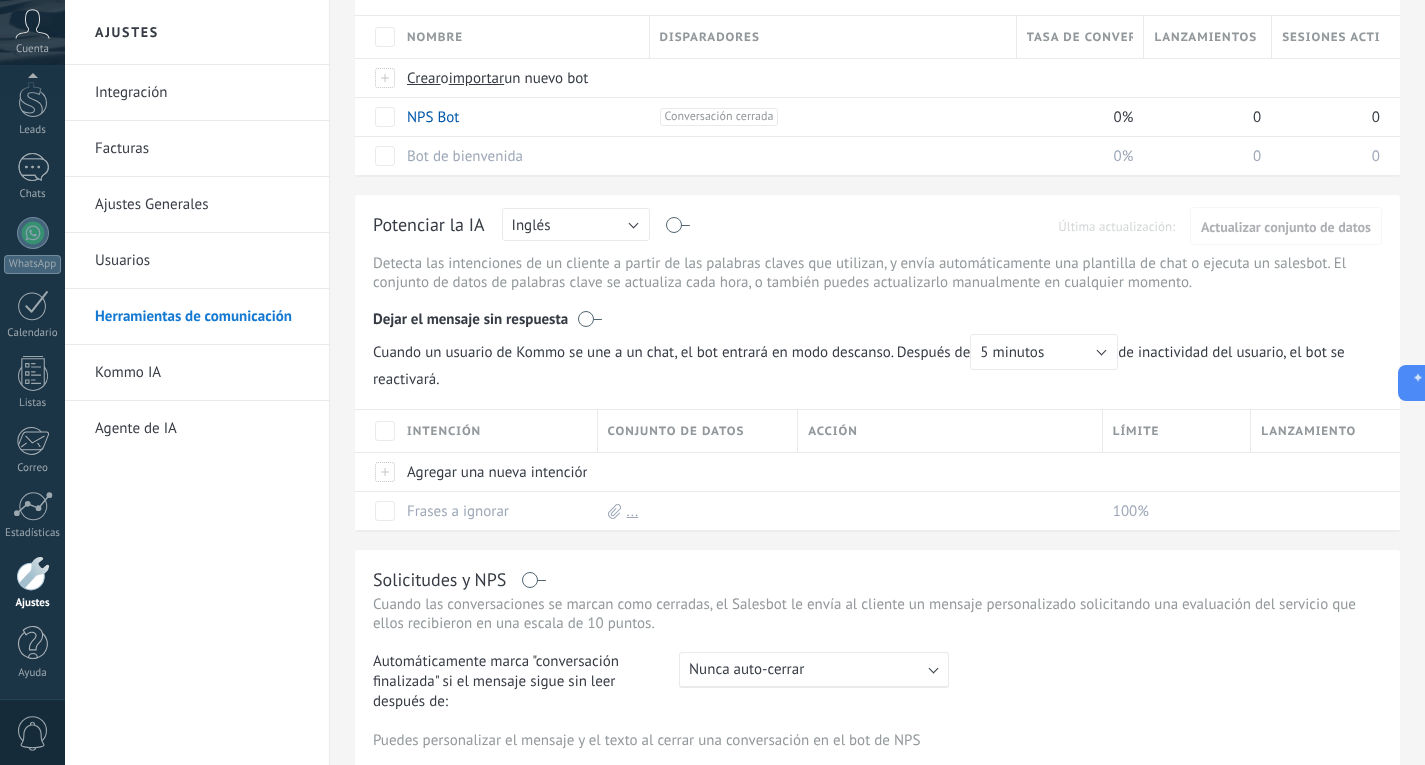 scroll, scrollTop: 0, scrollLeft: 0, axis: both 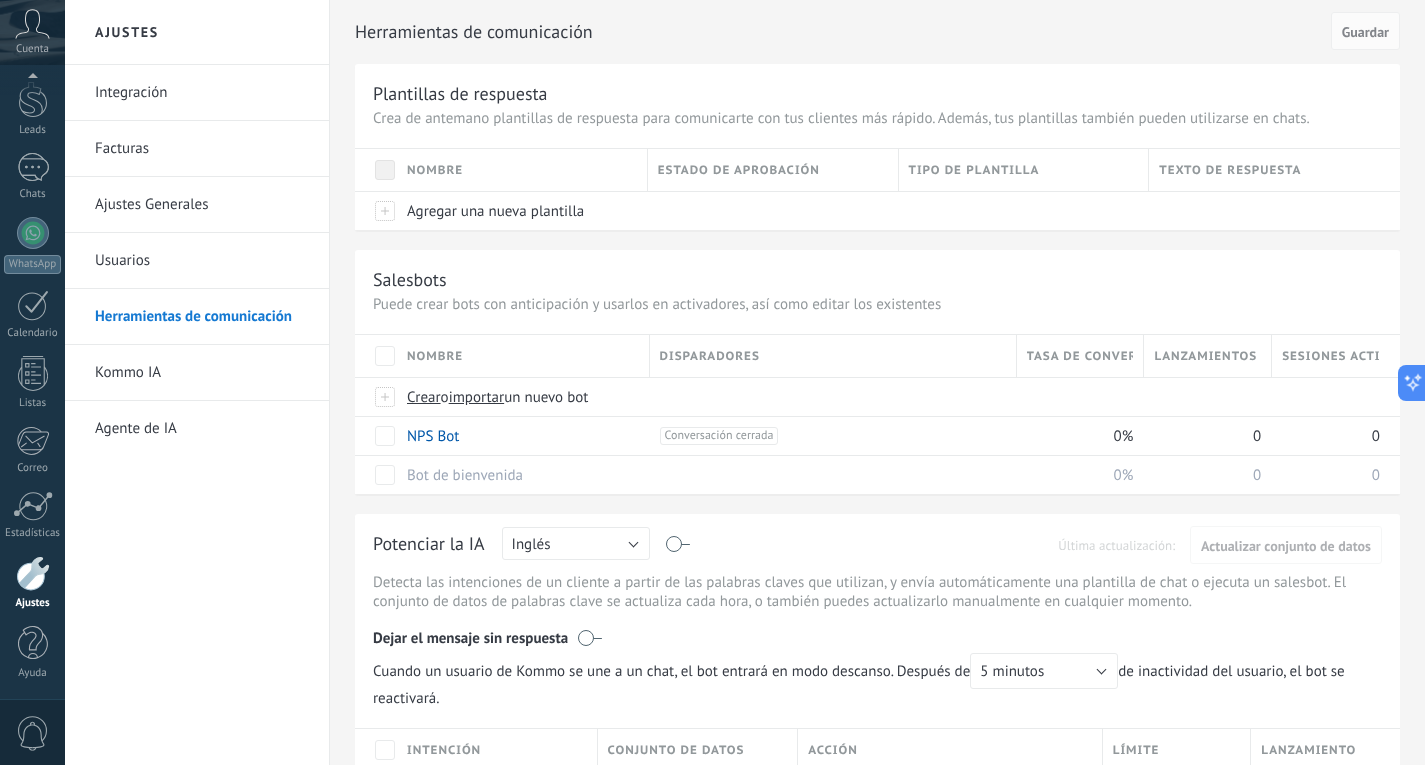 click 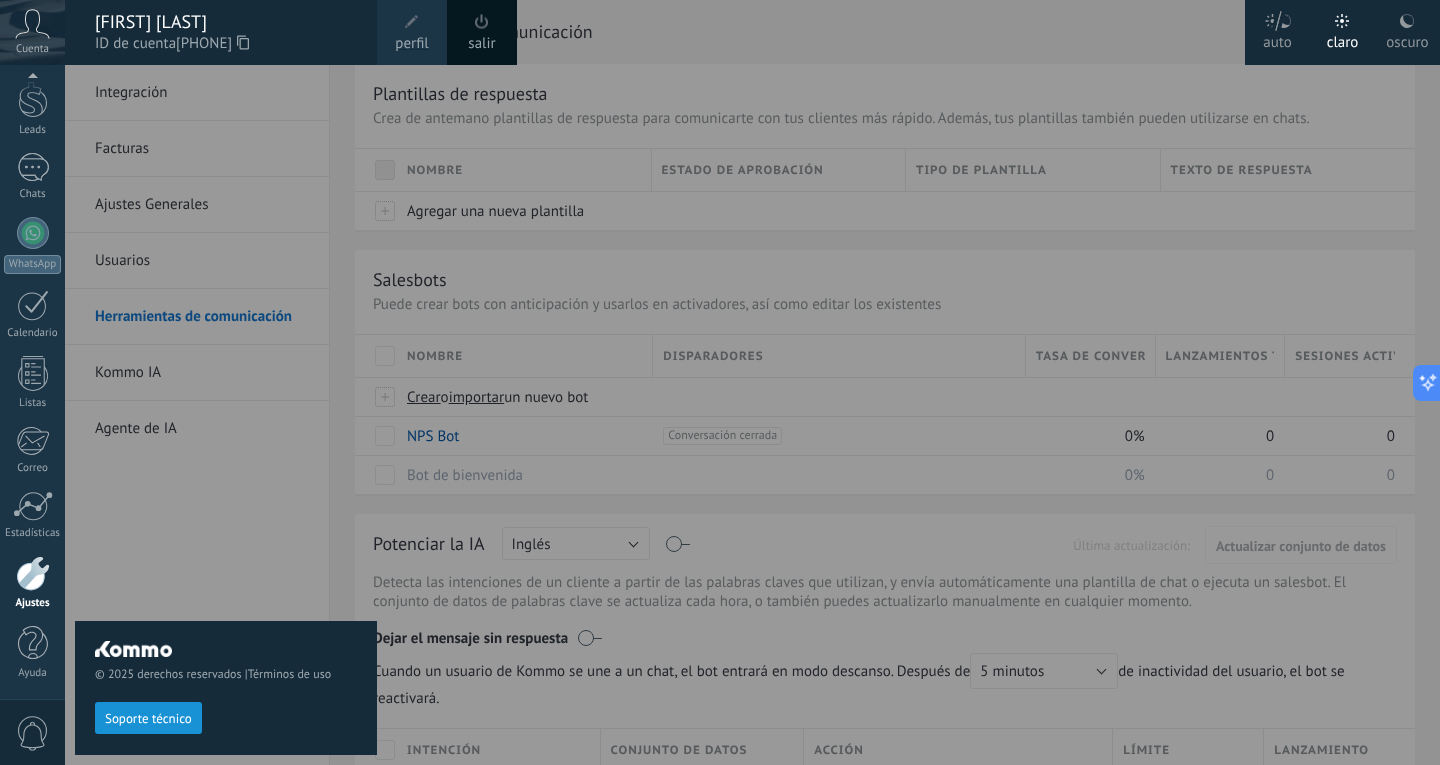 click at bounding box center [482, 21] 